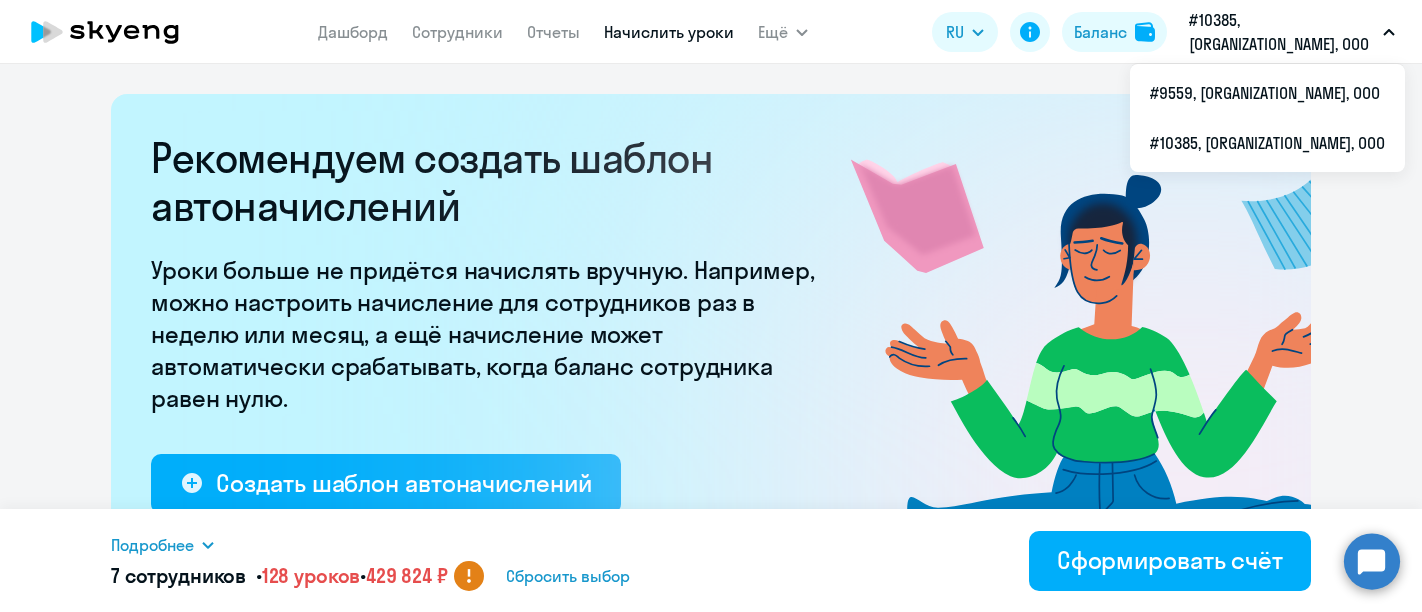 select on "16" 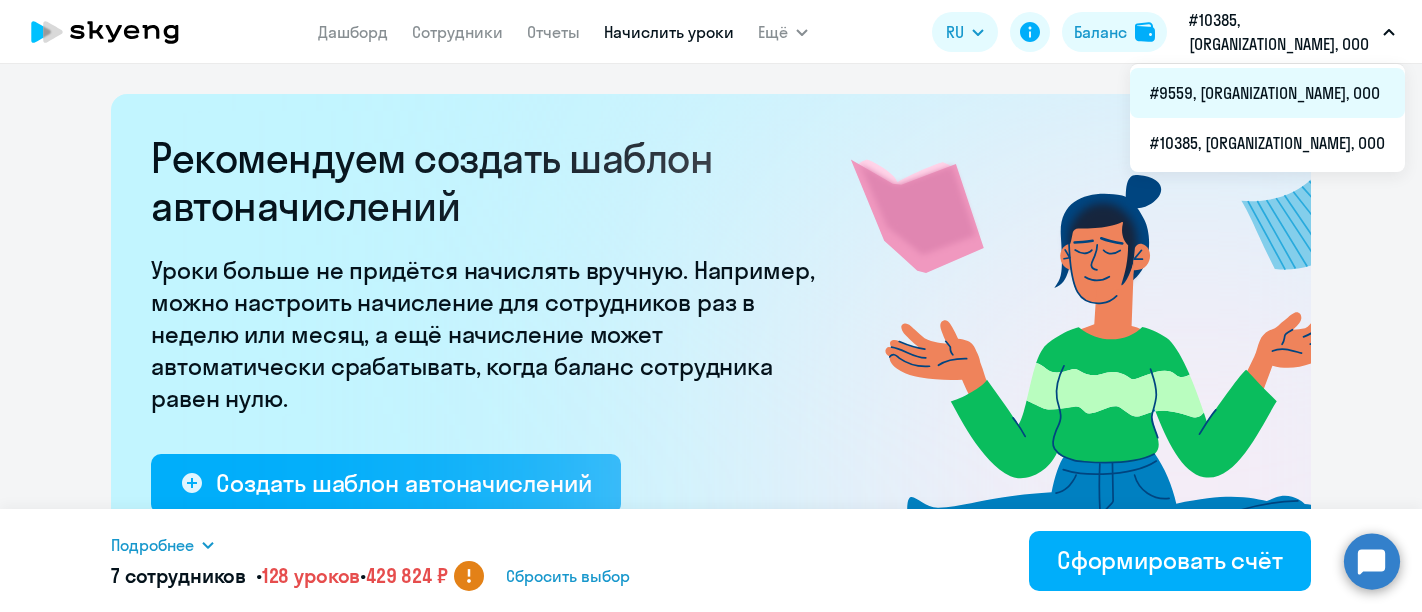 scroll, scrollTop: 0, scrollLeft: 0, axis: both 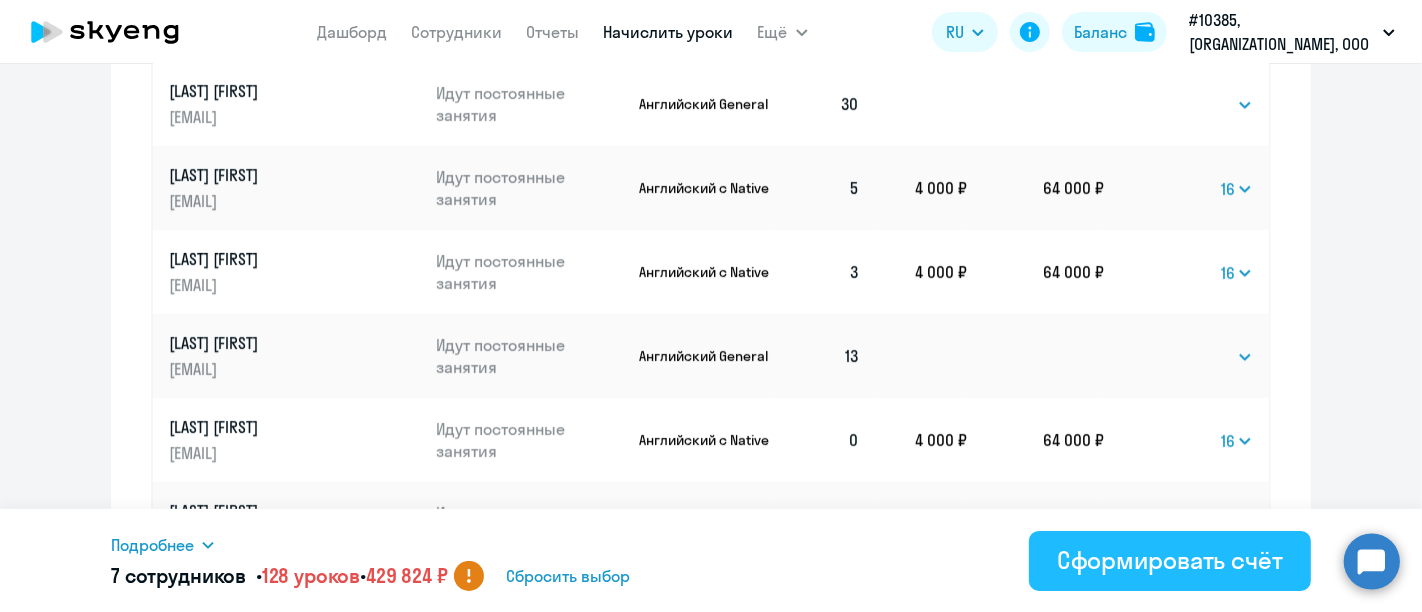 click on "Сформировать счёт" at bounding box center [1170, 560] 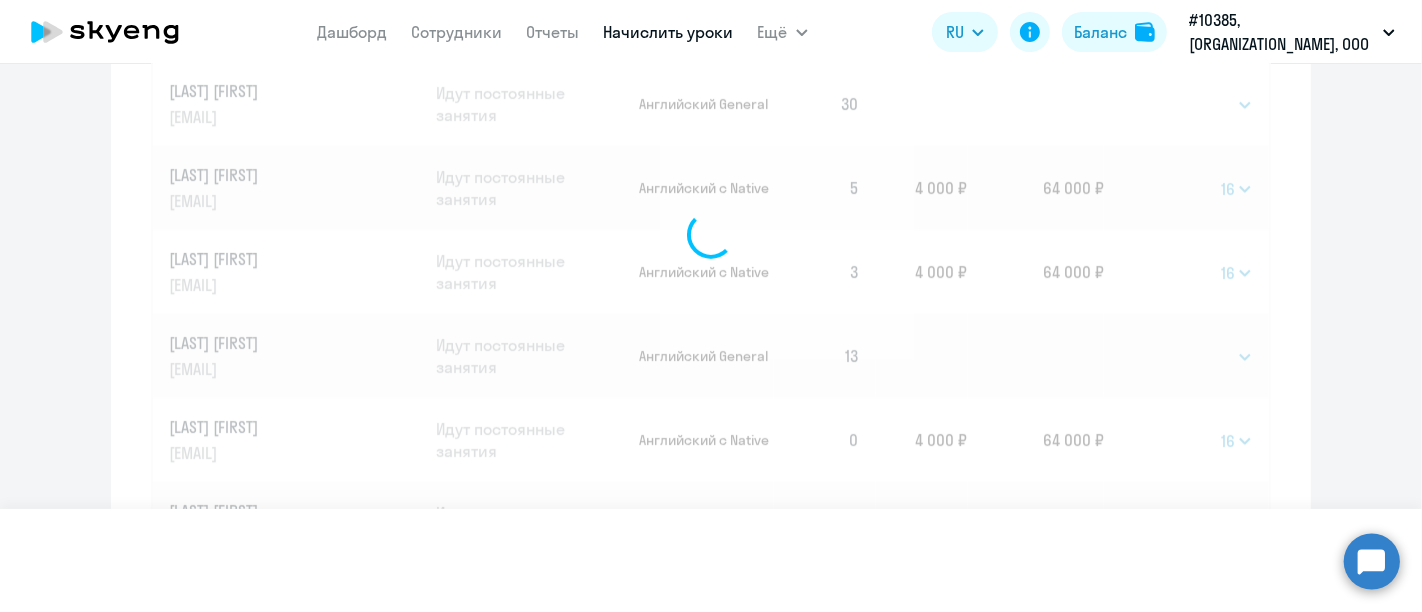 select 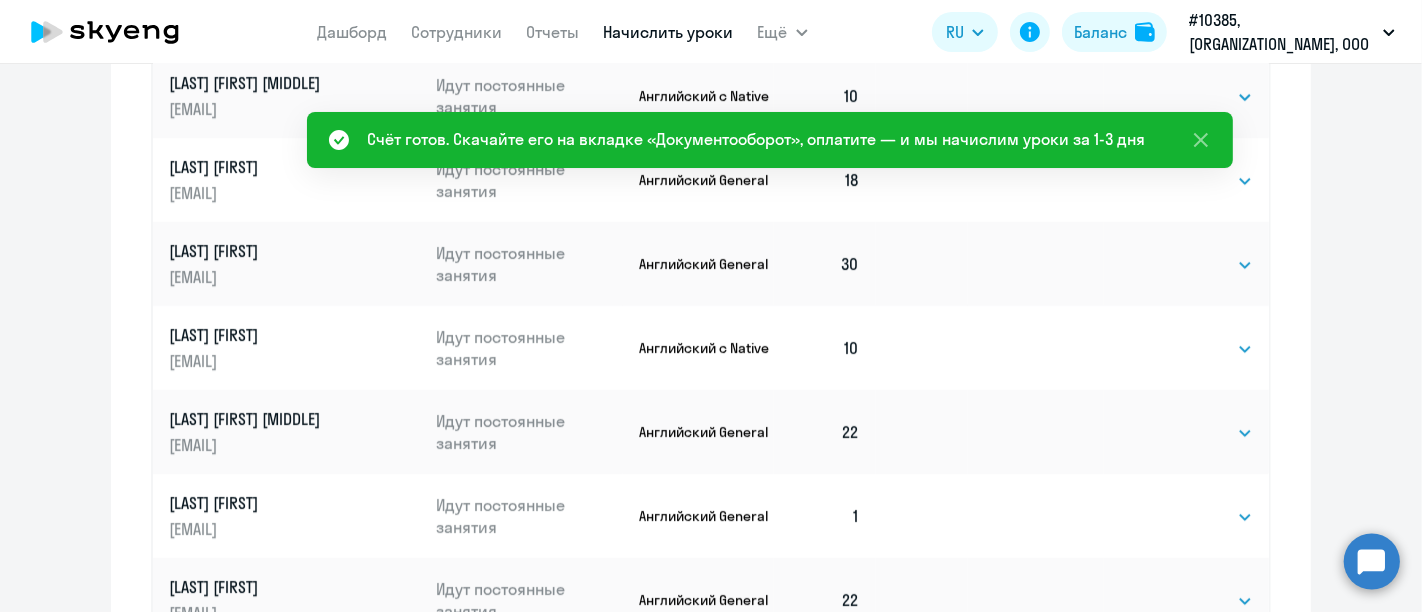 scroll, scrollTop: 0, scrollLeft: 0, axis: both 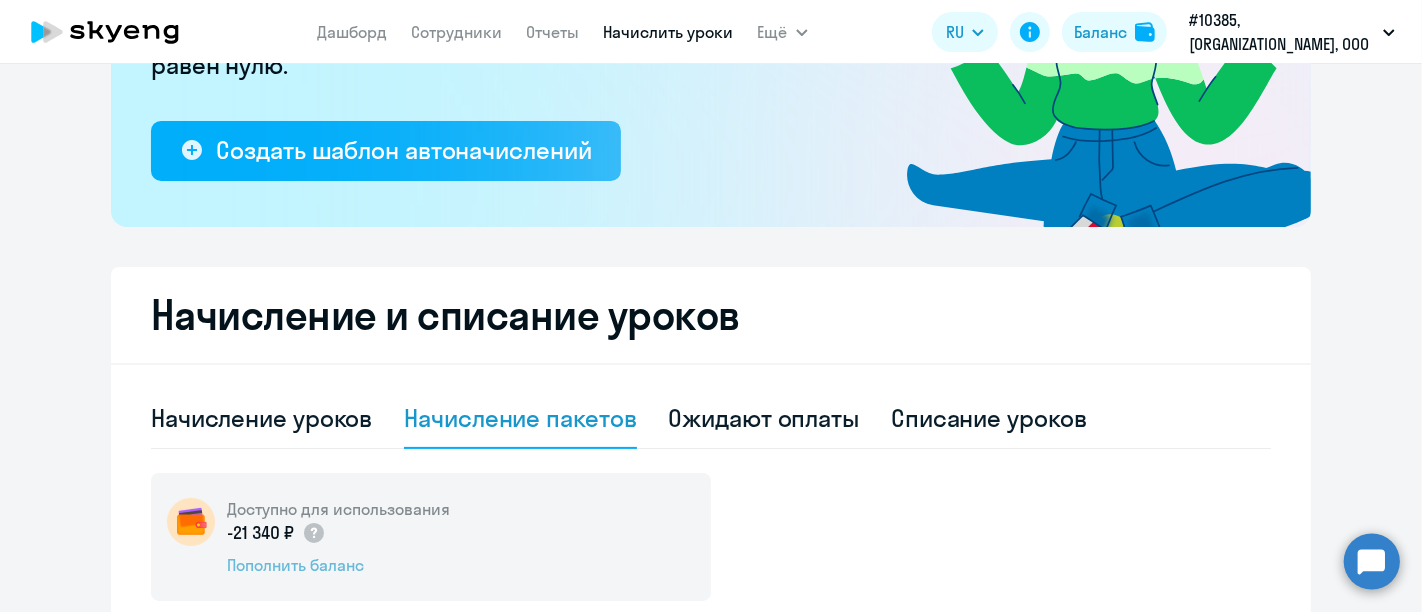 click on "Пополнить баланс" 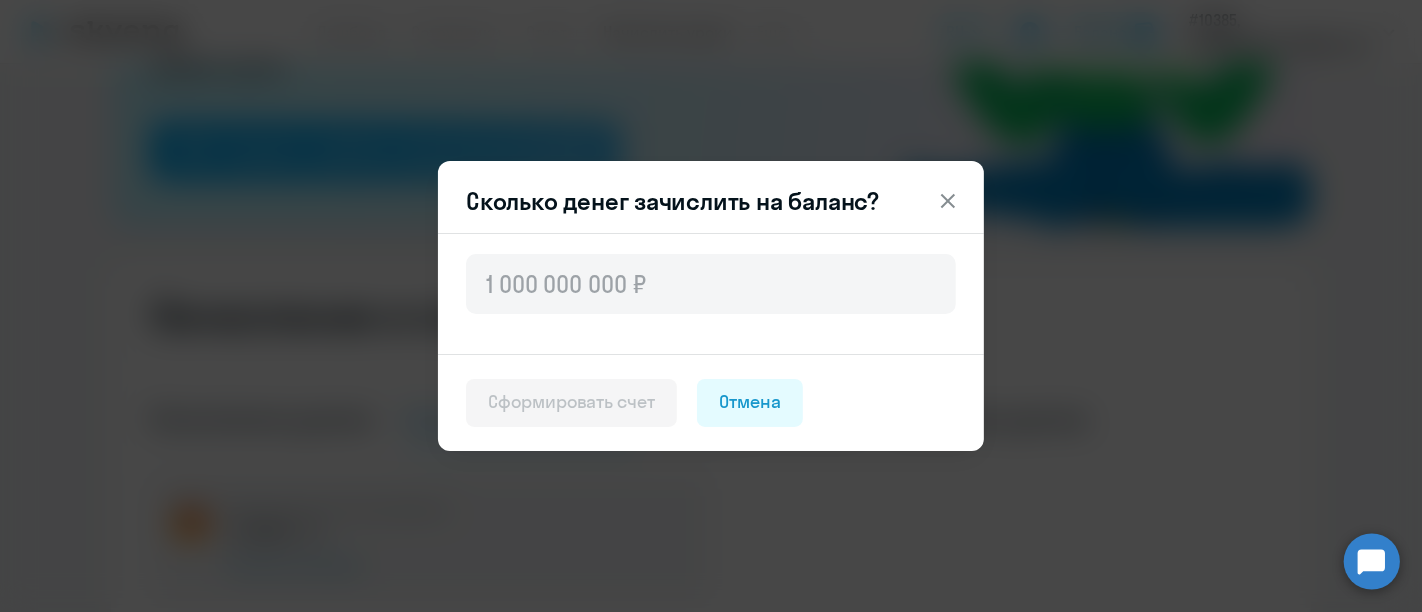click 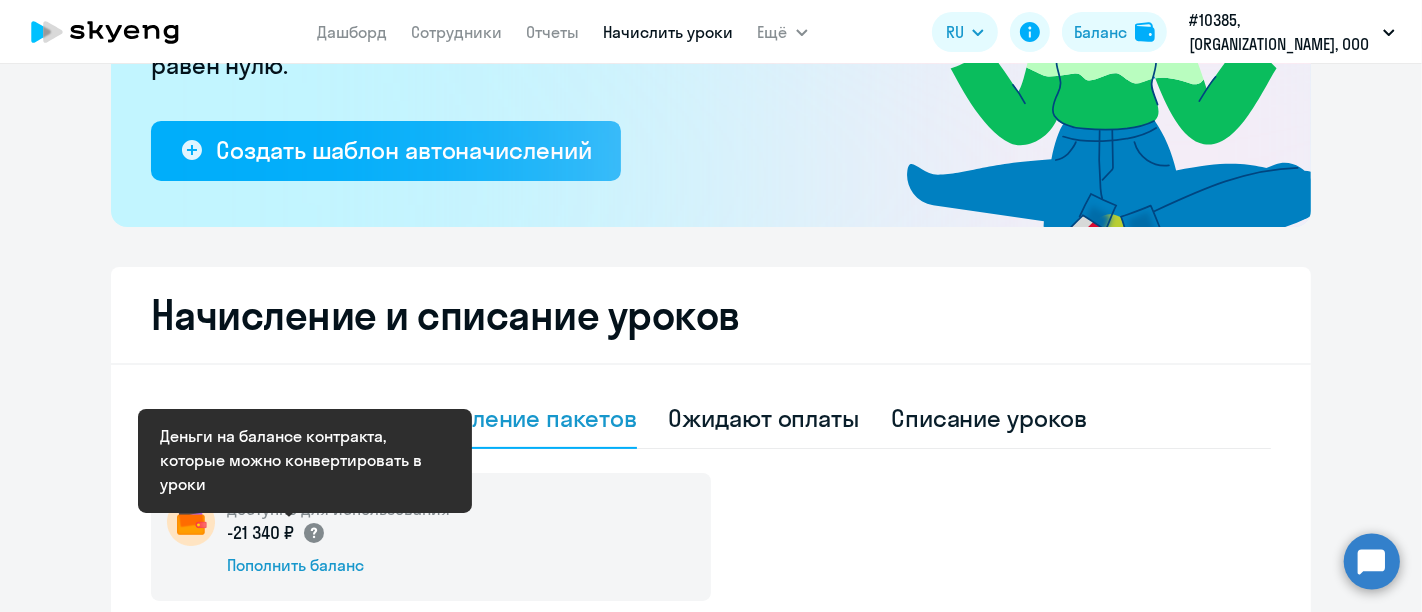 click 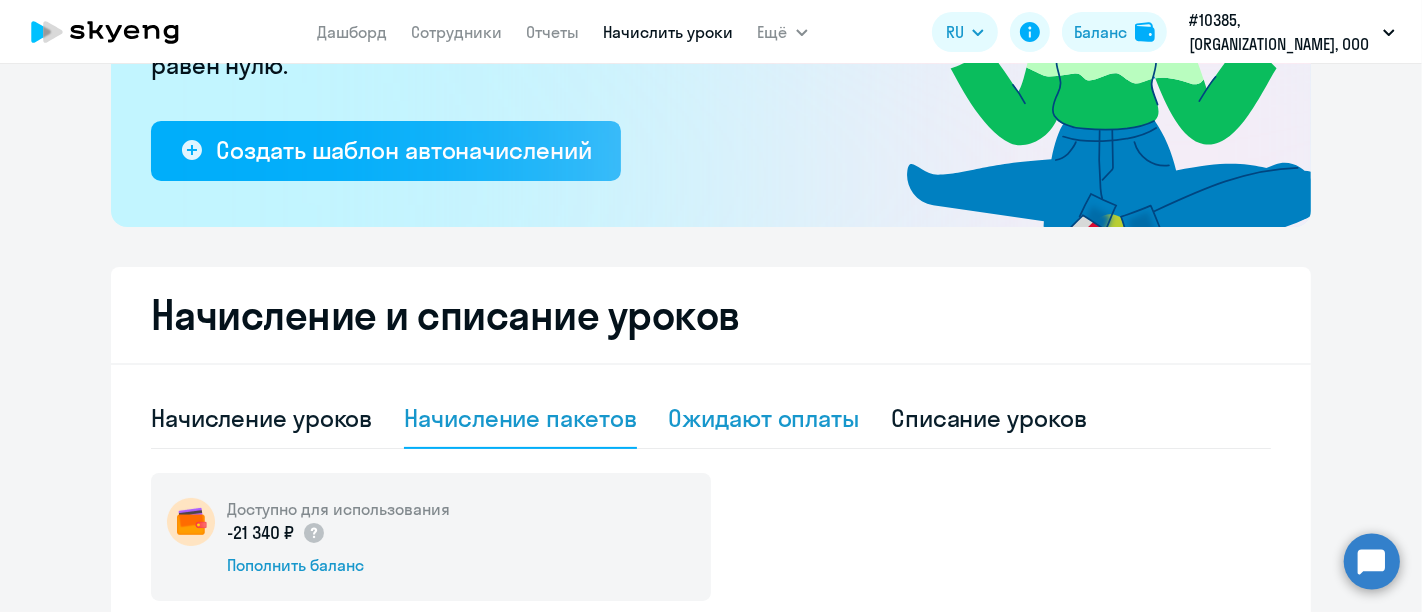 click on "Ожидают оплаты" 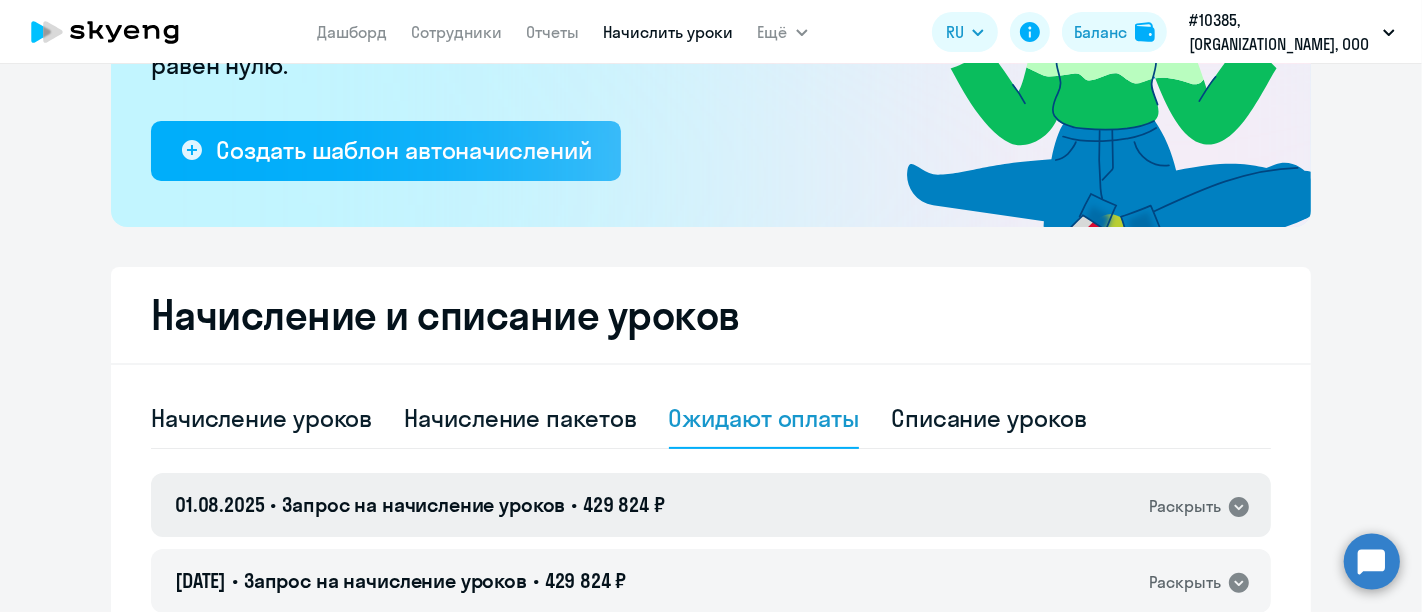 click 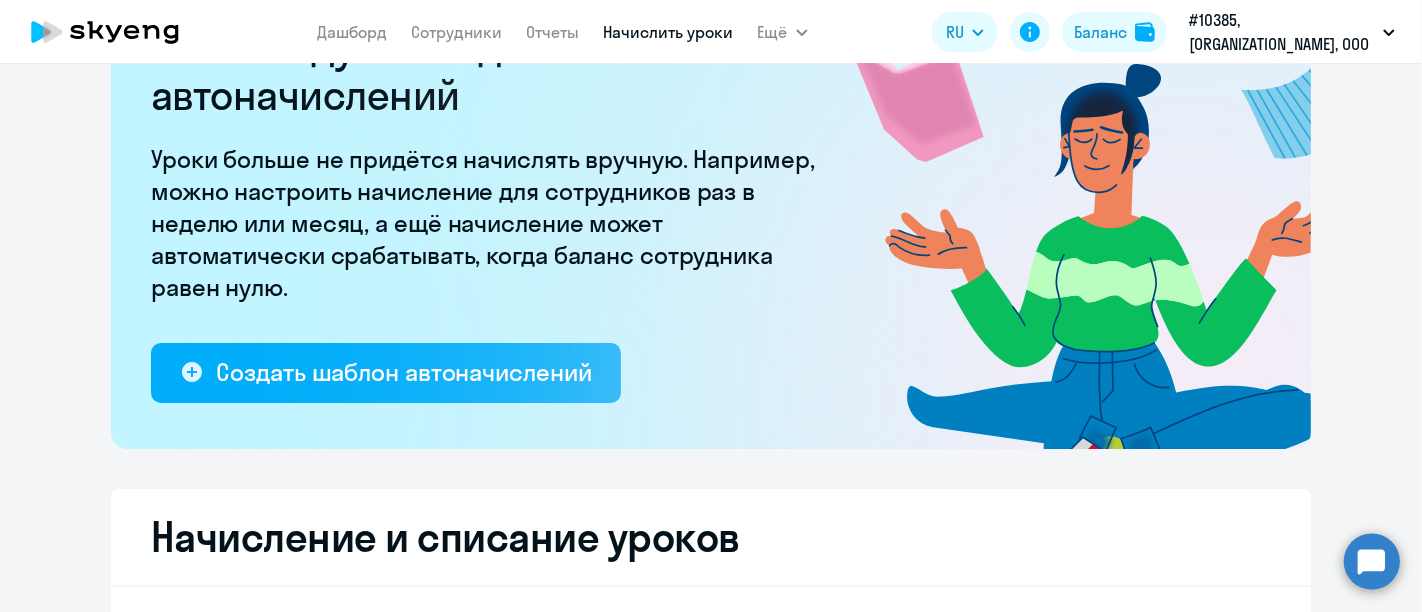 scroll, scrollTop: 0, scrollLeft: 0, axis: both 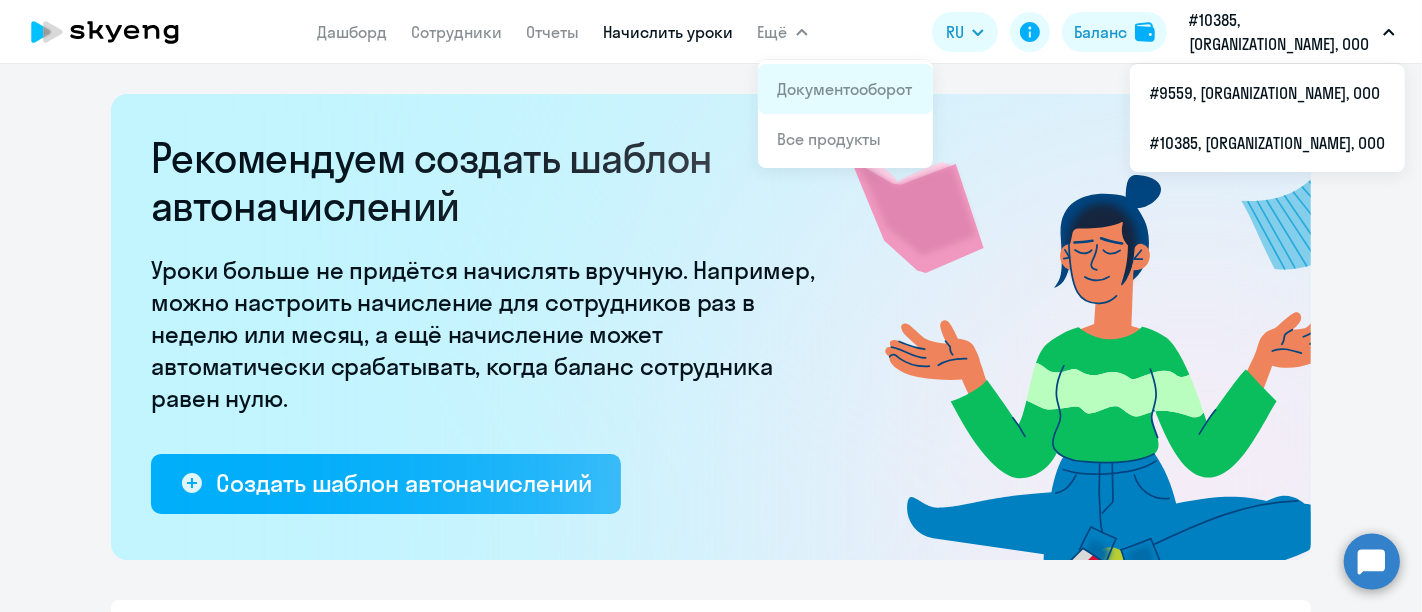 click on "Документооборот" at bounding box center [845, 89] 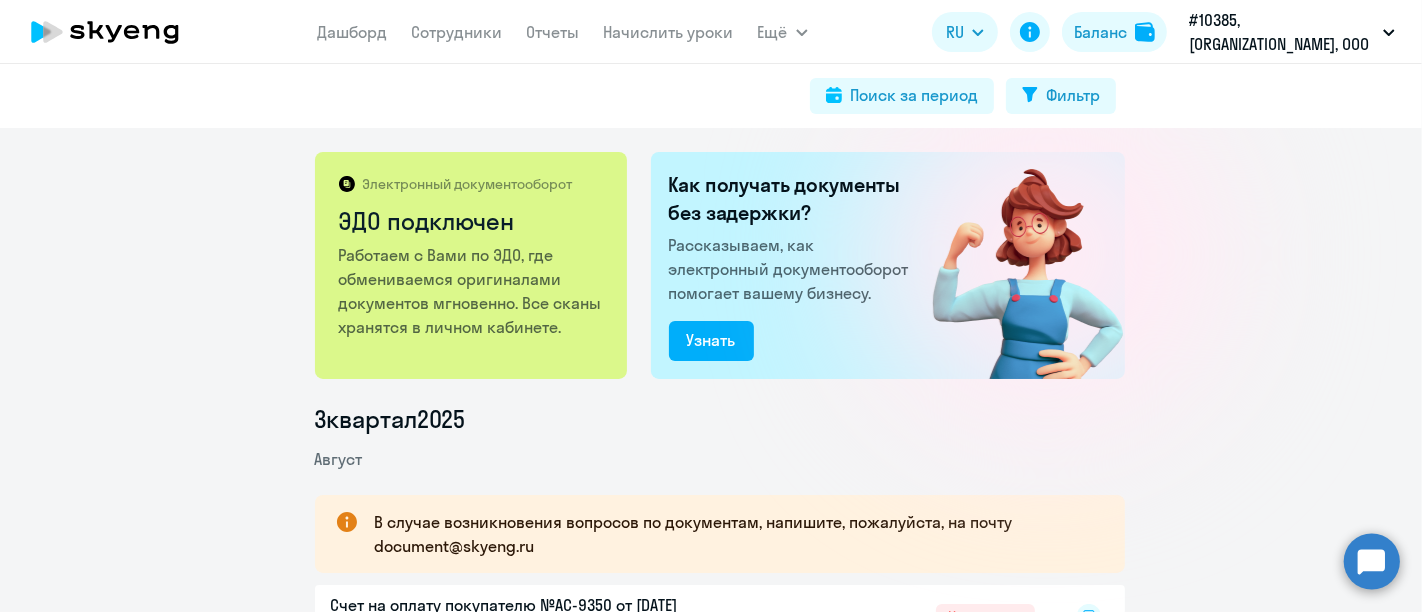 scroll, scrollTop: 222, scrollLeft: 0, axis: vertical 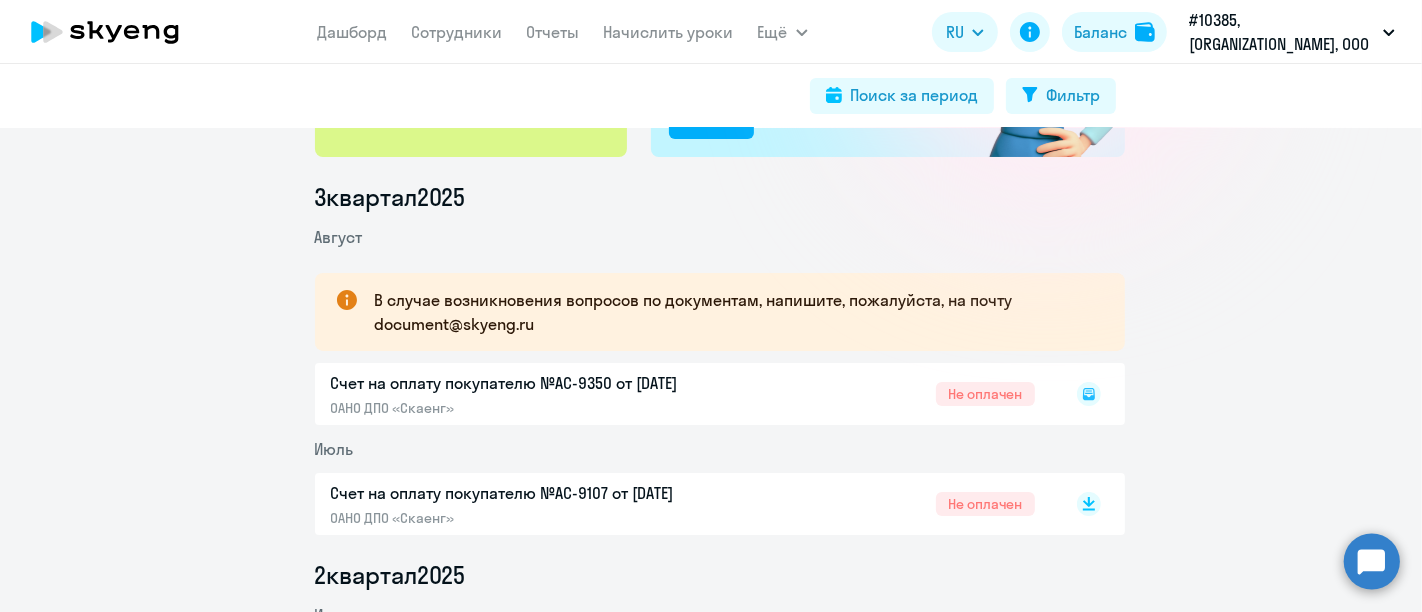 click 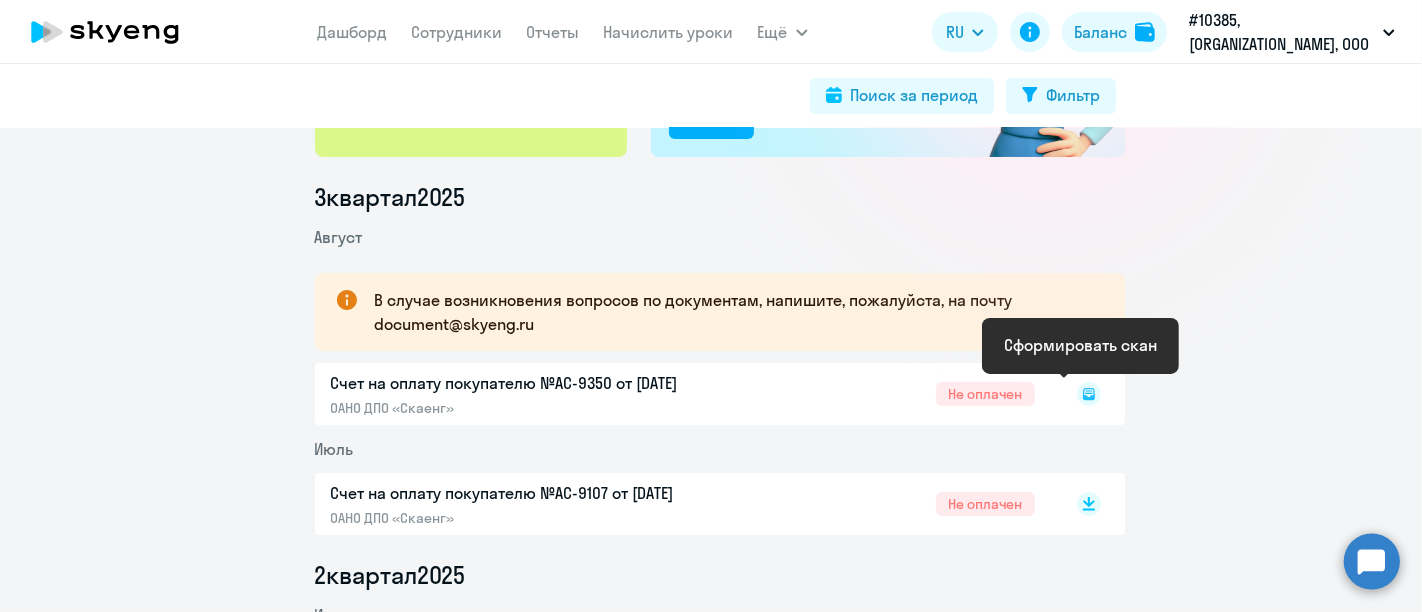 click 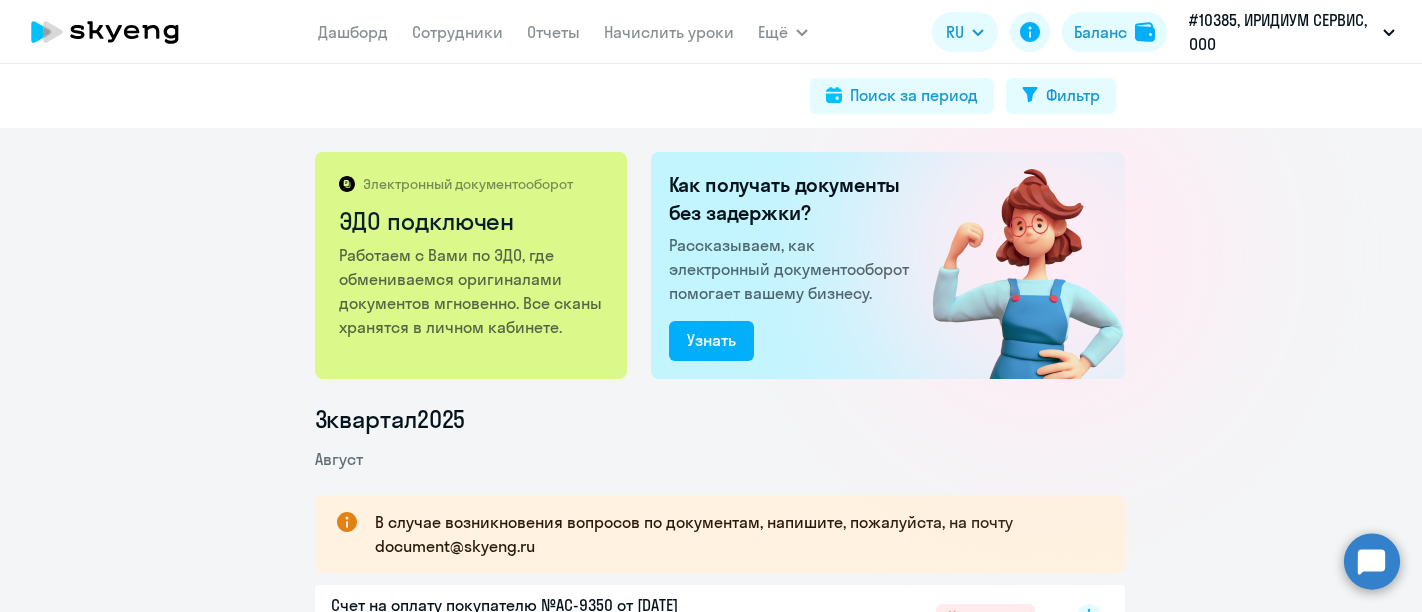 scroll, scrollTop: 0, scrollLeft: 0, axis: both 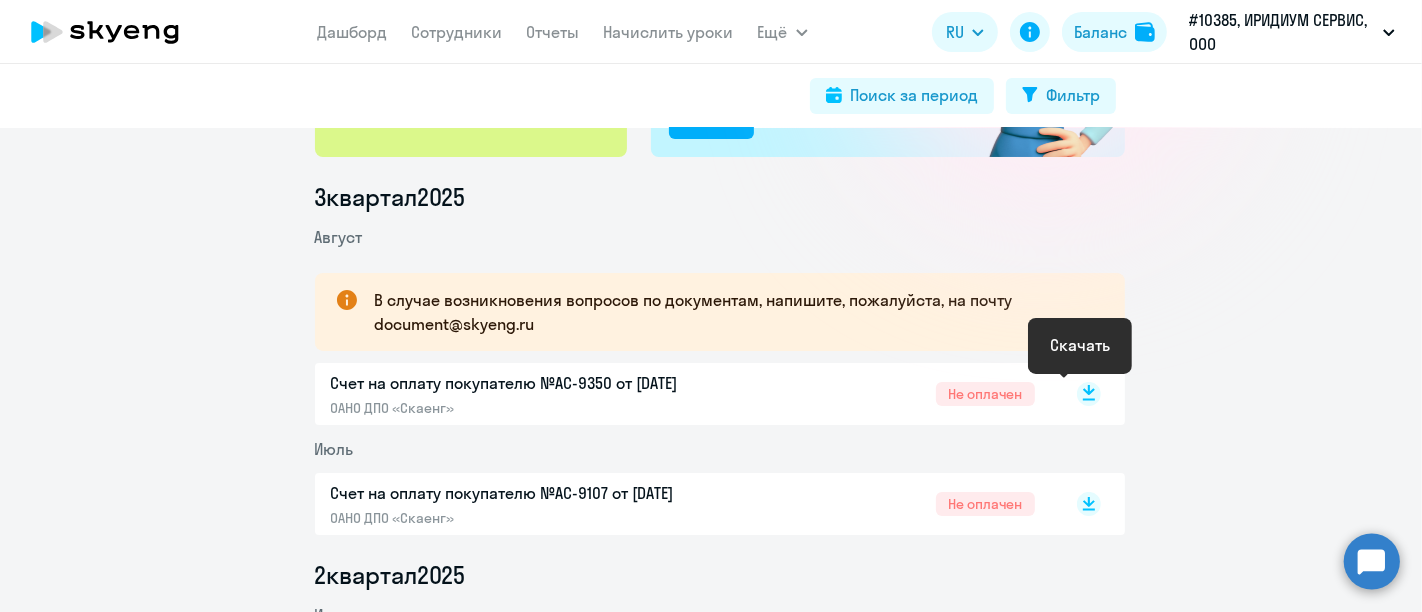 click 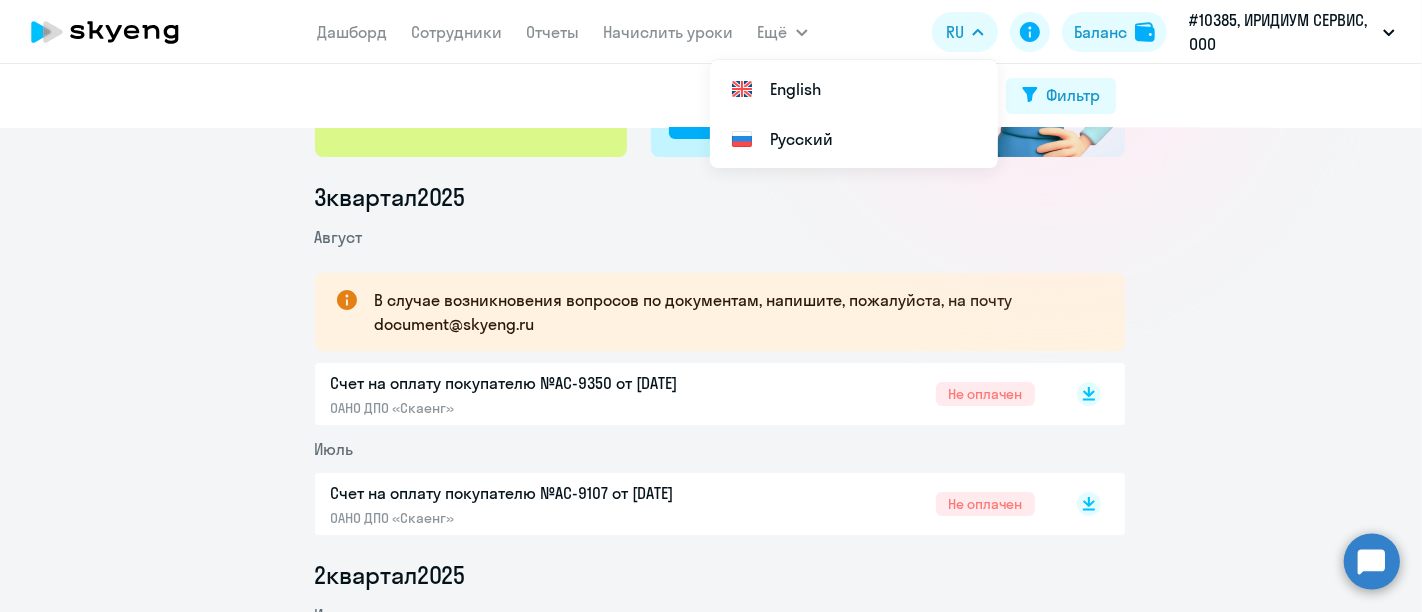 scroll, scrollTop: 0, scrollLeft: 0, axis: both 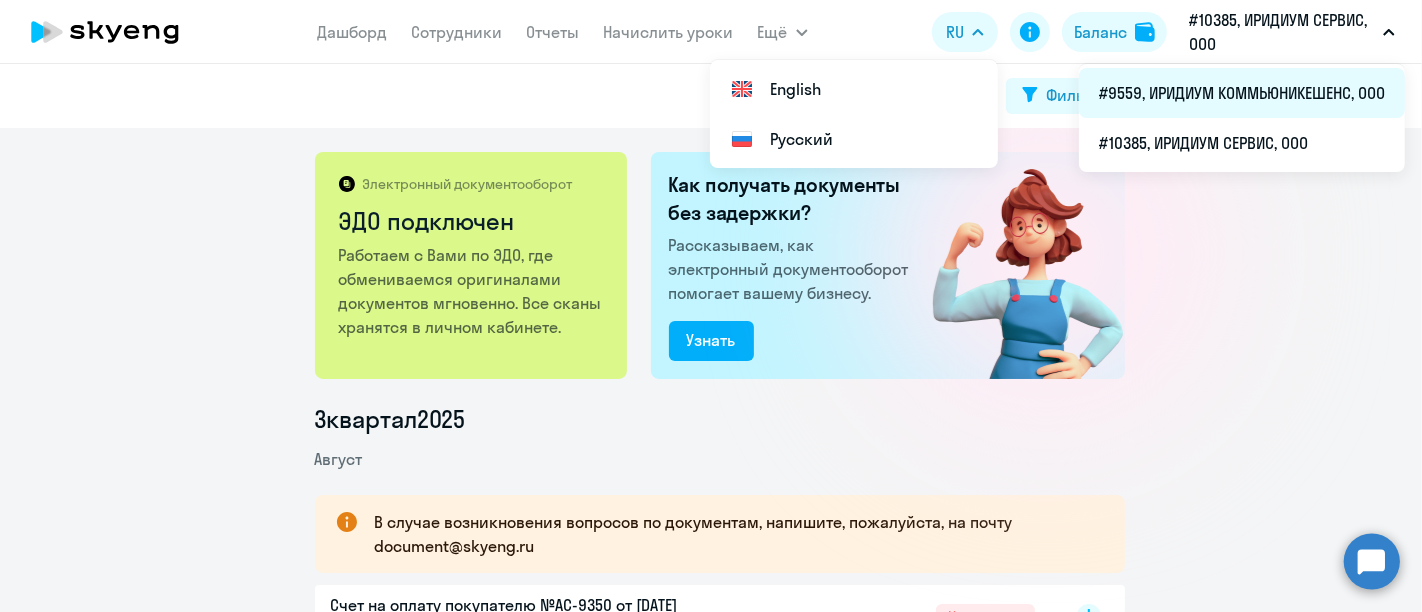 click on "#9559, ИРИДИУМ КОММЬЮНИКЕШЕНС, ООО" at bounding box center (1242, 93) 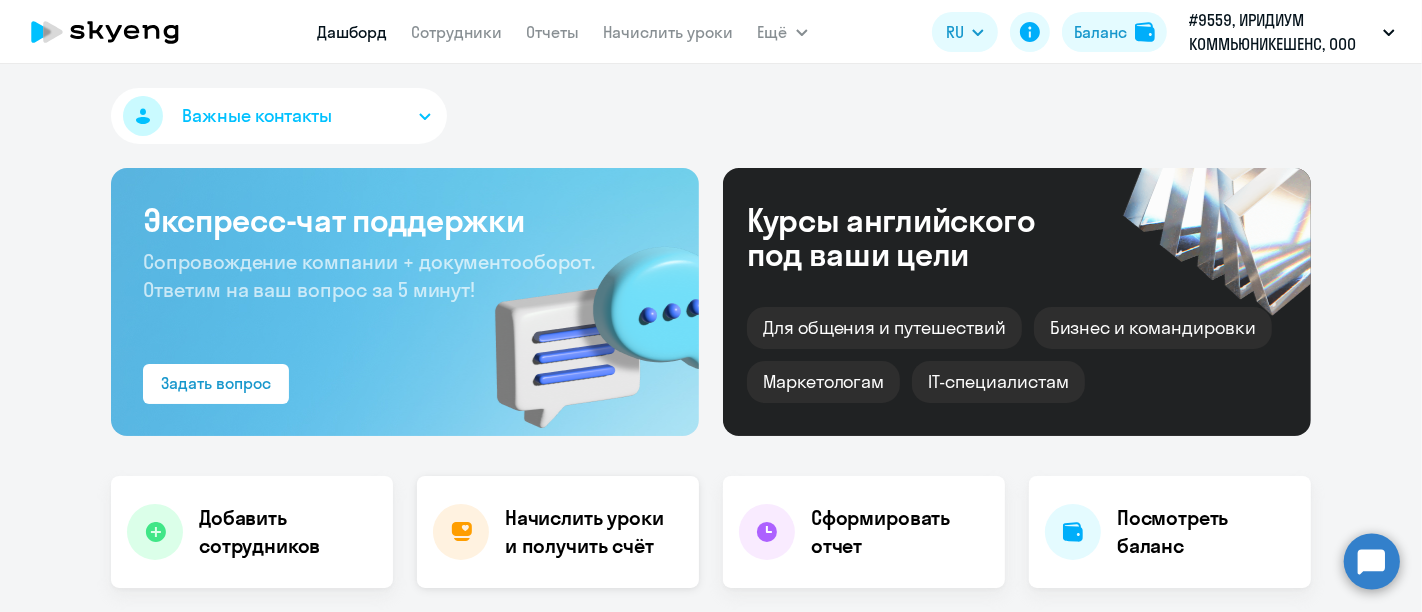 click on "Начислить уроки и получить счёт" 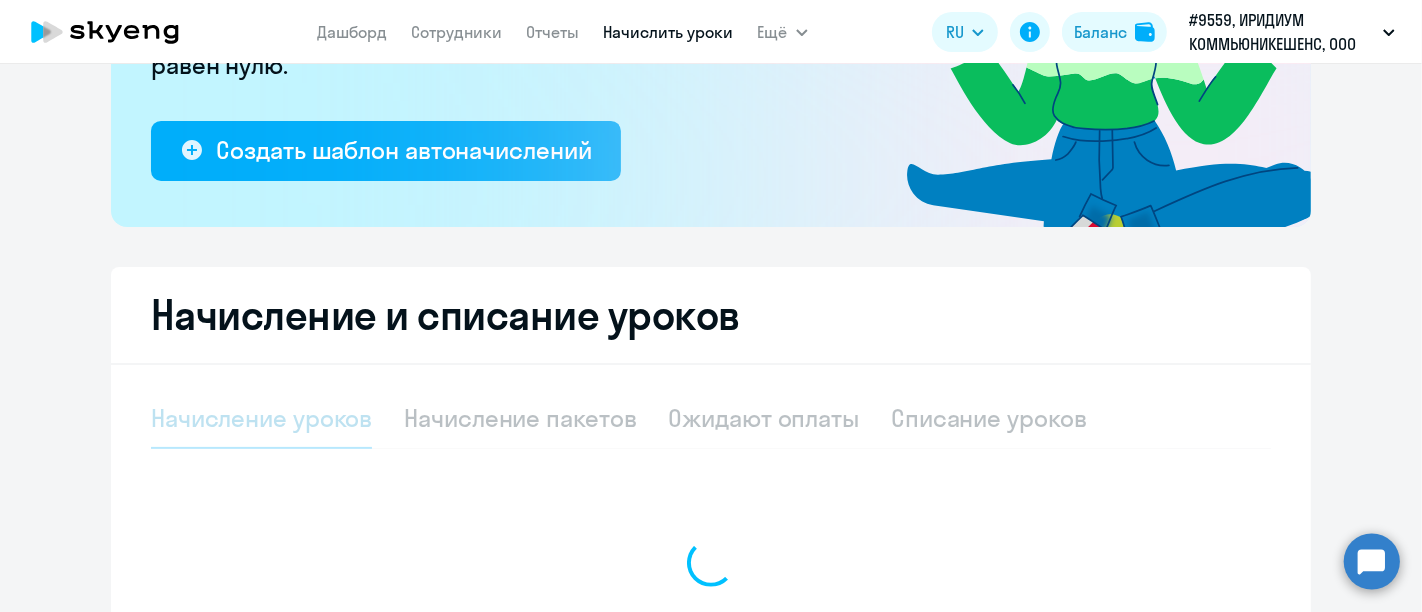 select on "10" 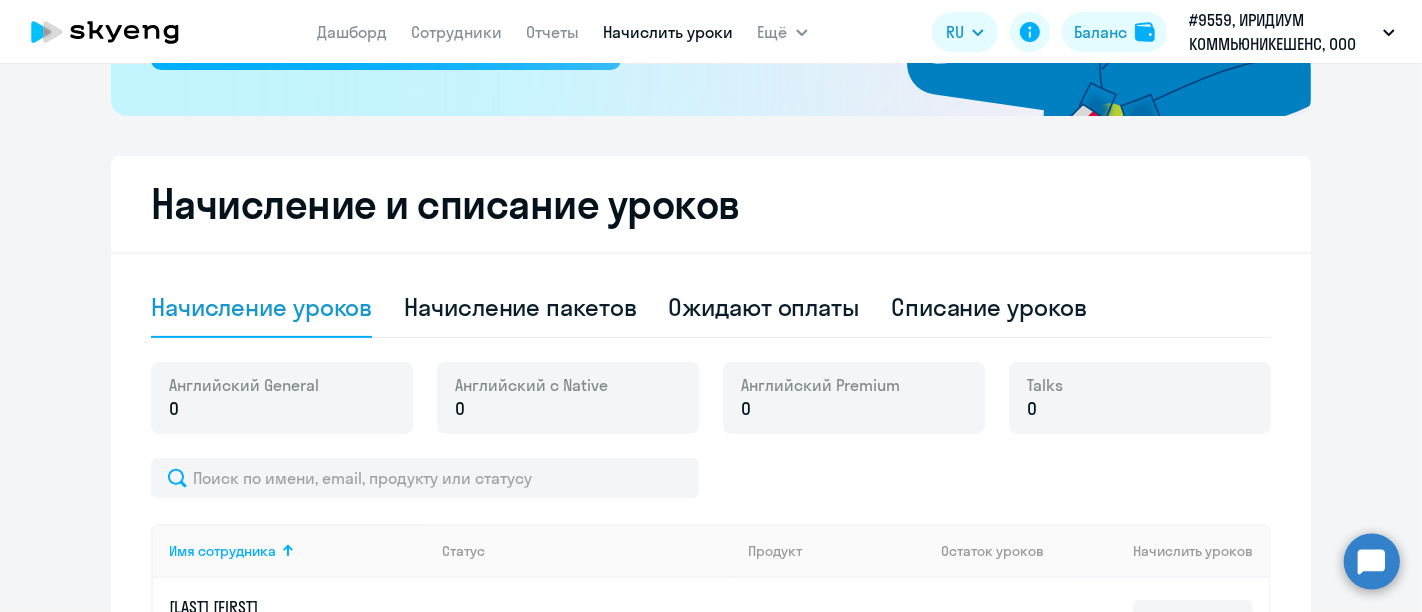 scroll, scrollTop: 666, scrollLeft: 0, axis: vertical 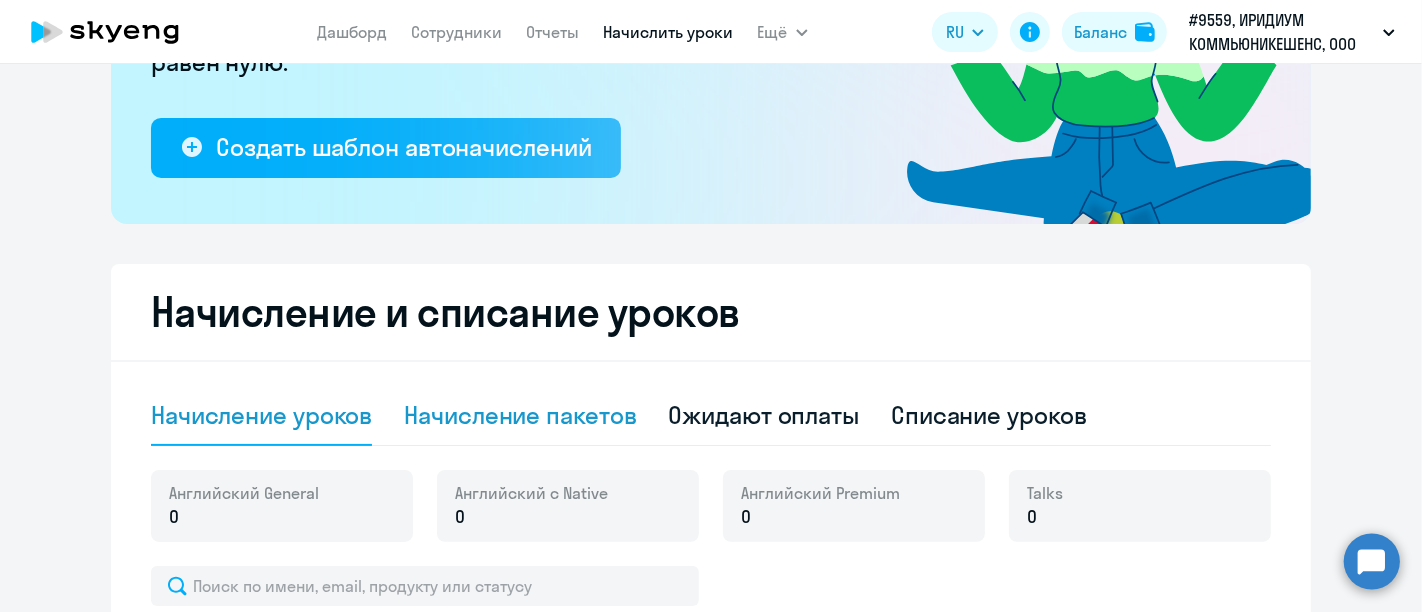 click on "Начисление пакетов" 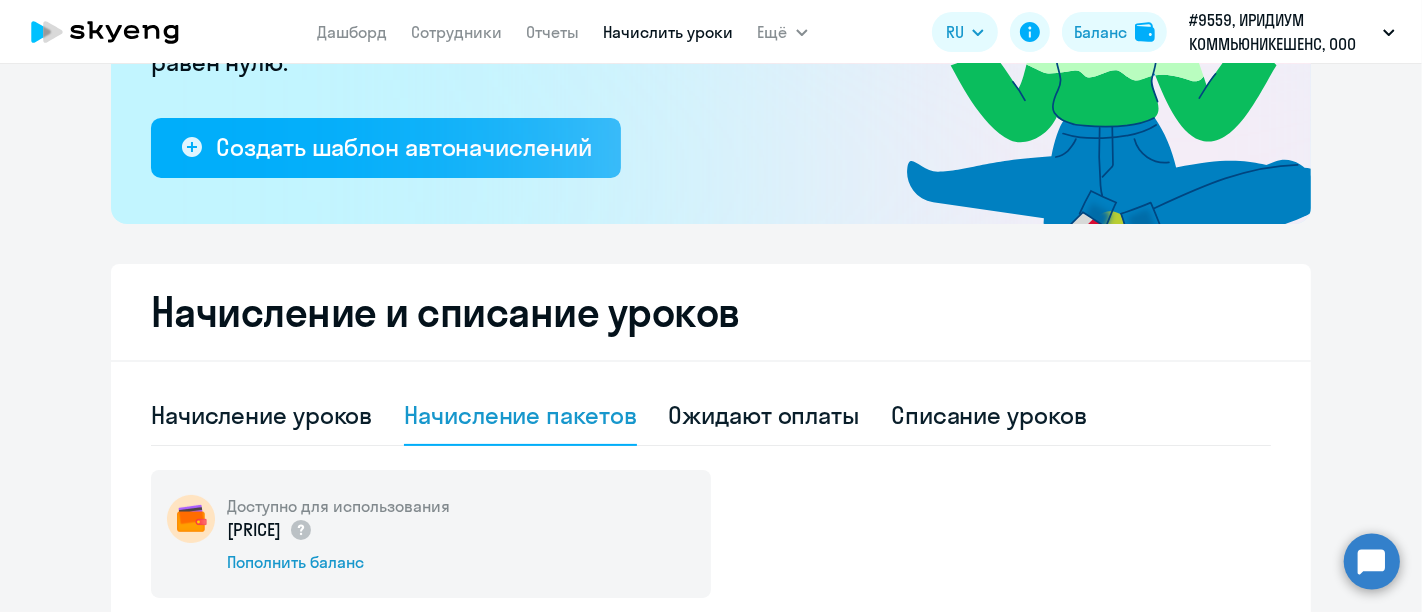 click on "Начисление пакетов" 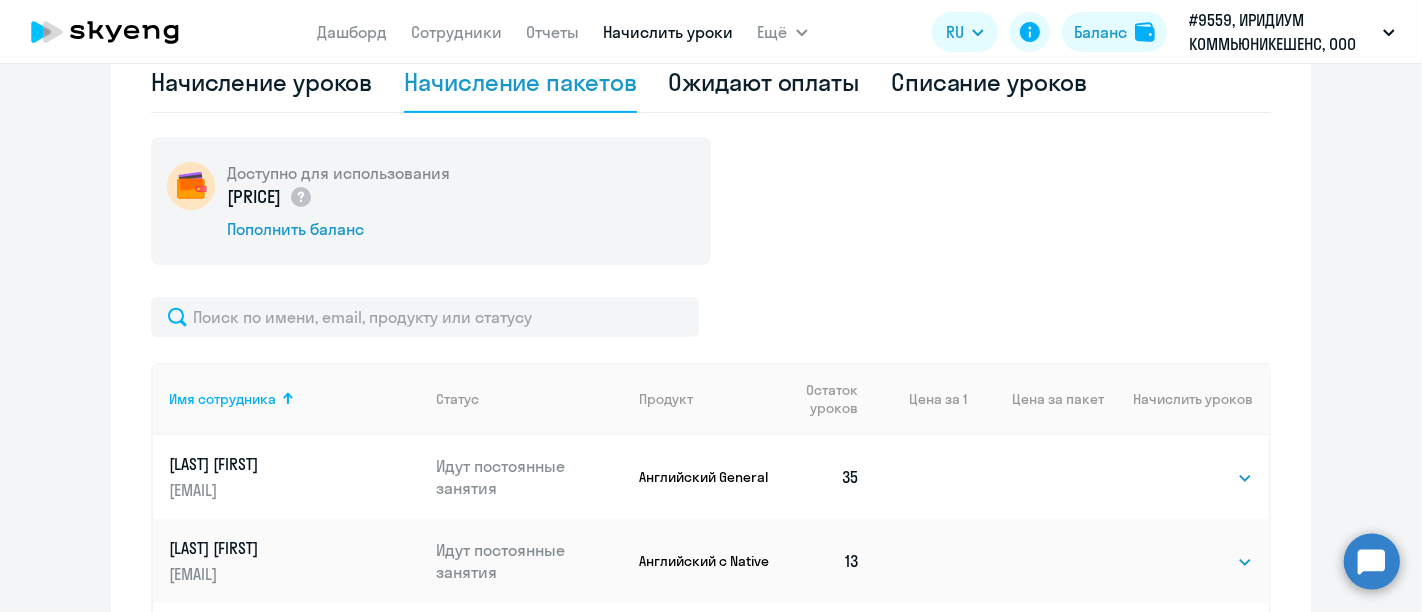 scroll, scrollTop: 780, scrollLeft: 0, axis: vertical 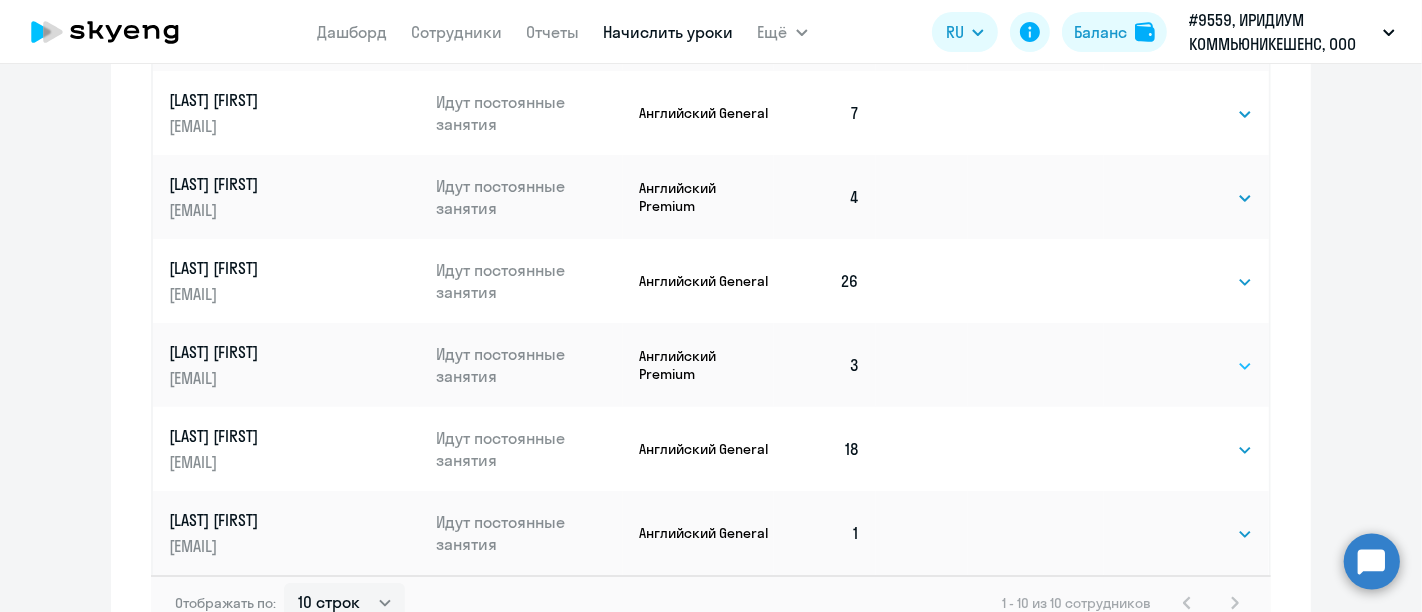click on "Выбрать   4   8   16   32   64   96   128" 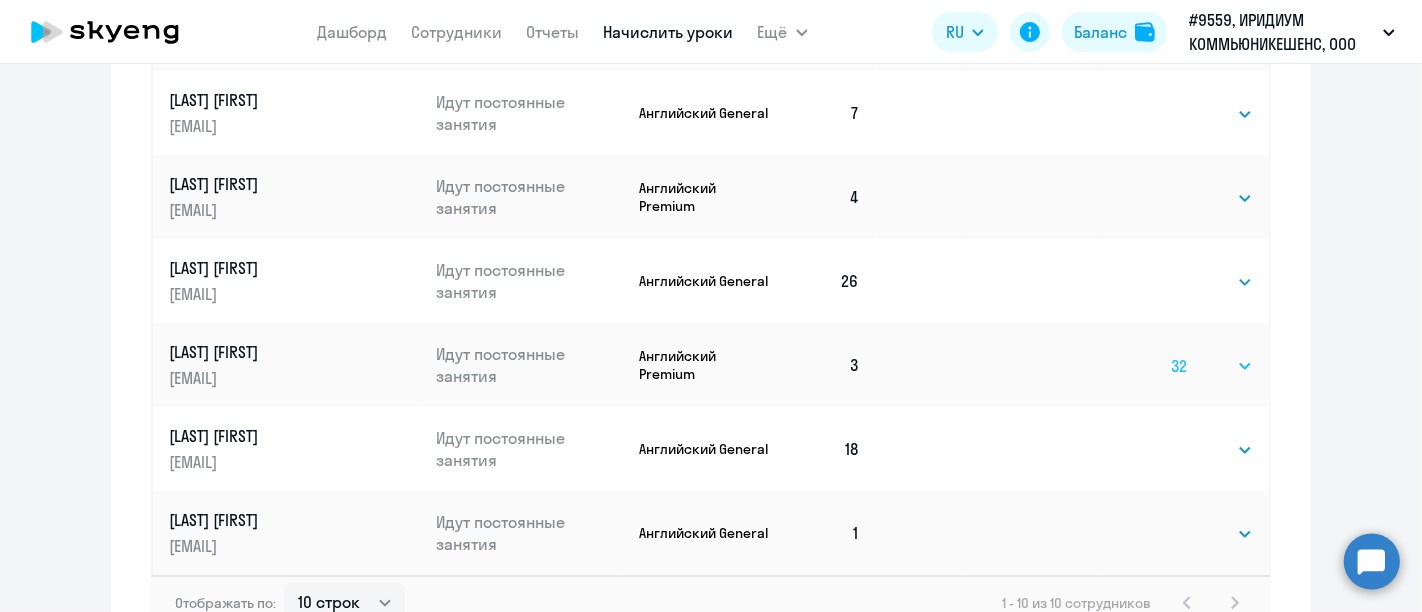 click on "Выбрать   4   8   16   32   64   96   128" 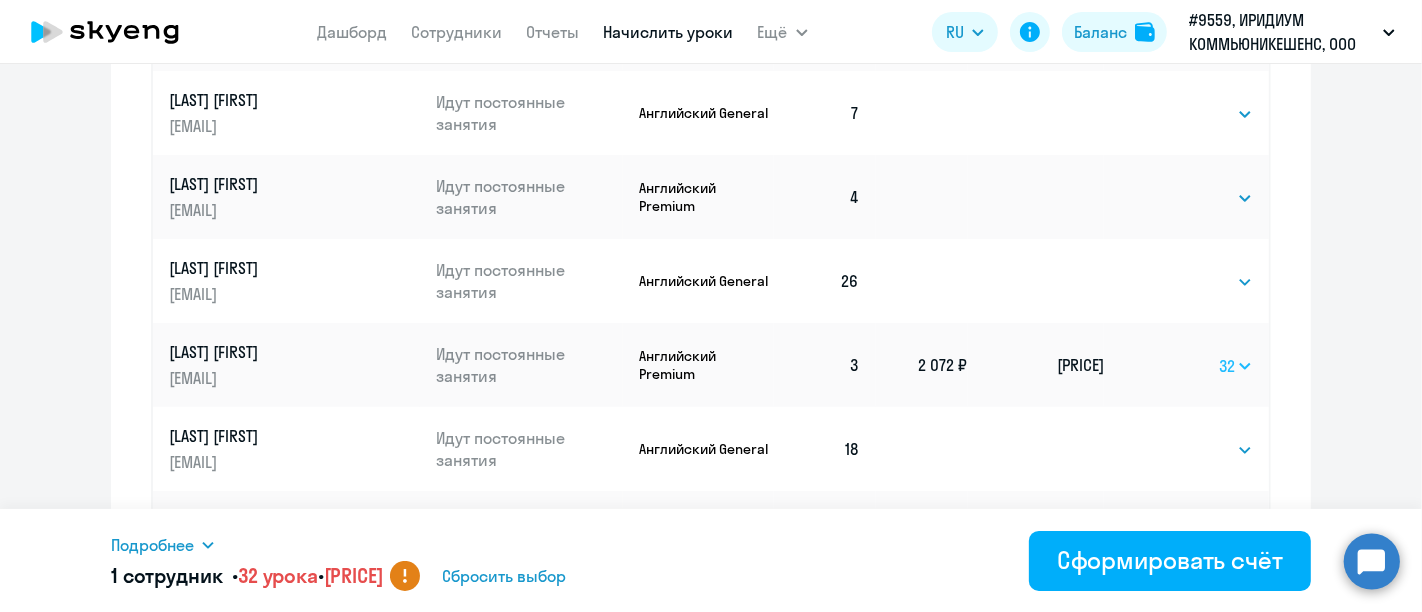 click on "Выбрать   4   8   16   32   64   96   128" 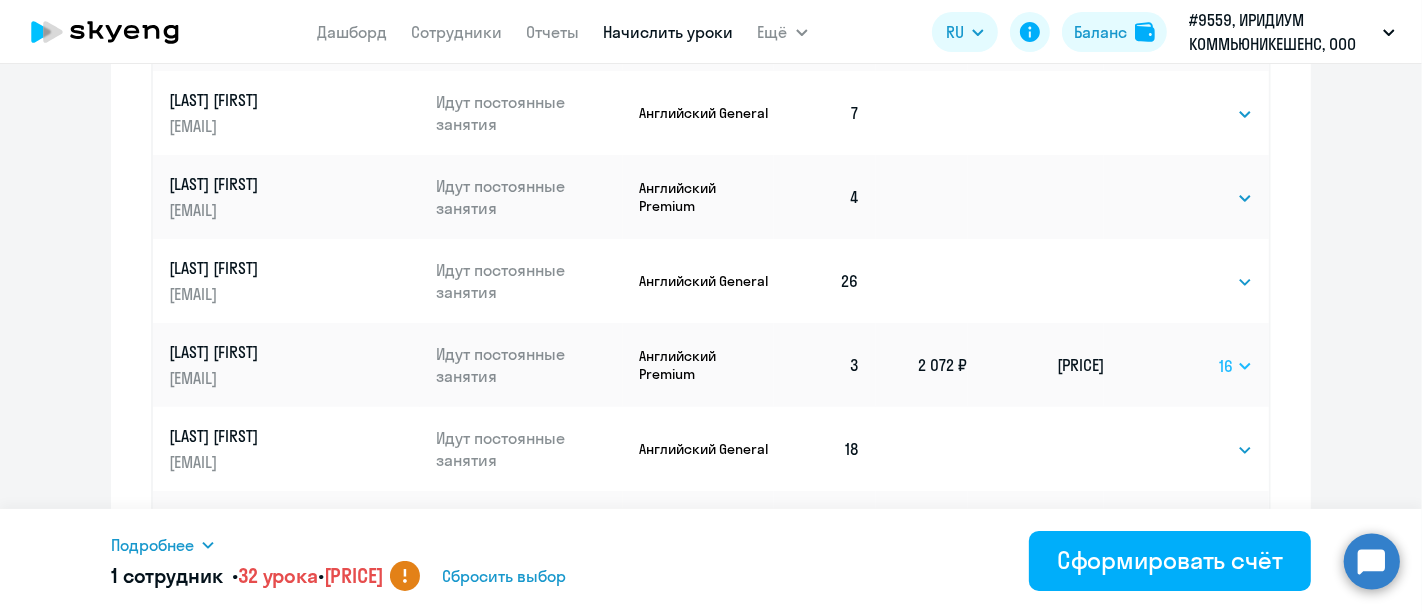click on "Выбрать   4   8   16   32   64   96   128" 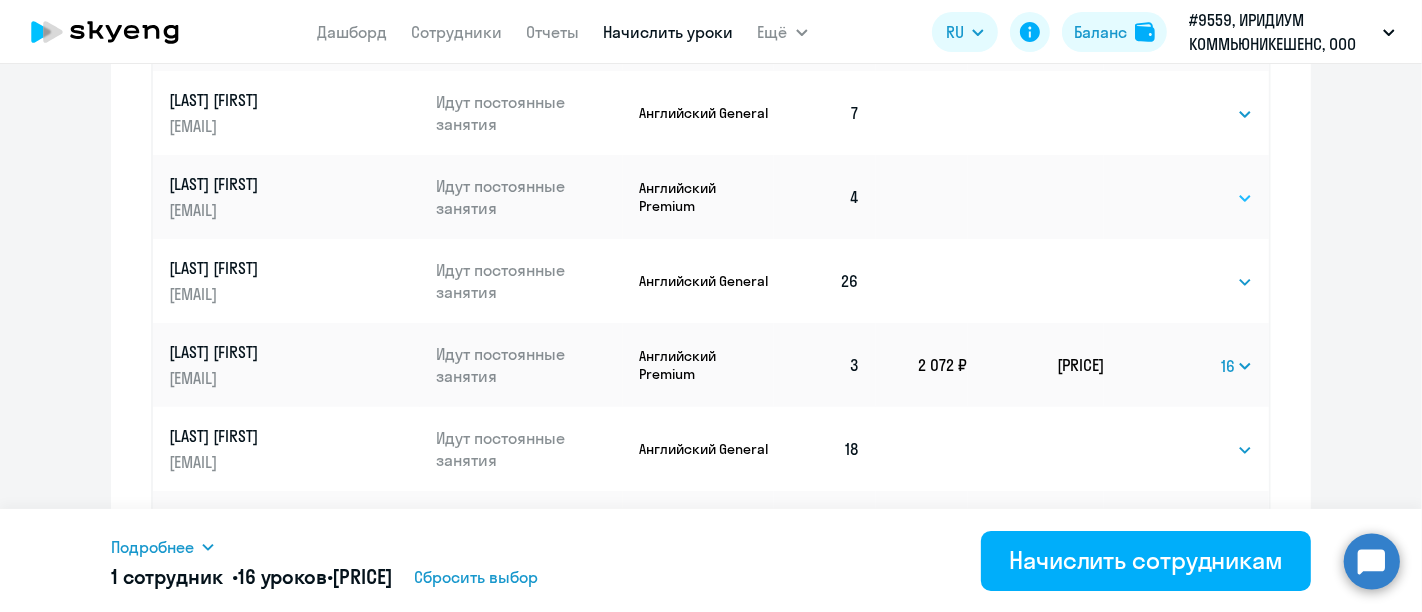 click on "Выбрать   4   8   16   32   64   96   128" 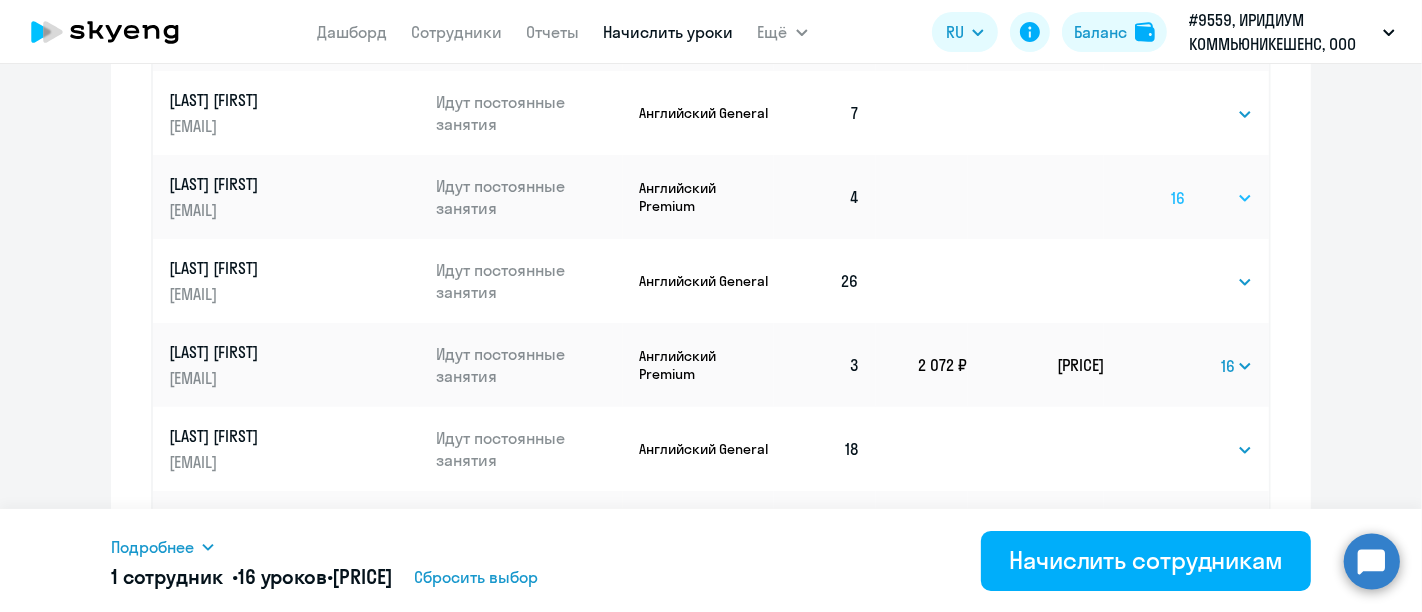click on "Выбрать   4   8   16   32   64   96   128" 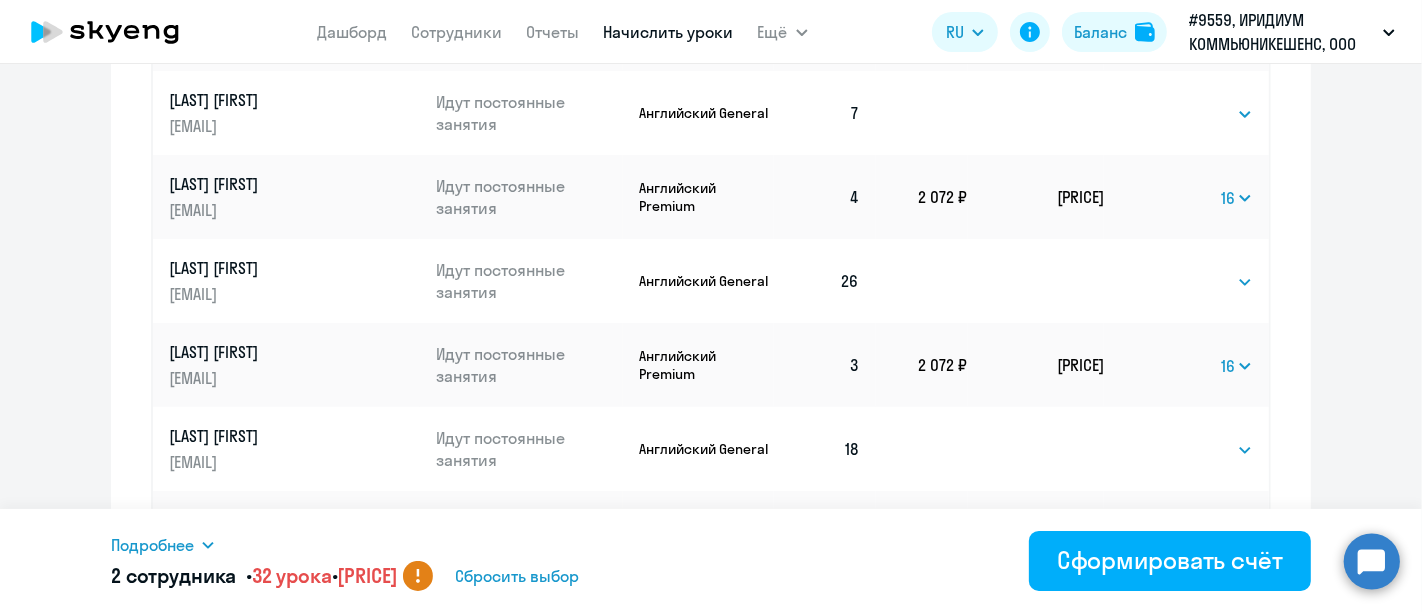 click on "Начисление и списание уроков Начисление уроков Начисление пакетов Ожидают оплаты Списание уроков Доступно для использования  33 500 ₽
Пополнить баланс
Имя сотрудника   Статус   Продукт   Остаток уроков   Цена за 1   Цена за пакет   Начислить уроков  Васильев Илья ilya.vasilev@iridium-russia.com Идут постоянные занятия Английский General  35   Выбрать   4   8   16   32   64   96   128   Выбрать  Ермолина Ирина irina.ermolina@iridium-russia.com Идут постоянные занятия Английский с Native  13   Выбрать   4   8   16   32   64   96   128   Выбрать  Кирик Игорь igor.kirik@iridium-russia.com Идут постоянные занятия Английский с Native  8   4   8   16" 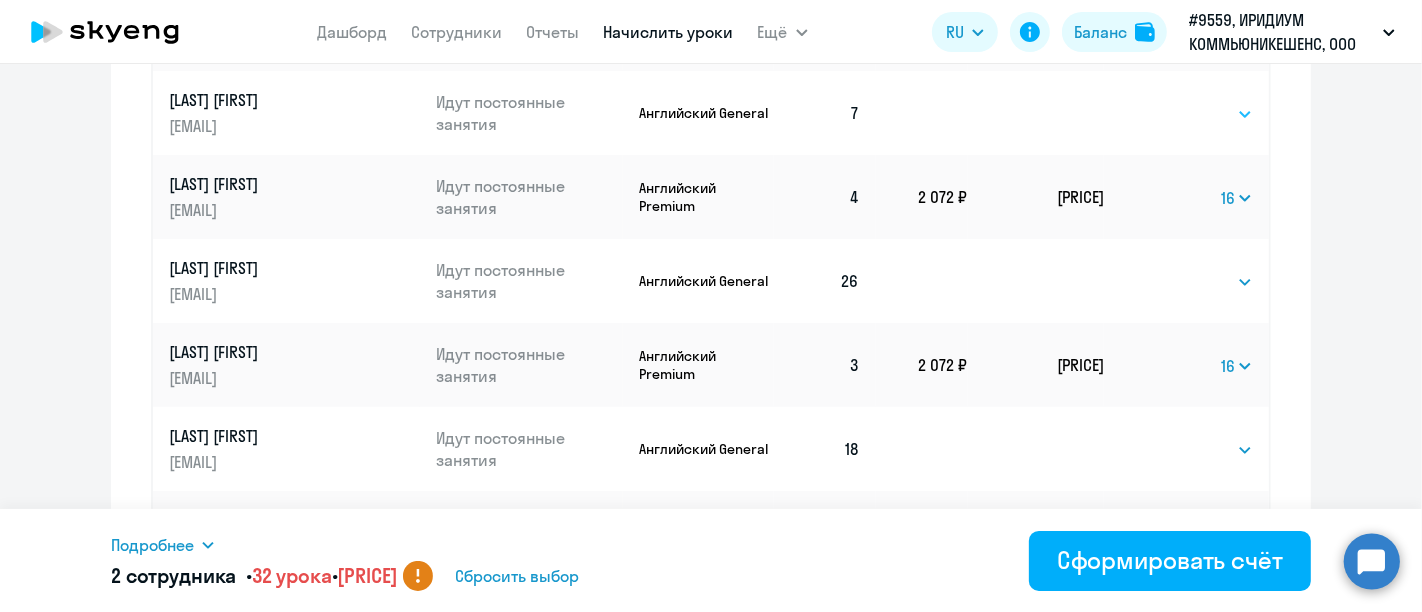 click on "Выбрать   4   8   16   32   64   96   128" 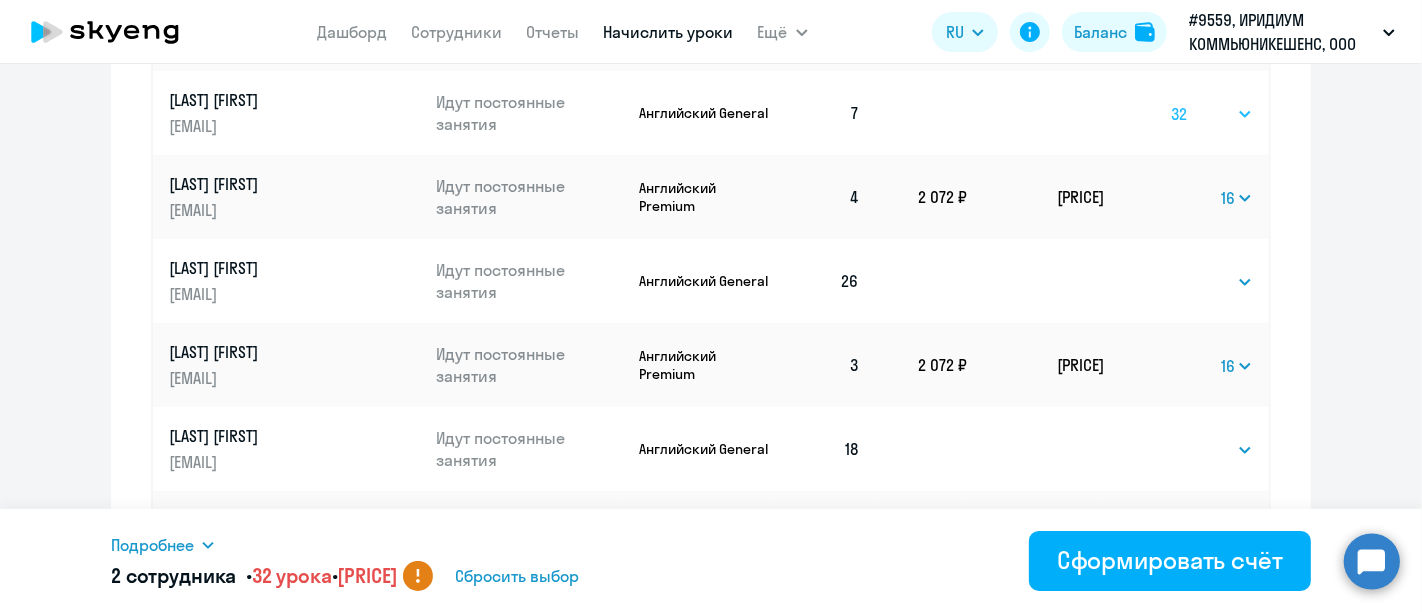 click on "Выбрать   4   8   16   32   64   96   128" 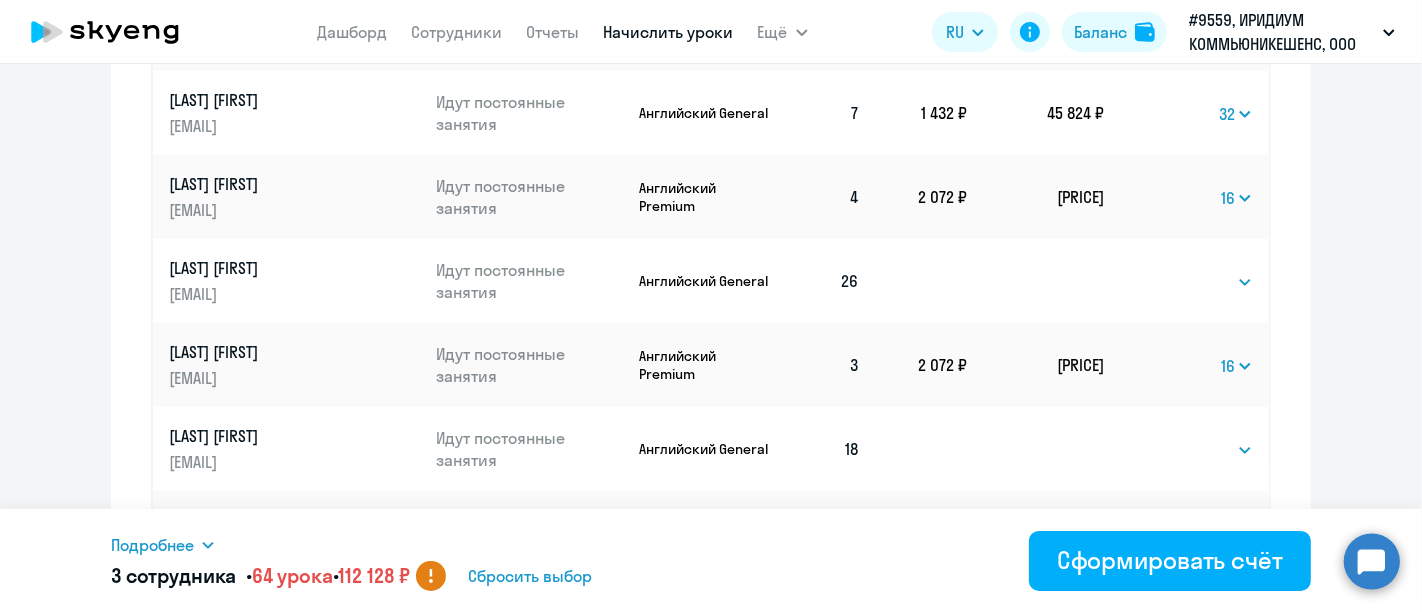 scroll, scrollTop: 110, scrollLeft: 0, axis: vertical 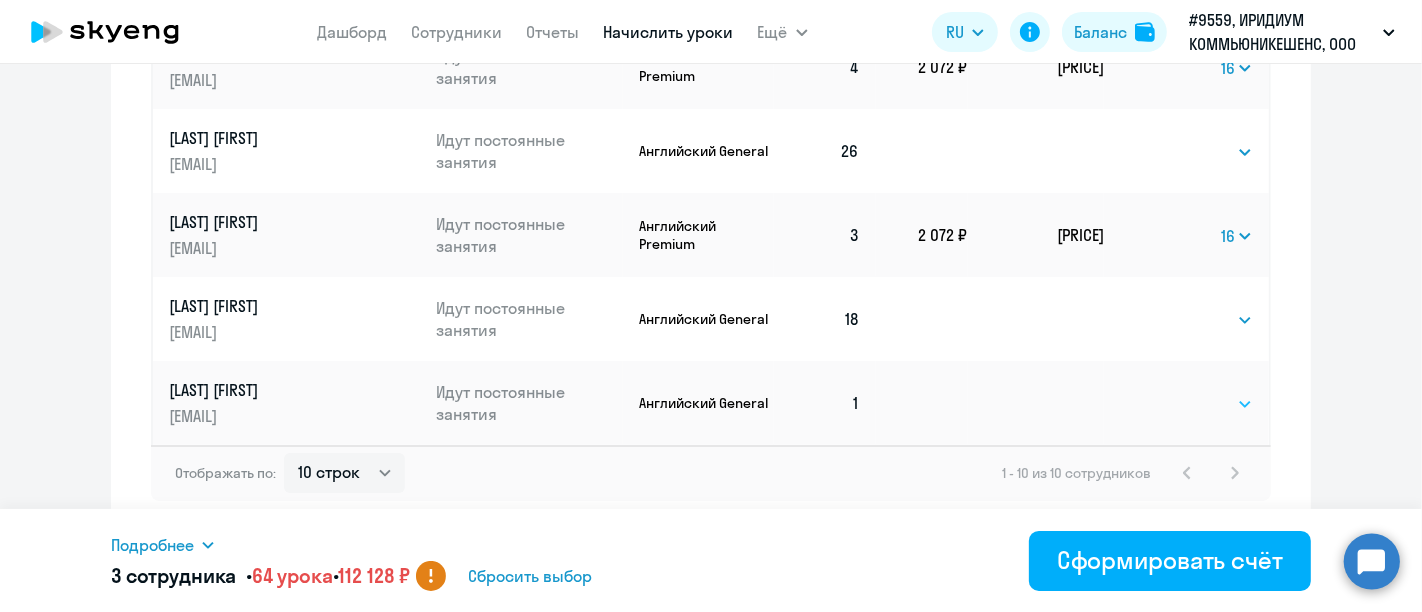 click on "Выбрать   4   8   16   32   64   96   128" 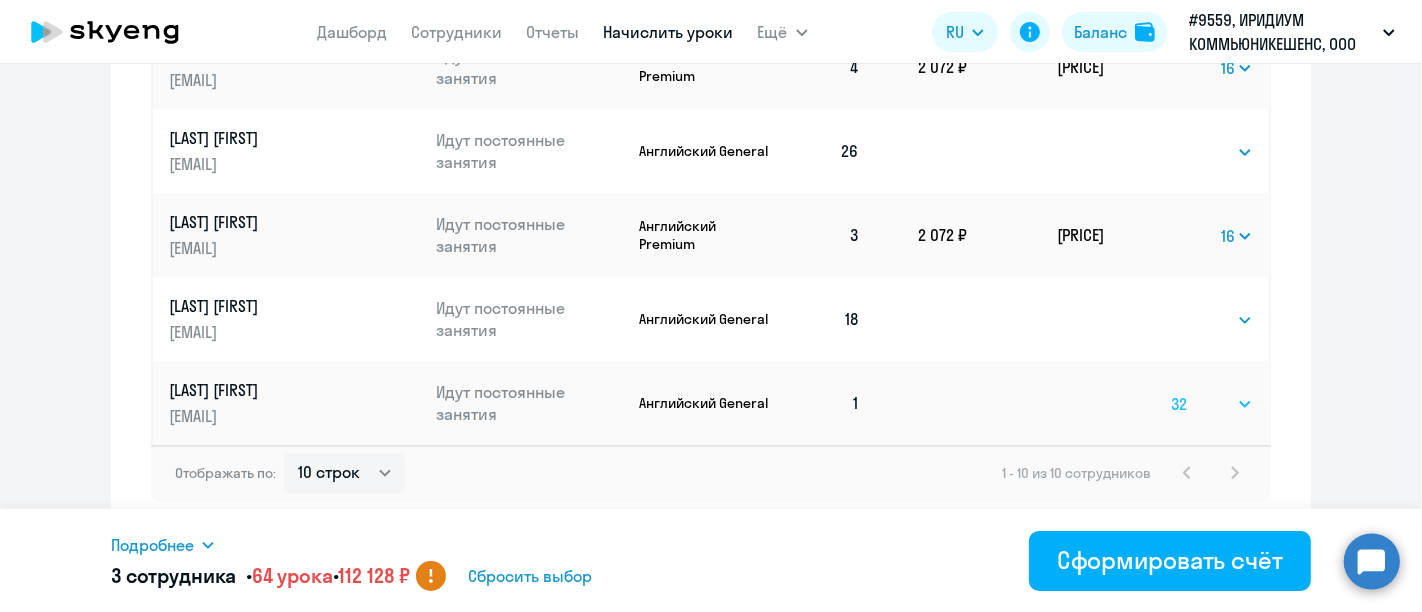 click on "Выбрать   4   8   16   32   64   96   128" 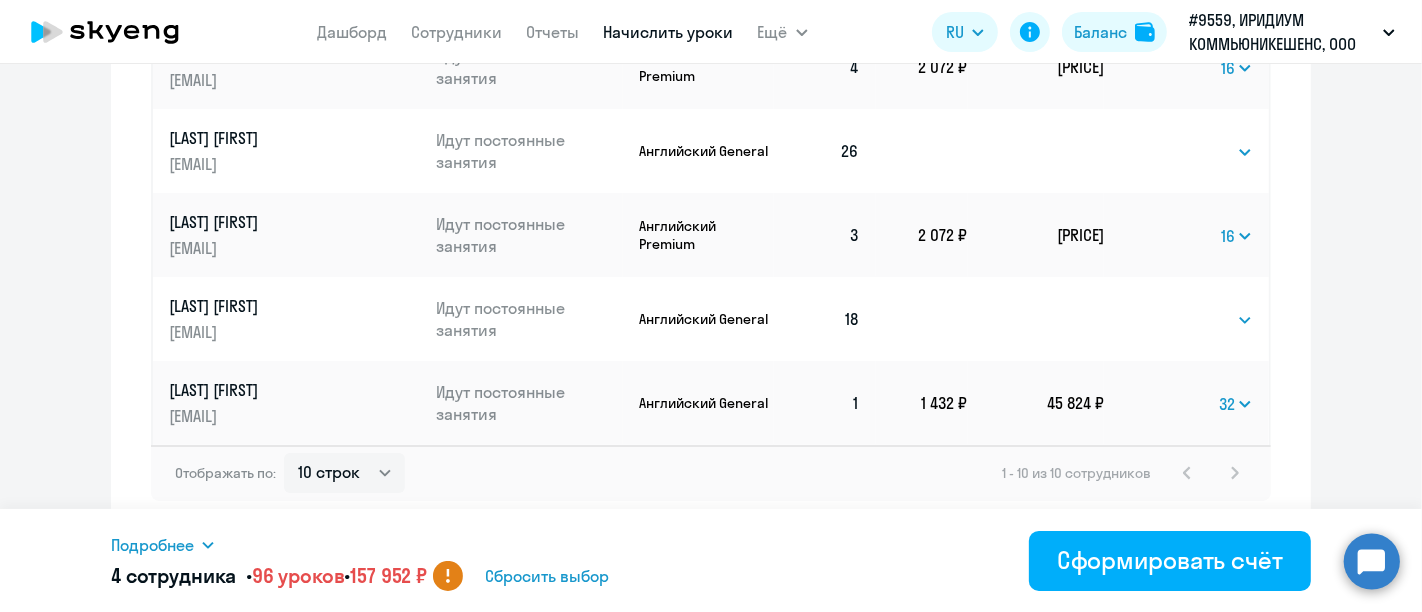 scroll, scrollTop: 0, scrollLeft: 0, axis: both 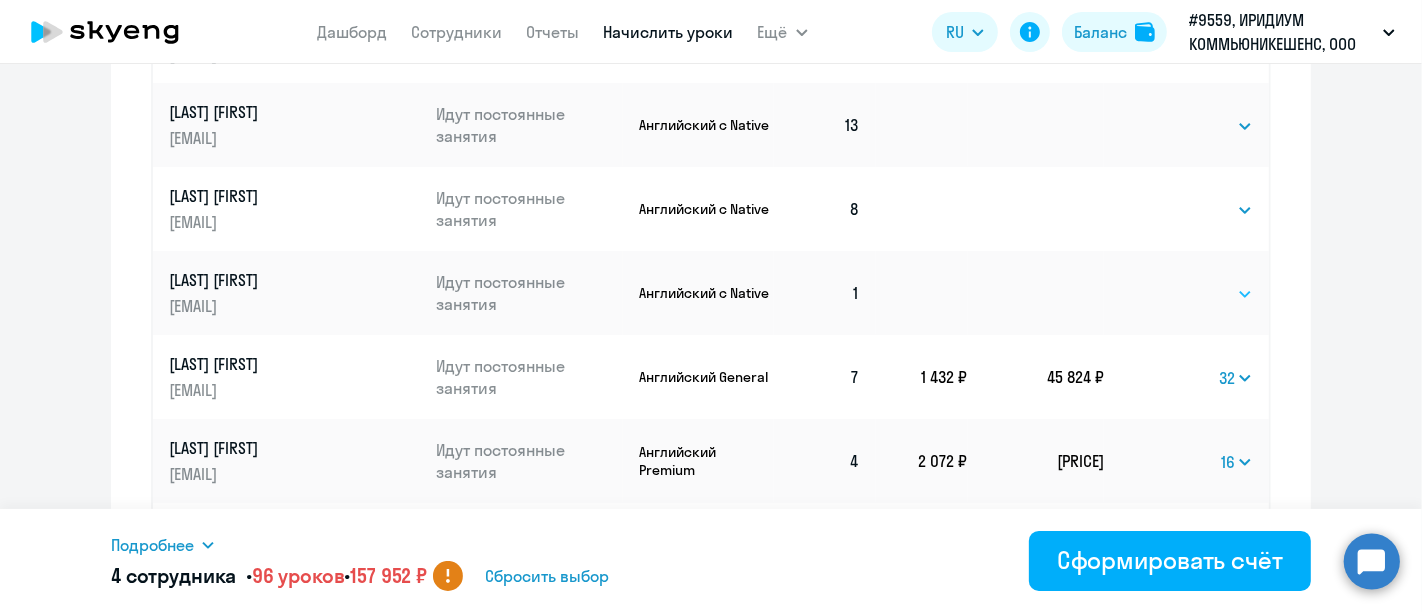 click on "Выбрать   4   8   16   32   64   96   128" 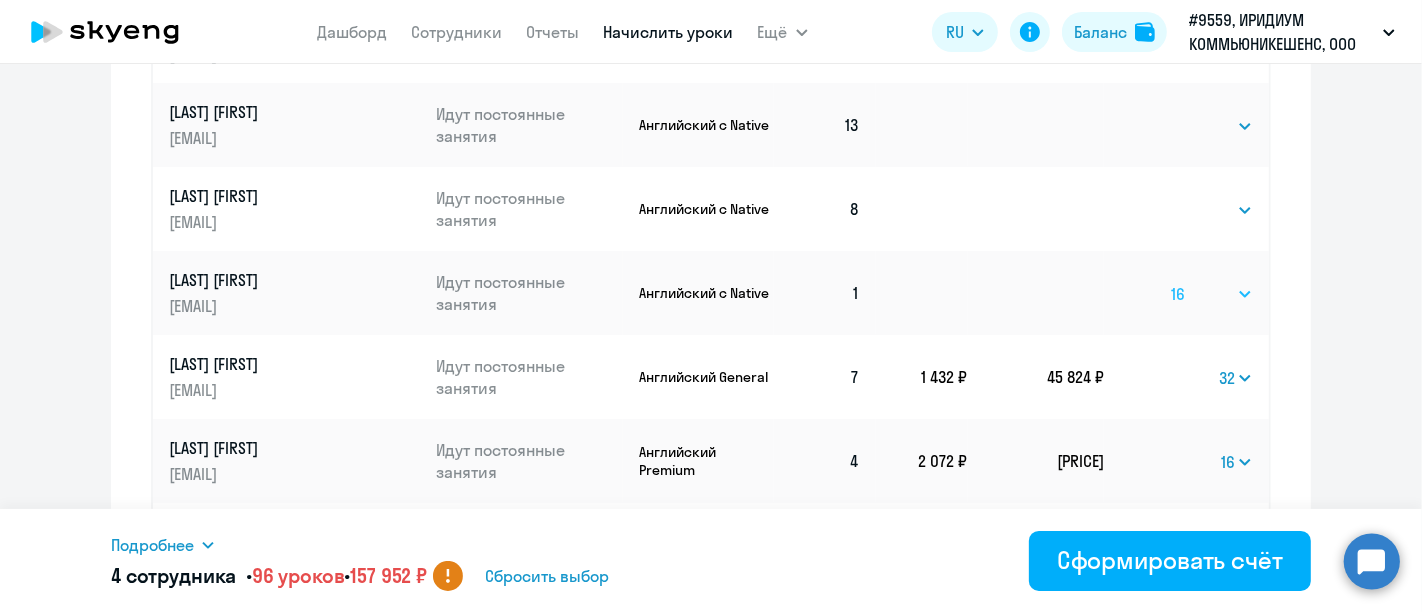click on "Выбрать   4   8   16   32   64   96   128" 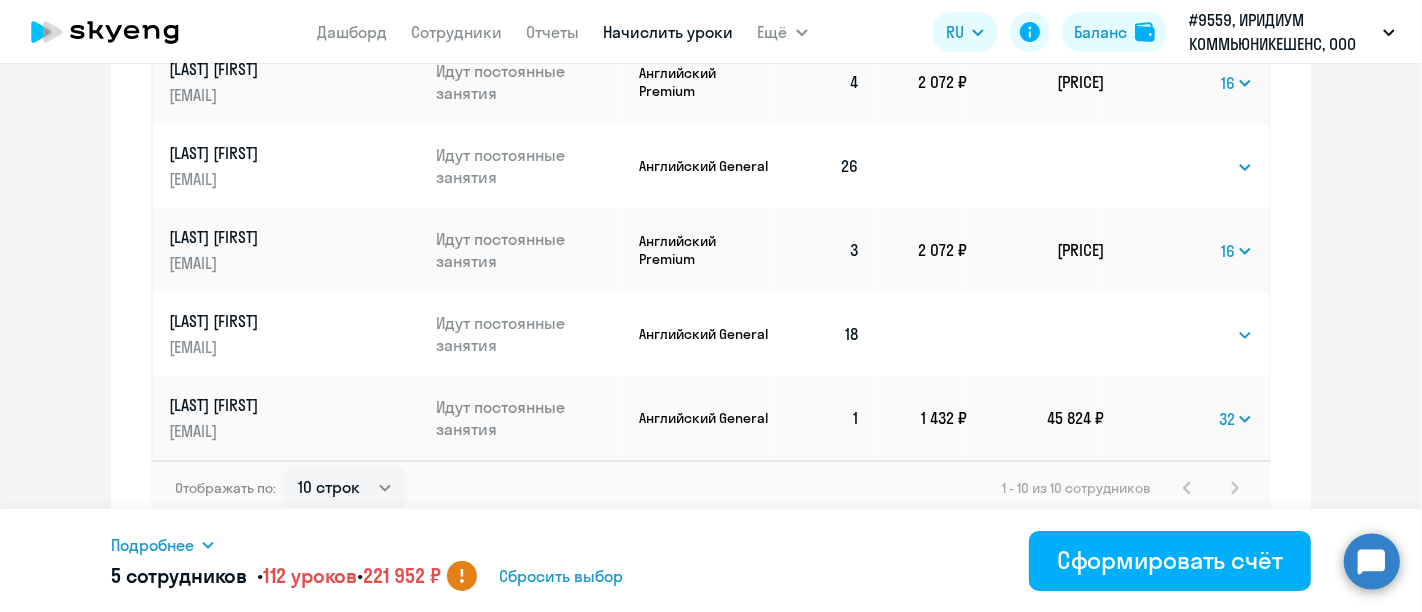 scroll, scrollTop: 1499, scrollLeft: 0, axis: vertical 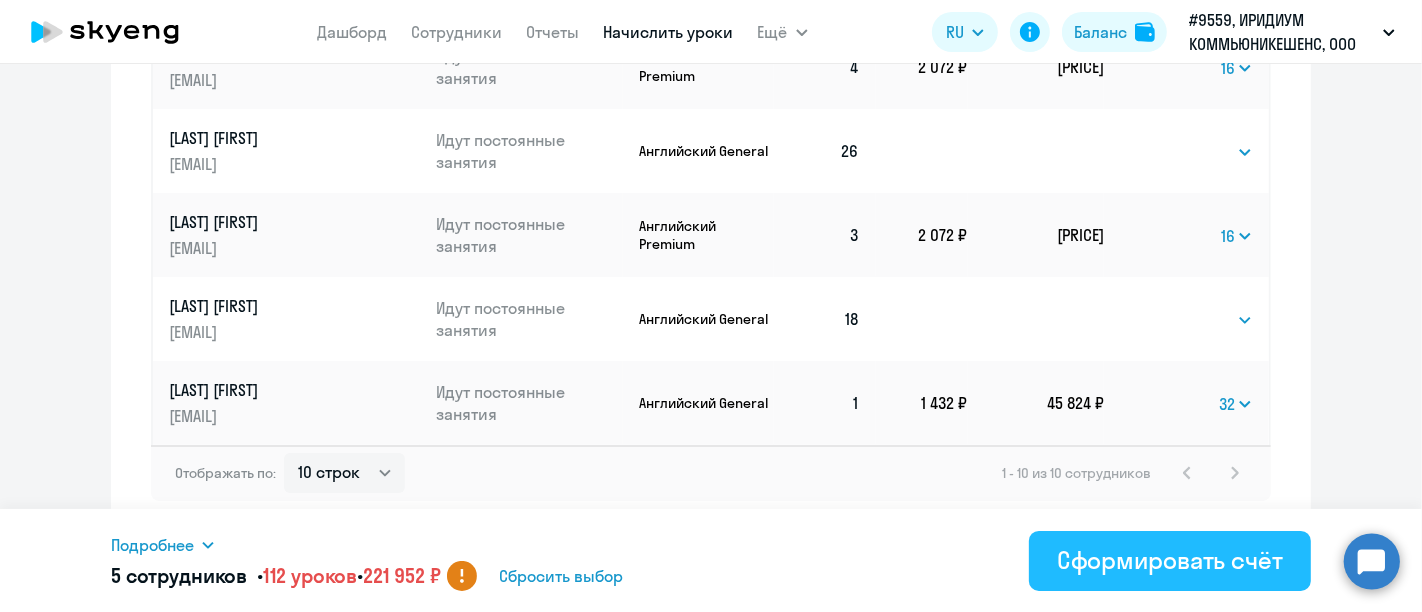 click on "Сформировать счёт" at bounding box center [1170, 560] 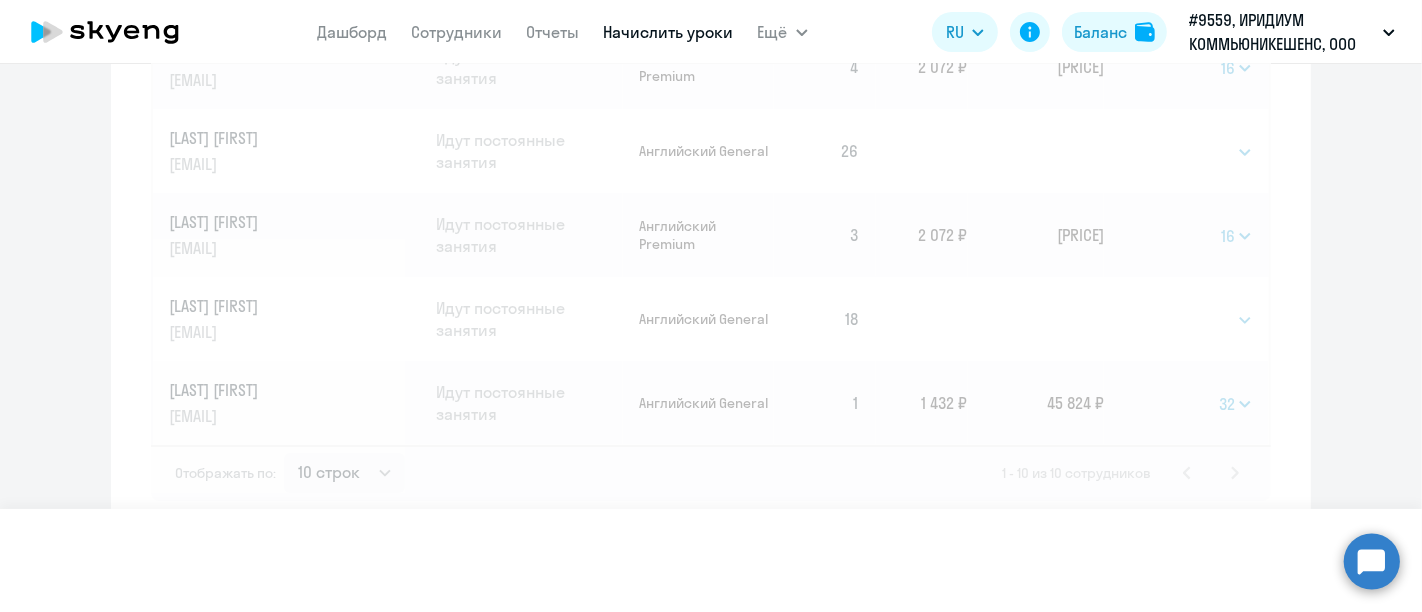 select 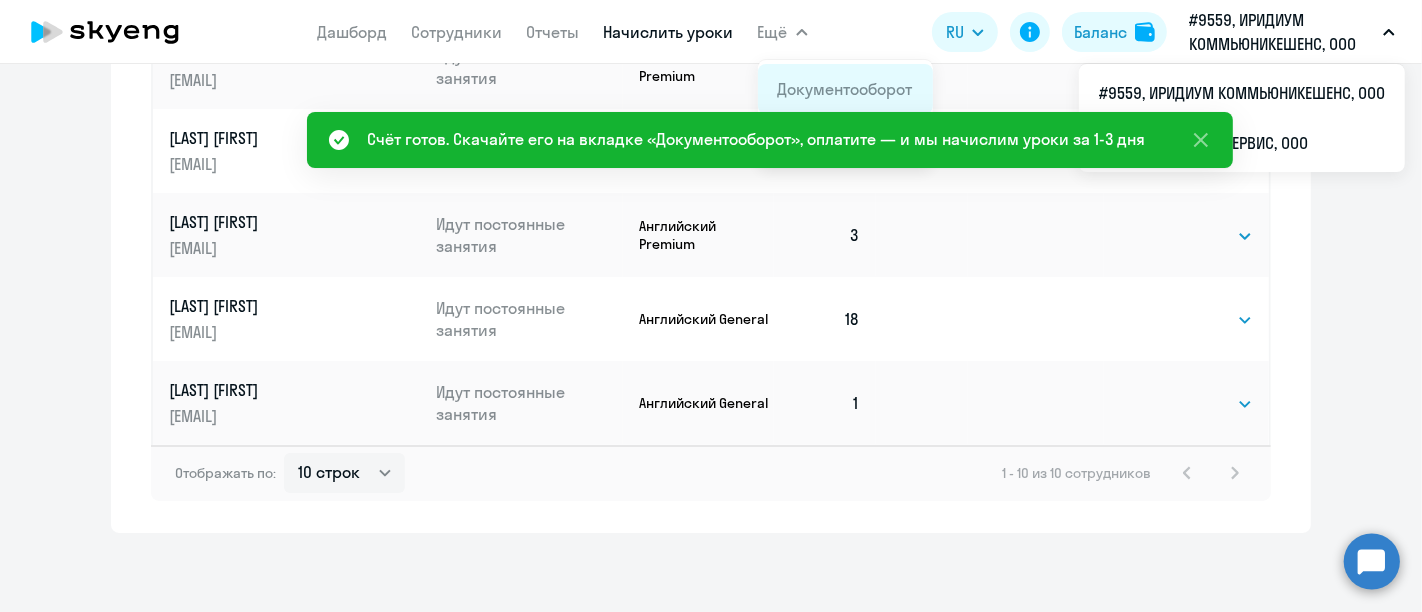 click on "Документооборот" at bounding box center (845, 89) 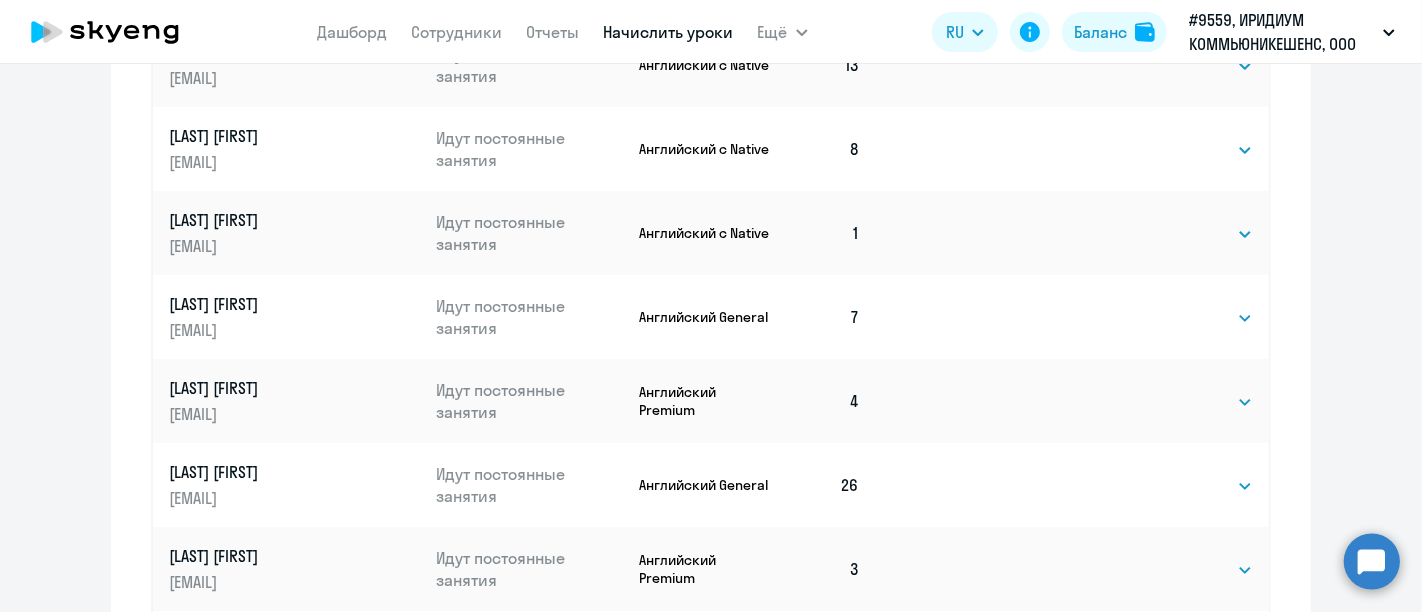 scroll, scrollTop: 499, scrollLeft: 0, axis: vertical 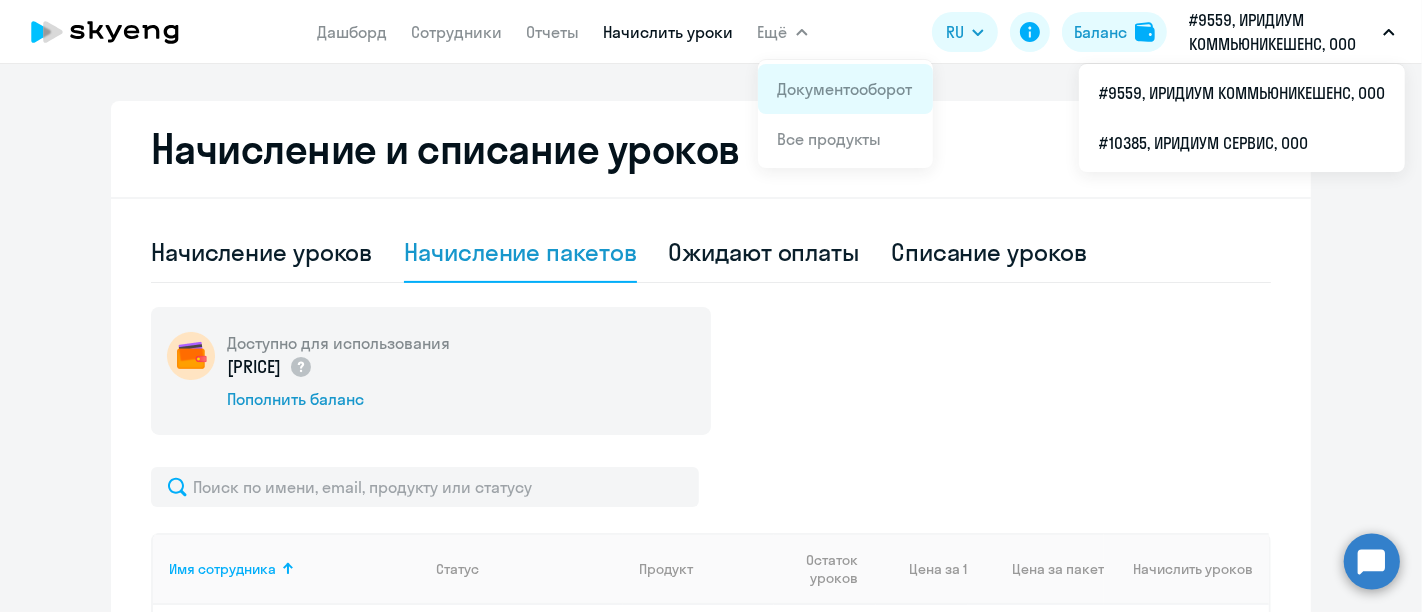 click on "Документооборот" at bounding box center (845, 89) 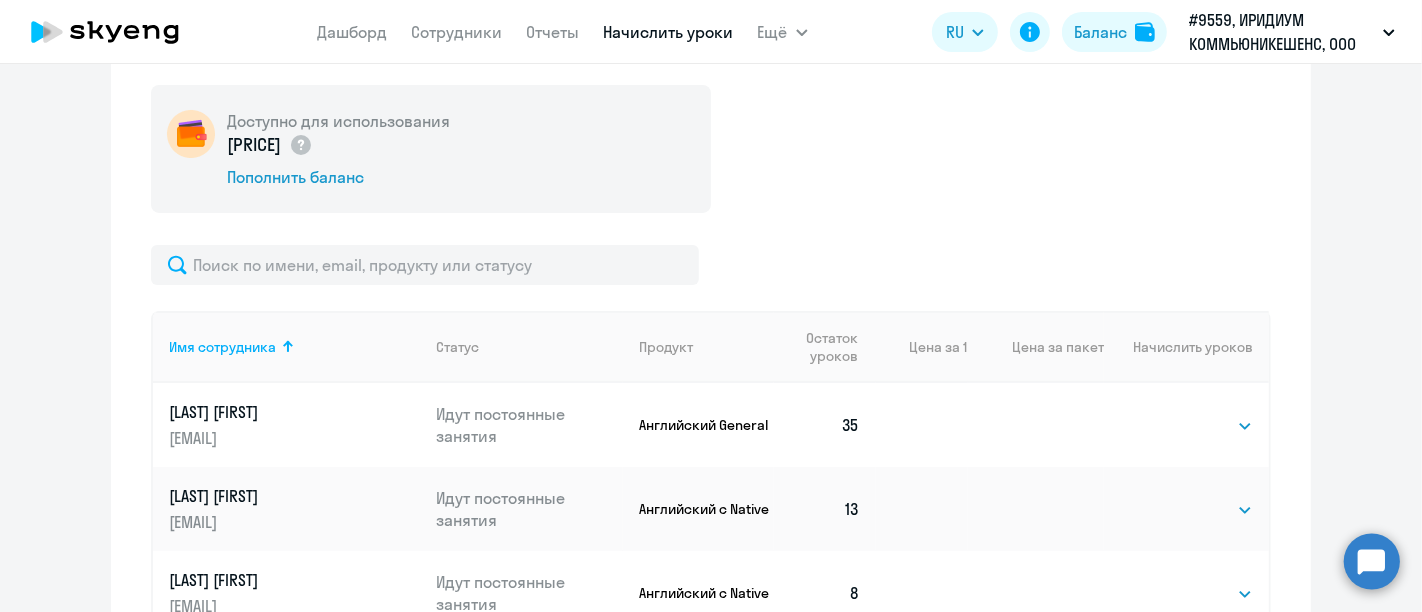 scroll, scrollTop: 277, scrollLeft: 0, axis: vertical 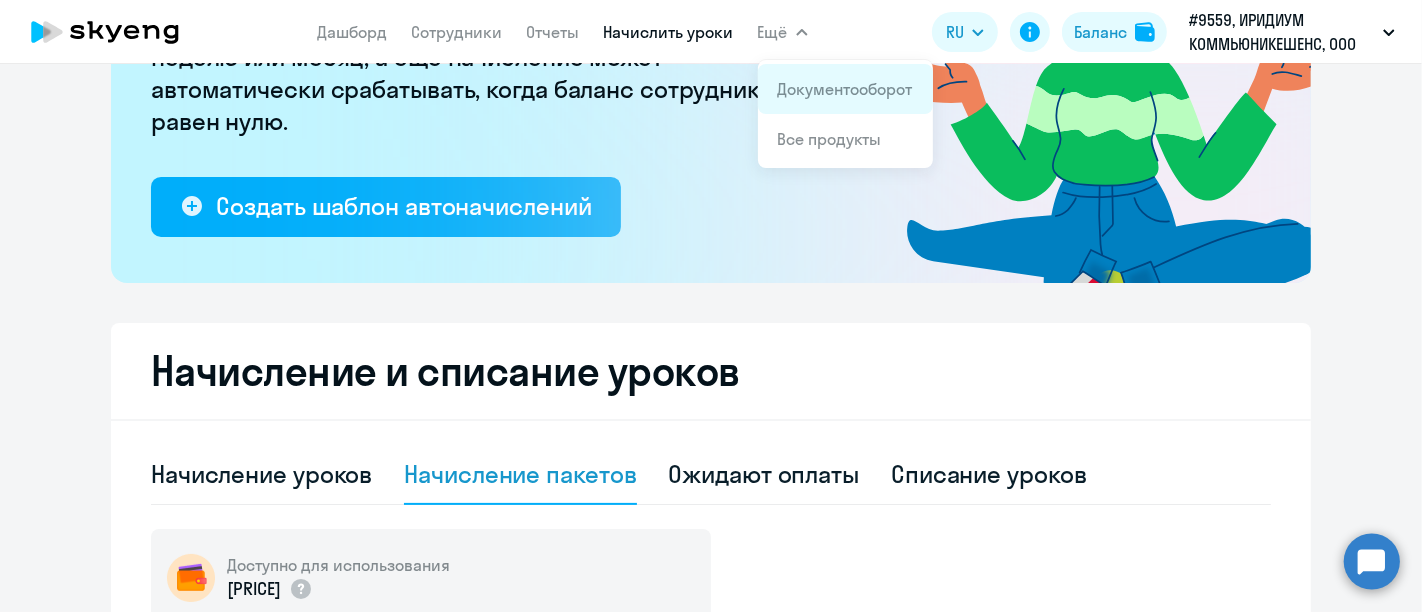 click on "Документооборот" at bounding box center [845, 89] 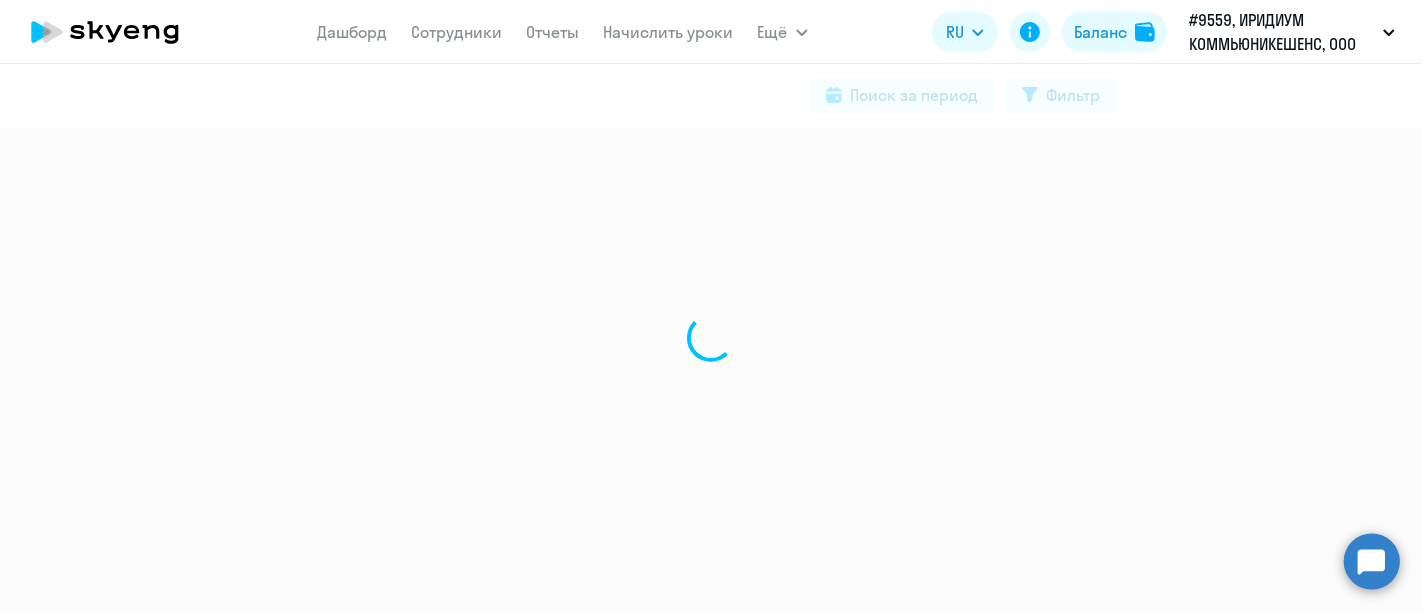 scroll, scrollTop: 0, scrollLeft: 0, axis: both 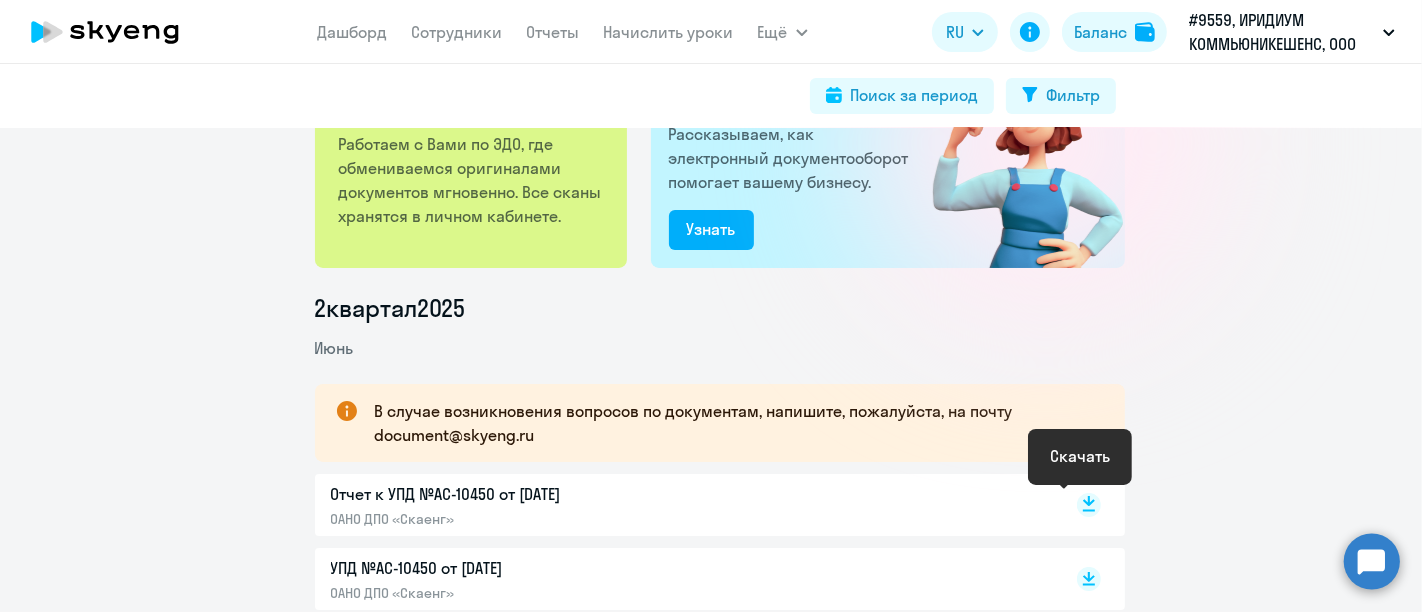 click 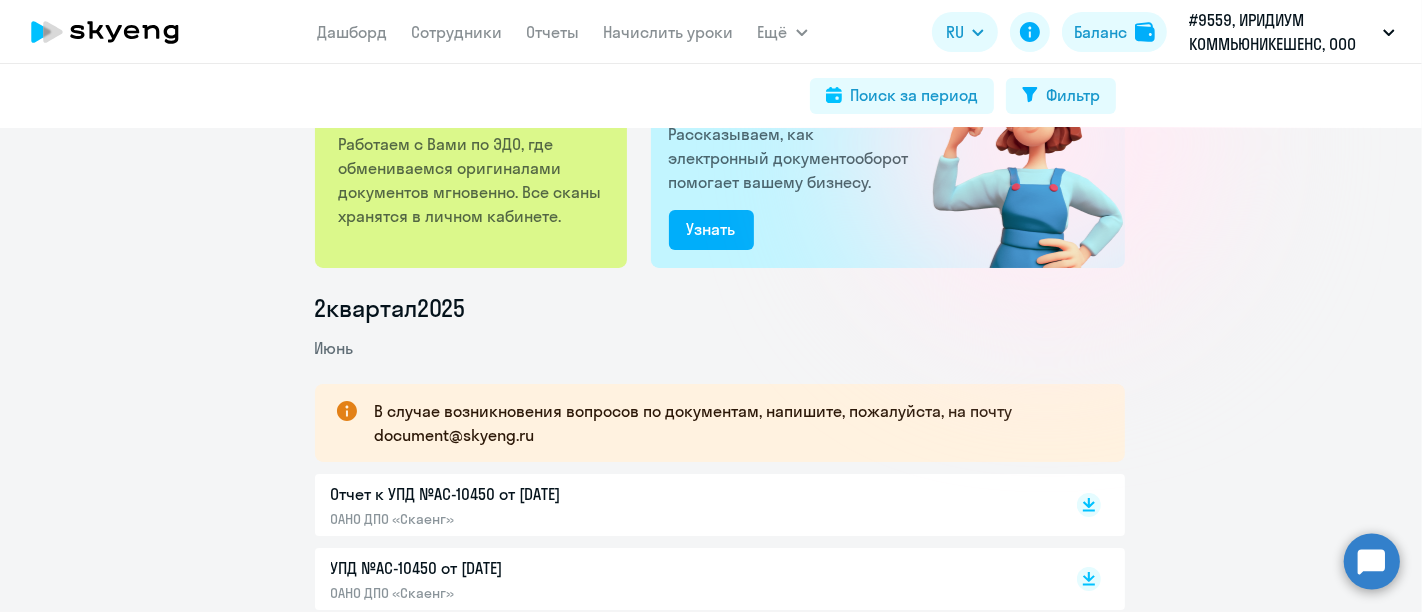click on "2  квартал  2025  Июнь
В случае возникновения вопросов по документам, напишите, пожалуйста, на почту document@skyeng.ru  Отчет к УПД №AC-10450 от 30.06.2025  ОАНО ДПО «Скаенг»
УПД №AC-10450 от 30.06.2025  ОАНО ДПО «Скаенг»
Май  Отчет к УПД №AC-8432 от 31.05.2025  ОАНО ДПО «Скаенг»
УПД №AC-8432 от 31.05.2025  ОАНО ДПО «Скаенг»
Апрель  Отчет к УПД №AC-6372 от 30.04.2025  ОАНО ДПО «Скаенг»
УПД №AC-6372 от 30.04.2025  ОАНО ДПО «Скаенг»
1  квартал  2025  Март  Отчет к УПД №AC-4297 от 31.03.2025  ОАНО ДПО «Скаенг»
УПД №AC-4297 от 31.03.2025  ОАНО ДПО «Скаенг»
Февраль  Отчет к УПД №AC-2199 от 28.02.2025
Январь" 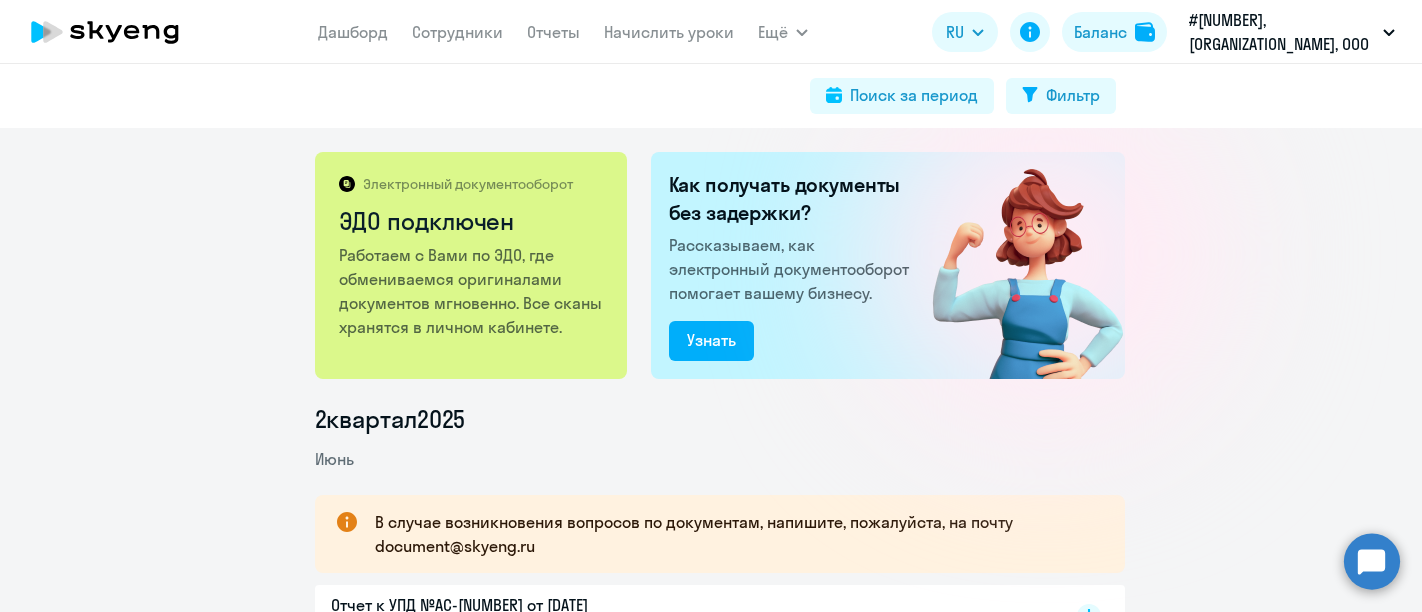 scroll, scrollTop: 0, scrollLeft: 0, axis: both 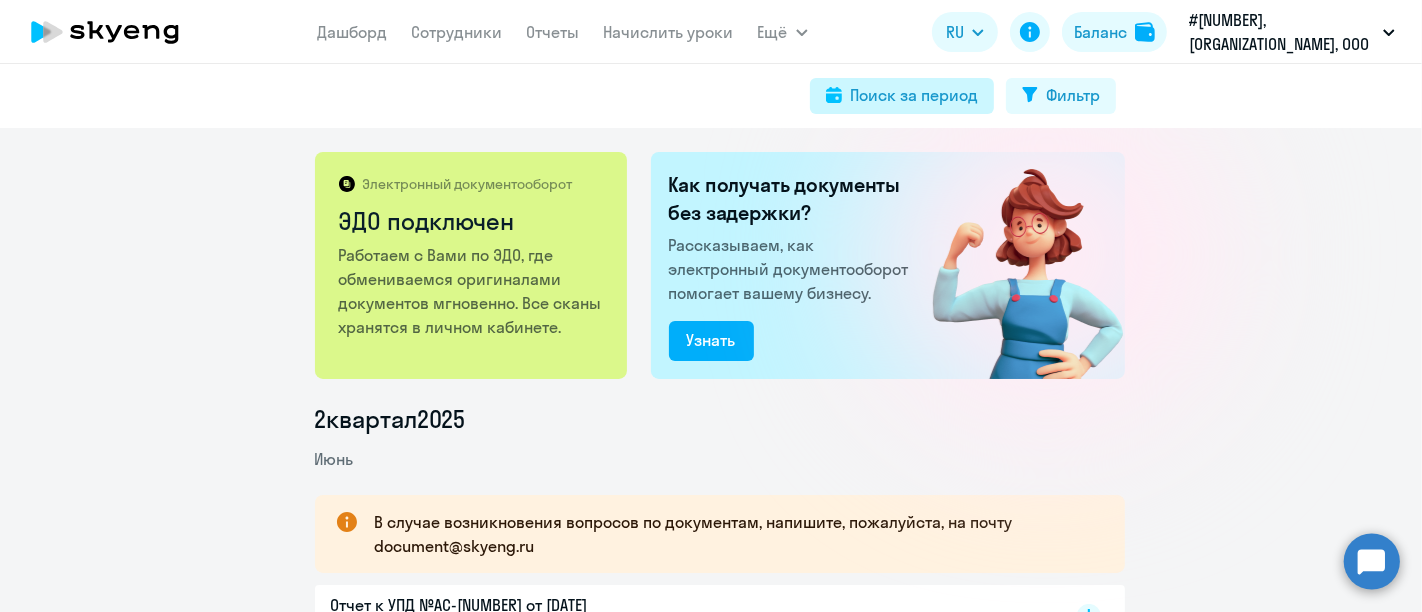 click on "Поиск за период" 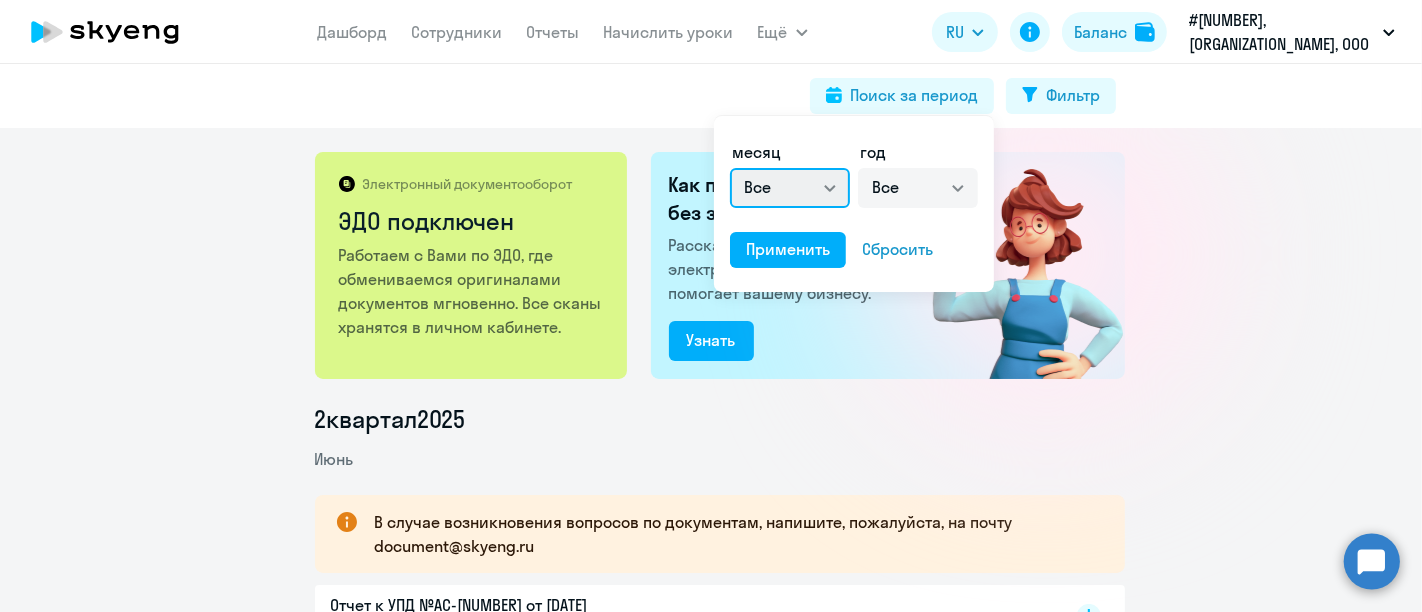 click on "Все  январь   февраль   март   апрель   май   июнь   июль   август   сентябрь   октябрь   ноябрь   декабрь" at bounding box center (790, 188) 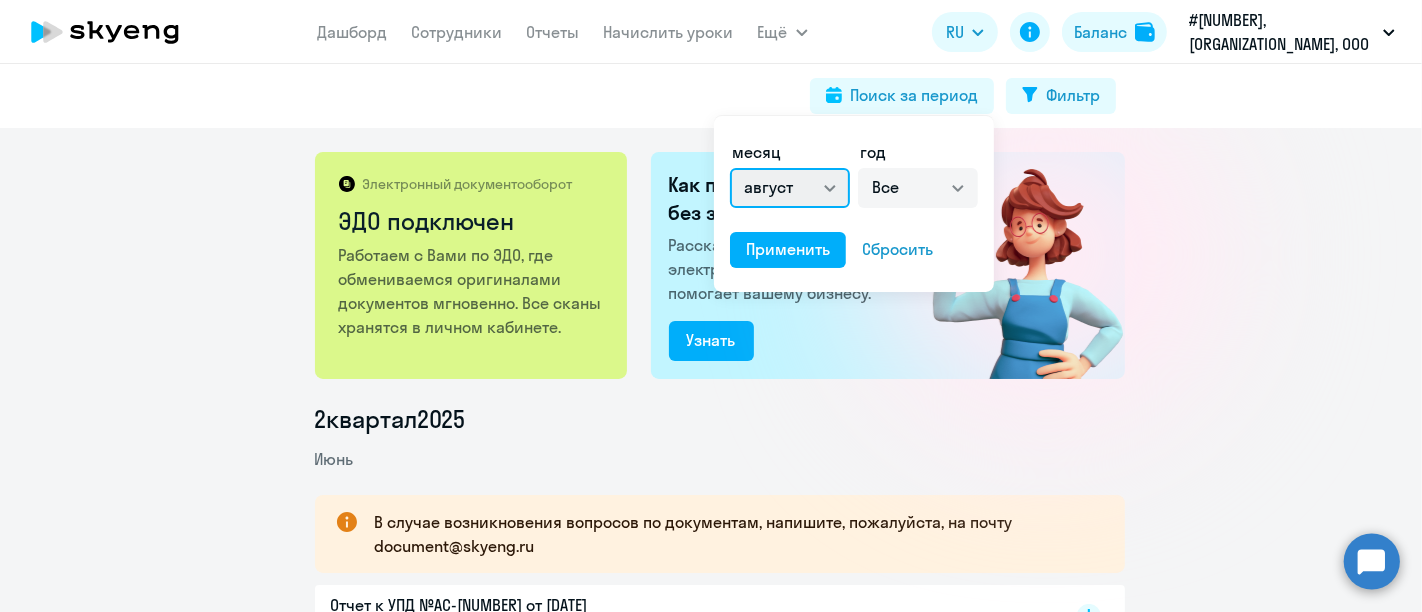 click on "Все  январь   февраль   март   апрель   май   июнь   июль   август   сентябрь   октябрь   ноябрь   декабрь" at bounding box center [790, 188] 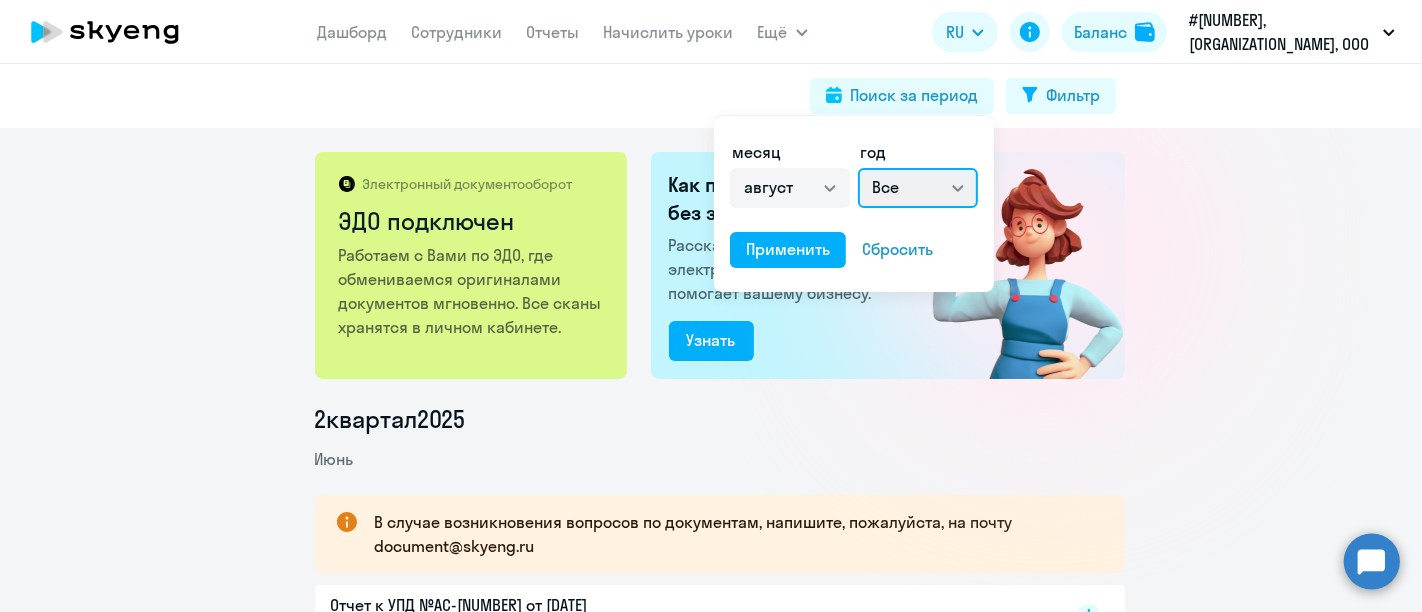 click on "Все  2025   2024   2023   2022   2021   2020   2019   2018   2017   2016" at bounding box center [918, 188] 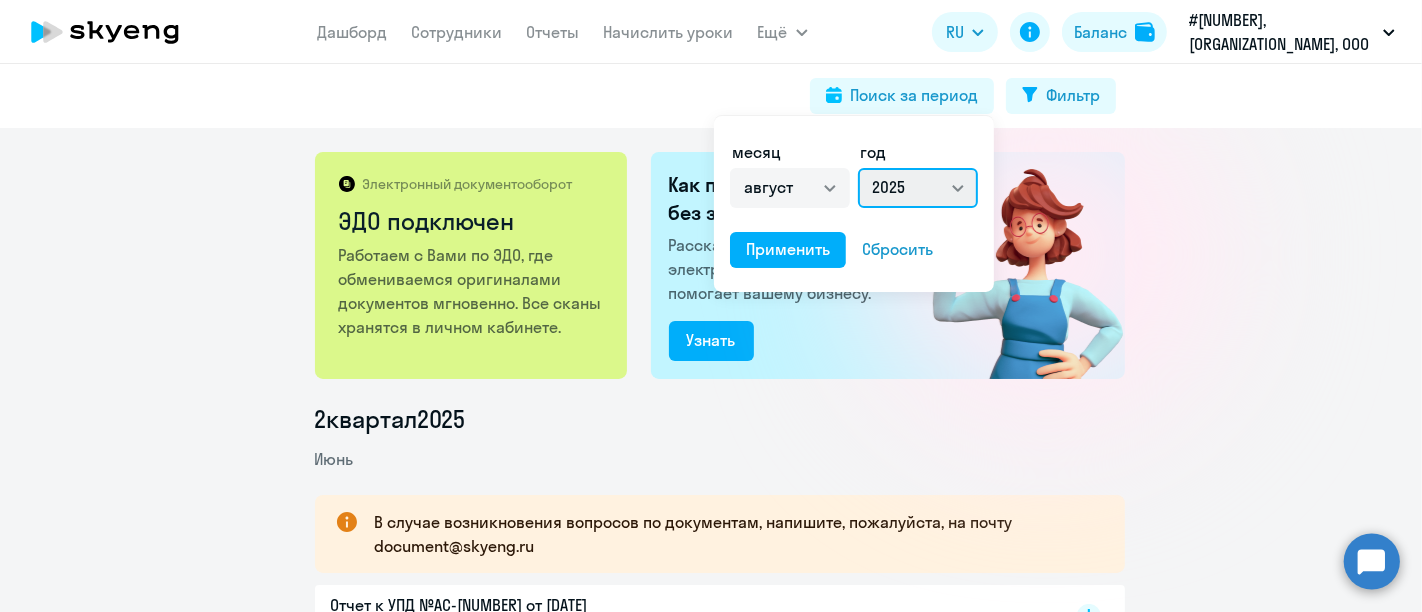 click on "Все  2025   2024   2023   2022   2021   2020   2019   2018   2017   2016" at bounding box center (918, 188) 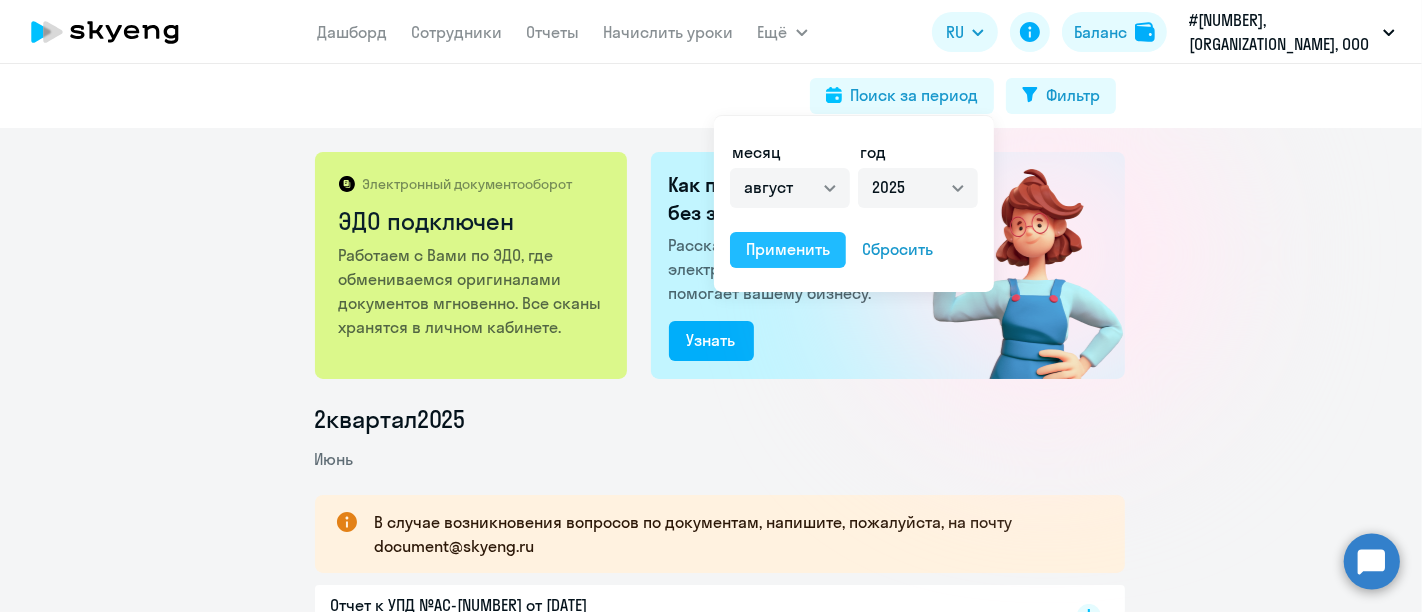 click on "Применить" at bounding box center (788, 249) 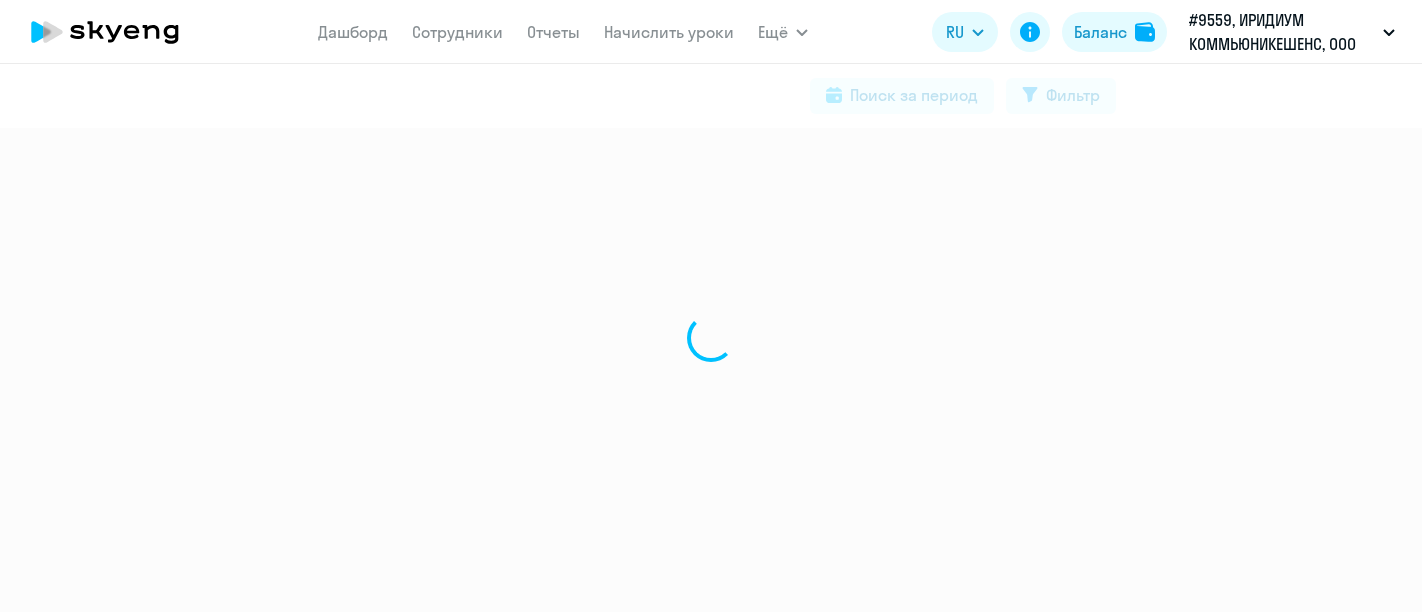 scroll, scrollTop: 0, scrollLeft: 0, axis: both 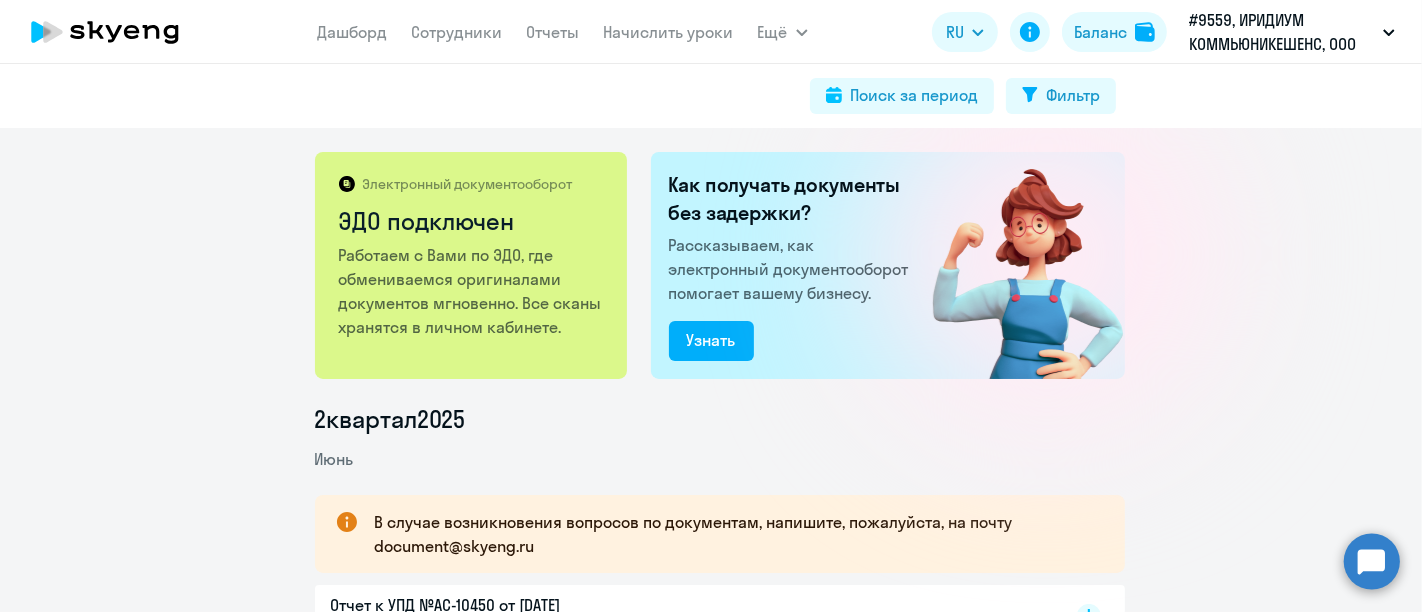 click 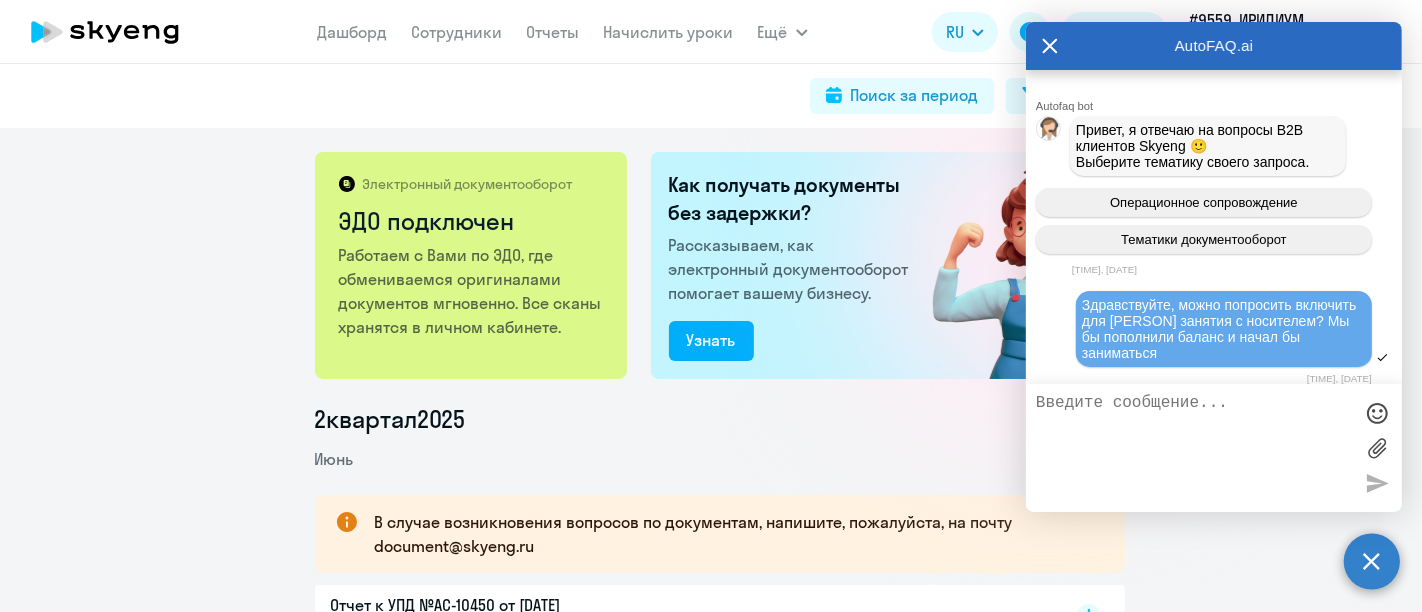 scroll, scrollTop: 5960, scrollLeft: 0, axis: vertical 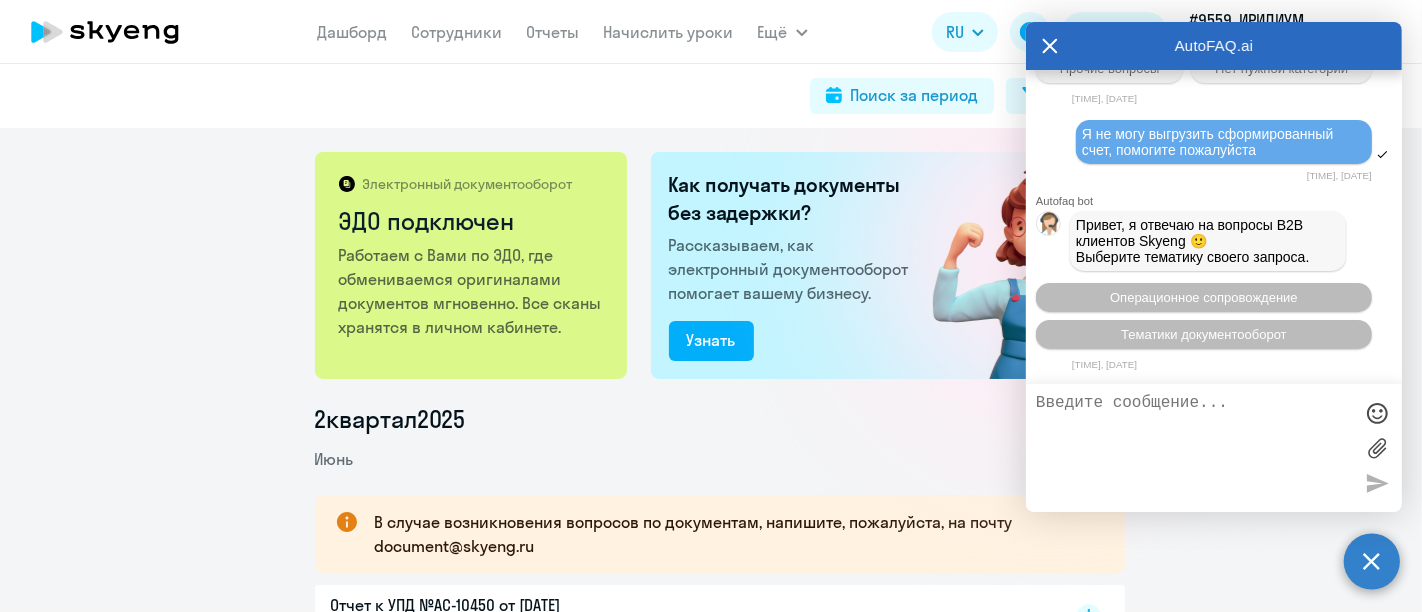 click at bounding box center [1194, 448] 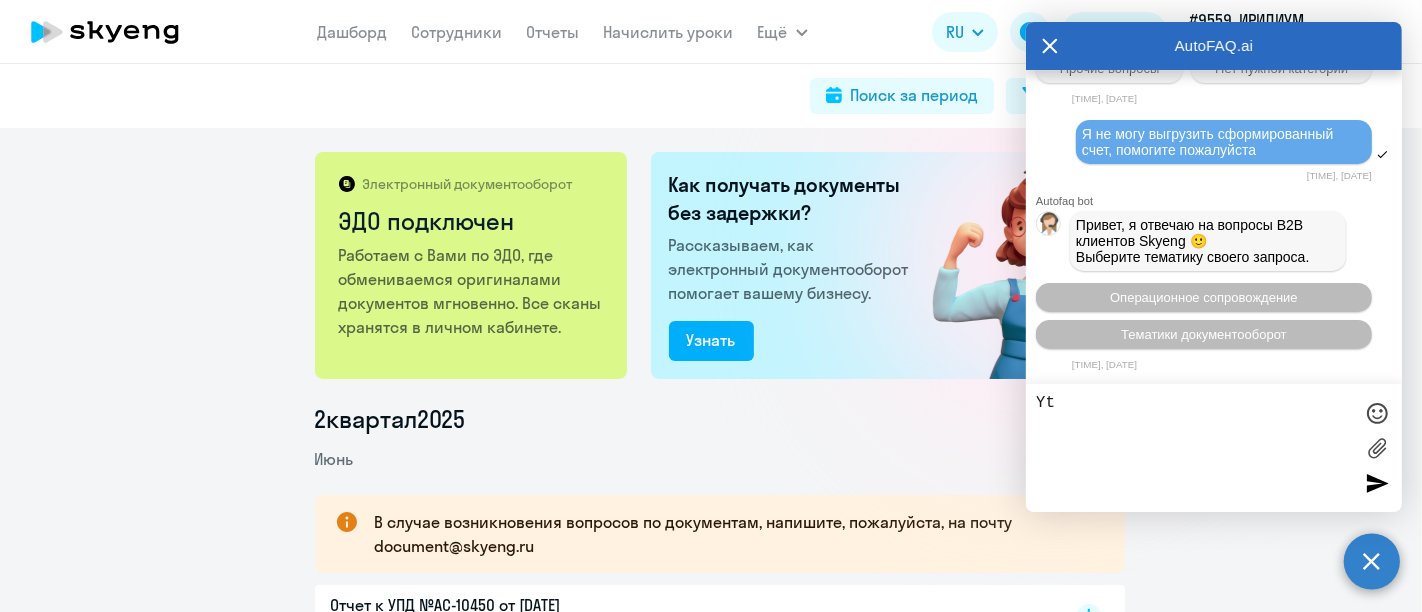 type on "Y" 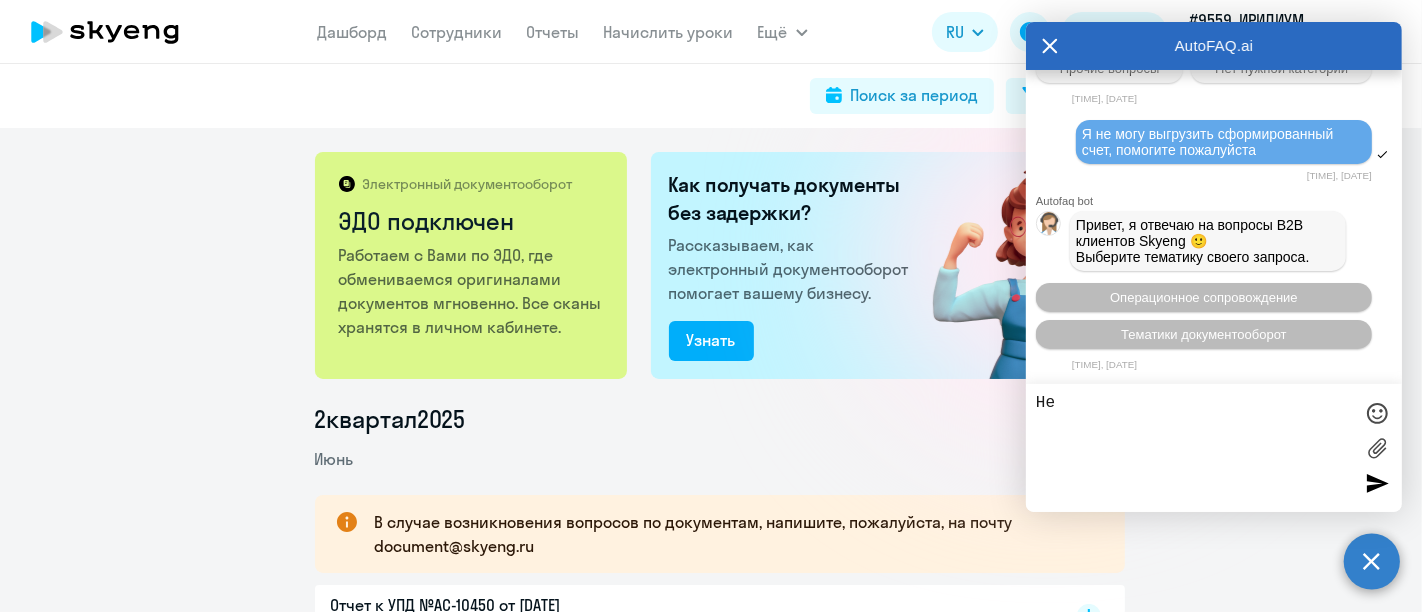 type on "Н" 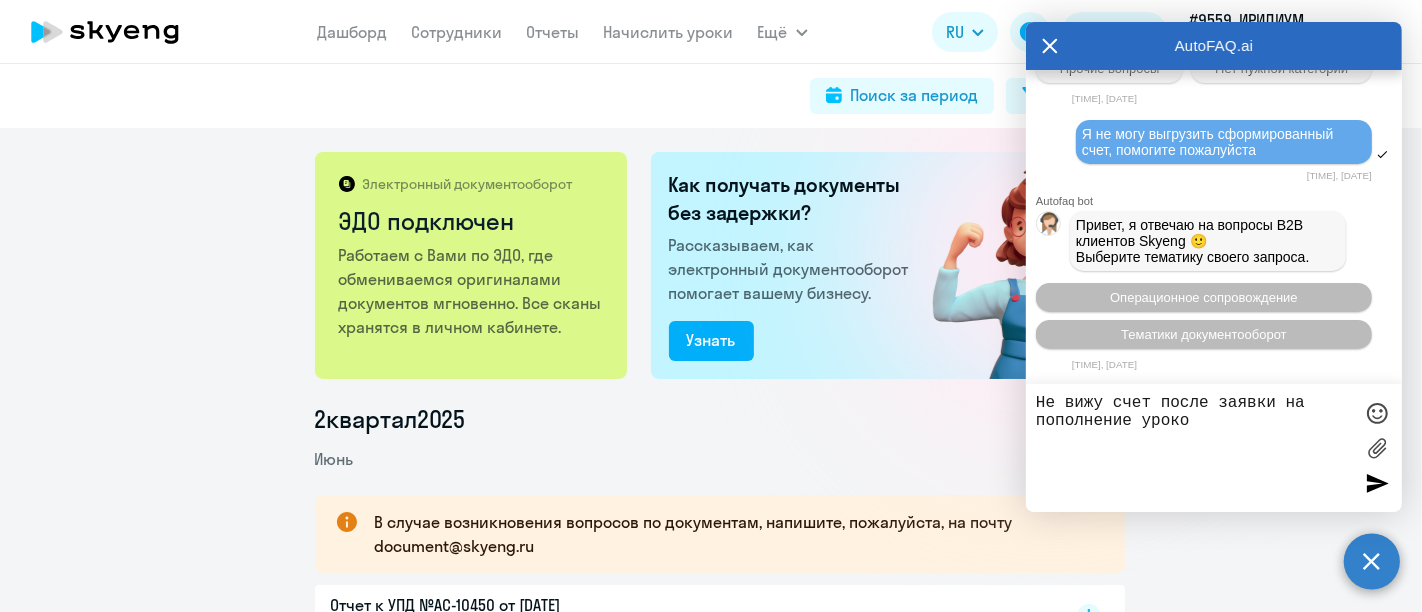 type on "Не вижу счет после заявки на пополнение уроков" 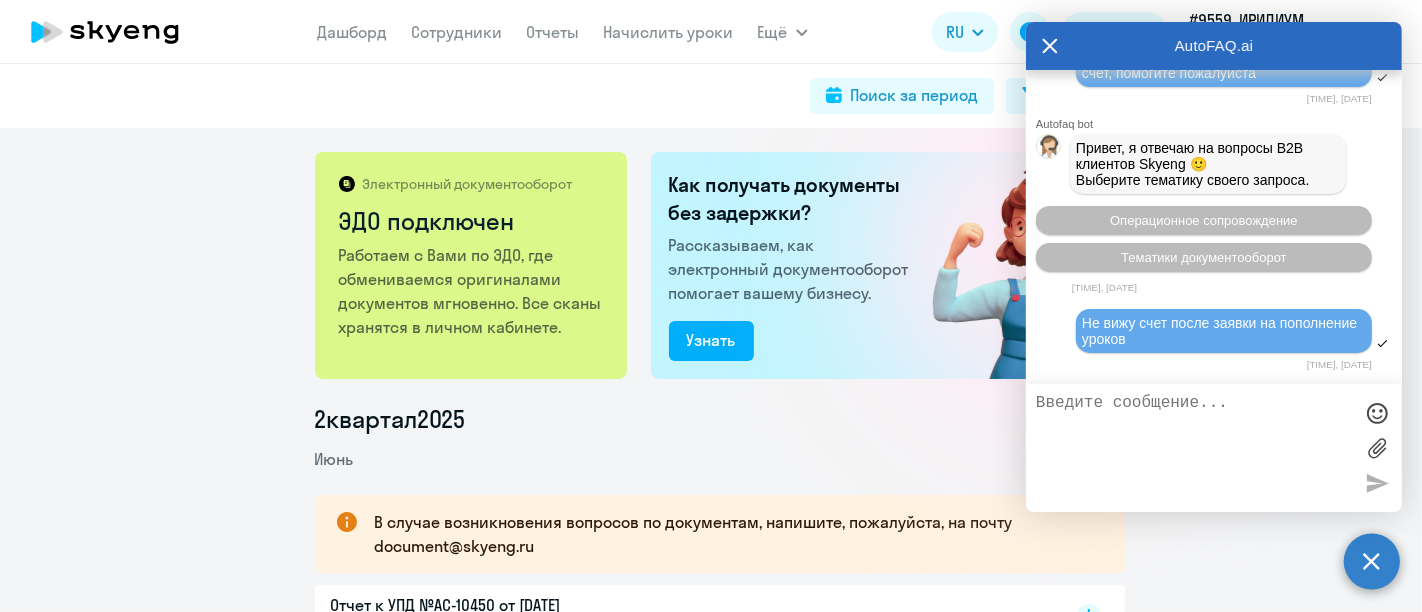 scroll, scrollTop: 6196, scrollLeft: 0, axis: vertical 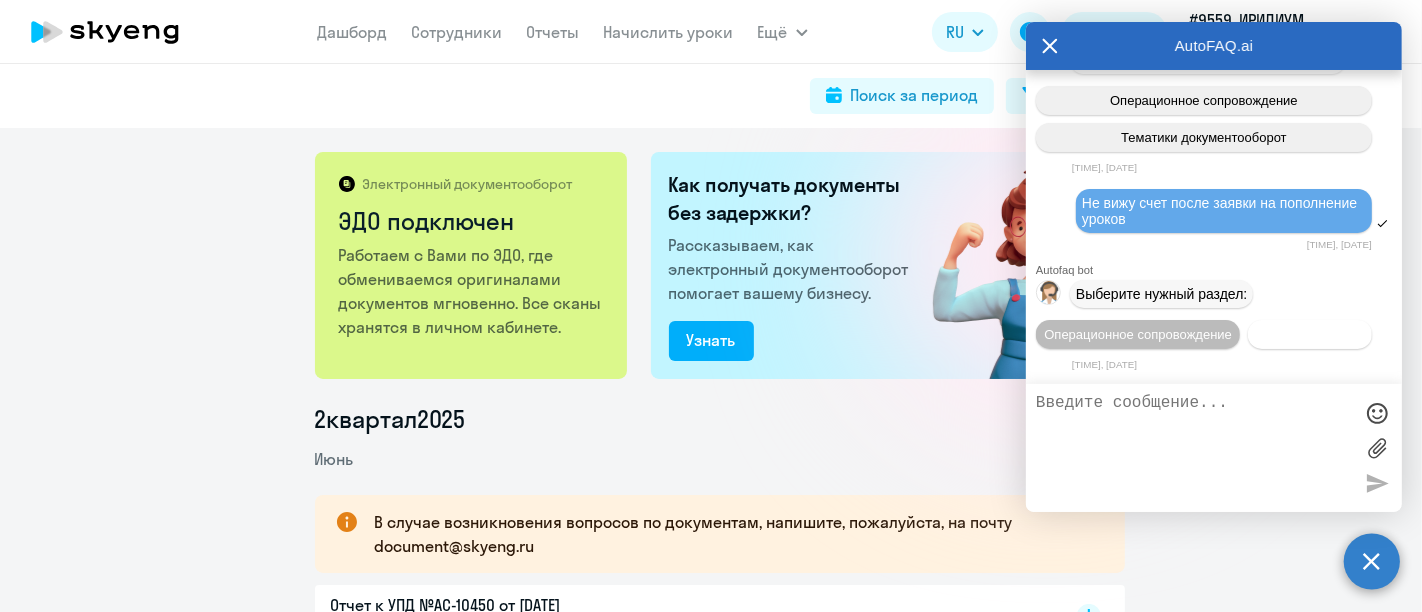 click on "Документооборот" at bounding box center [1310, 334] 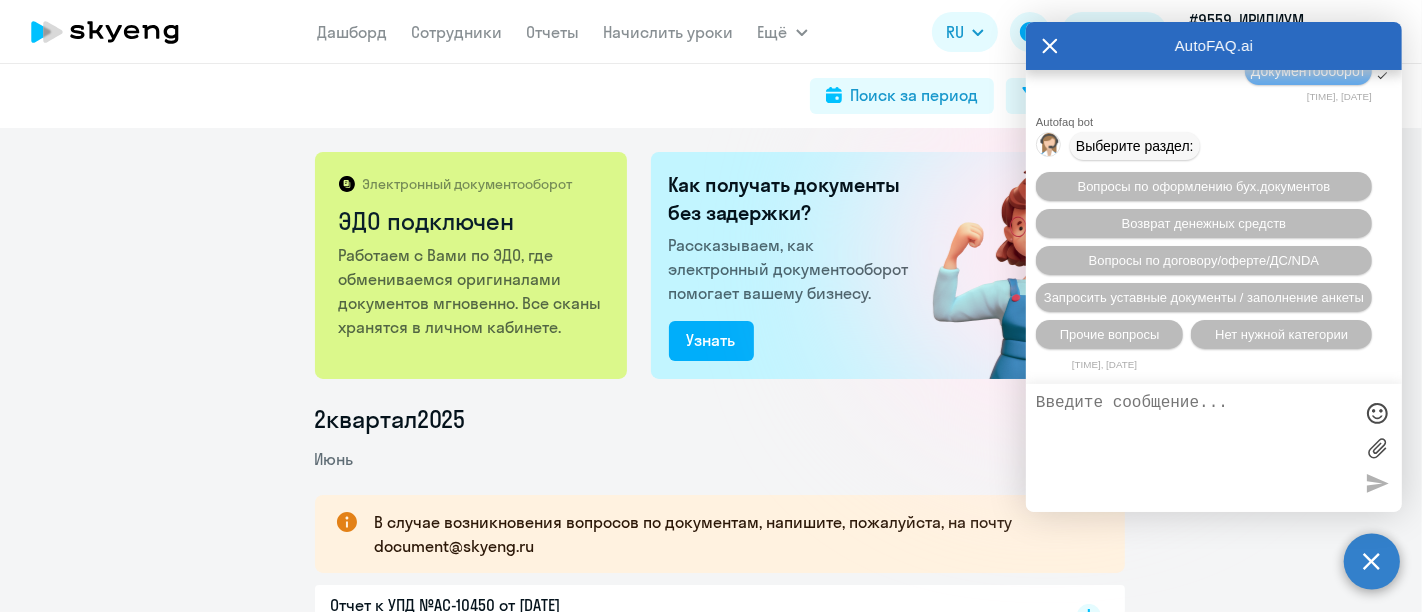 scroll, scrollTop: 6527, scrollLeft: 0, axis: vertical 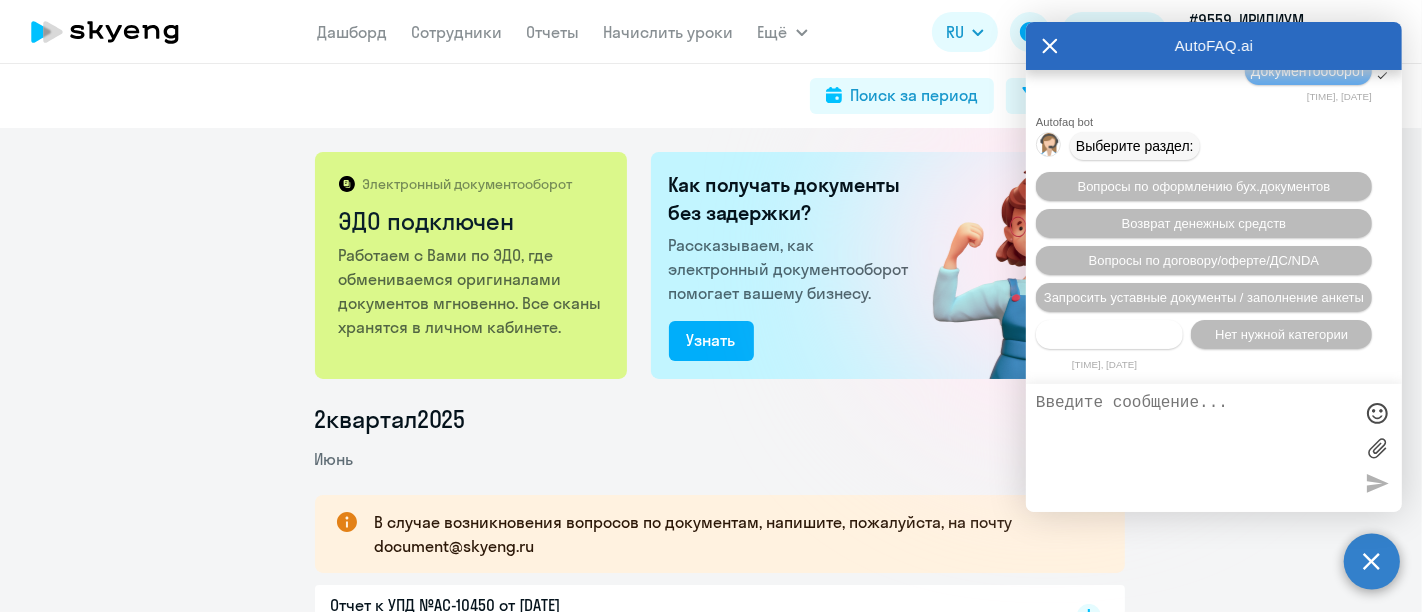 click on "Прочие вопросы" at bounding box center [1110, 334] 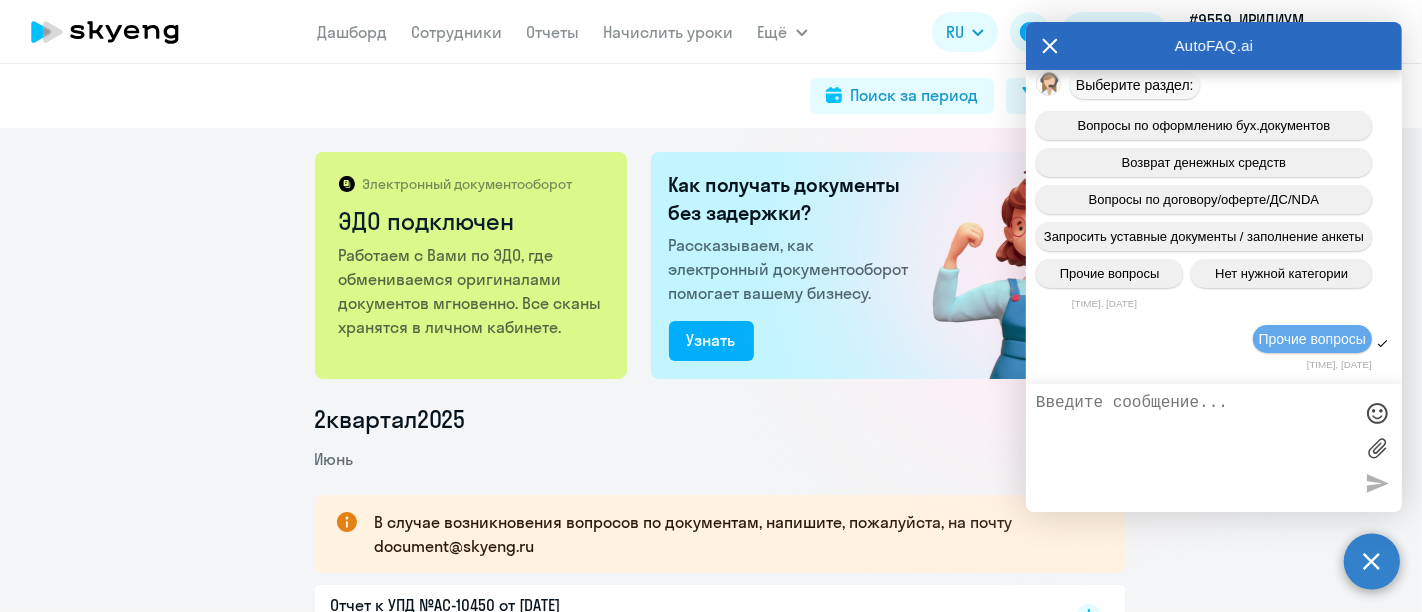 scroll, scrollTop: 6896, scrollLeft: 0, axis: vertical 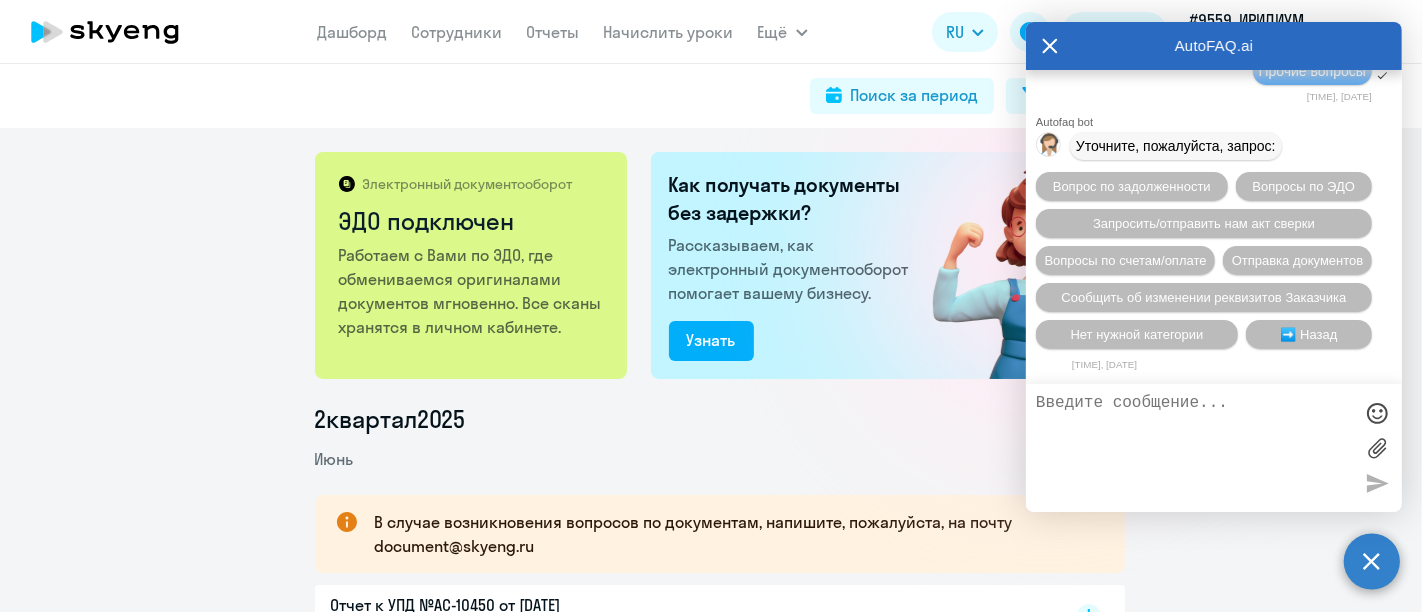 click at bounding box center (1194, 448) 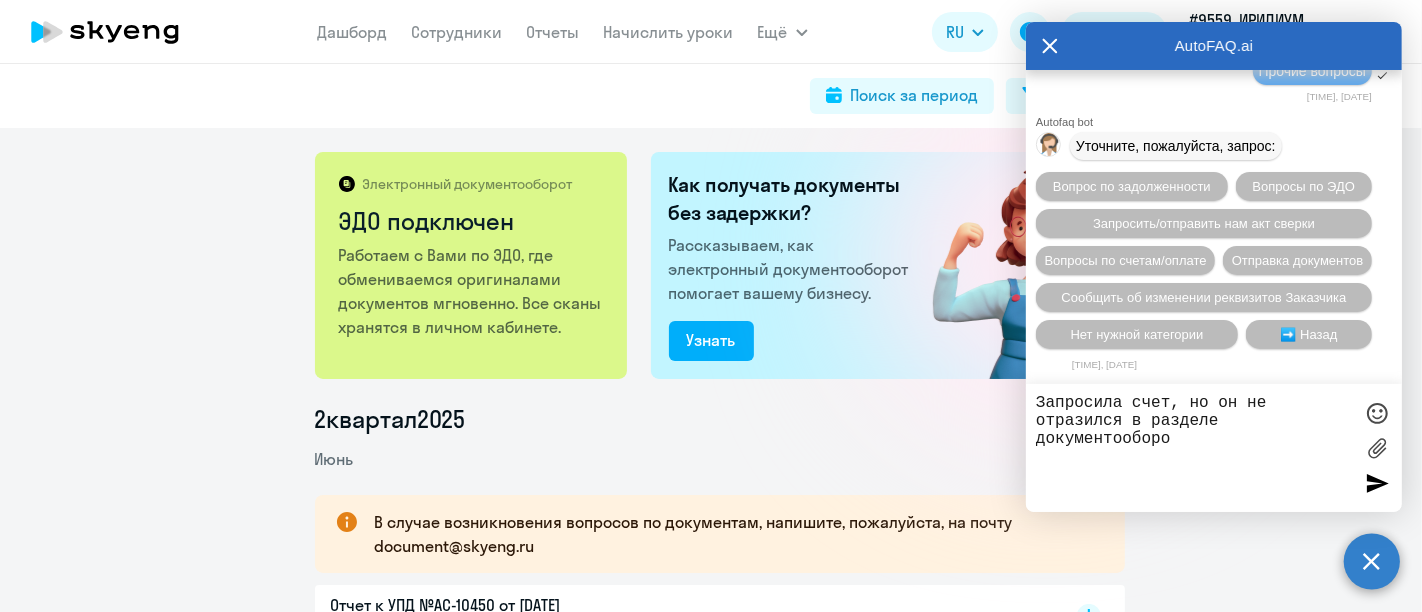 type on "Запросила счет, но он не отразился в разделе документооборот" 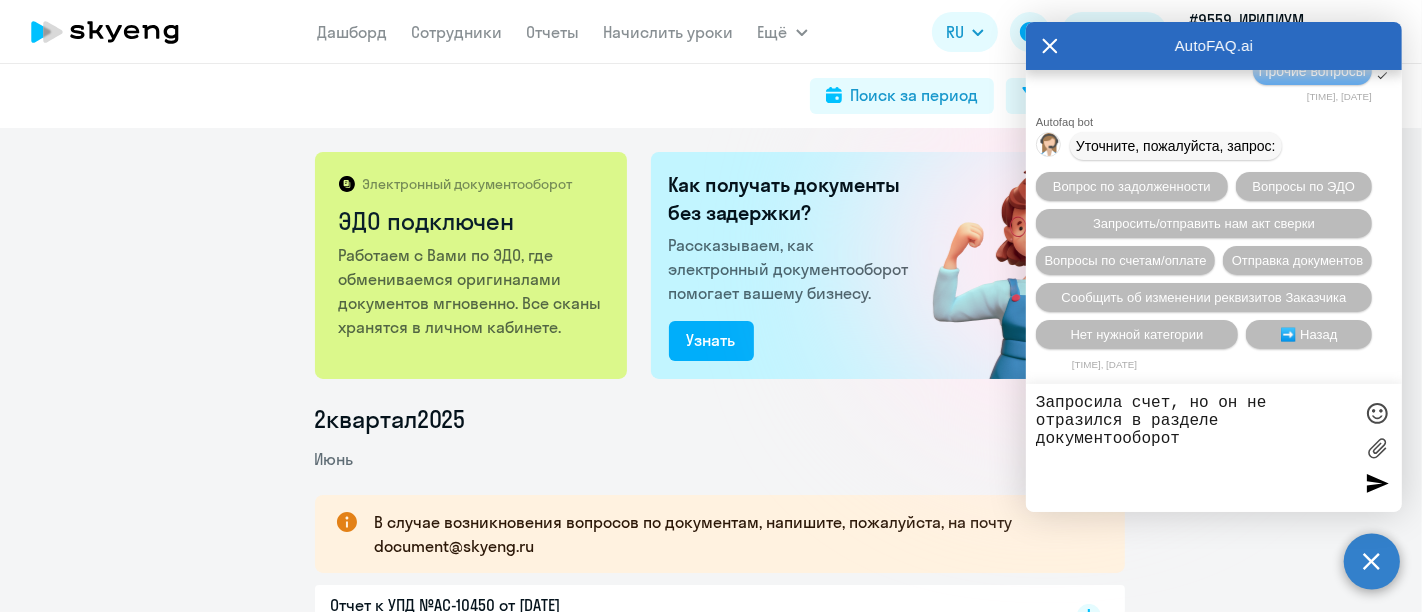 type 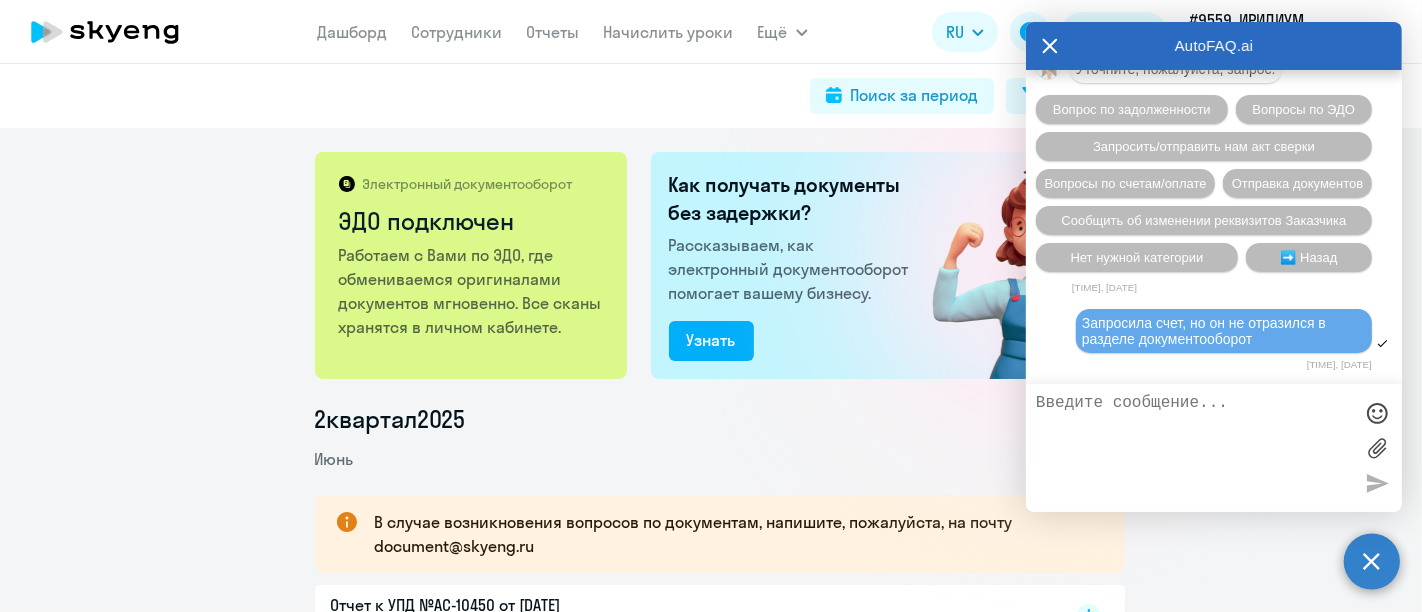 scroll, scrollTop: 6974, scrollLeft: 0, axis: vertical 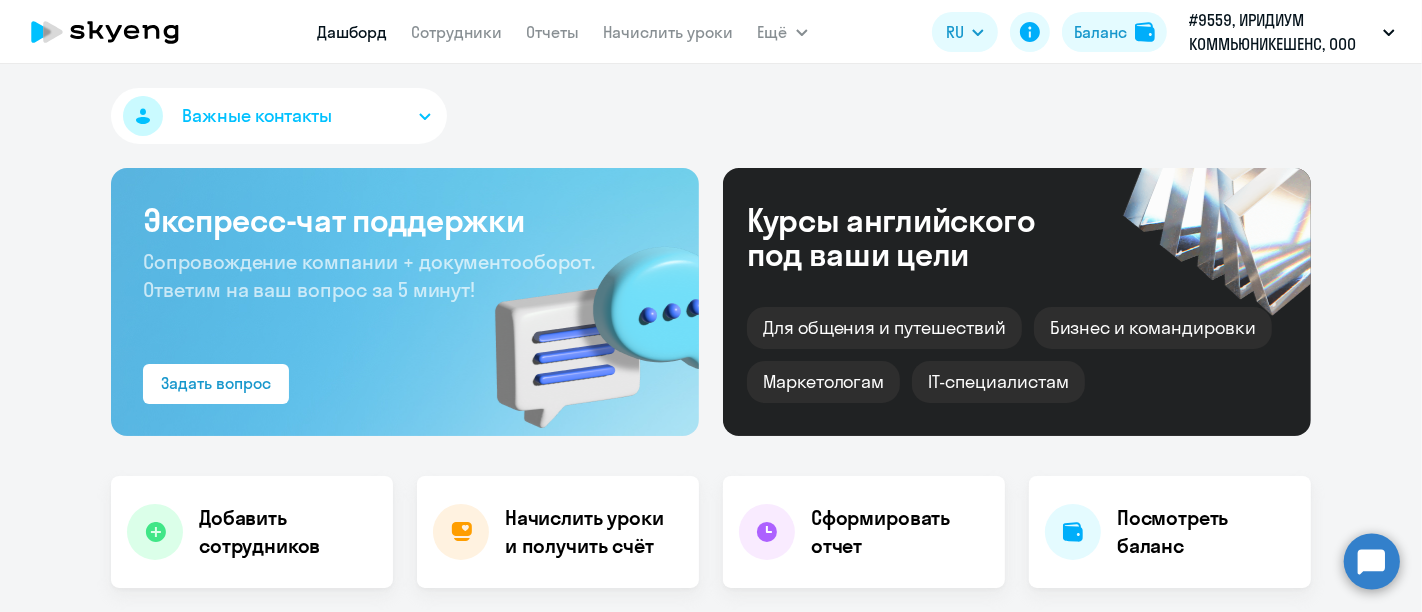 select on "30" 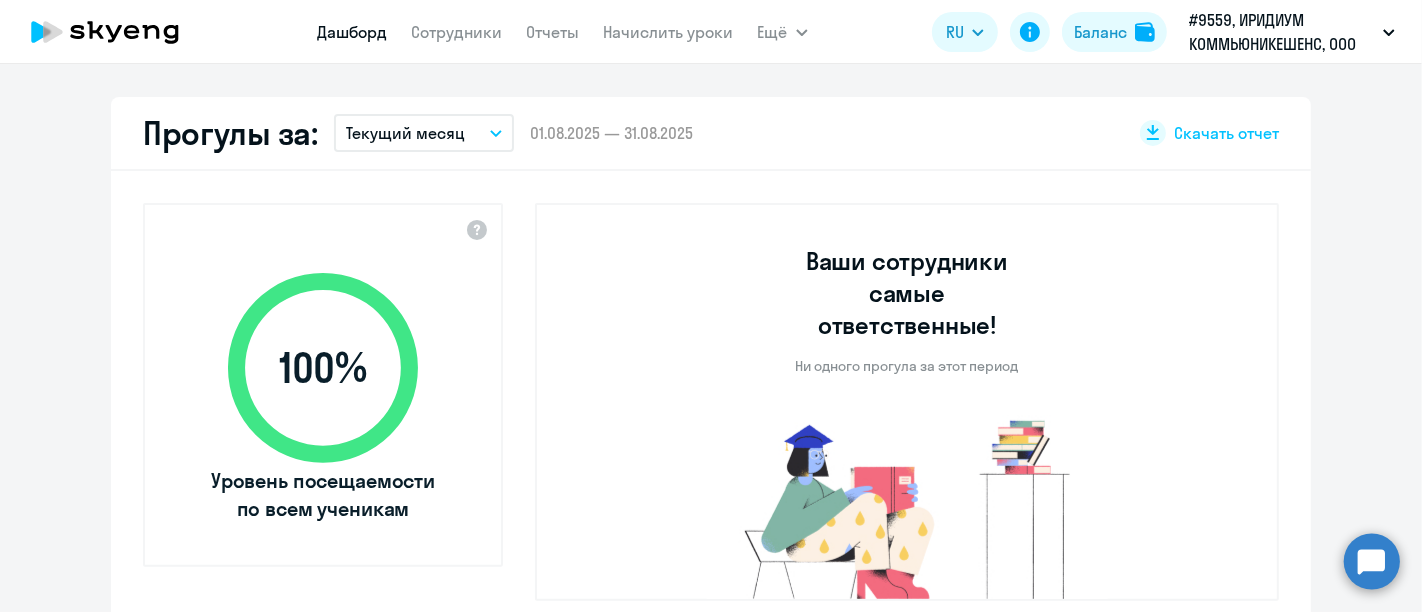 scroll, scrollTop: 0, scrollLeft: 0, axis: both 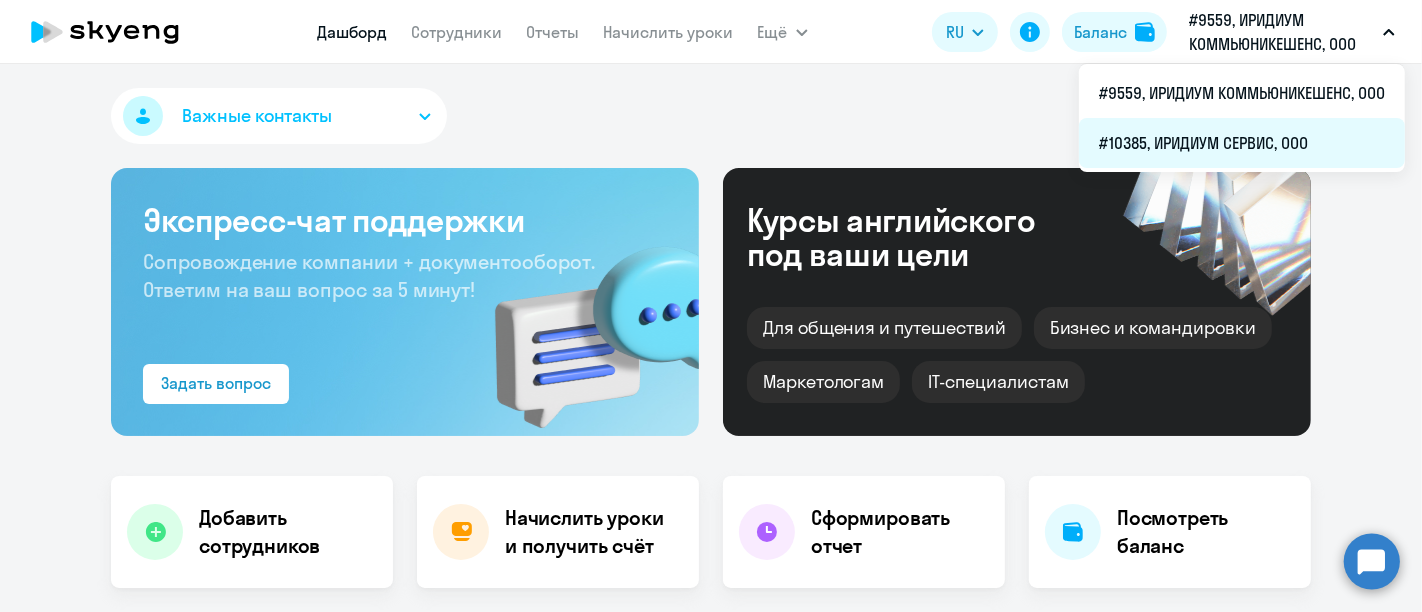 click on "#10385, ИРИДИУМ СЕРВИС, ООО" at bounding box center (1242, 143) 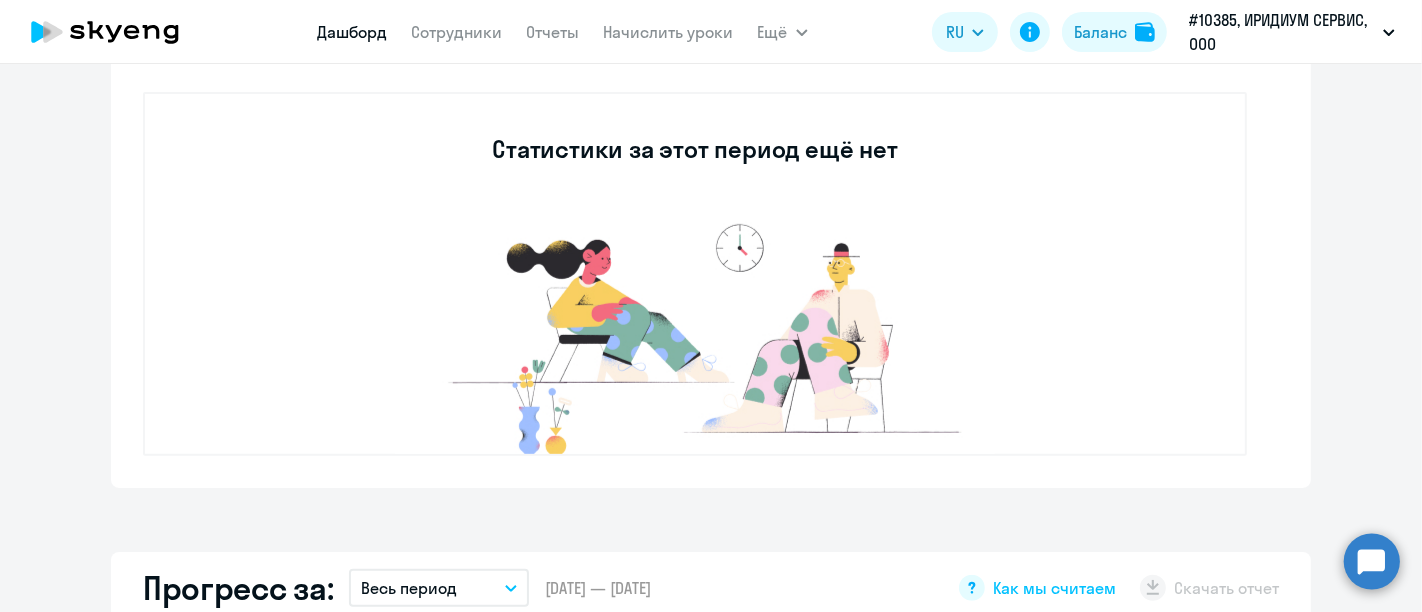 scroll, scrollTop: 222, scrollLeft: 0, axis: vertical 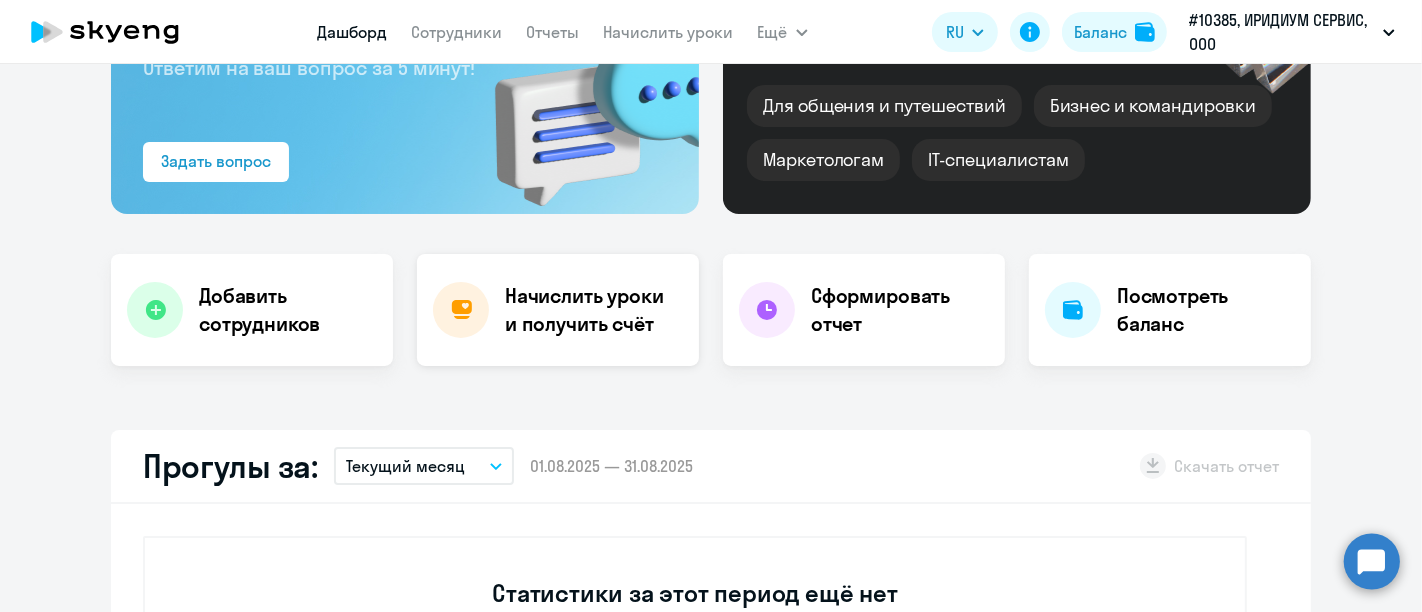 click on "Начислить уроки и получить счёт" 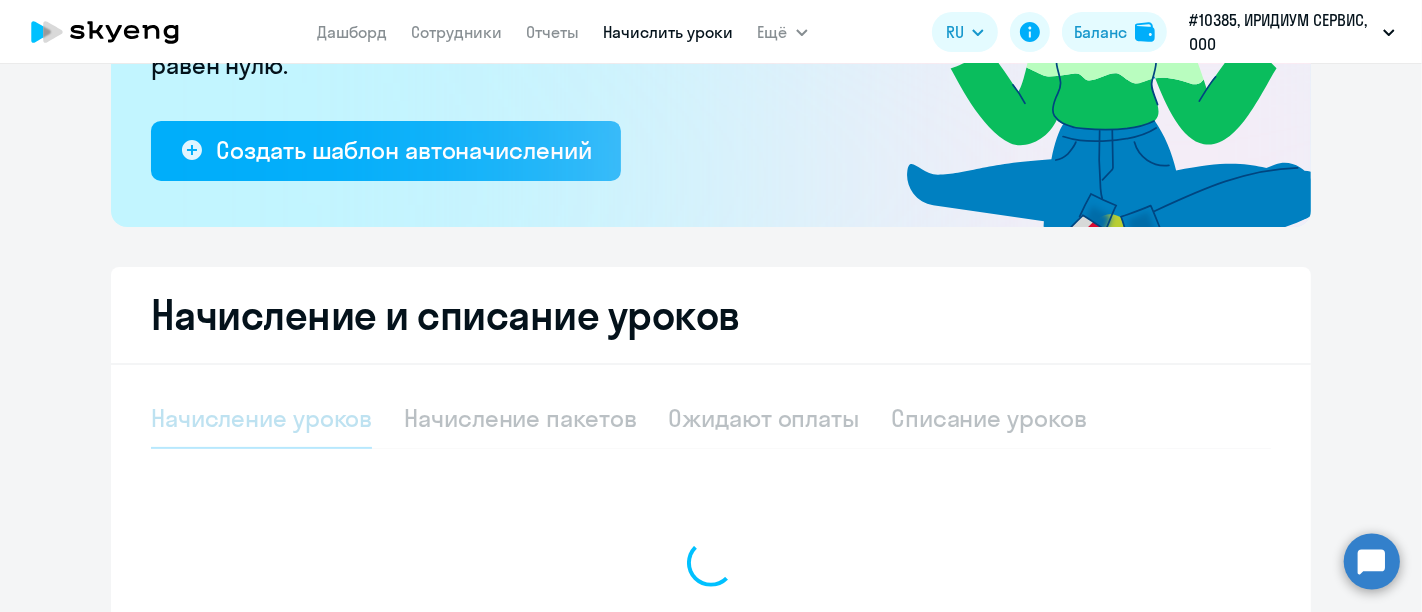 select on "10" 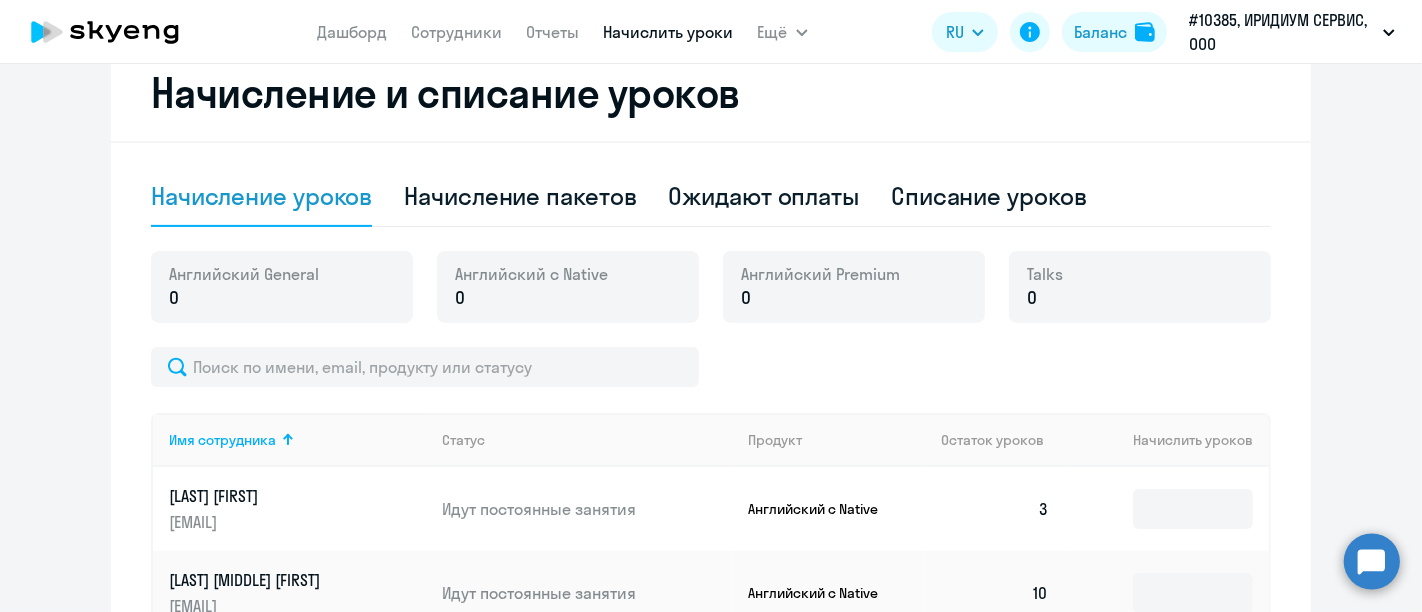 scroll, scrollTop: 1000, scrollLeft: 0, axis: vertical 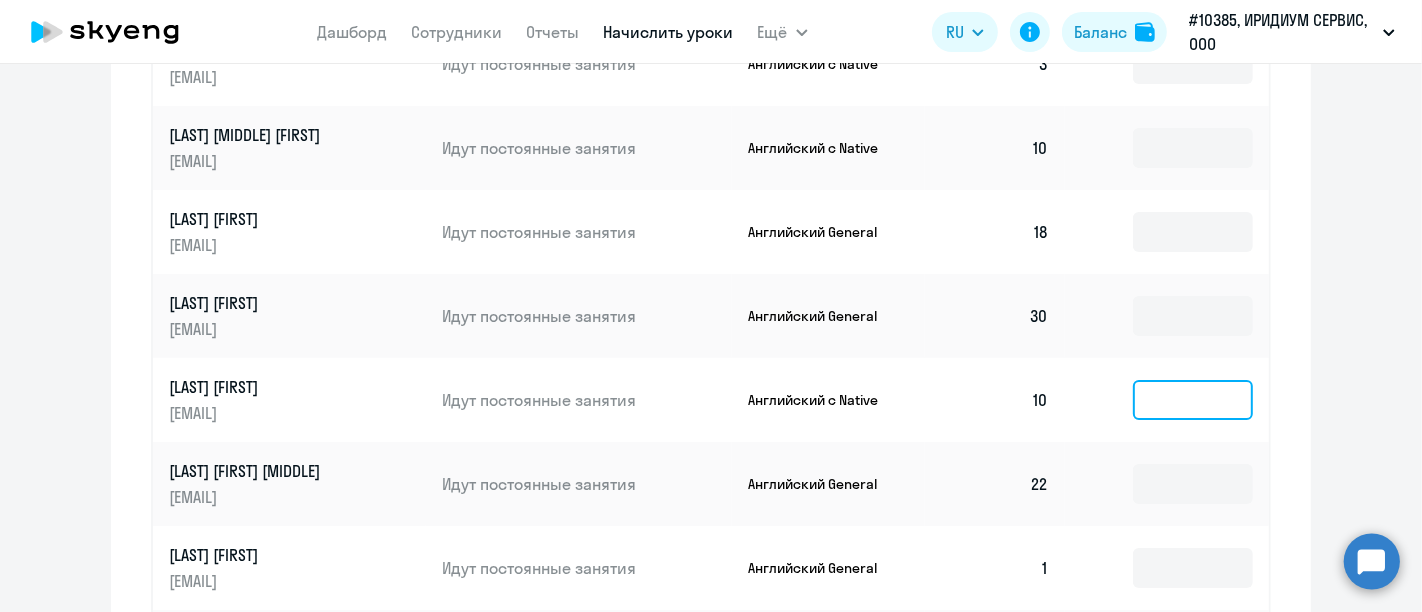 click 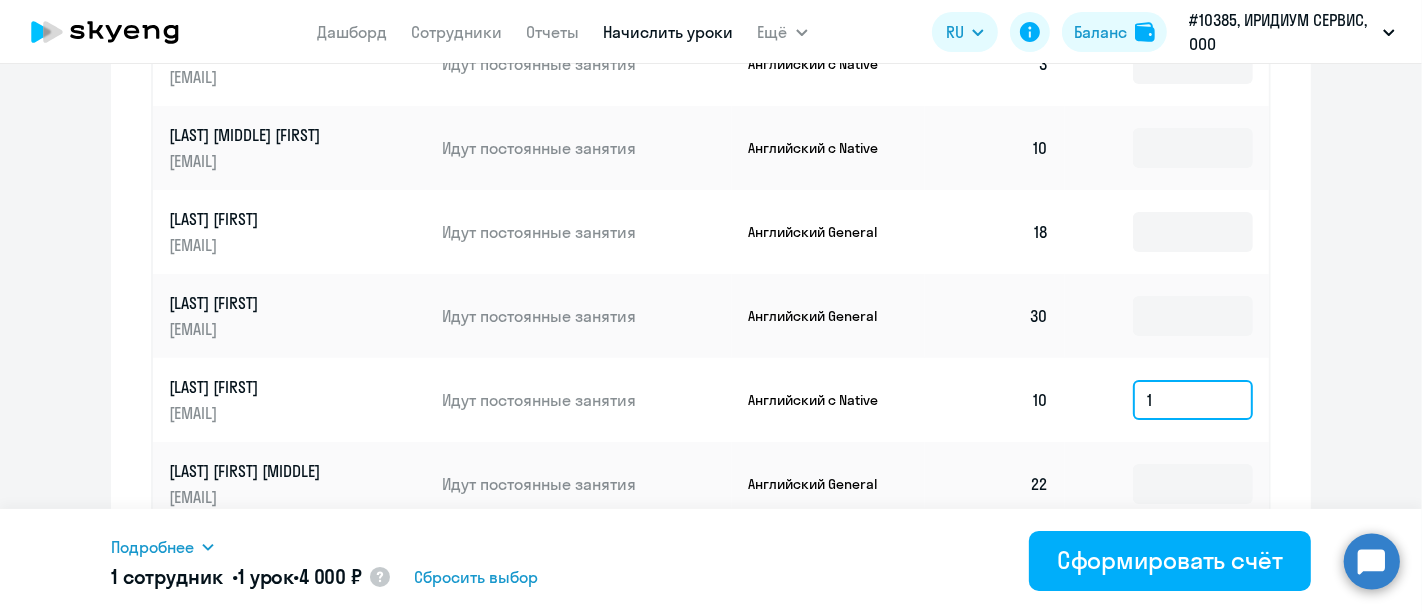 scroll, scrollTop: 444, scrollLeft: 0, axis: vertical 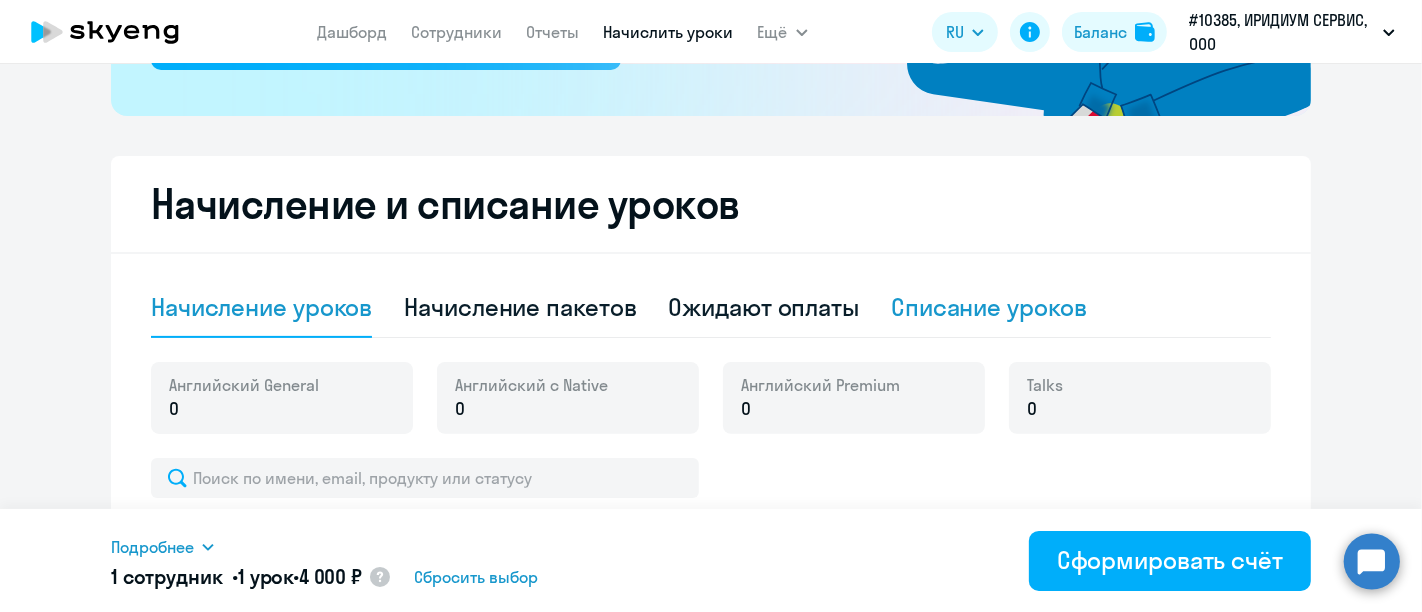 type on "1" 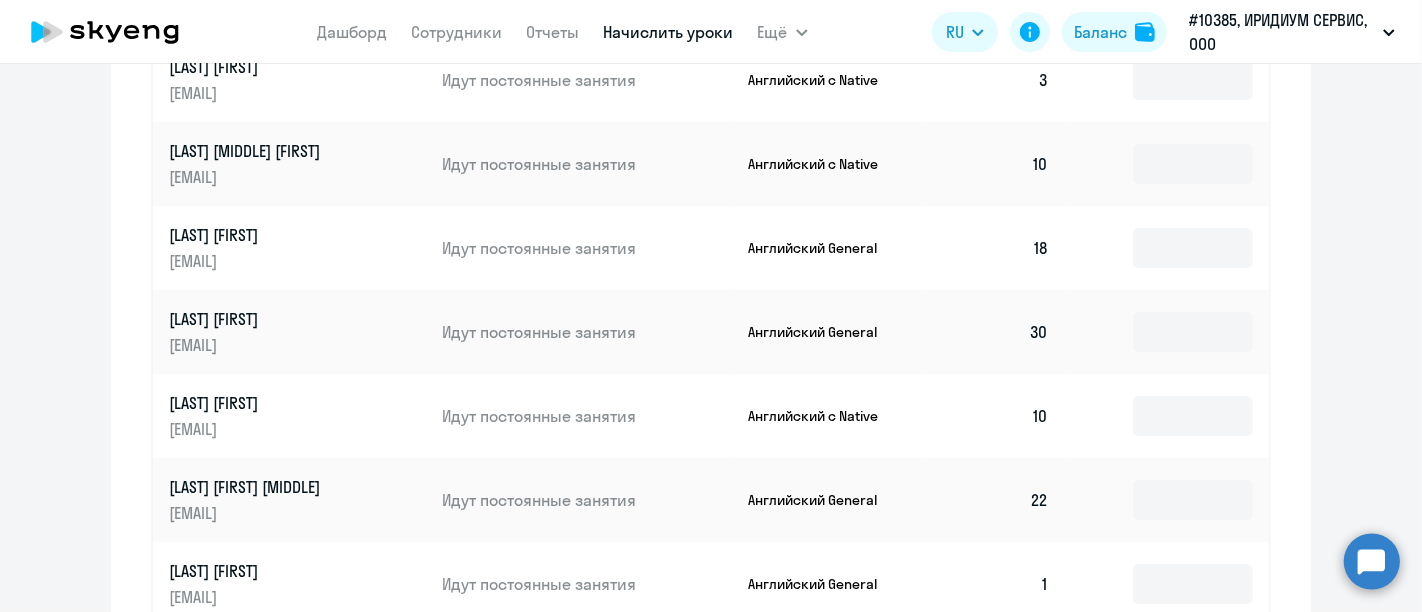 scroll, scrollTop: 777, scrollLeft: 0, axis: vertical 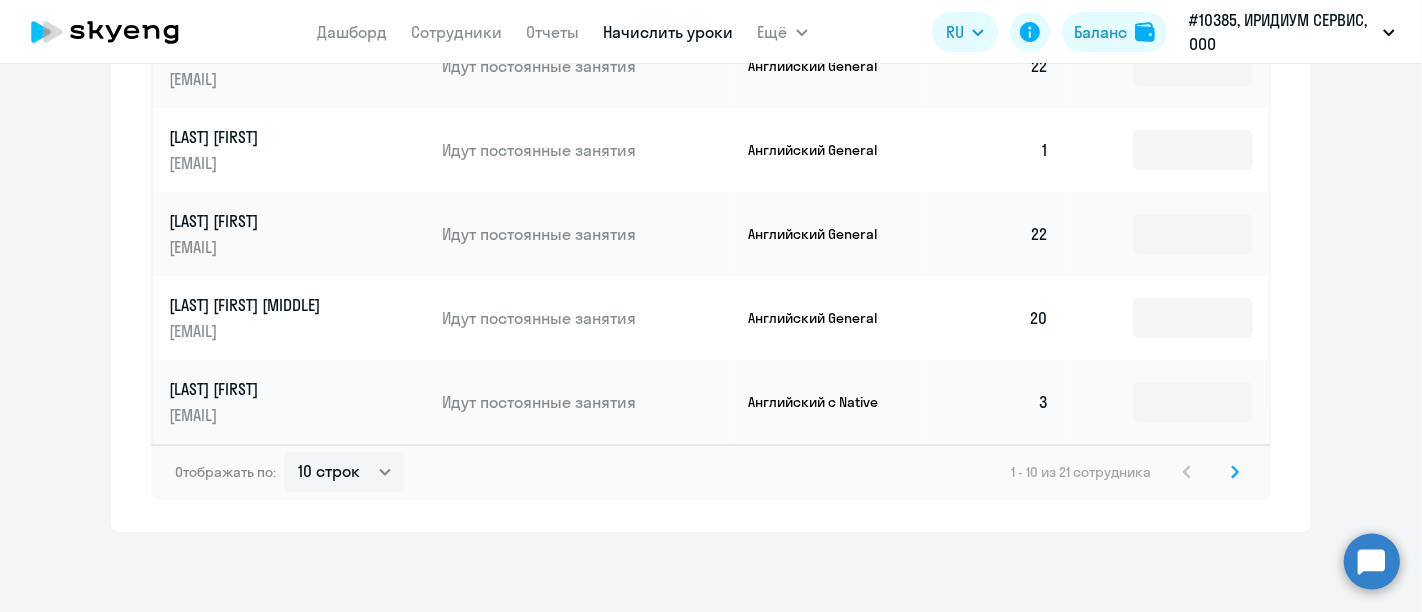 click 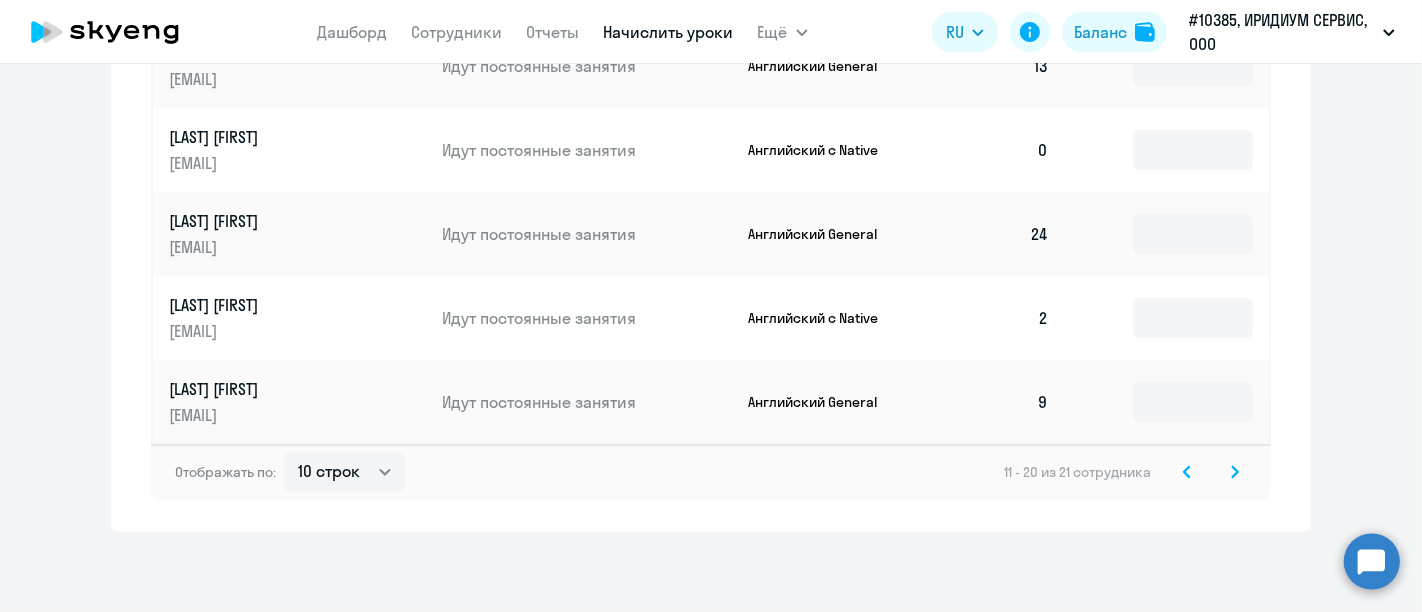 scroll, scrollTop: 180, scrollLeft: 0, axis: vertical 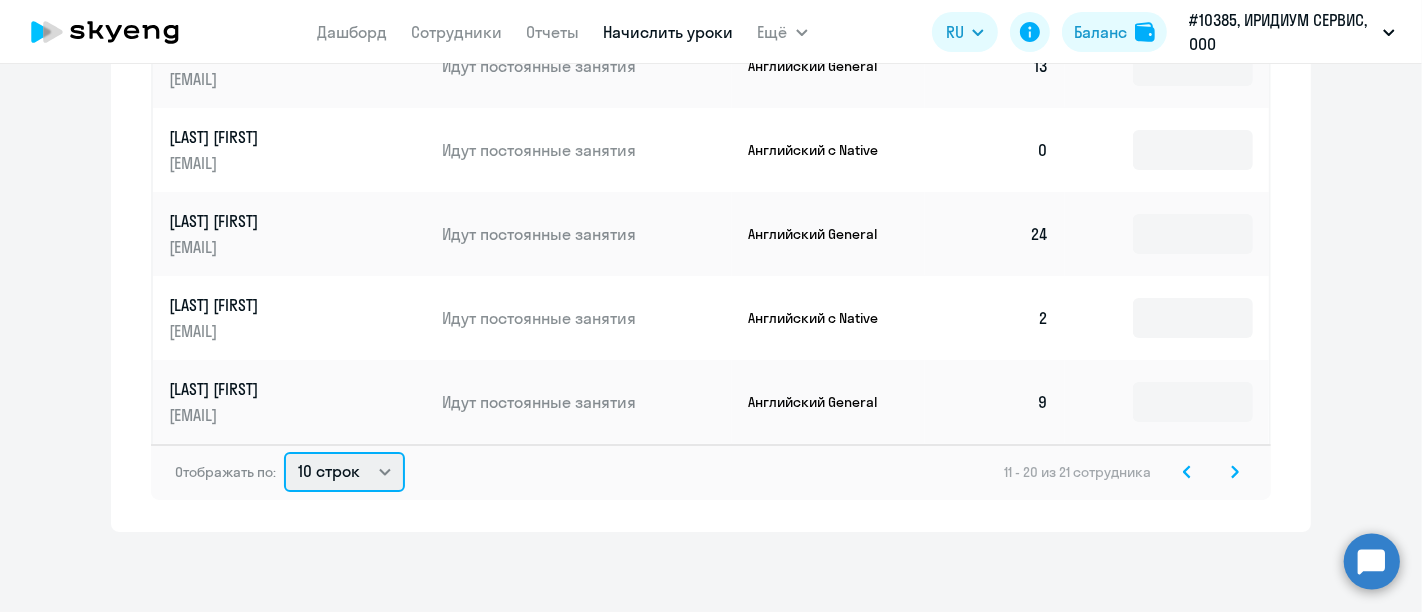 drag, startPoint x: 357, startPoint y: 455, endPoint x: 360, endPoint y: 486, distance: 31.144823 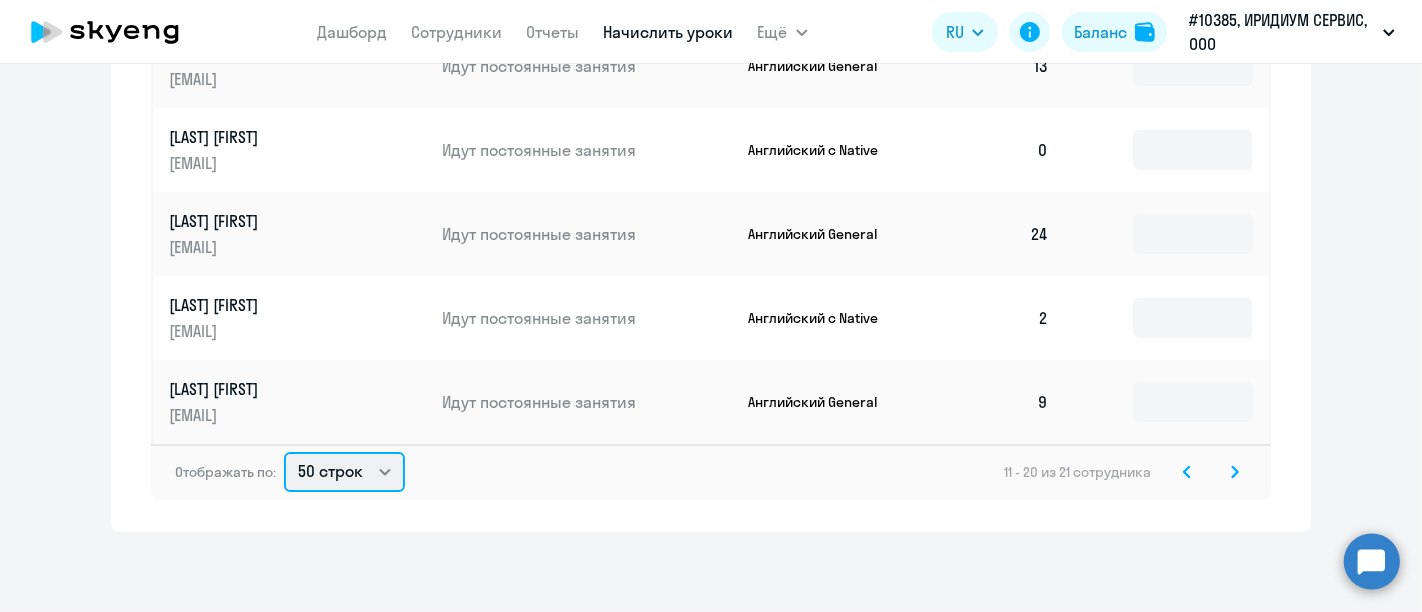 click on "10 строк   30 строк   50 строк" 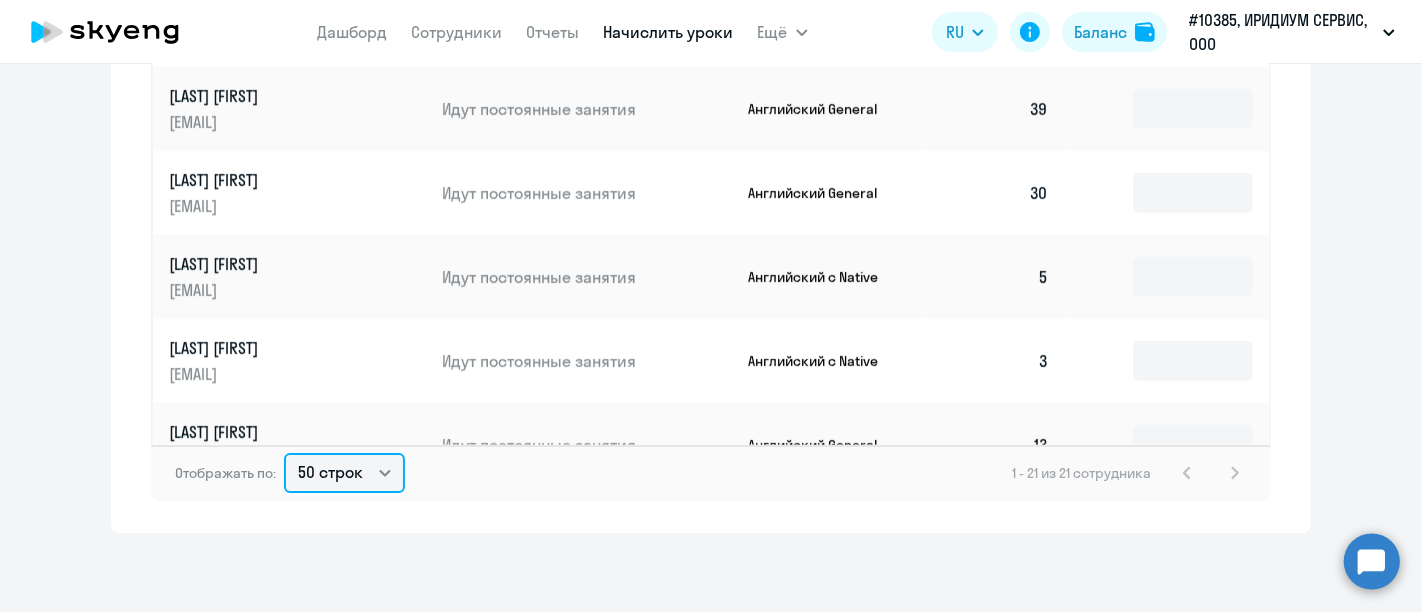 scroll, scrollTop: 0, scrollLeft: 0, axis: both 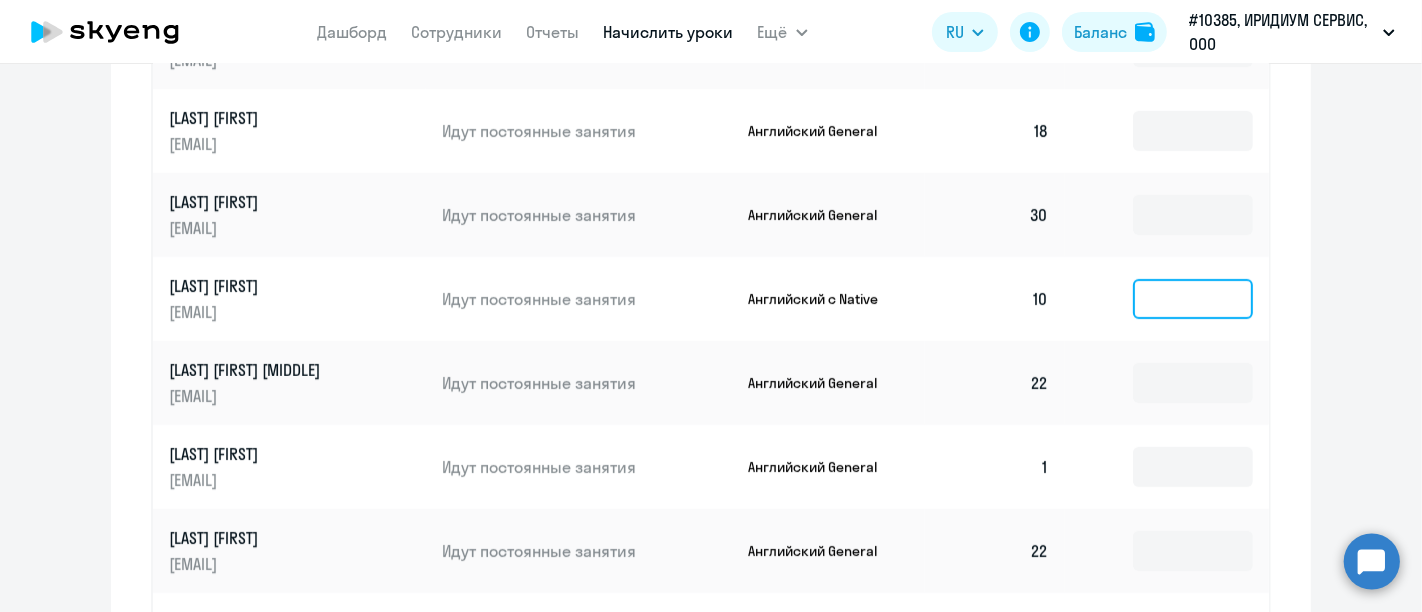 click 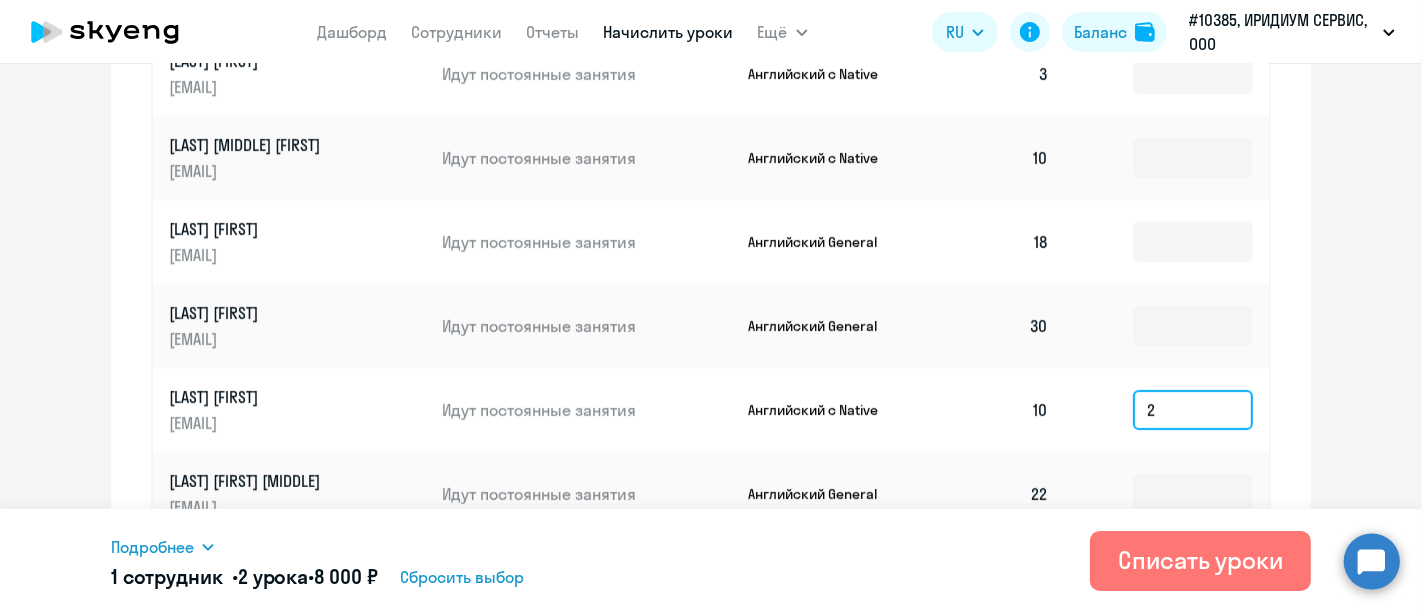 scroll, scrollTop: 783, scrollLeft: 0, axis: vertical 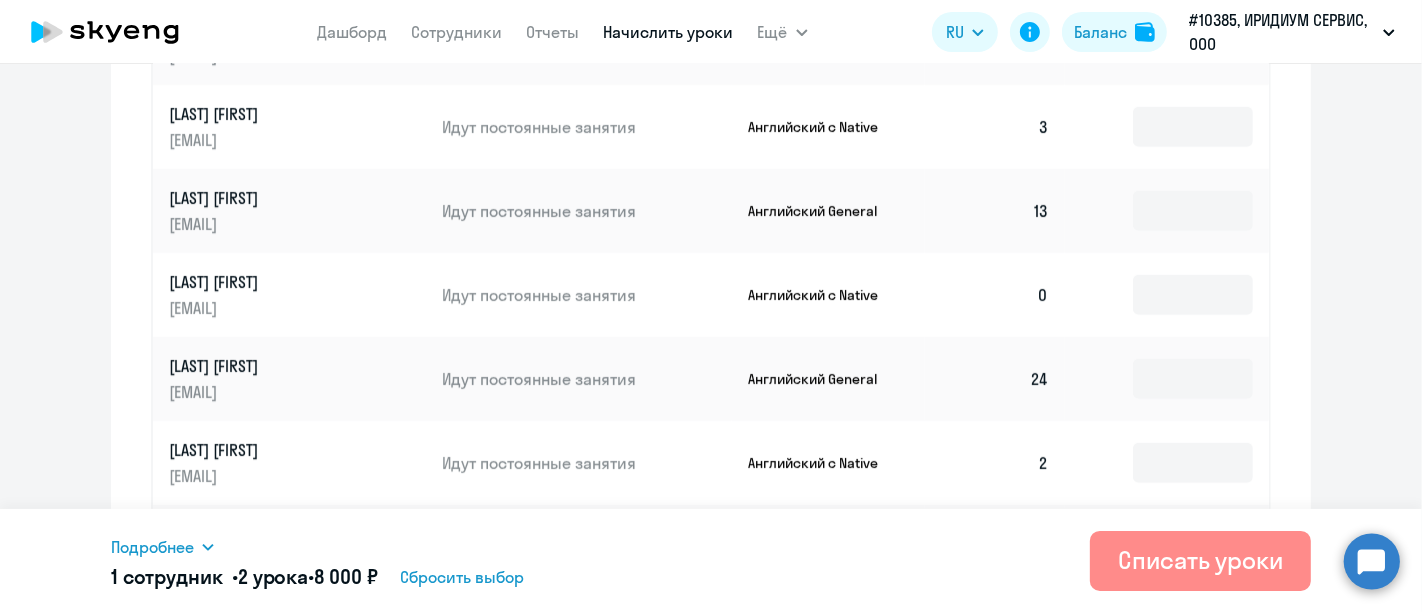 type on "2" 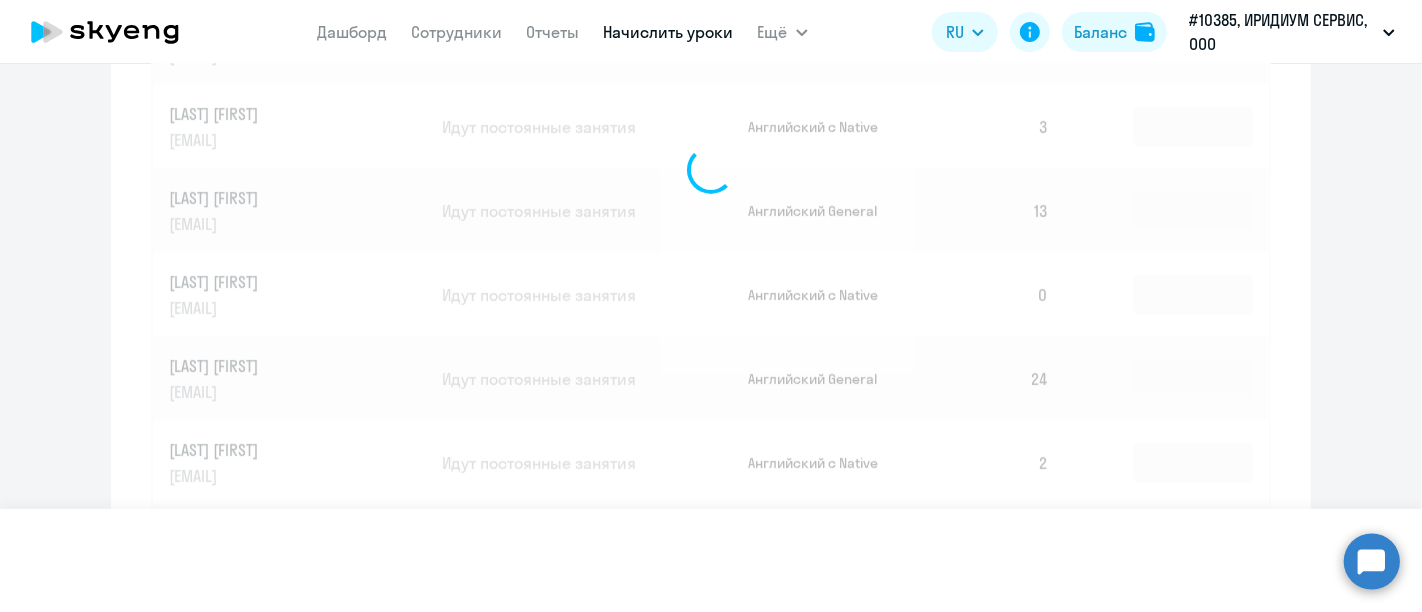 type 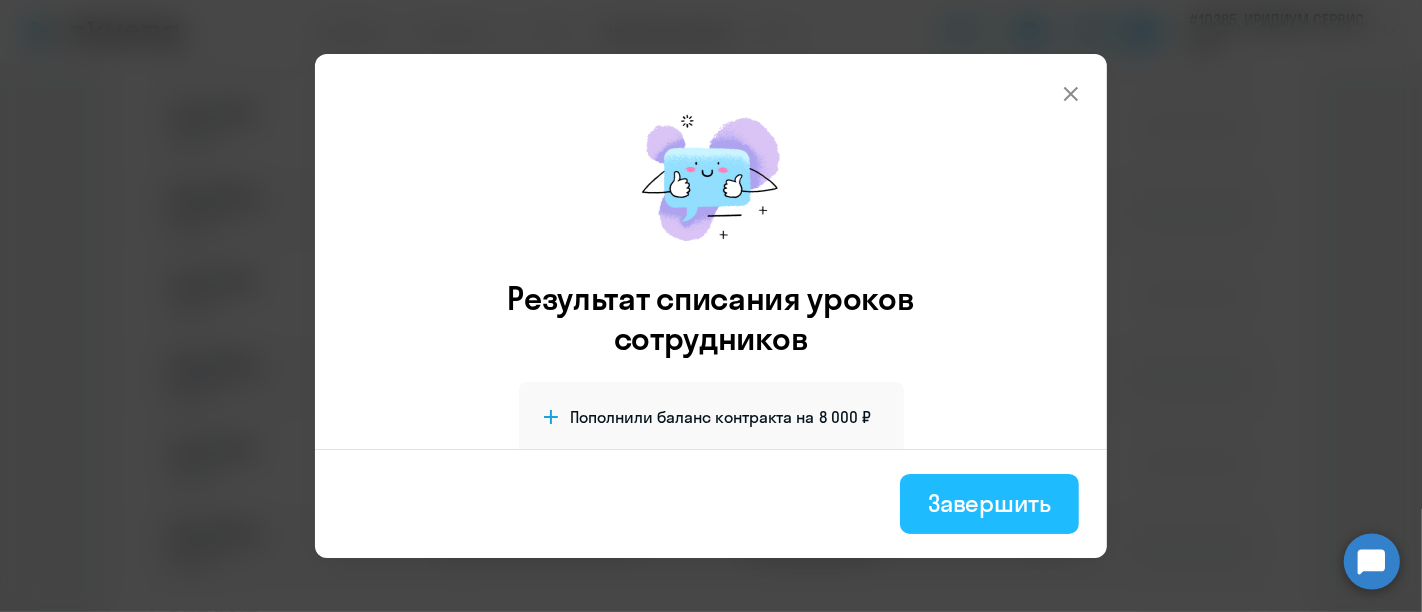 click on "Завершить" at bounding box center [989, 503] 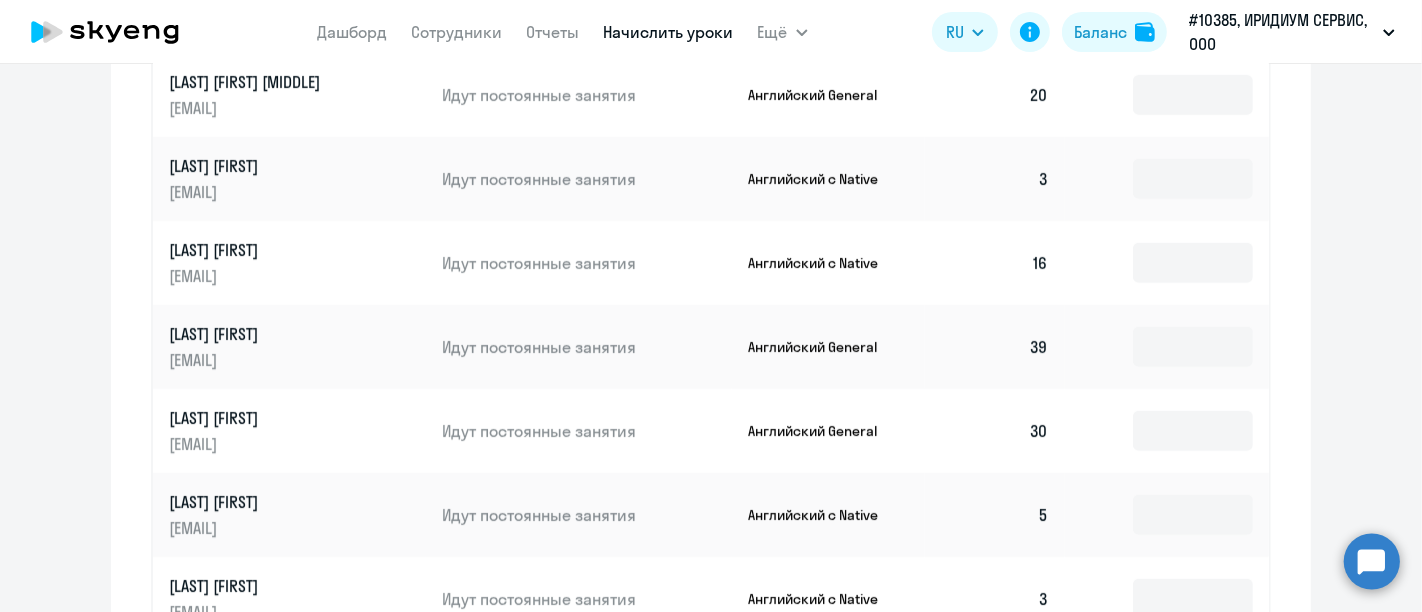 scroll, scrollTop: 0, scrollLeft: 0, axis: both 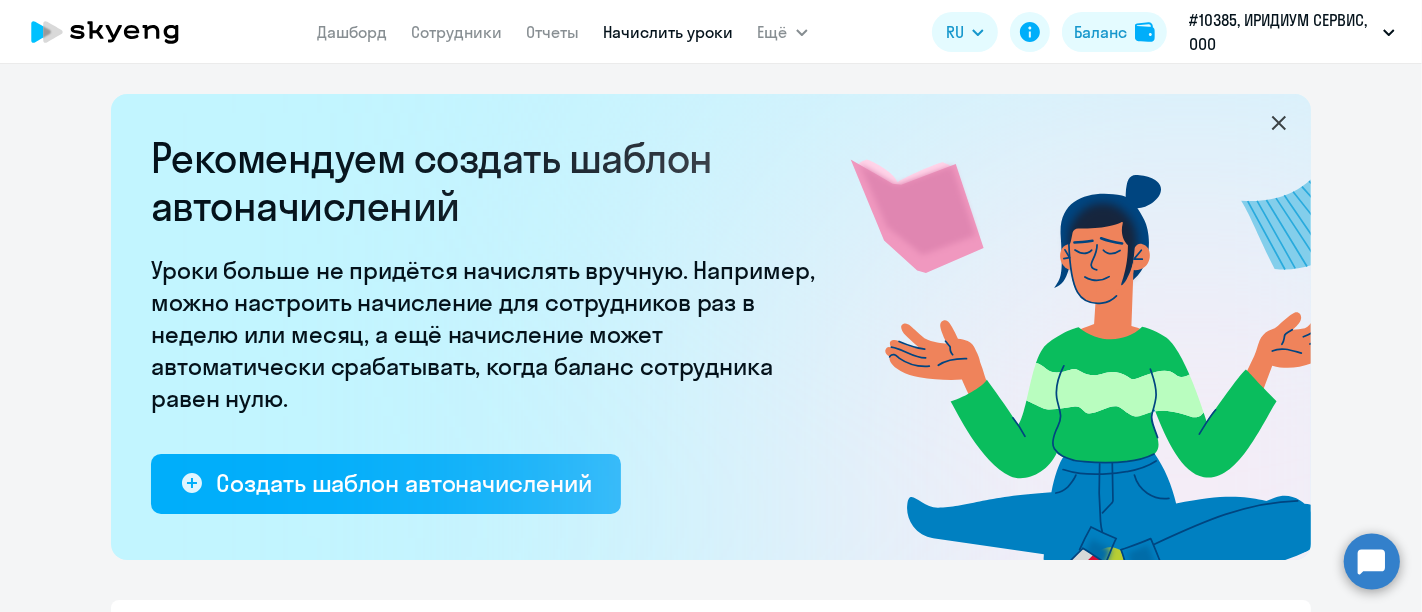 click on "Начислить уроки" at bounding box center [669, 32] 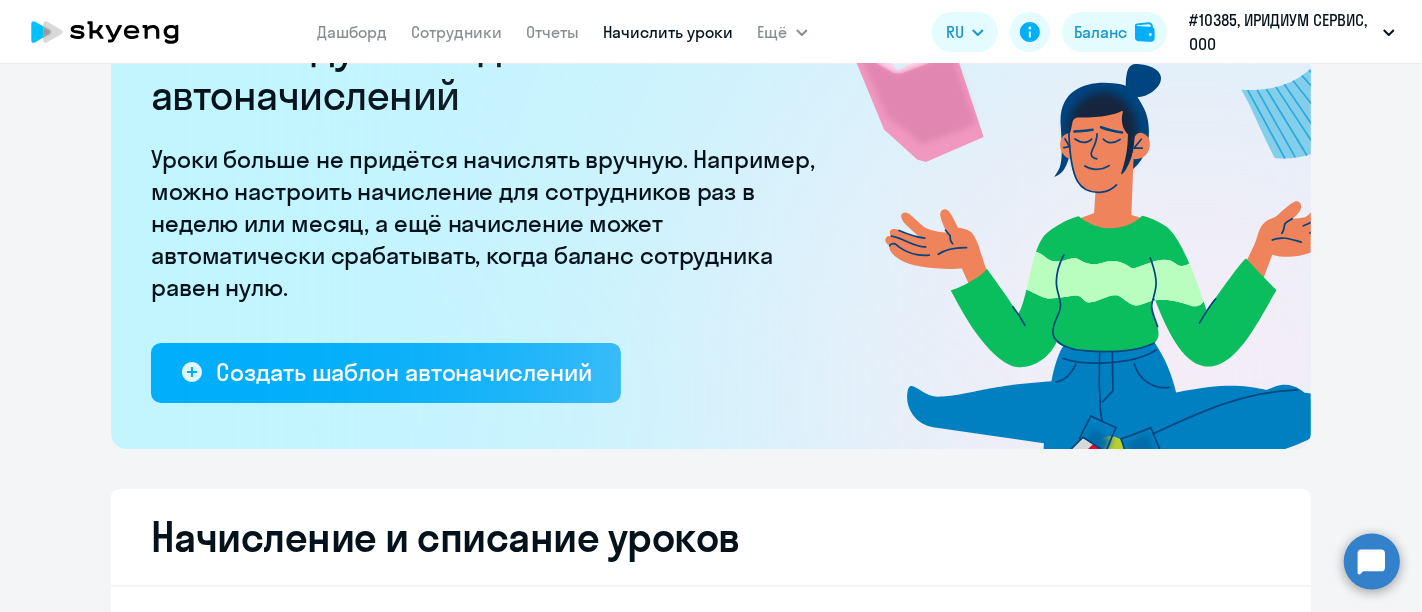scroll, scrollTop: 0, scrollLeft: 0, axis: both 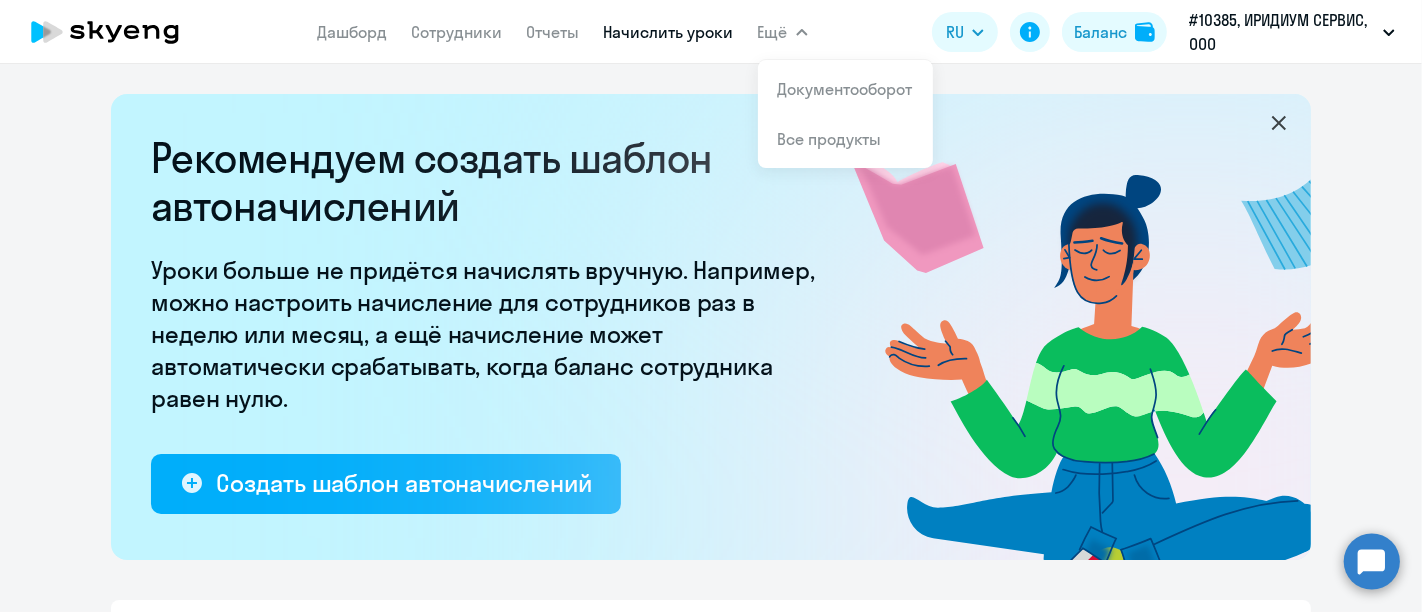 click on "Начислить уроки" at bounding box center (669, 32) 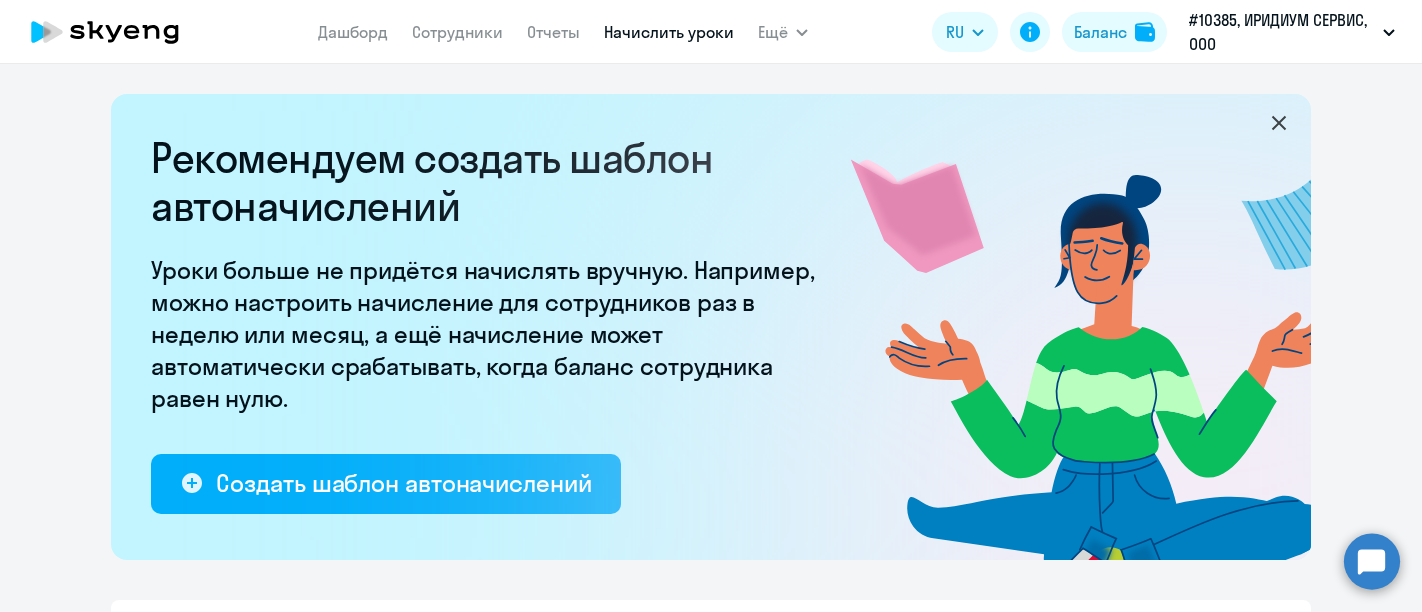scroll, scrollTop: 0, scrollLeft: 0, axis: both 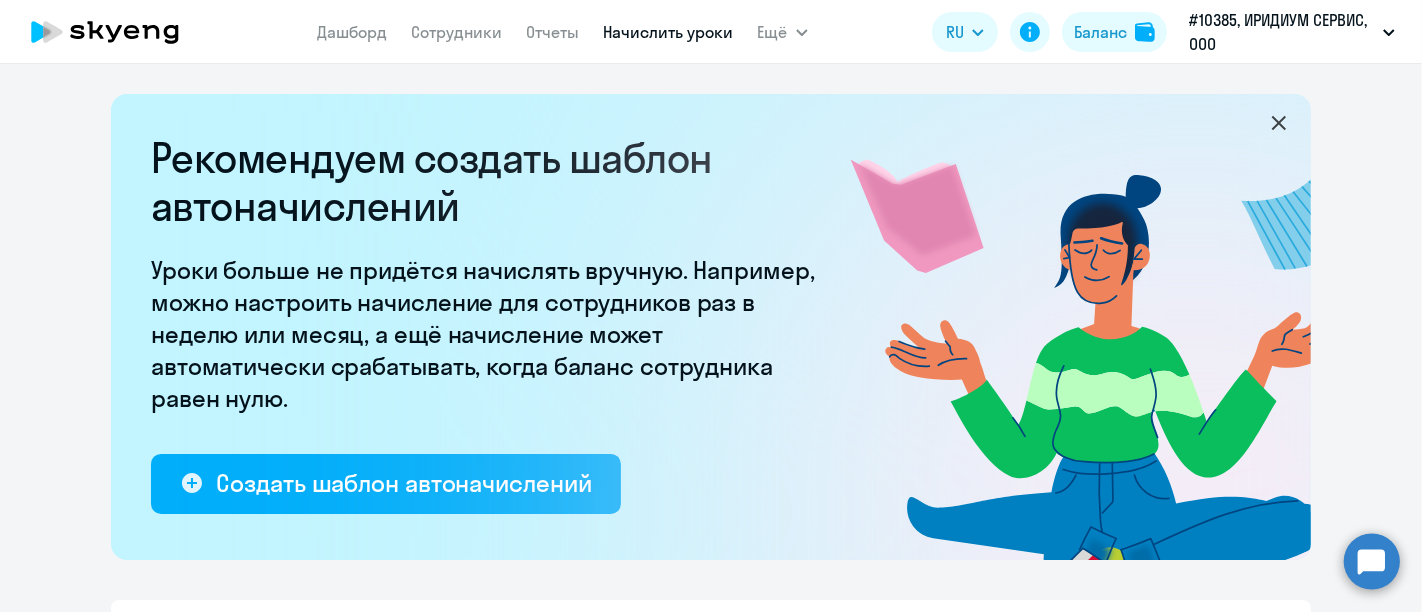 select on "10" 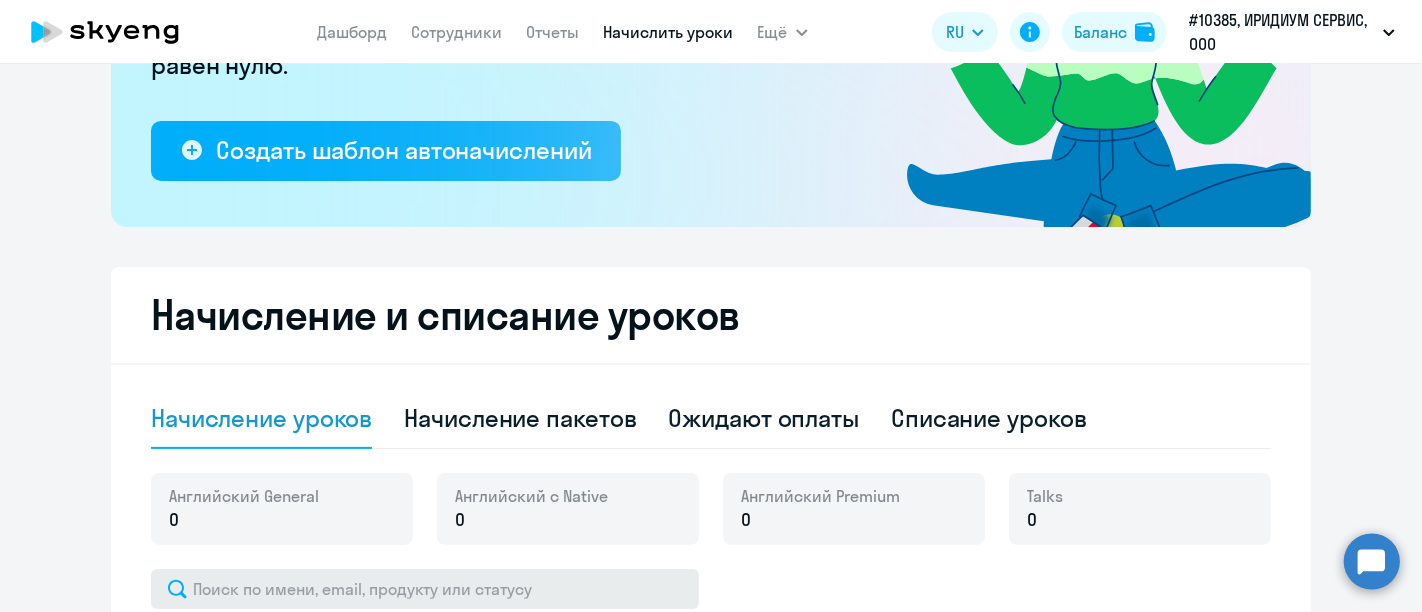 scroll, scrollTop: 0, scrollLeft: 0, axis: both 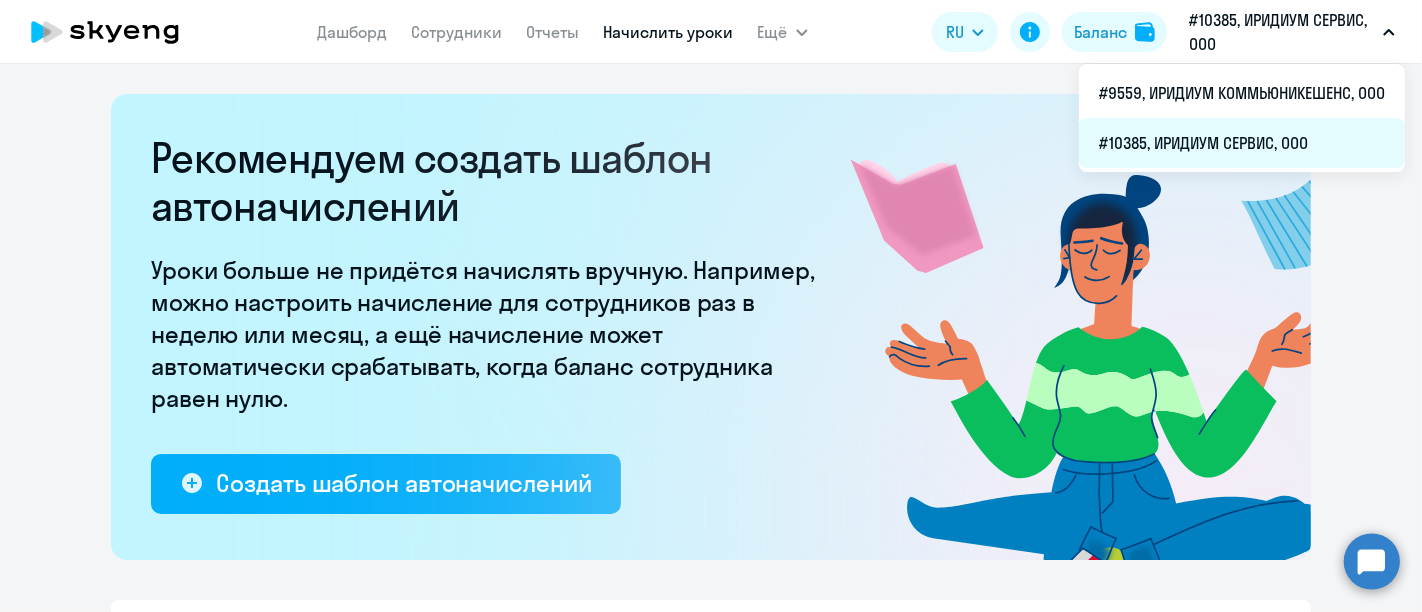 click on "#10385, ИРИДИУМ СЕРВИС, ООО" at bounding box center (1242, 143) 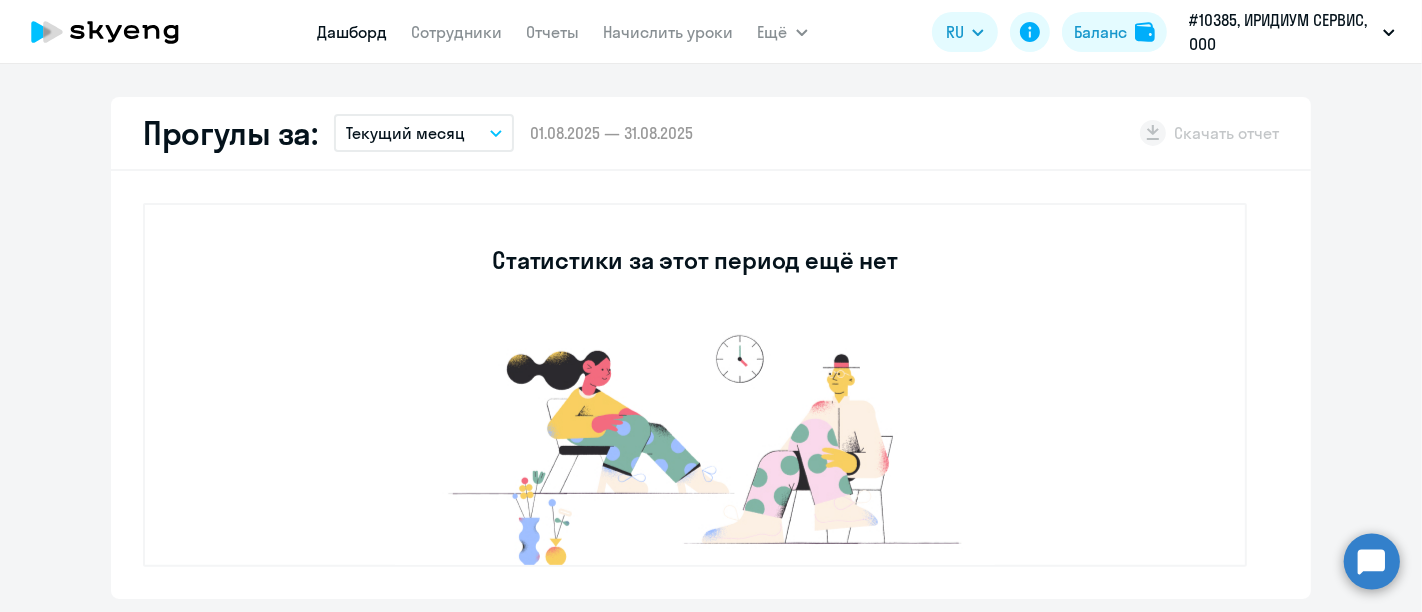 scroll, scrollTop: 222, scrollLeft: 0, axis: vertical 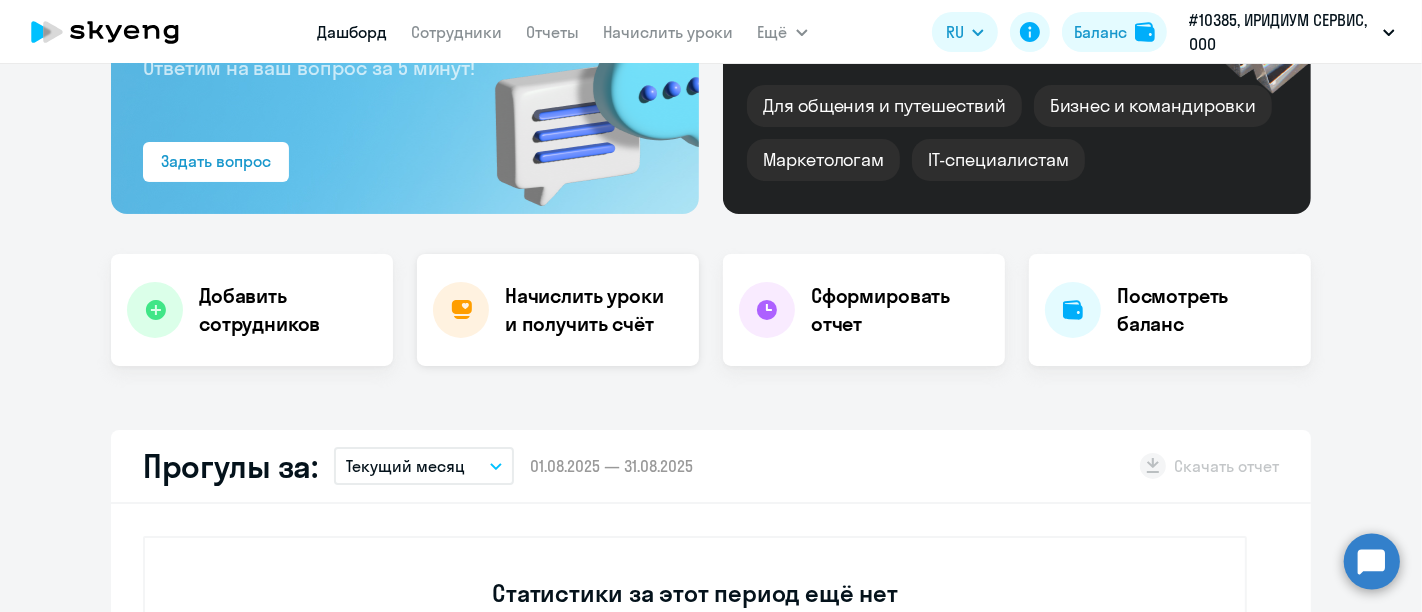 click on "Начислить уроки и получить счёт" 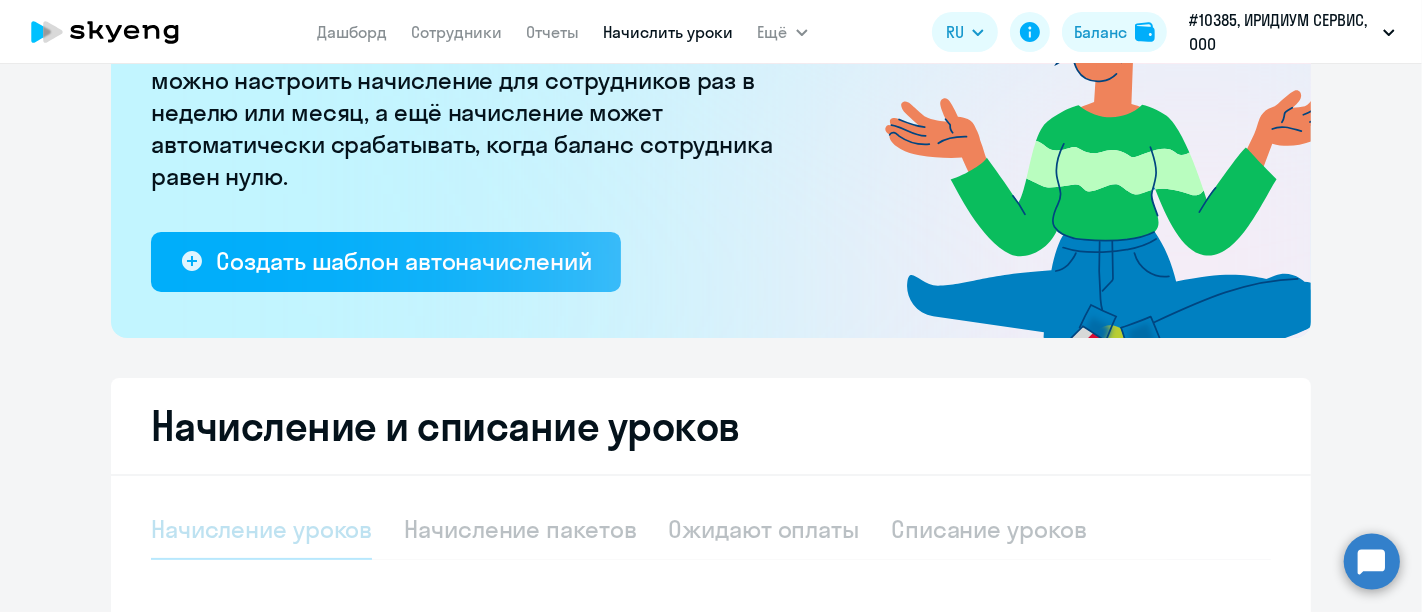 select on "10" 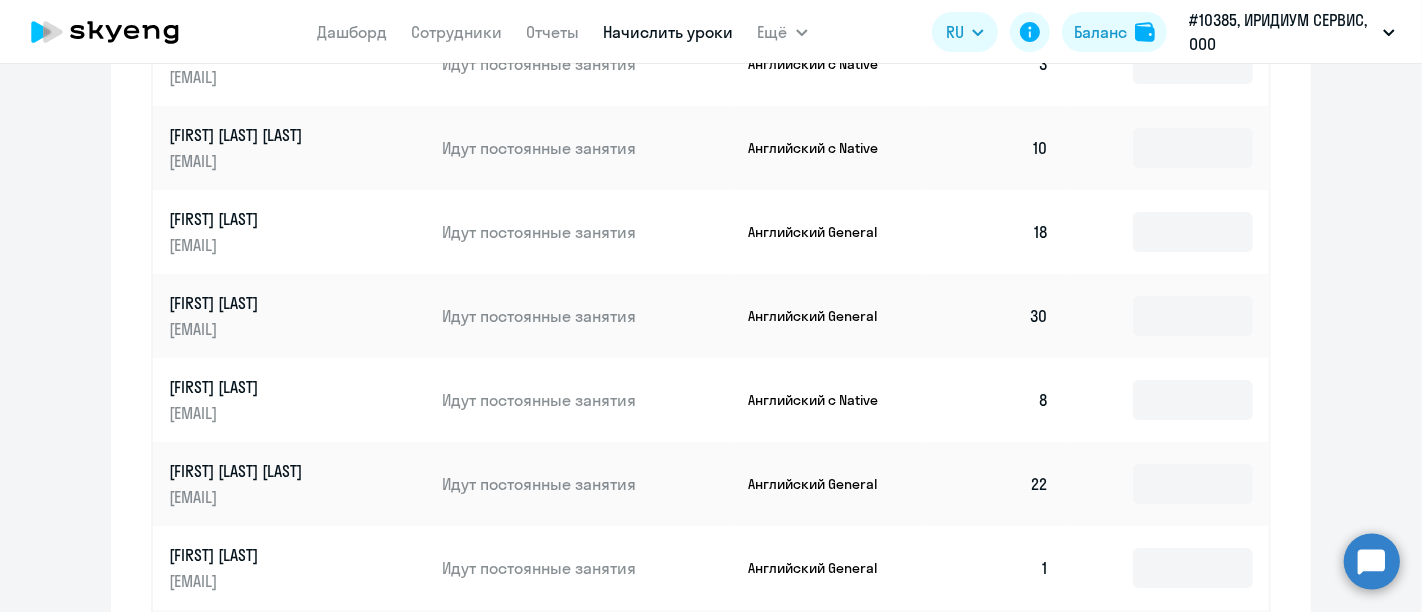 scroll, scrollTop: 1111, scrollLeft: 0, axis: vertical 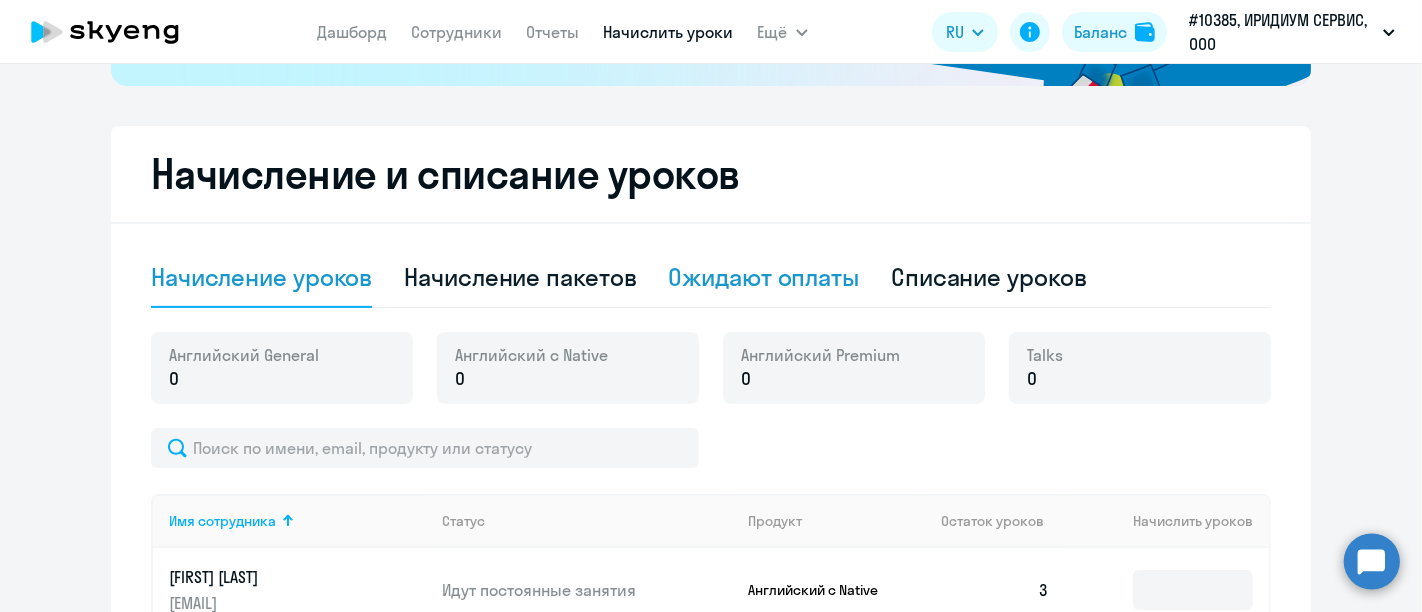 click on "Ожидают оплаты" 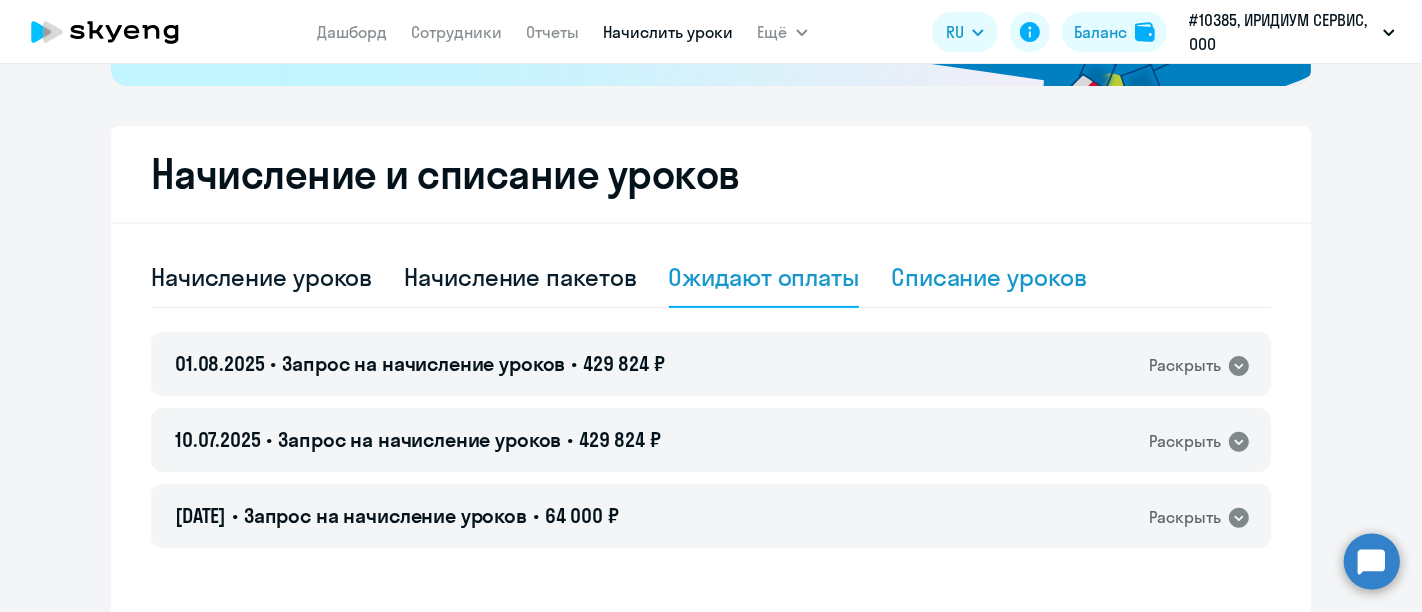 click on "Списание уроков" 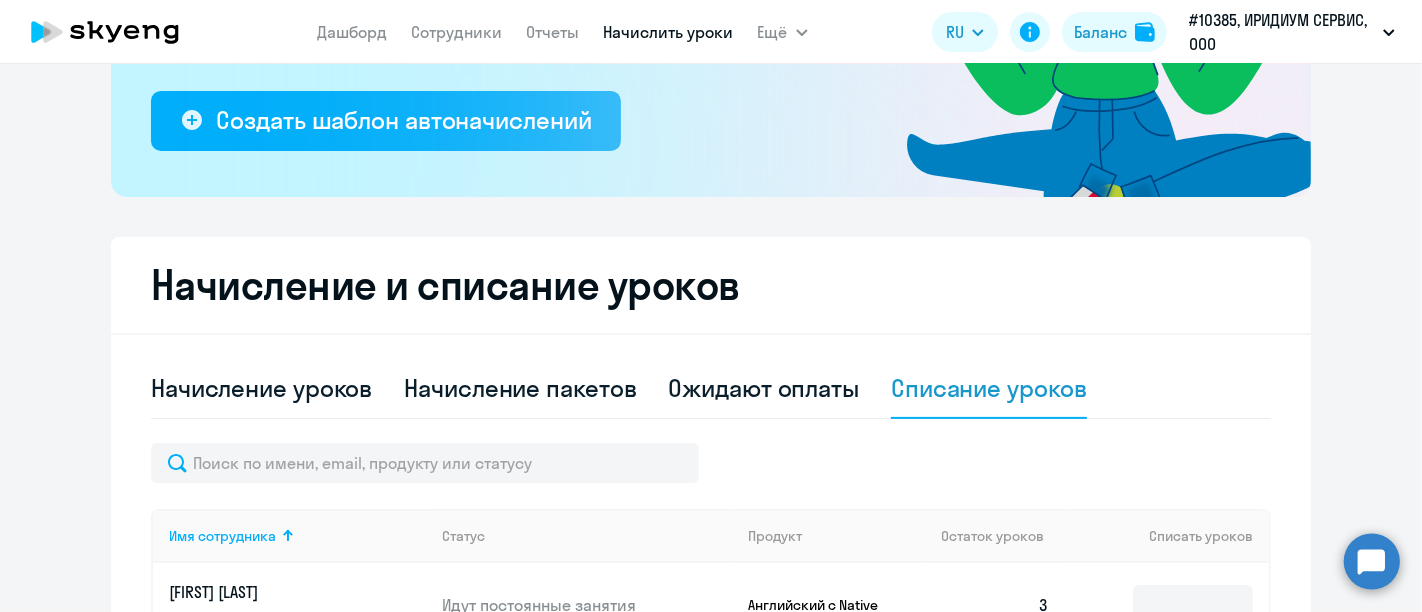 scroll, scrollTop: 0, scrollLeft: 0, axis: both 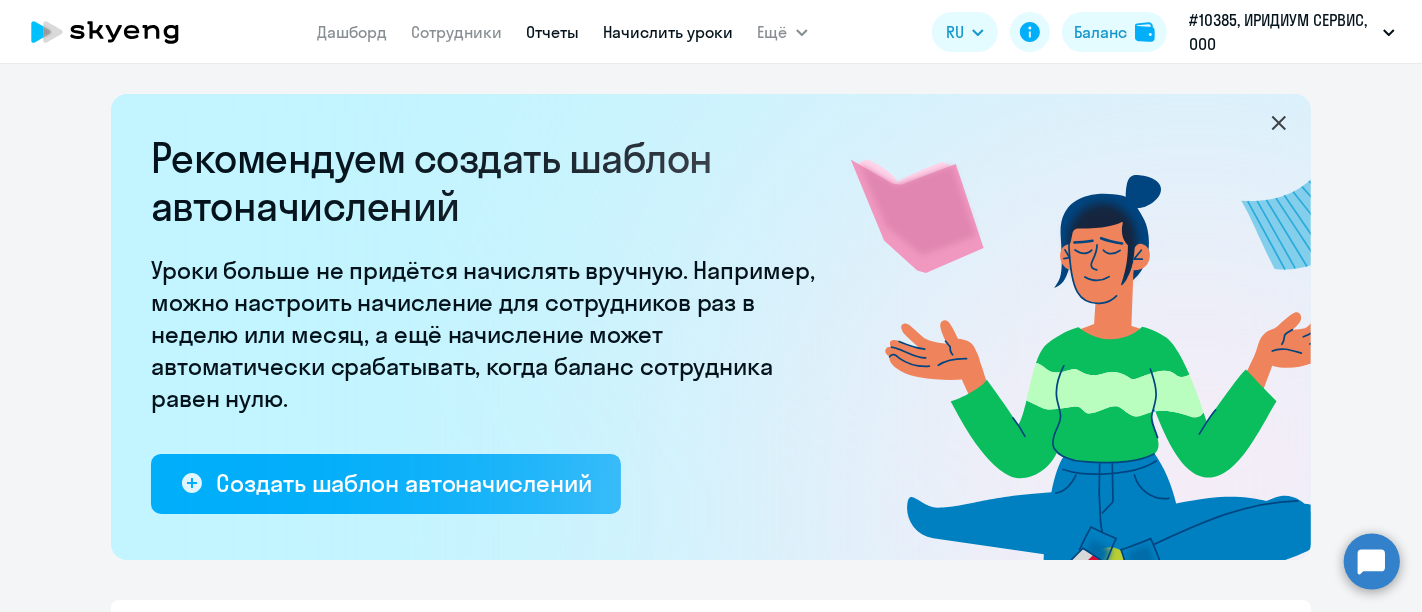 click on "Отчеты" at bounding box center [553, 32] 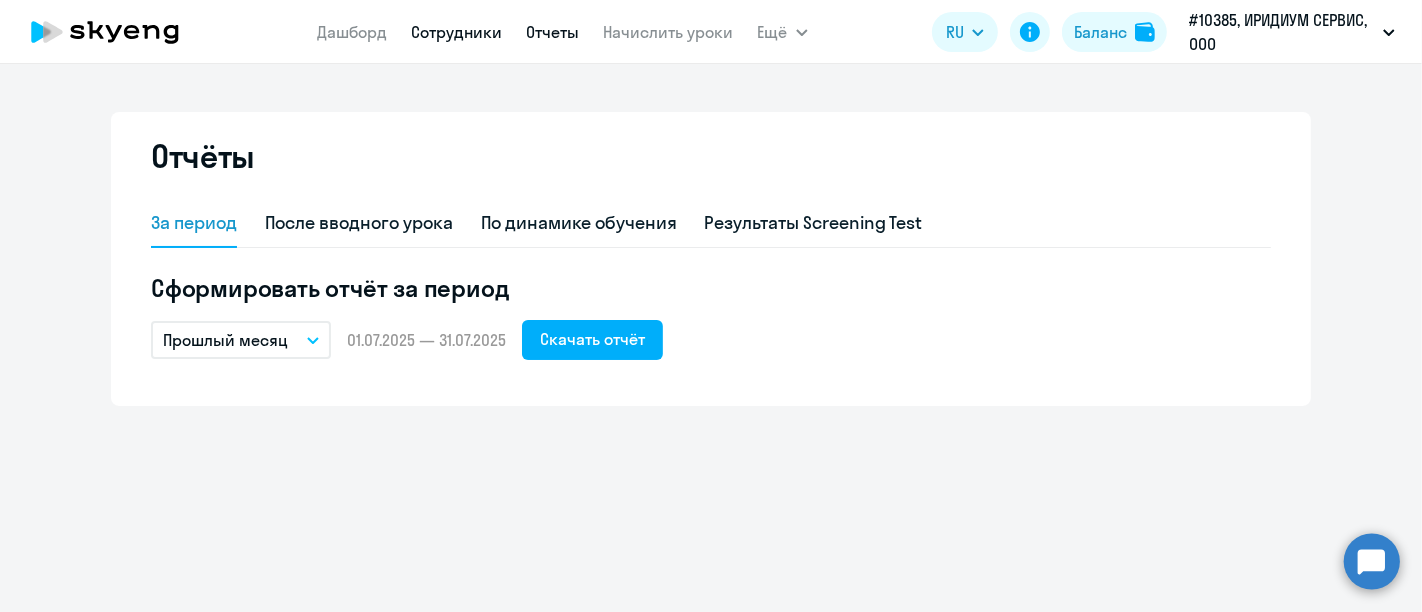 click on "Сотрудники" at bounding box center [457, 32] 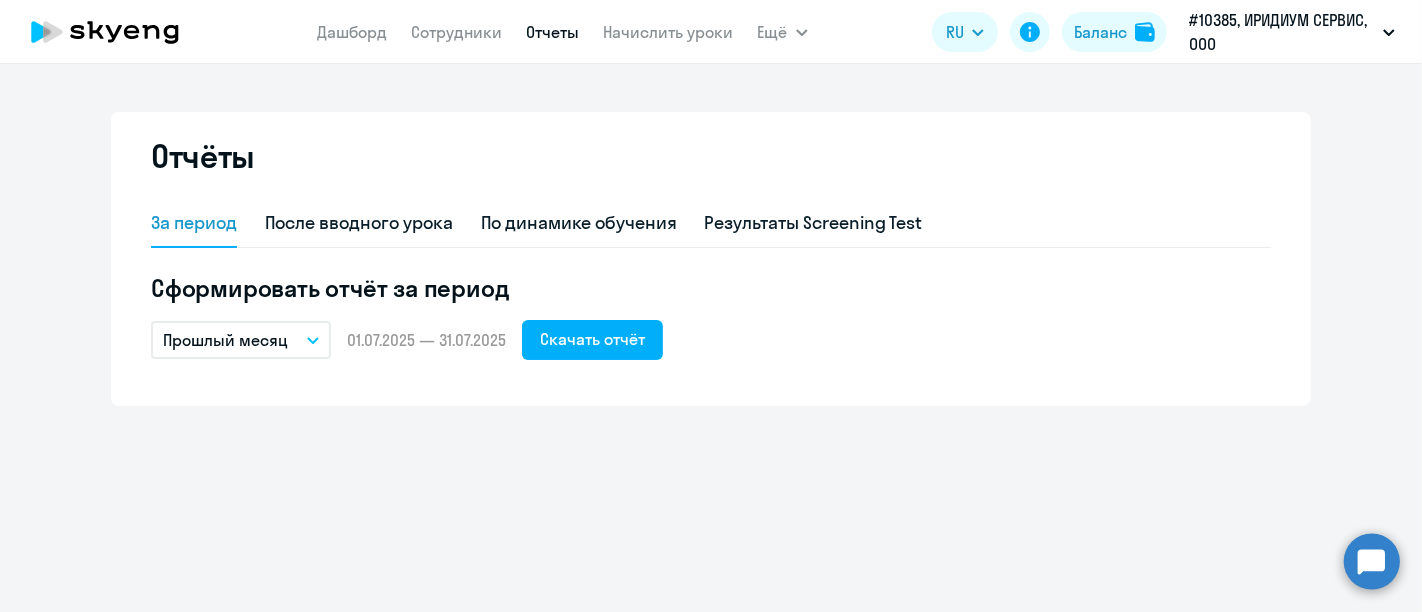 select on "30" 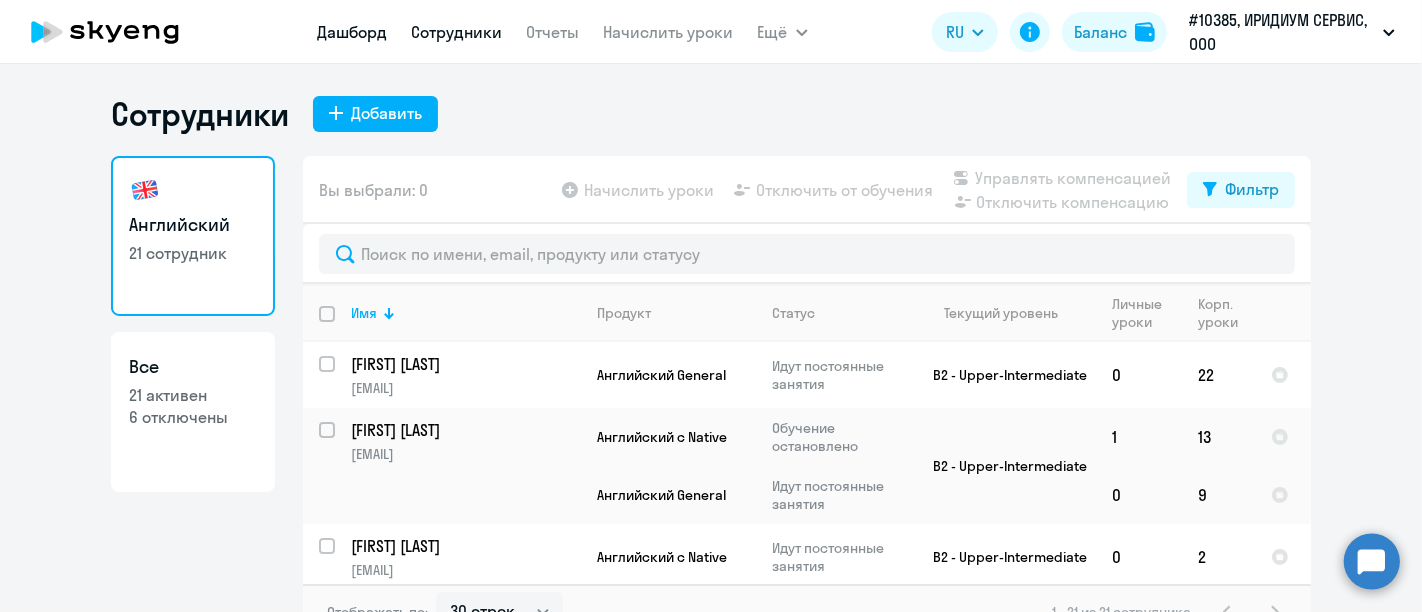 click on "Дашборд" at bounding box center (353, 32) 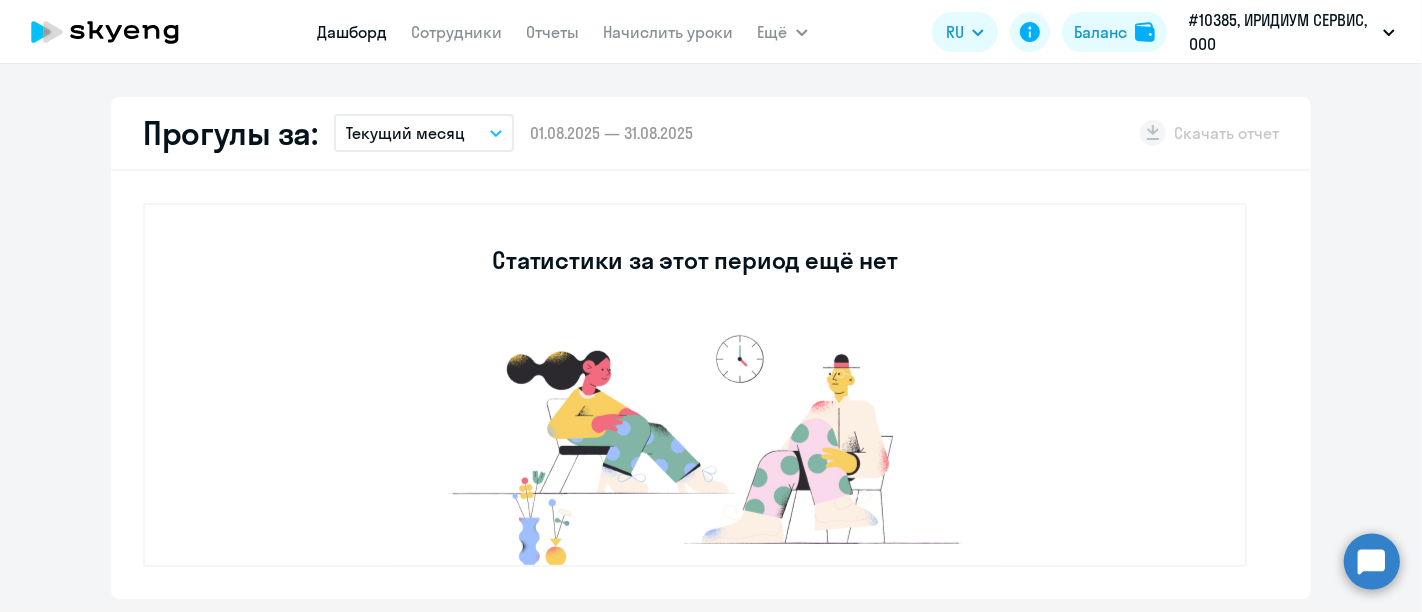scroll, scrollTop: 0, scrollLeft: 0, axis: both 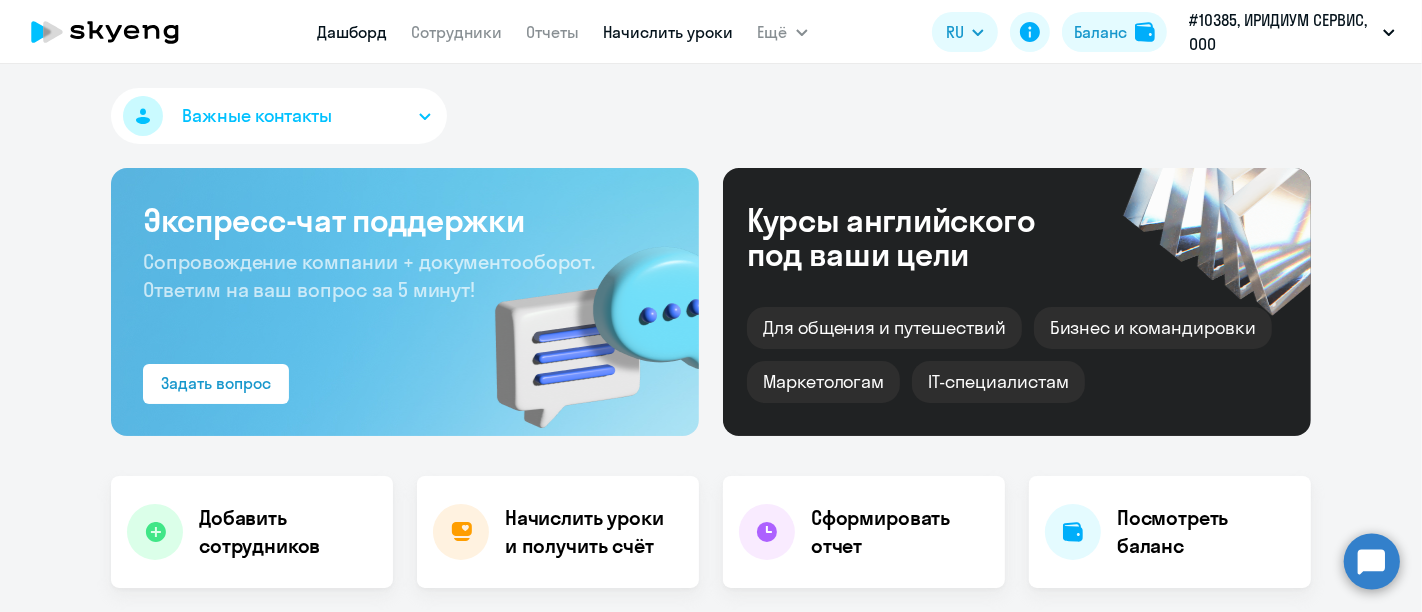 click on "Начислить уроки" at bounding box center [669, 32] 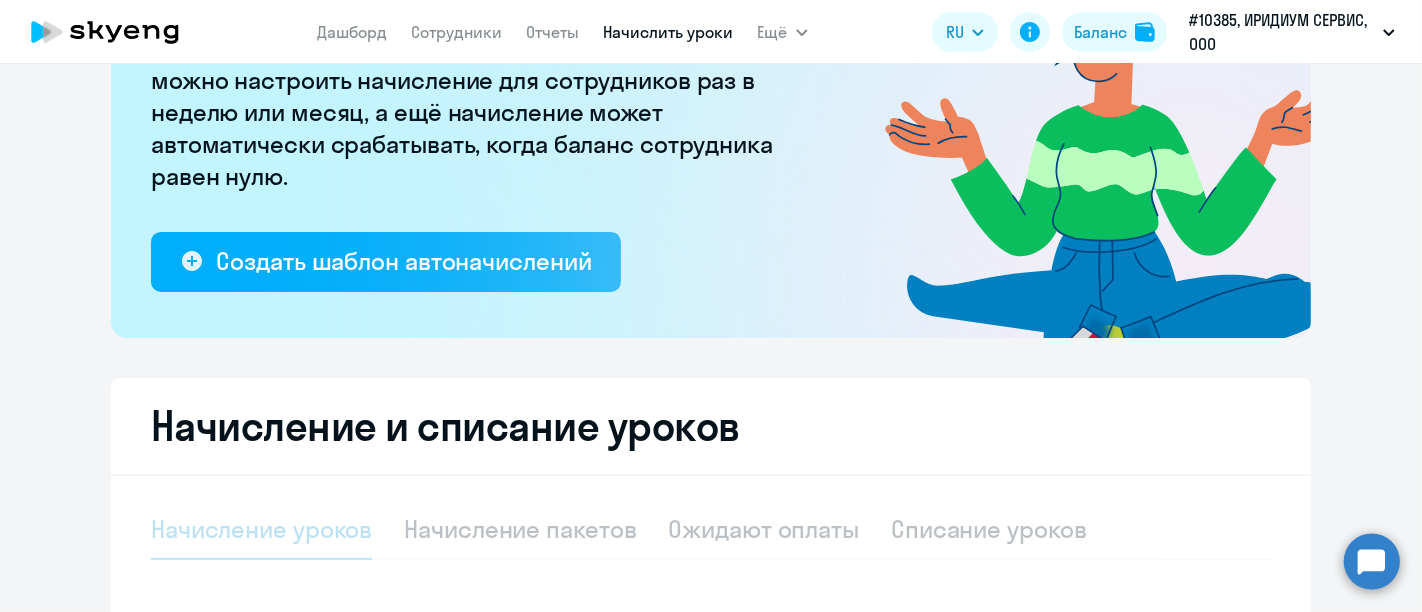 select on "10" 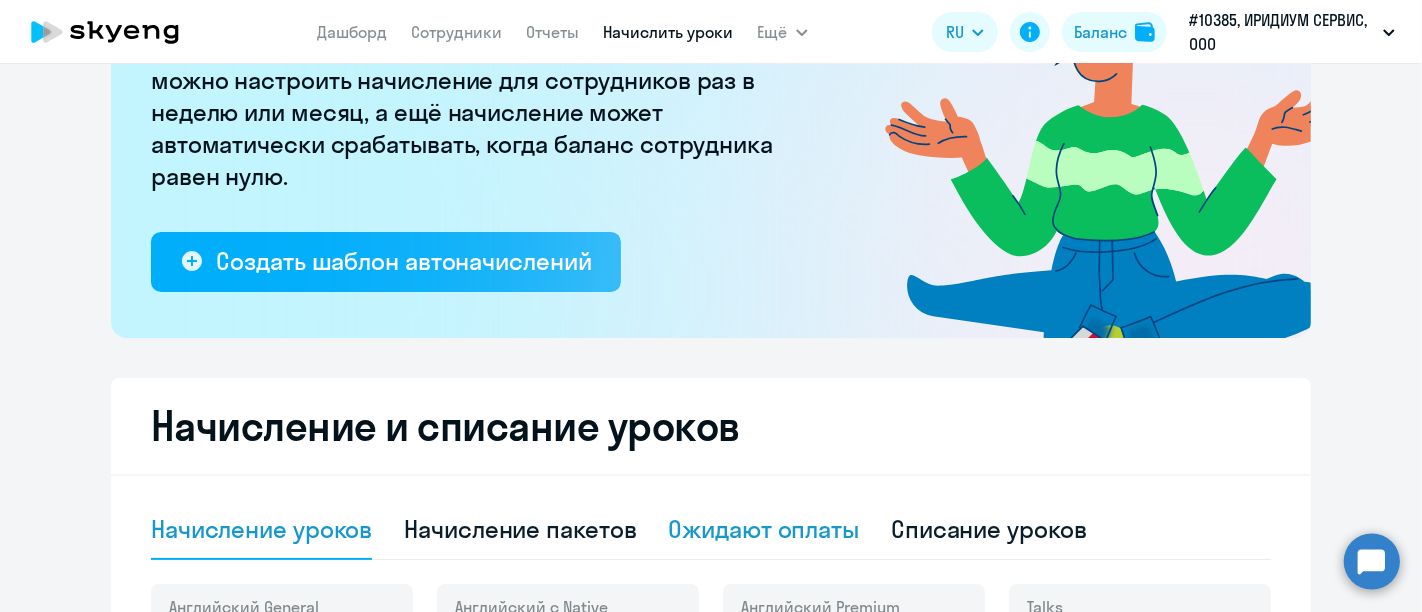 scroll, scrollTop: 444, scrollLeft: 0, axis: vertical 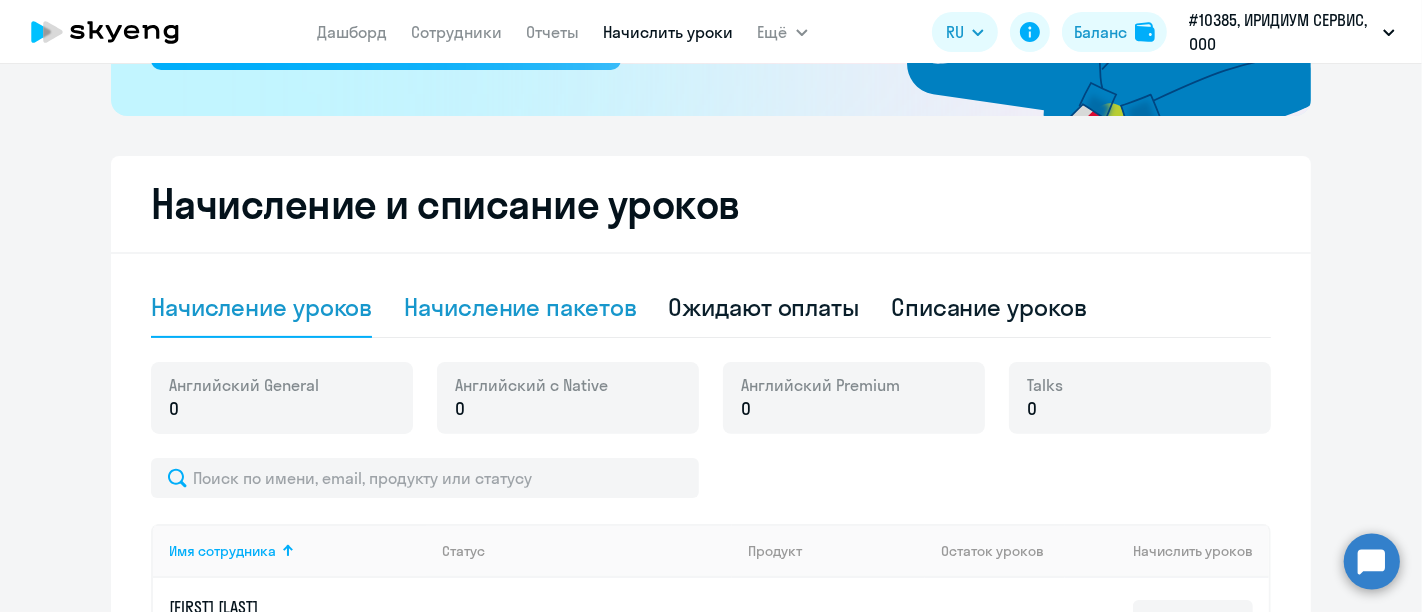 click on "Начисление пакетов" 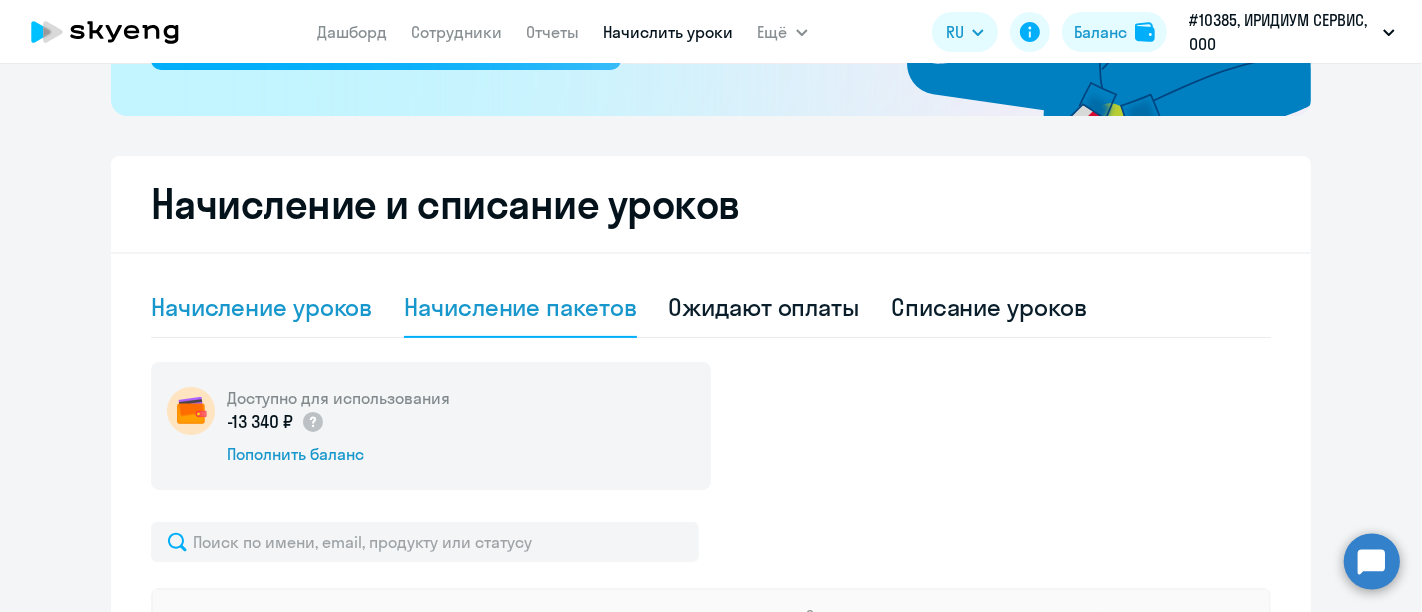 click on "Начисление уроков" 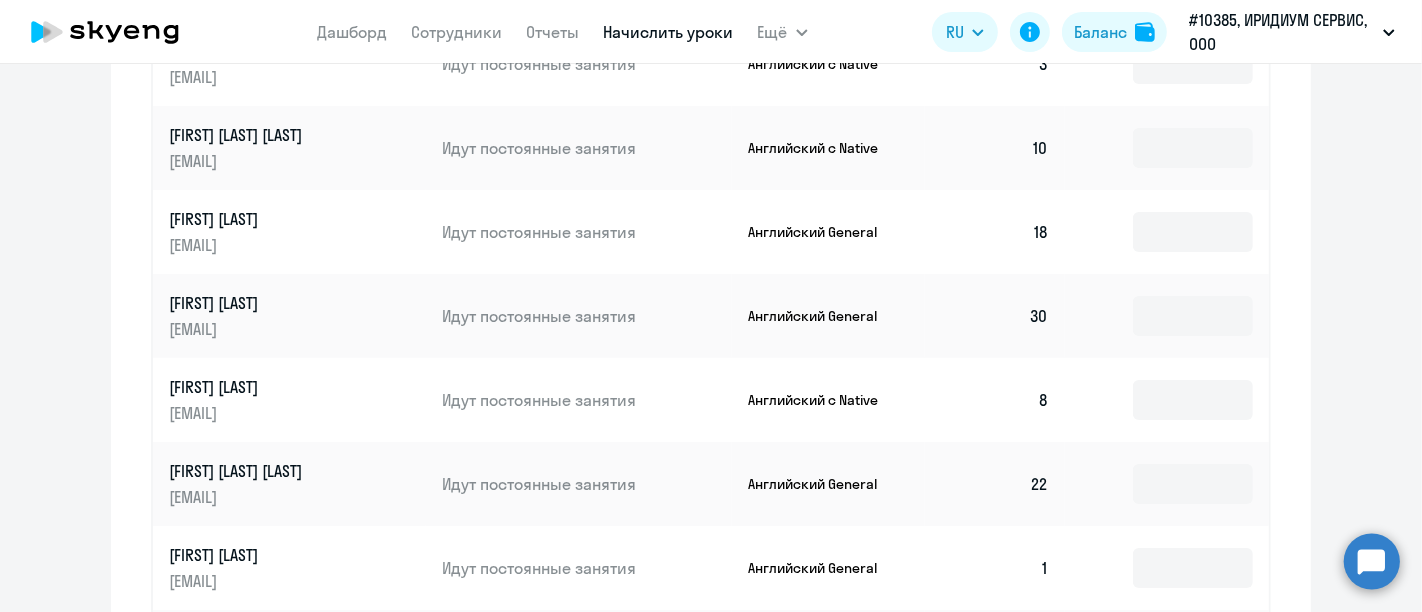 scroll, scrollTop: 1111, scrollLeft: 0, axis: vertical 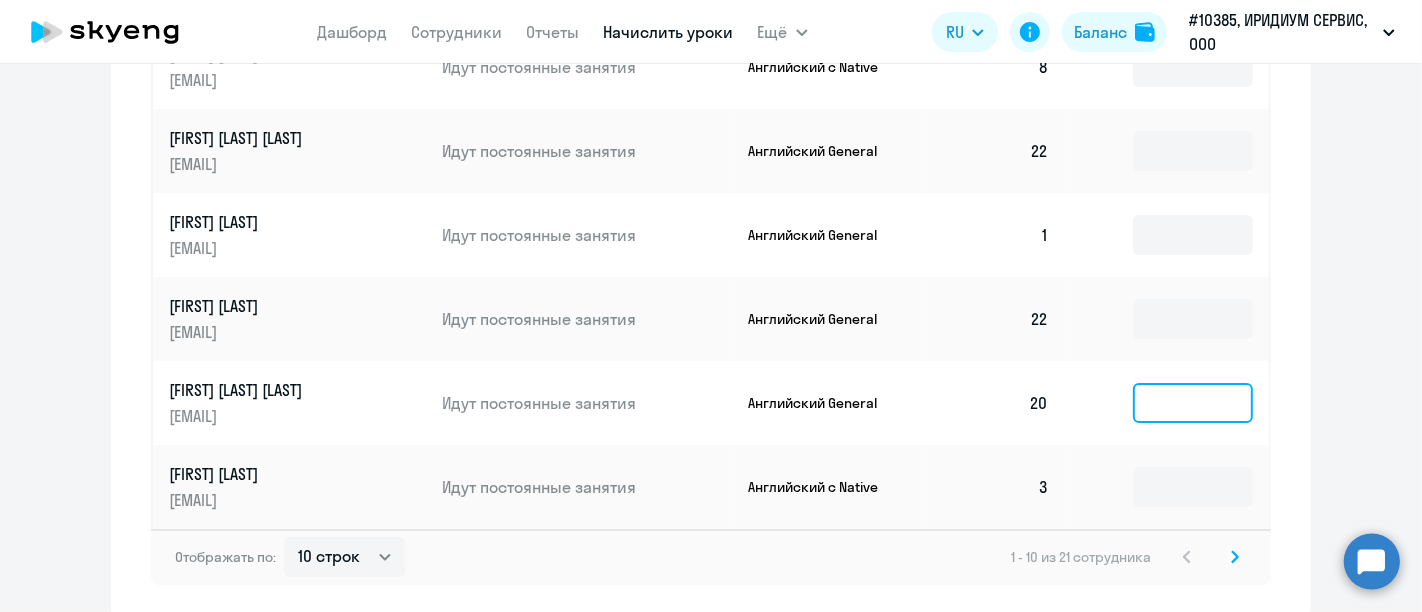 click 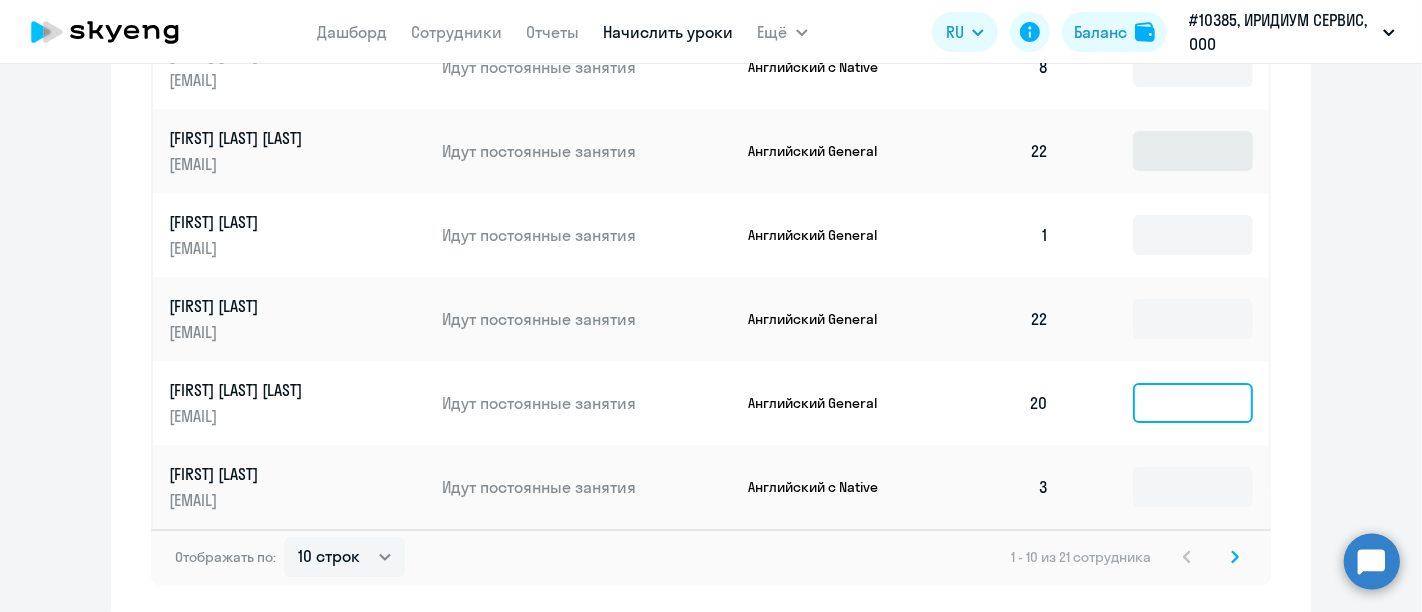 scroll, scrollTop: 0, scrollLeft: 0, axis: both 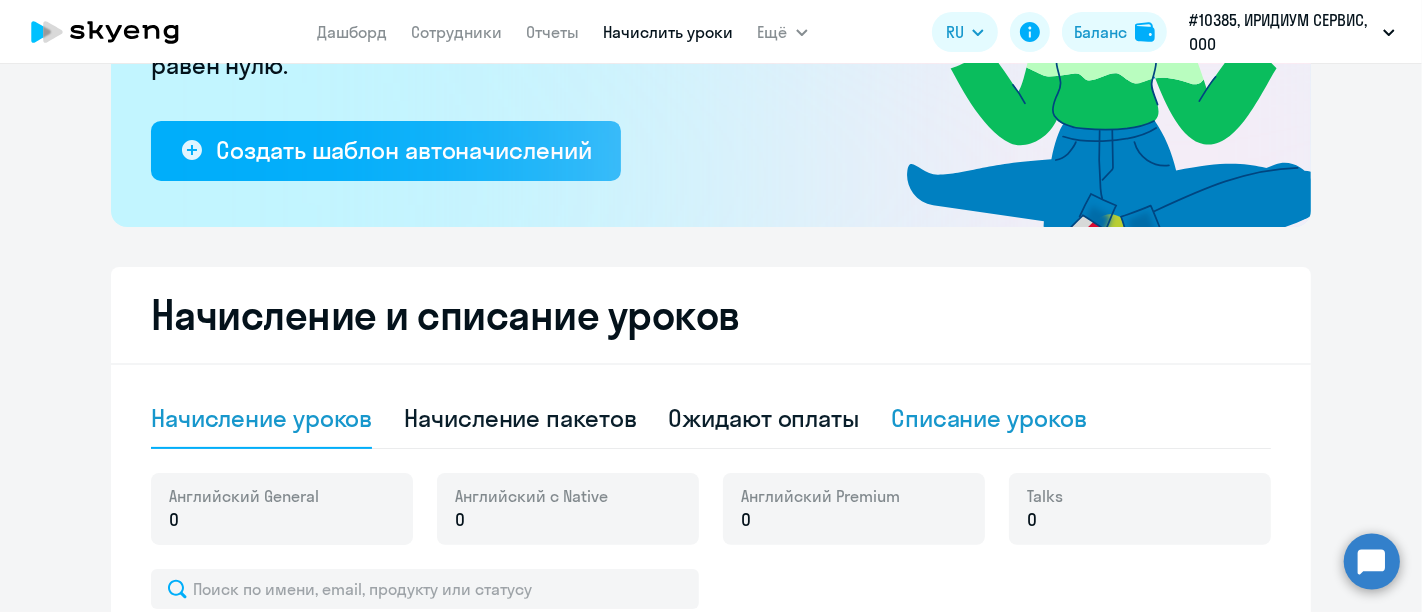 click on "Списание уроков" 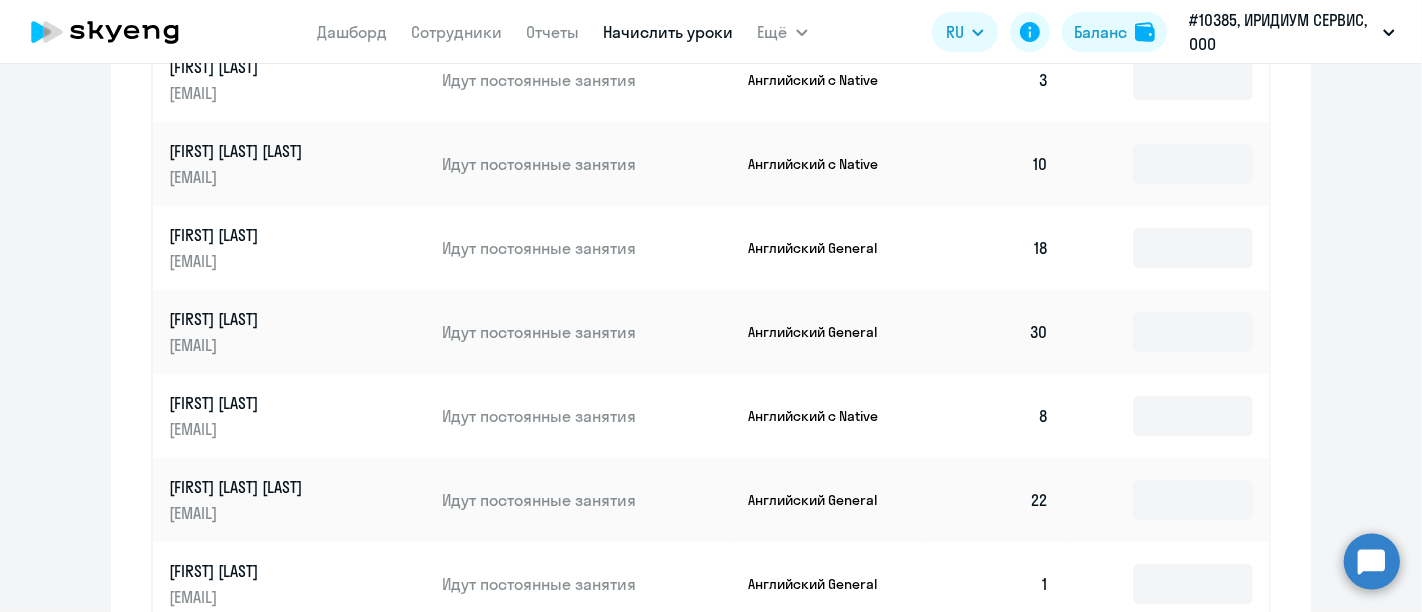scroll, scrollTop: 1222, scrollLeft: 0, axis: vertical 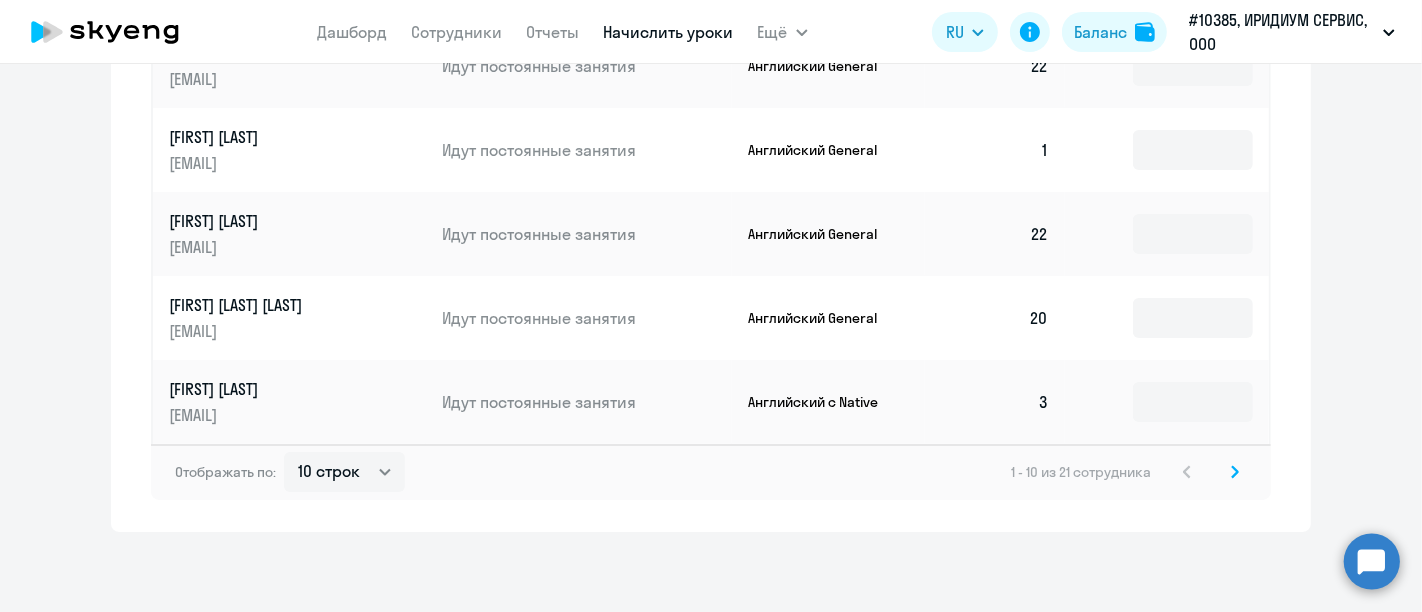 click 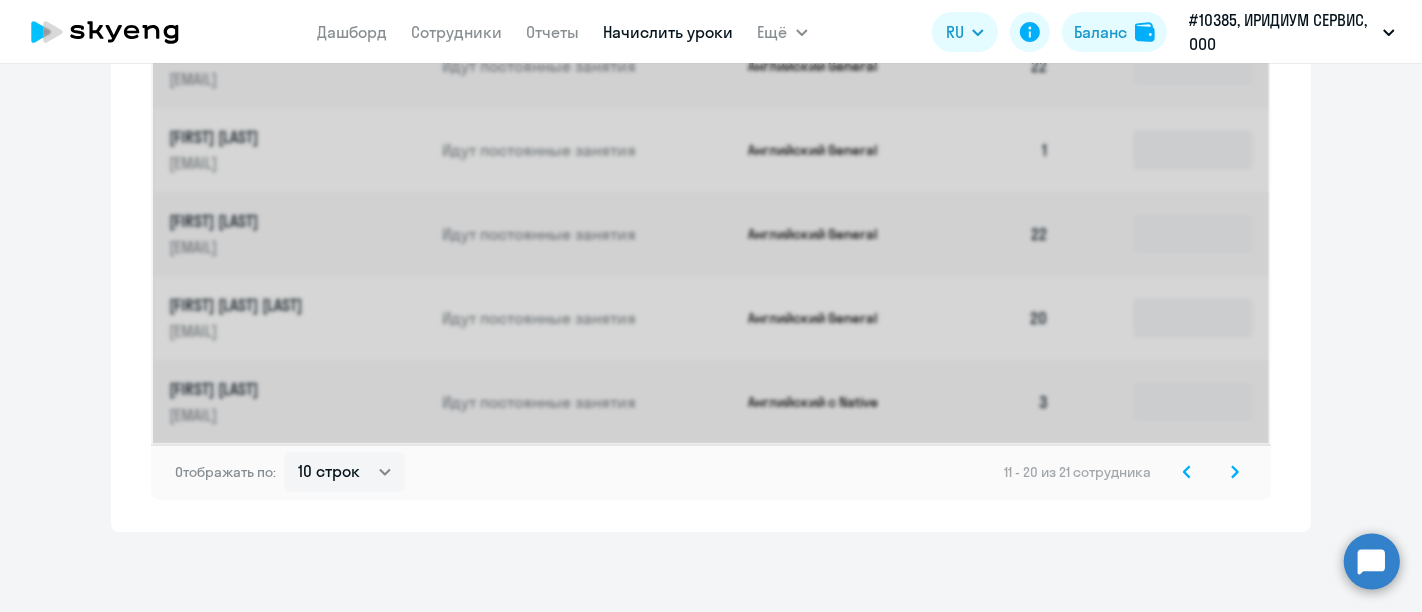 scroll, scrollTop: 0, scrollLeft: 0, axis: both 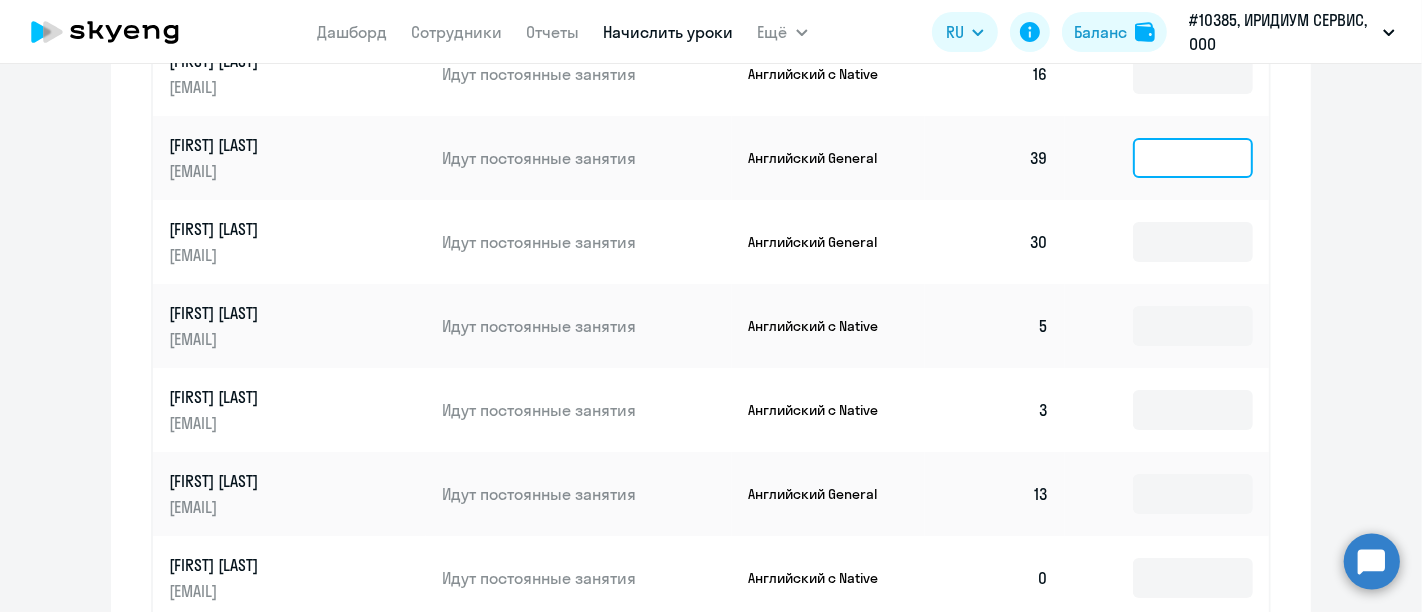 click 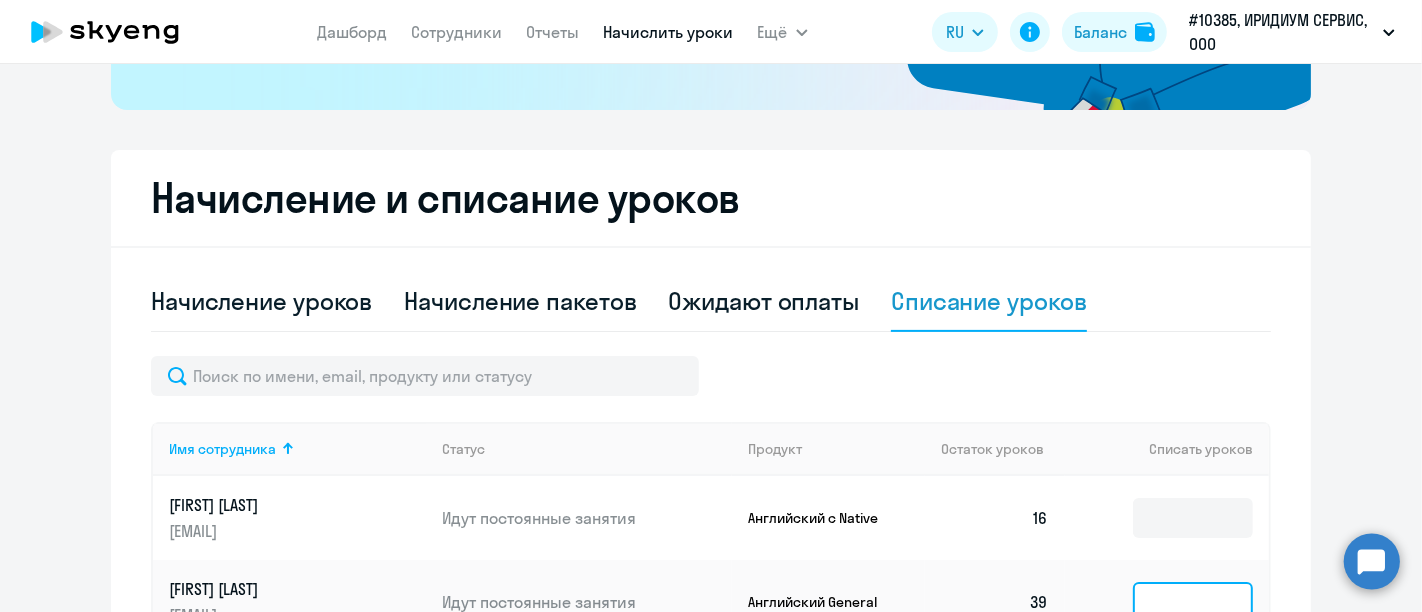 scroll, scrollTop: 672, scrollLeft: 0, axis: vertical 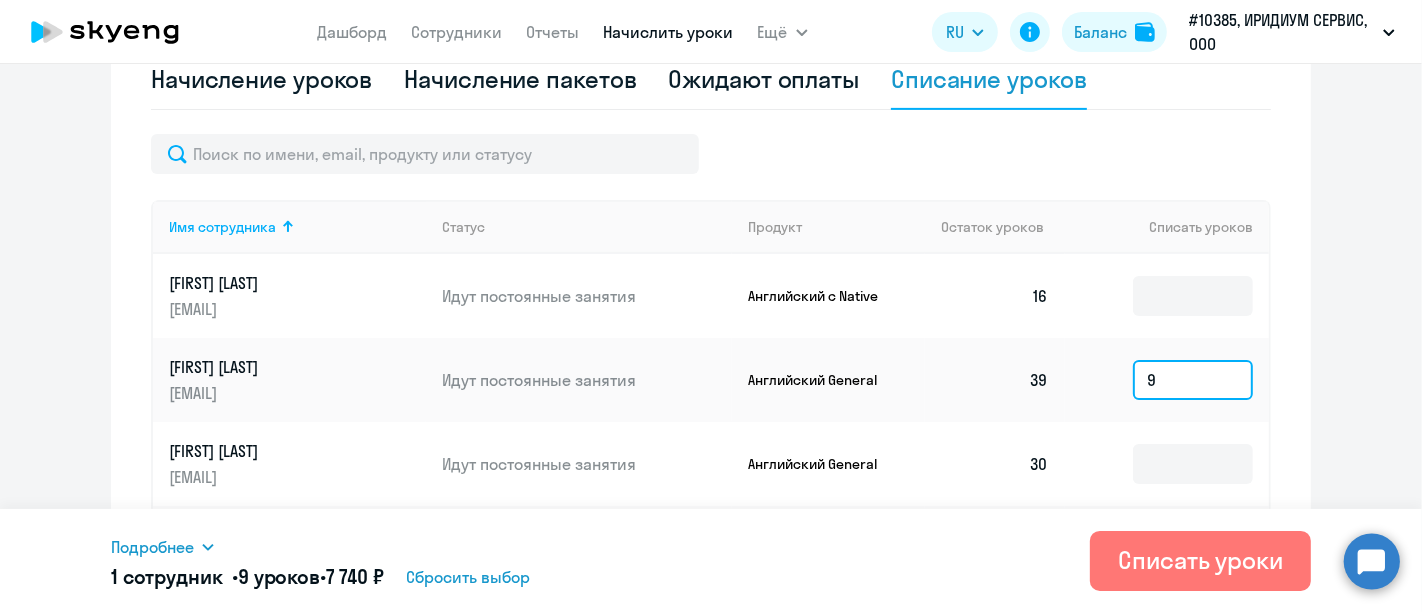 drag, startPoint x: 1154, startPoint y: 408, endPoint x: 1093, endPoint y: 412, distance: 61.13101 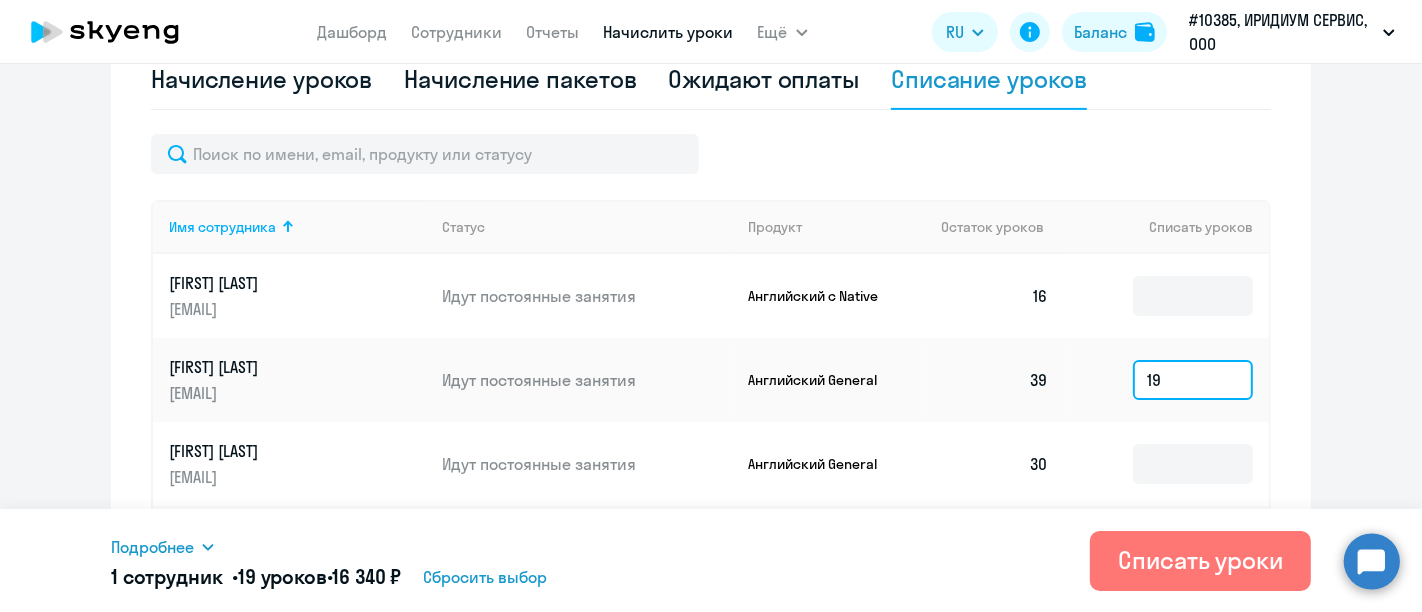 type on "1" 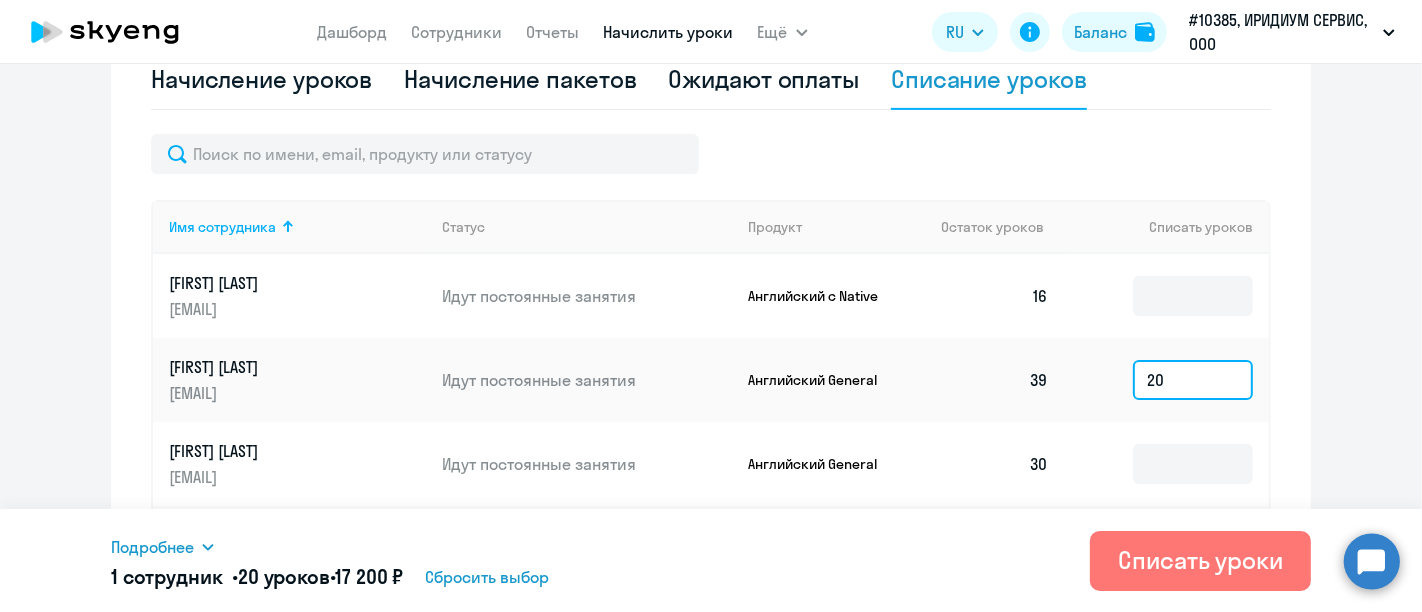 type on "2" 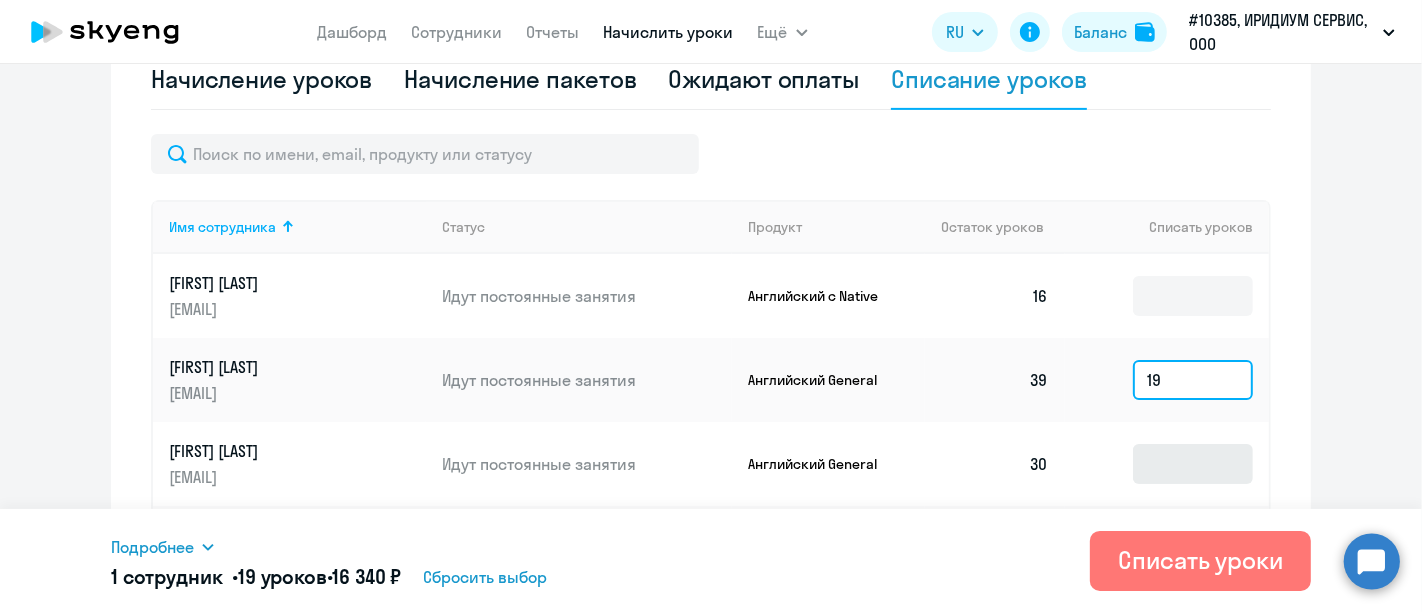 scroll, scrollTop: 180, scrollLeft: 0, axis: vertical 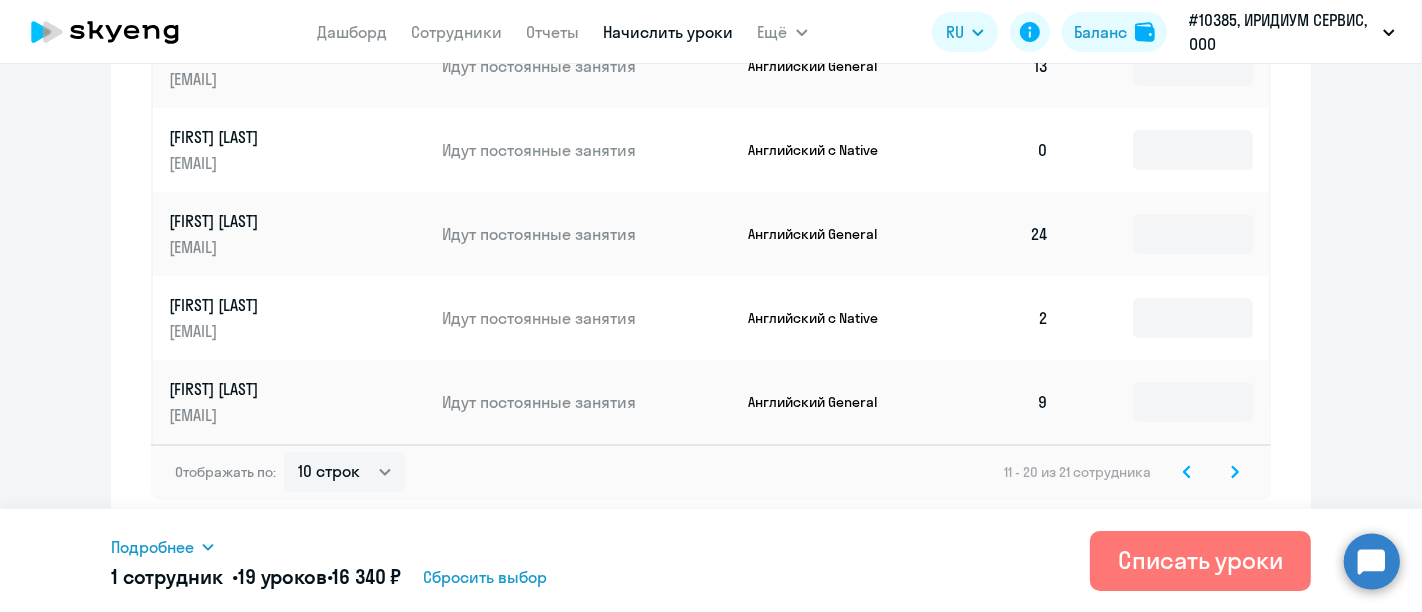 type on "19" 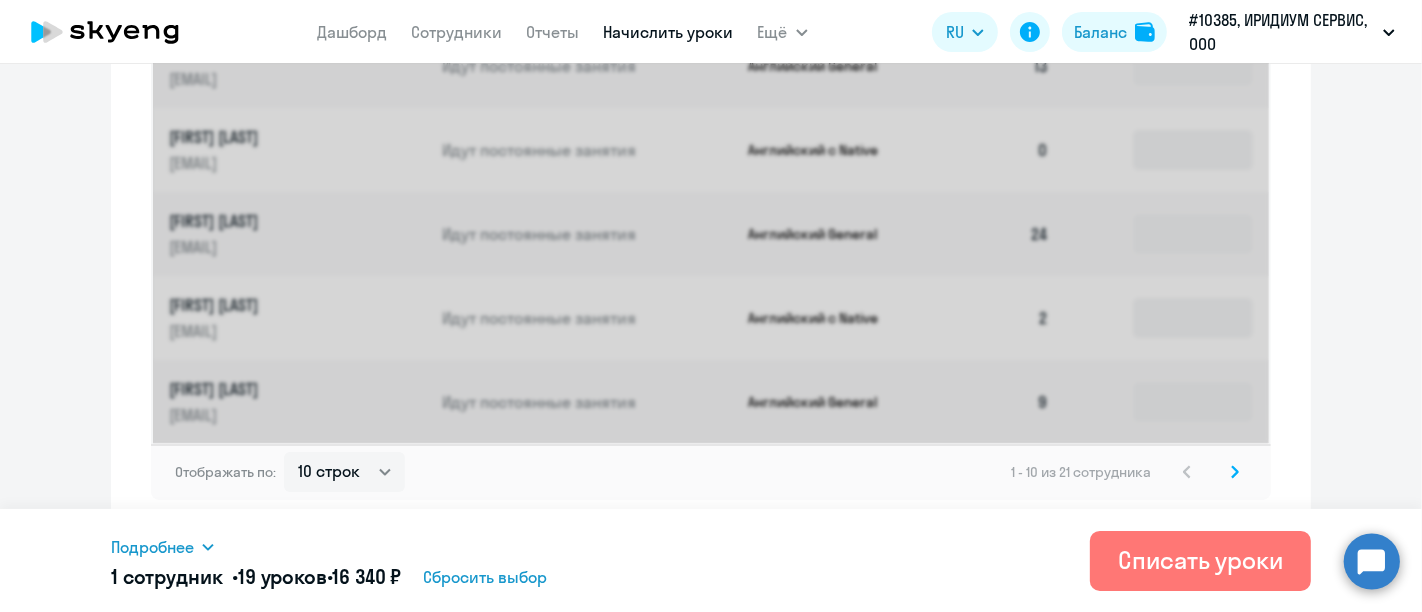 scroll, scrollTop: 0, scrollLeft: 0, axis: both 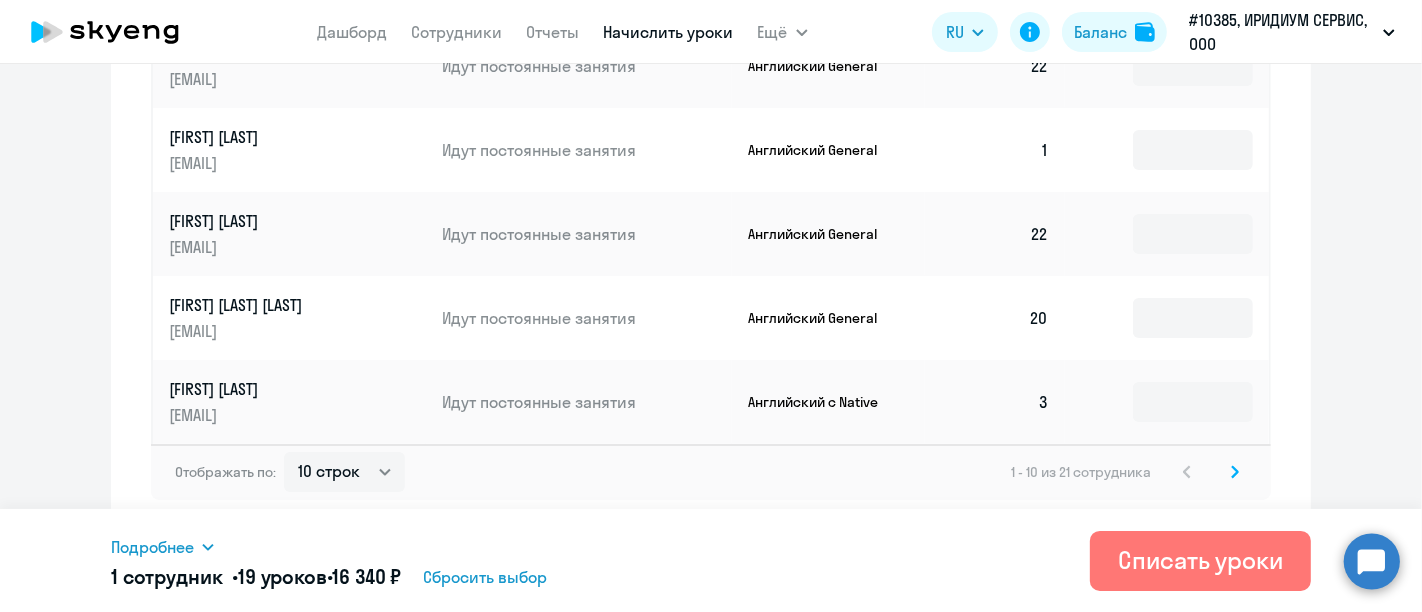 click 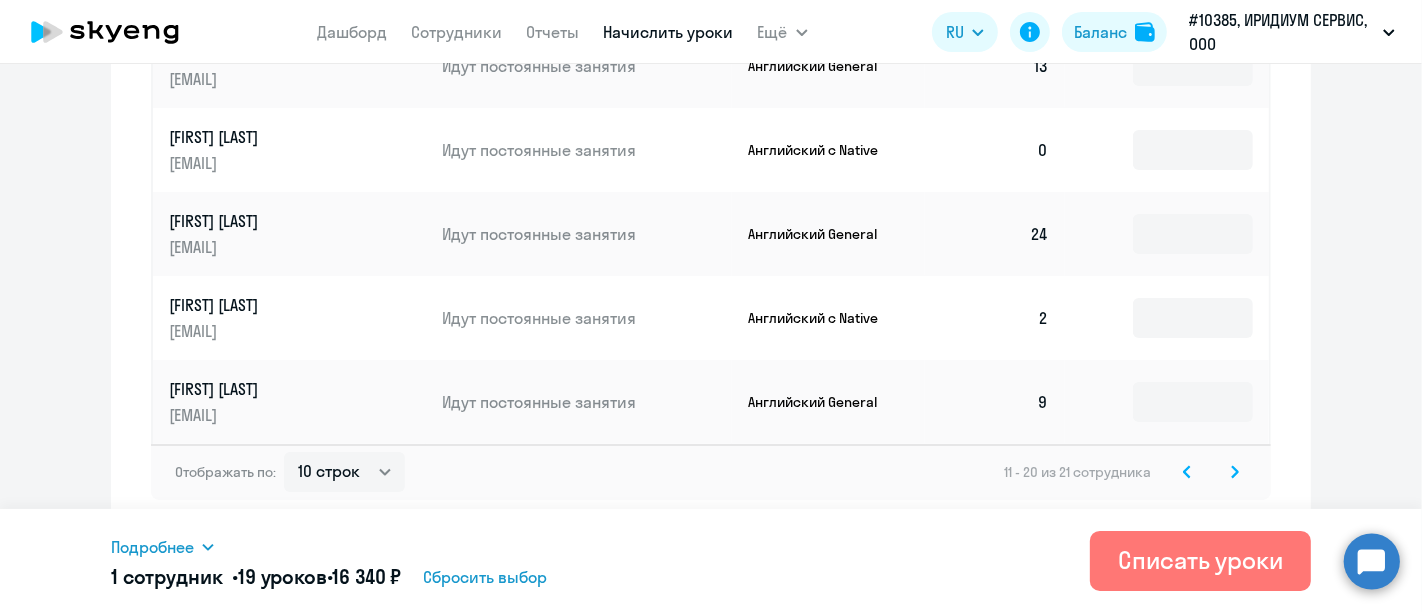 scroll, scrollTop: 180, scrollLeft: 0, axis: vertical 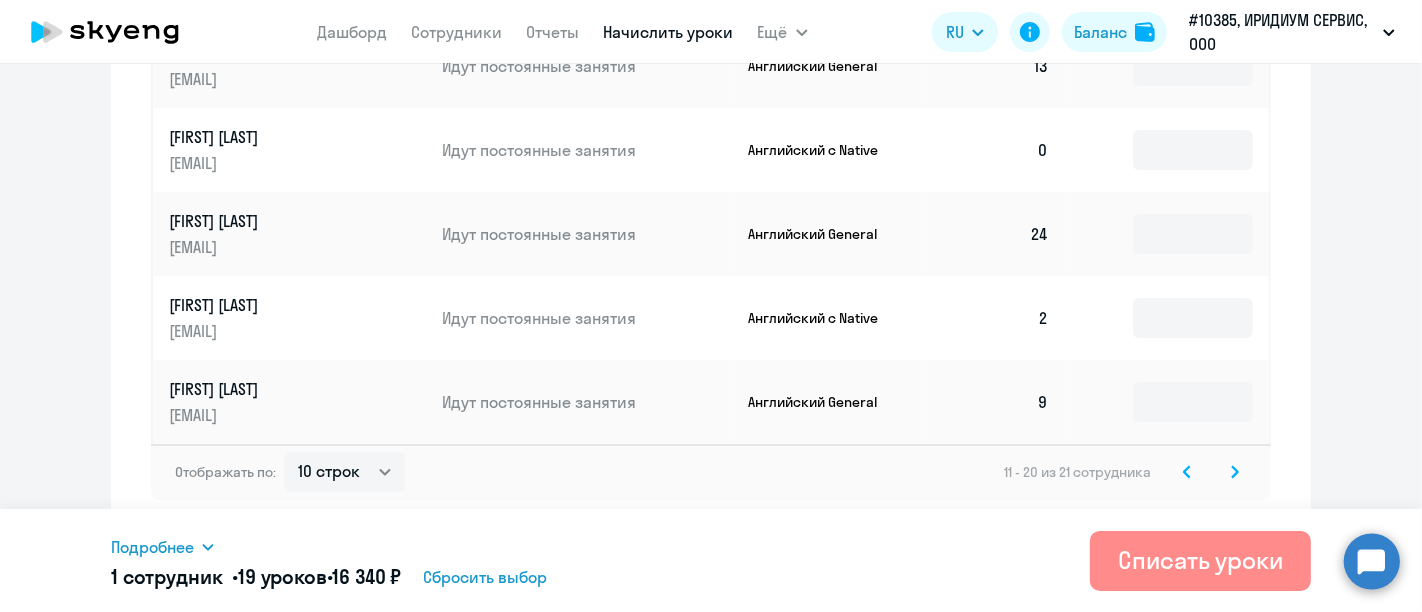 click on "Списать уроки" at bounding box center (1200, 560) 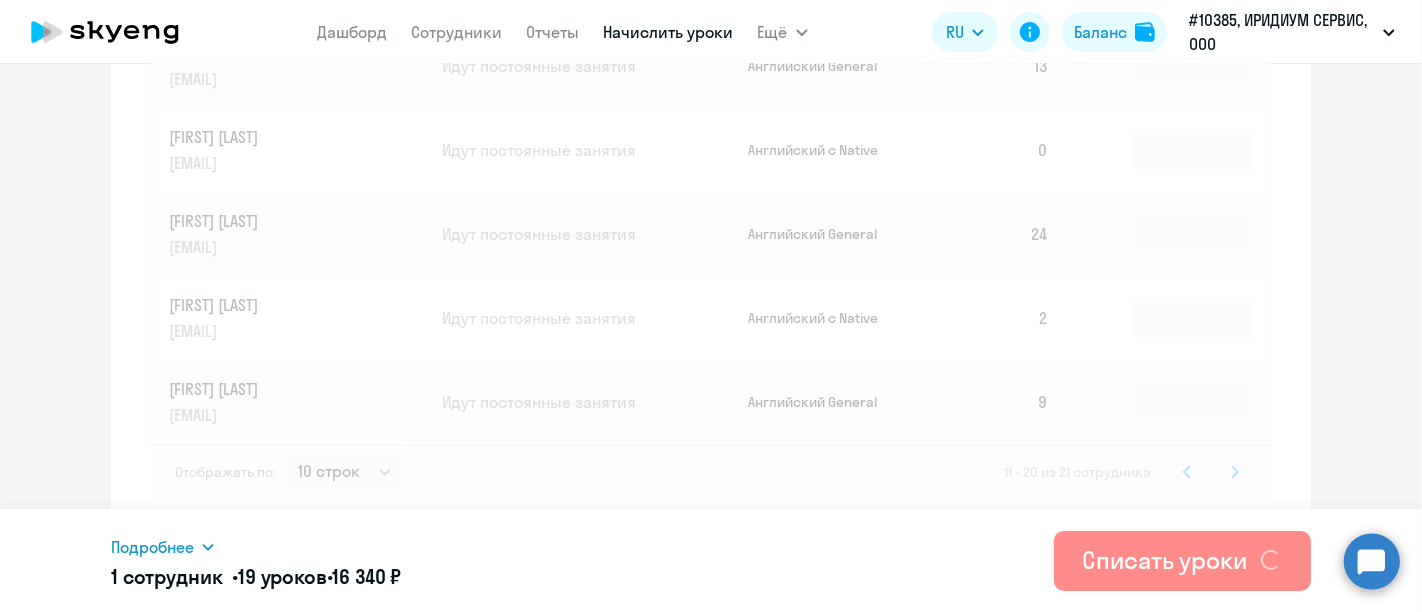 type 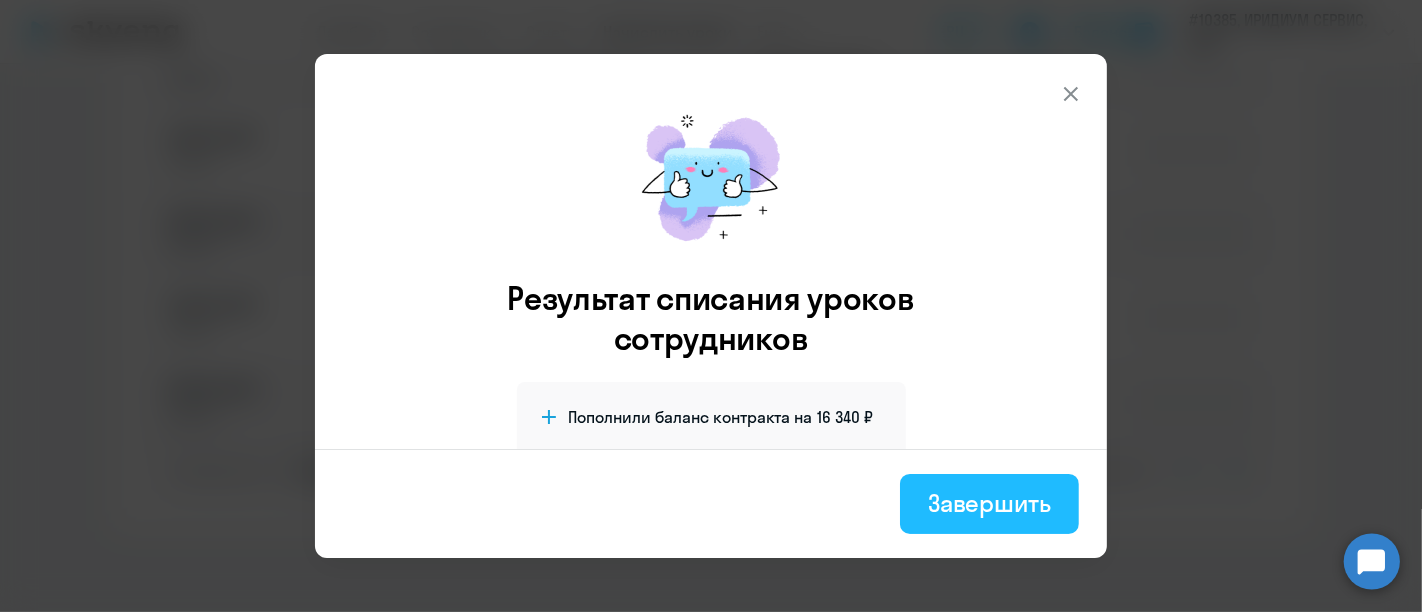 drag, startPoint x: 988, startPoint y: 472, endPoint x: 1001, endPoint y: 492, distance: 23.853722 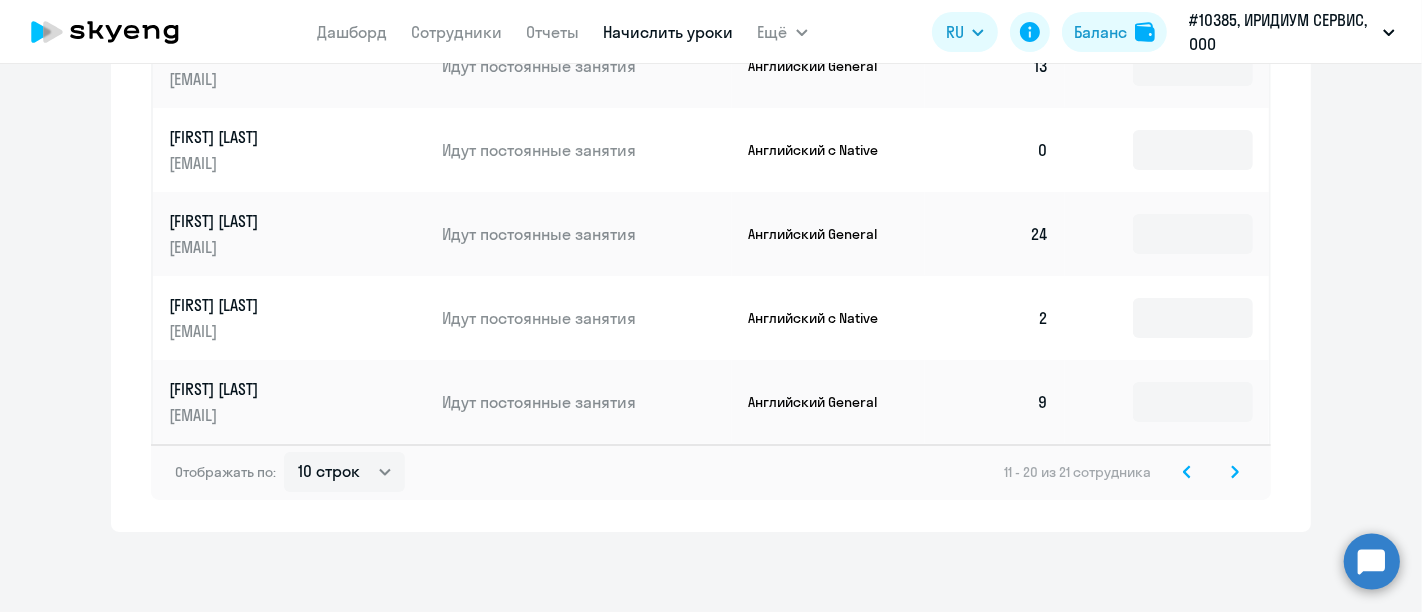 scroll, scrollTop: 0, scrollLeft: 0, axis: both 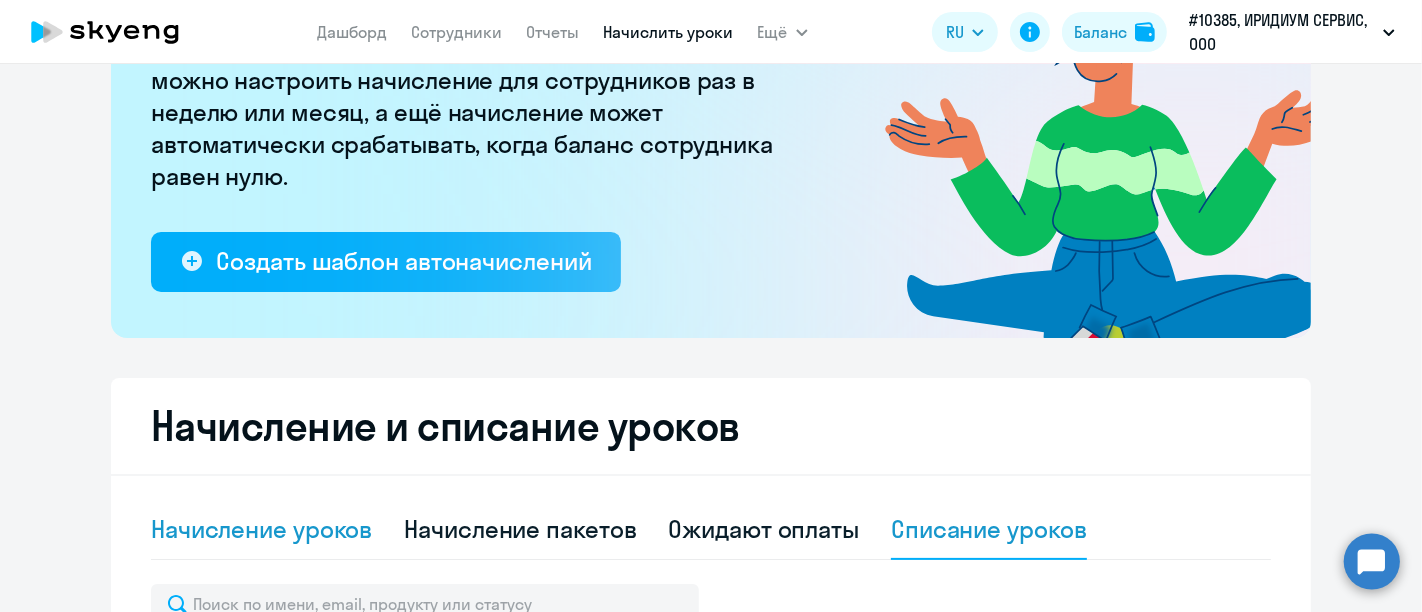 click on "Начисление уроков" 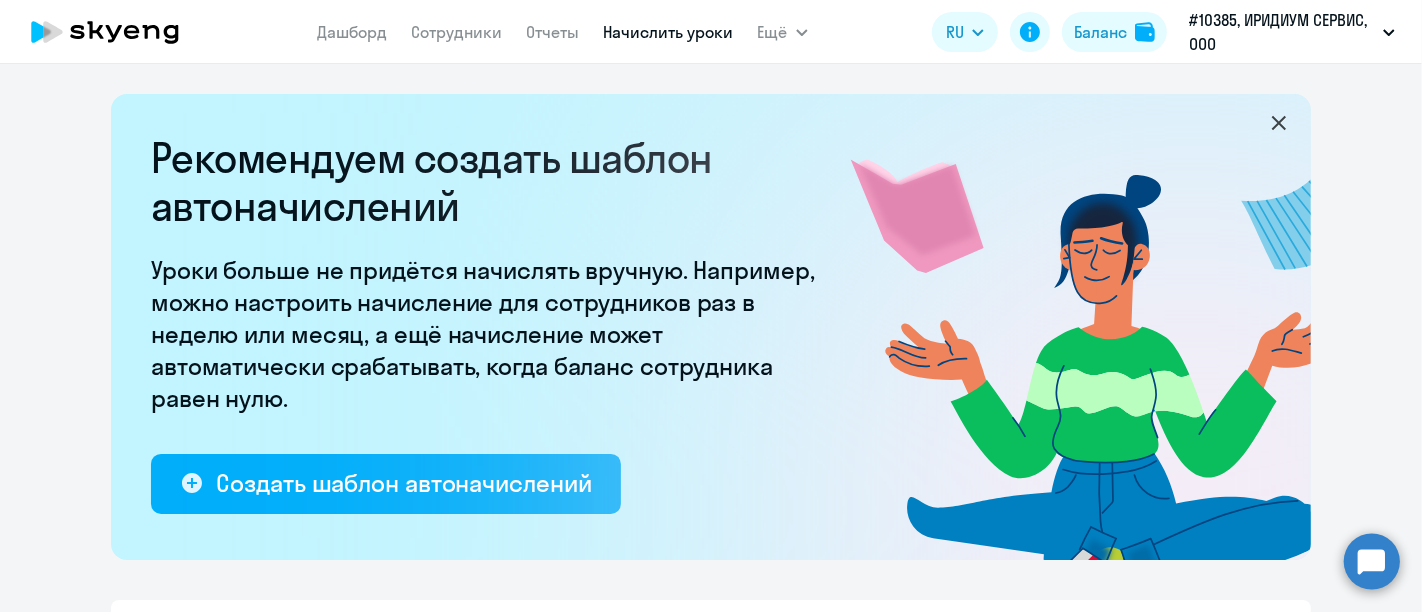 scroll, scrollTop: 444, scrollLeft: 0, axis: vertical 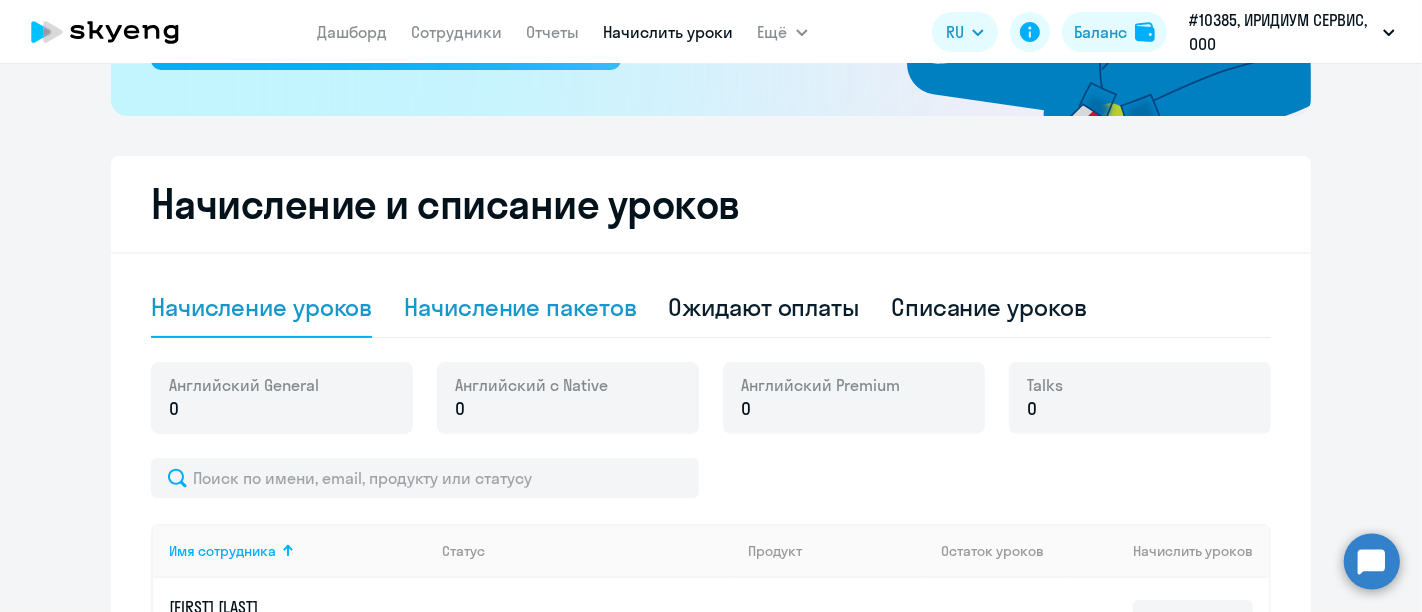click on "Начисление пакетов" 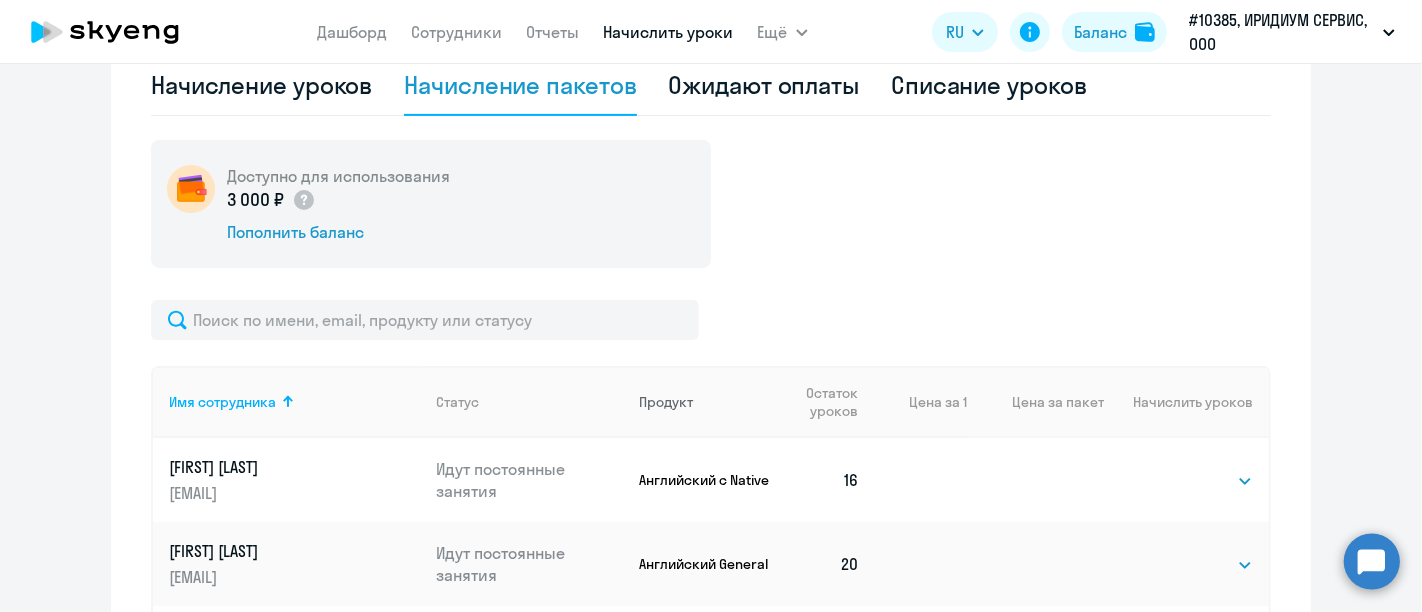 scroll, scrollTop: 777, scrollLeft: 0, axis: vertical 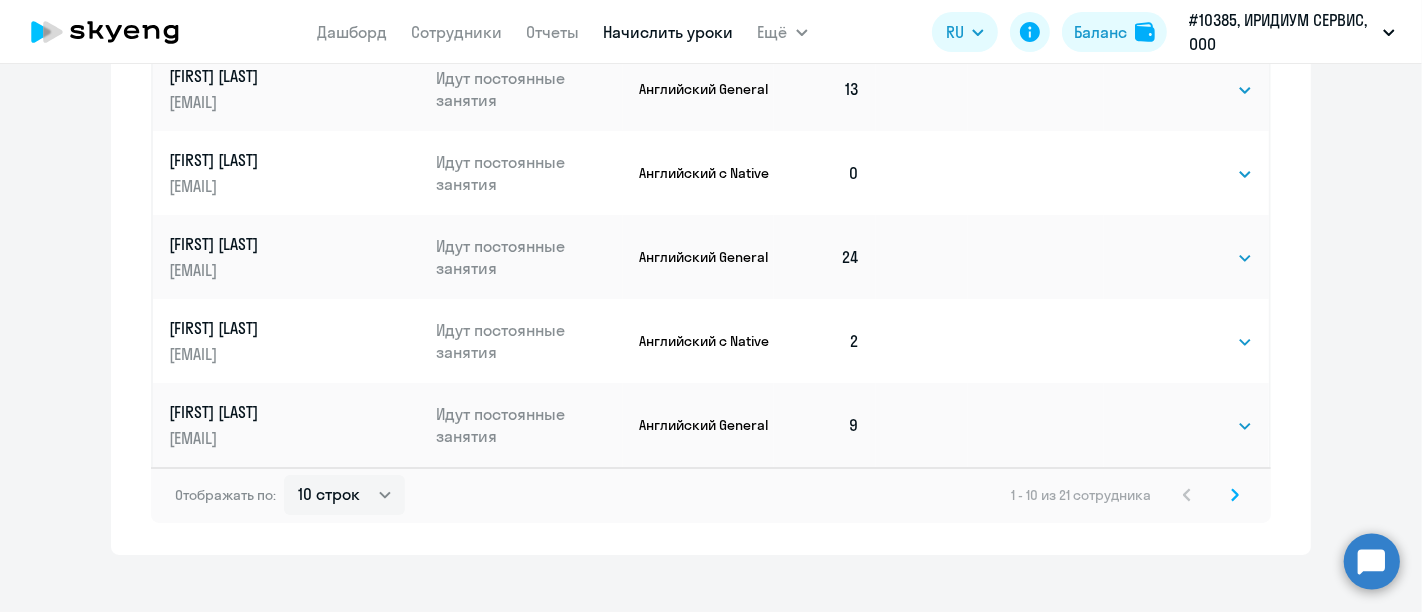 click 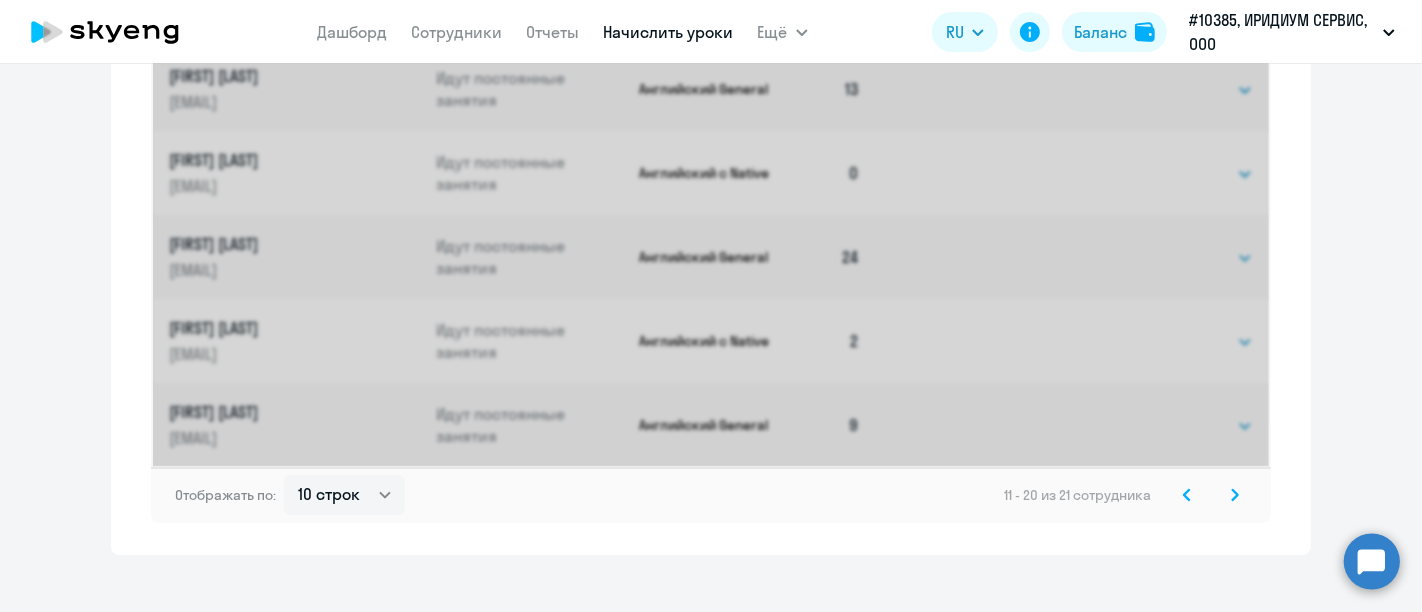 scroll, scrollTop: 0, scrollLeft: 0, axis: both 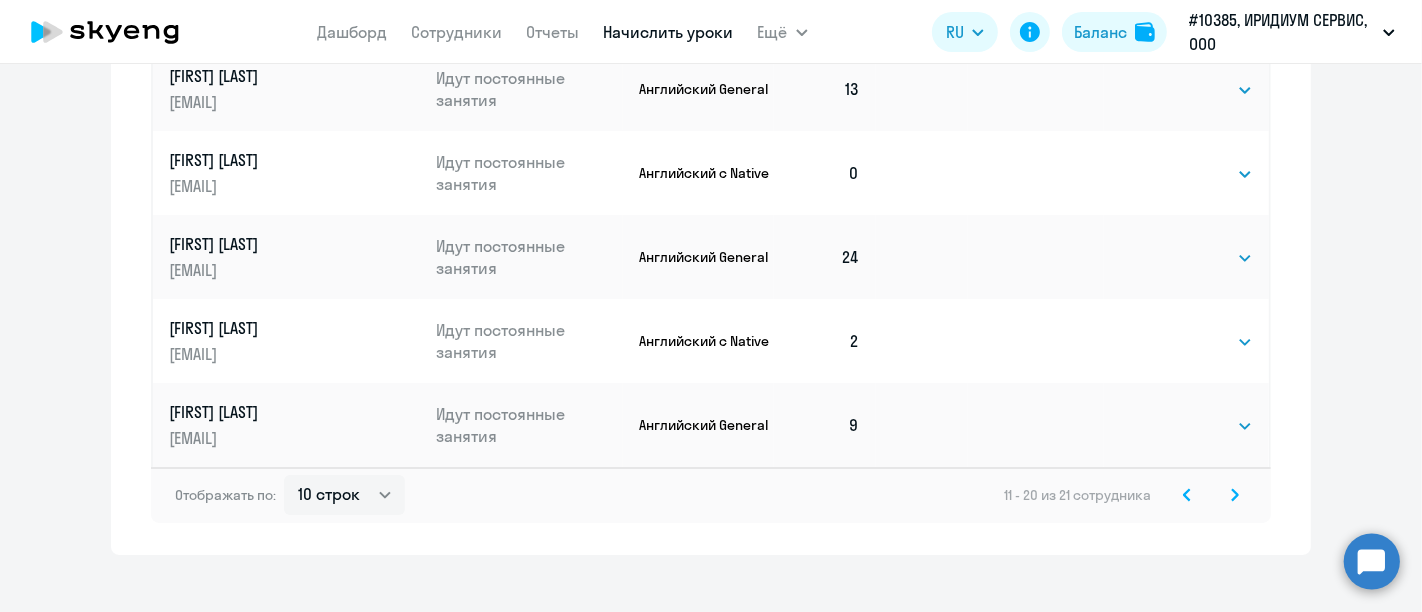 drag, startPoint x: 1237, startPoint y: 492, endPoint x: 1212, endPoint y: 491, distance: 25.019993 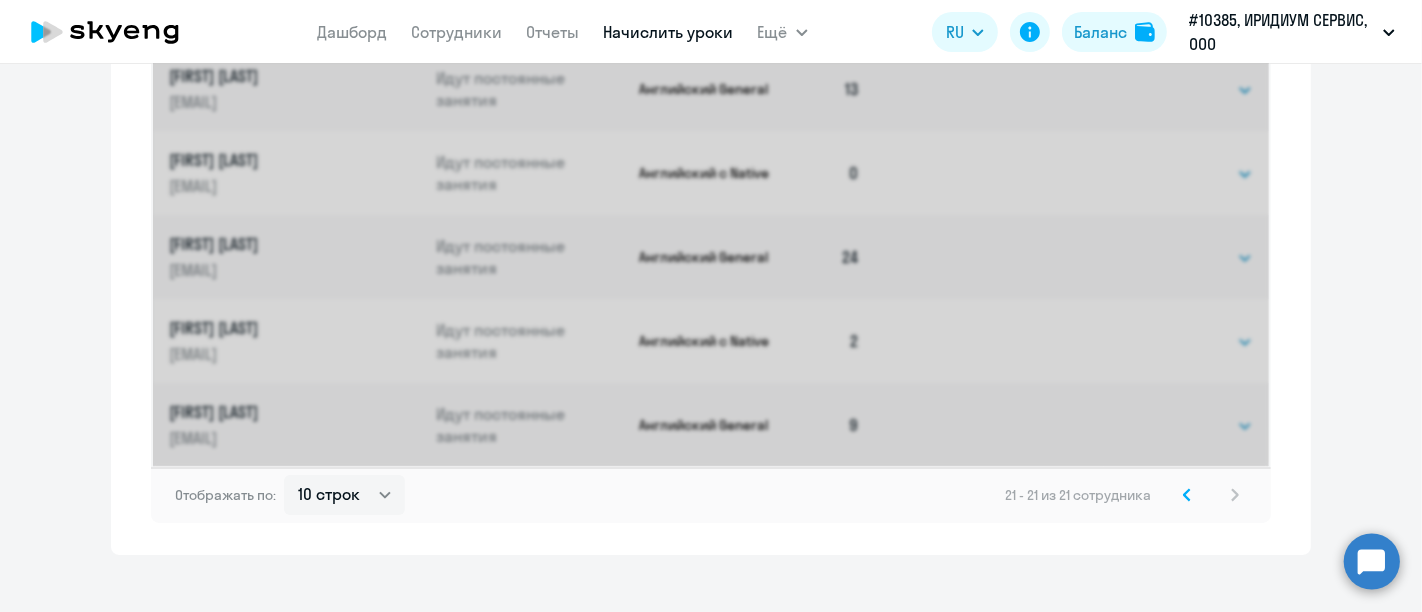 scroll, scrollTop: 886, scrollLeft: 0, axis: vertical 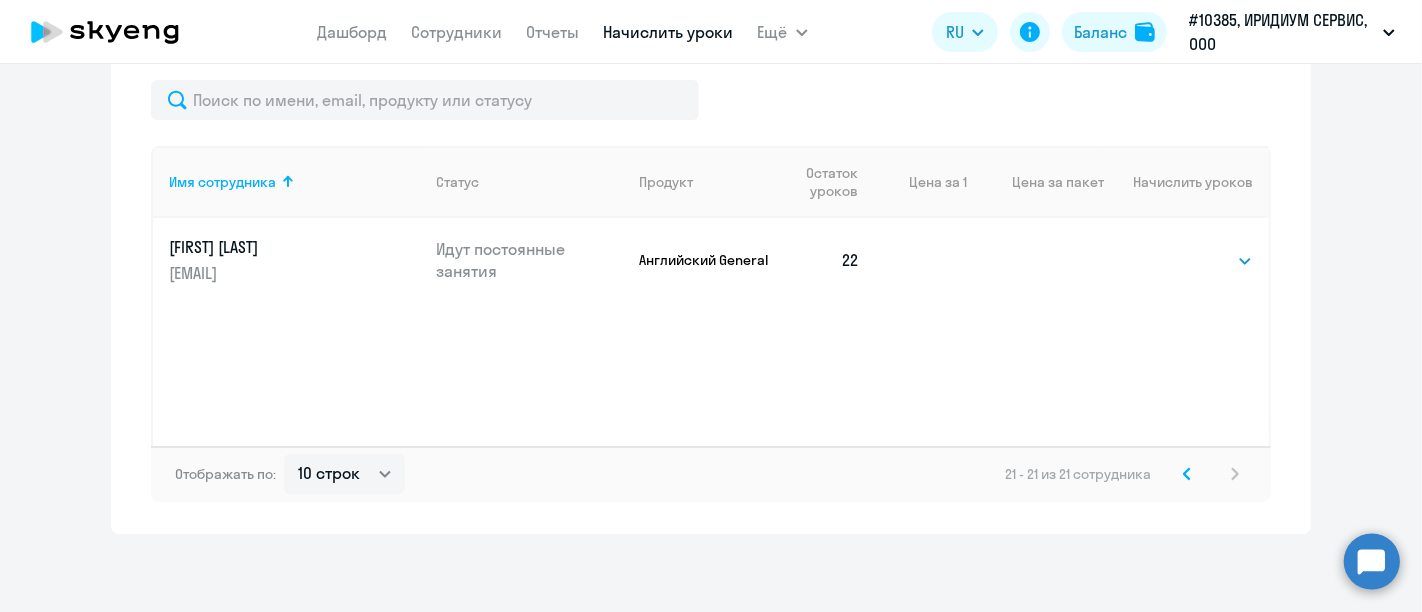 click 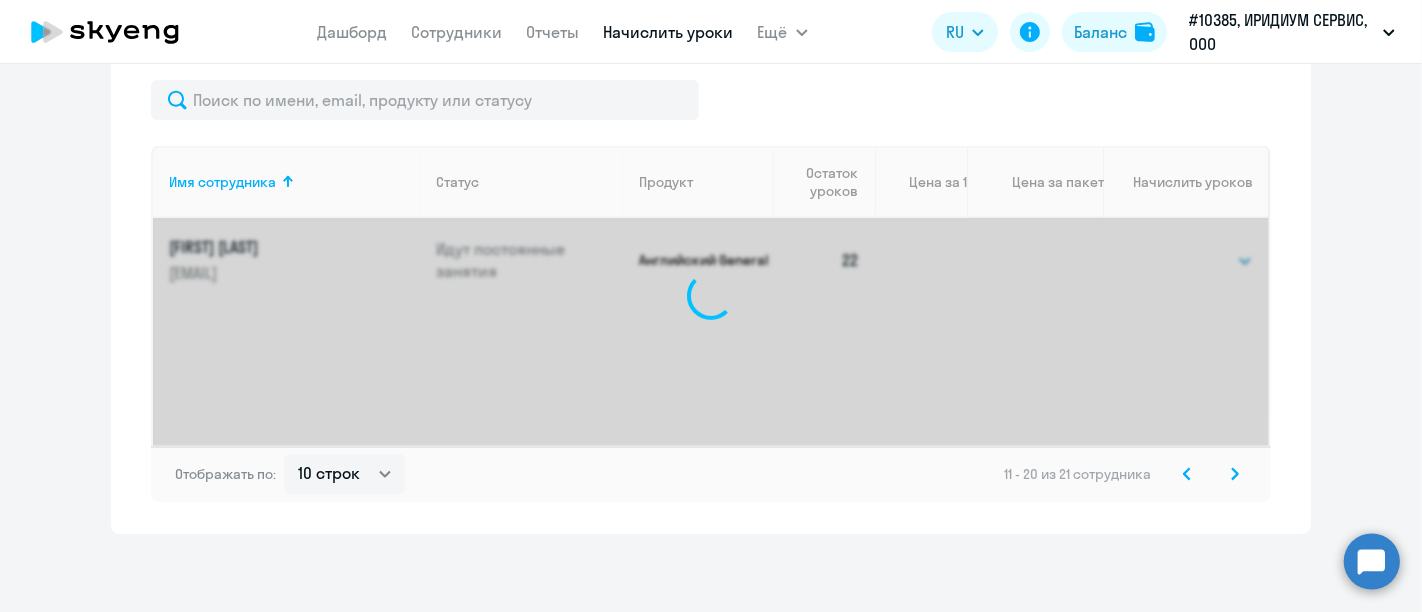 scroll, scrollTop: 1477, scrollLeft: 0, axis: vertical 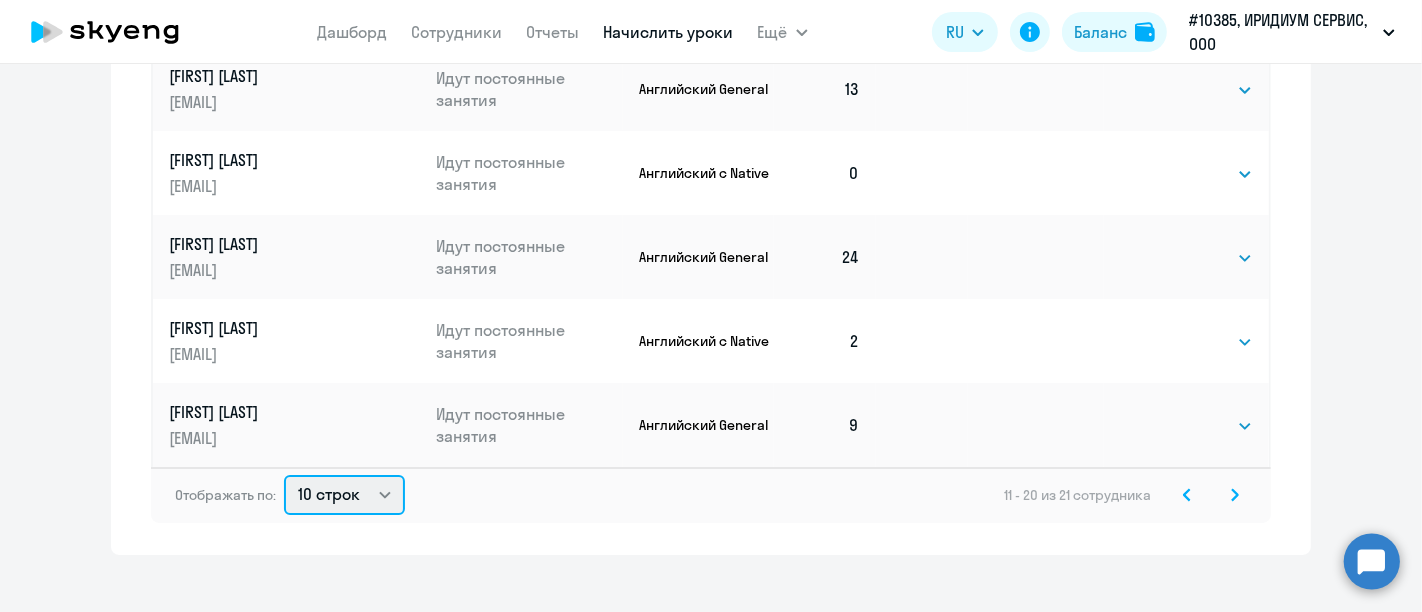 click on "10 строк   30 строк   50 строк" 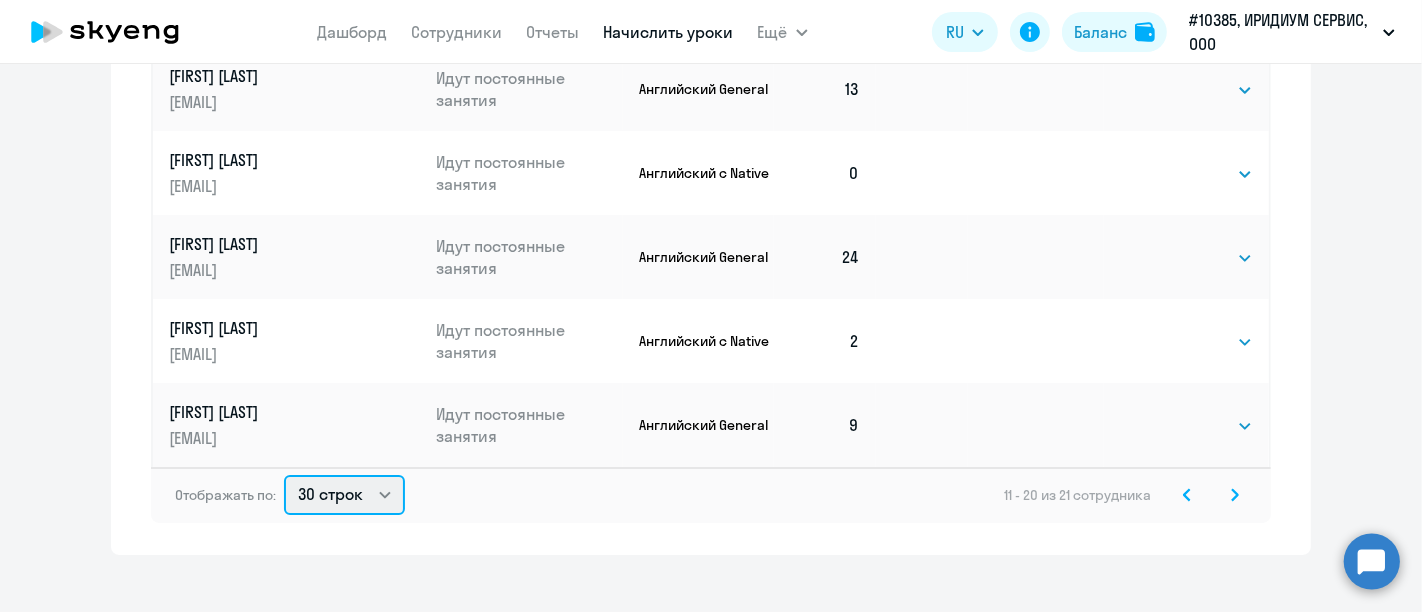 click on "10 строк   30 строк   50 строк" 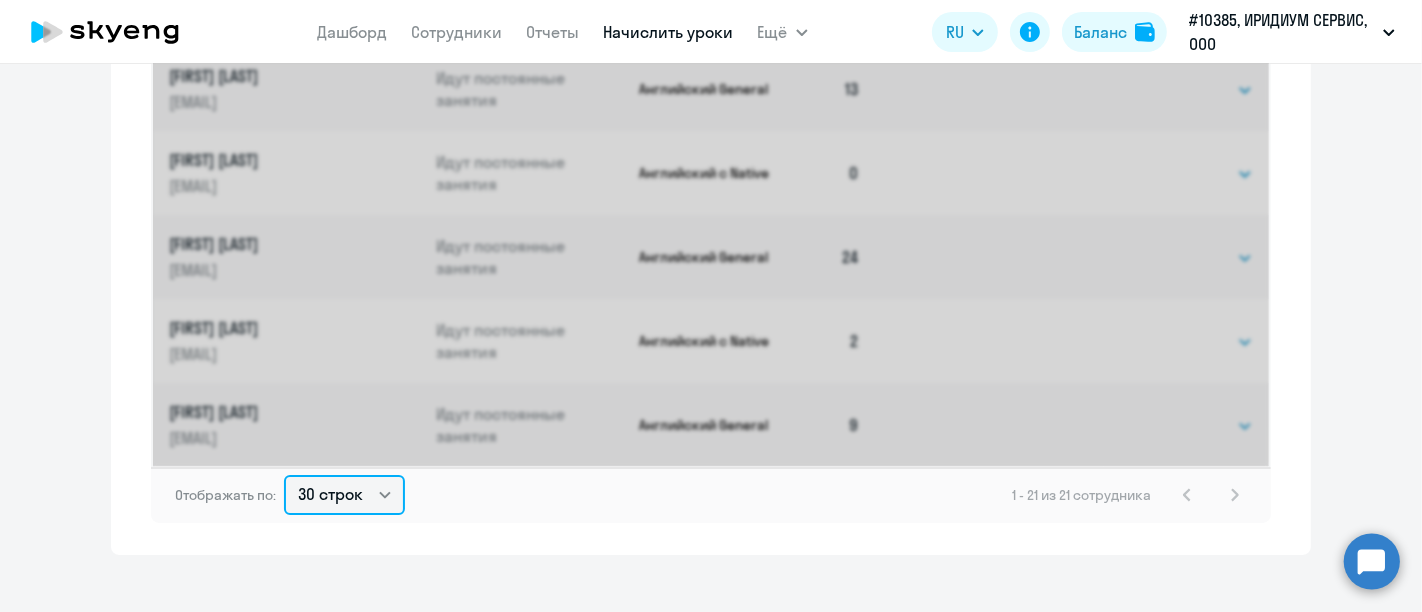 scroll, scrollTop: 0, scrollLeft: 0, axis: both 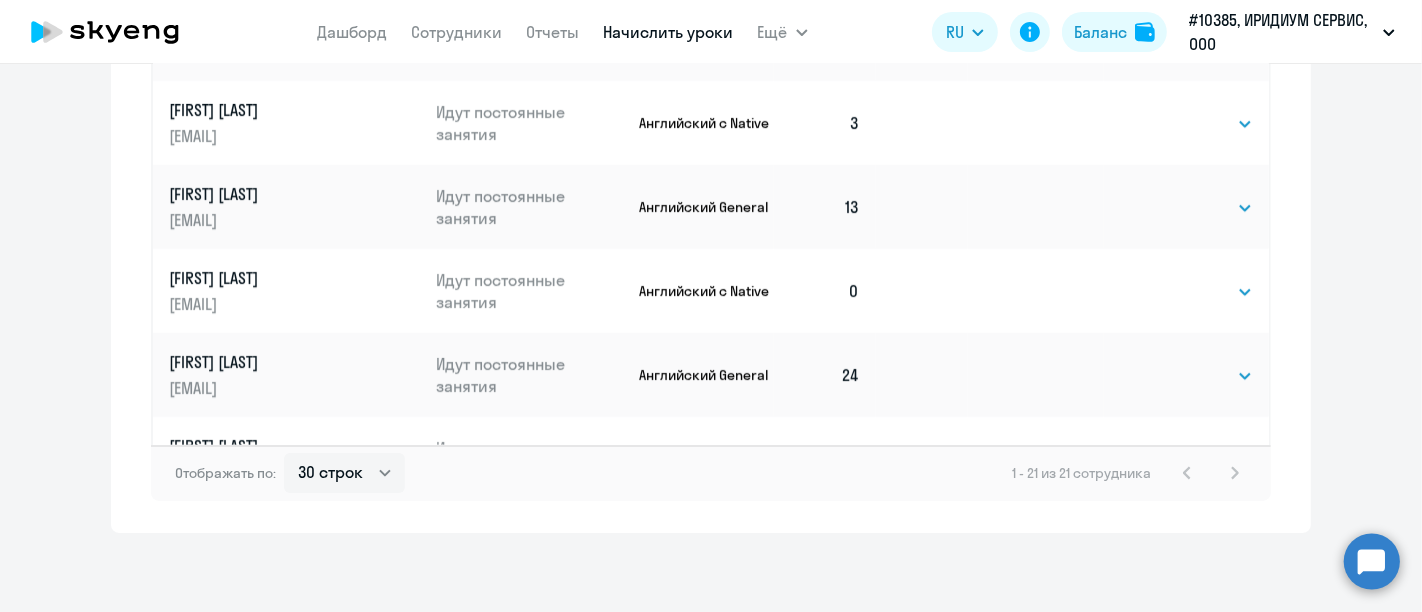 click on "Выбрать   4   8   16   32   64   96   128" 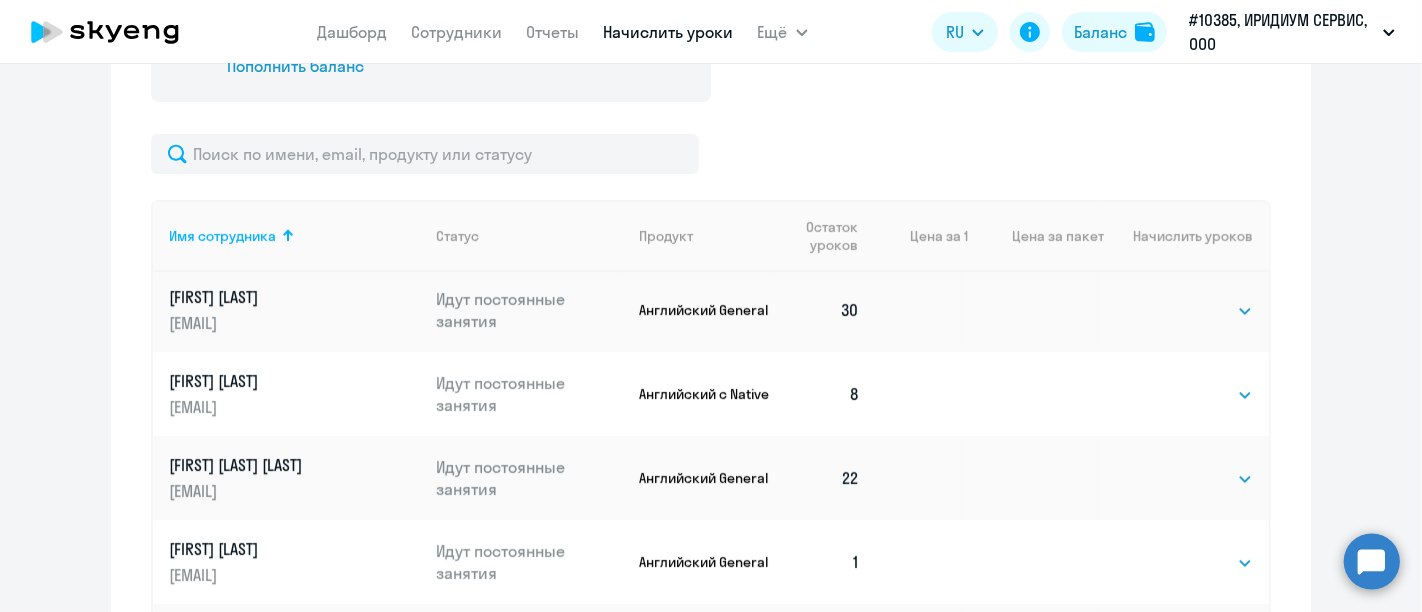 scroll, scrollTop: 0, scrollLeft: 0, axis: both 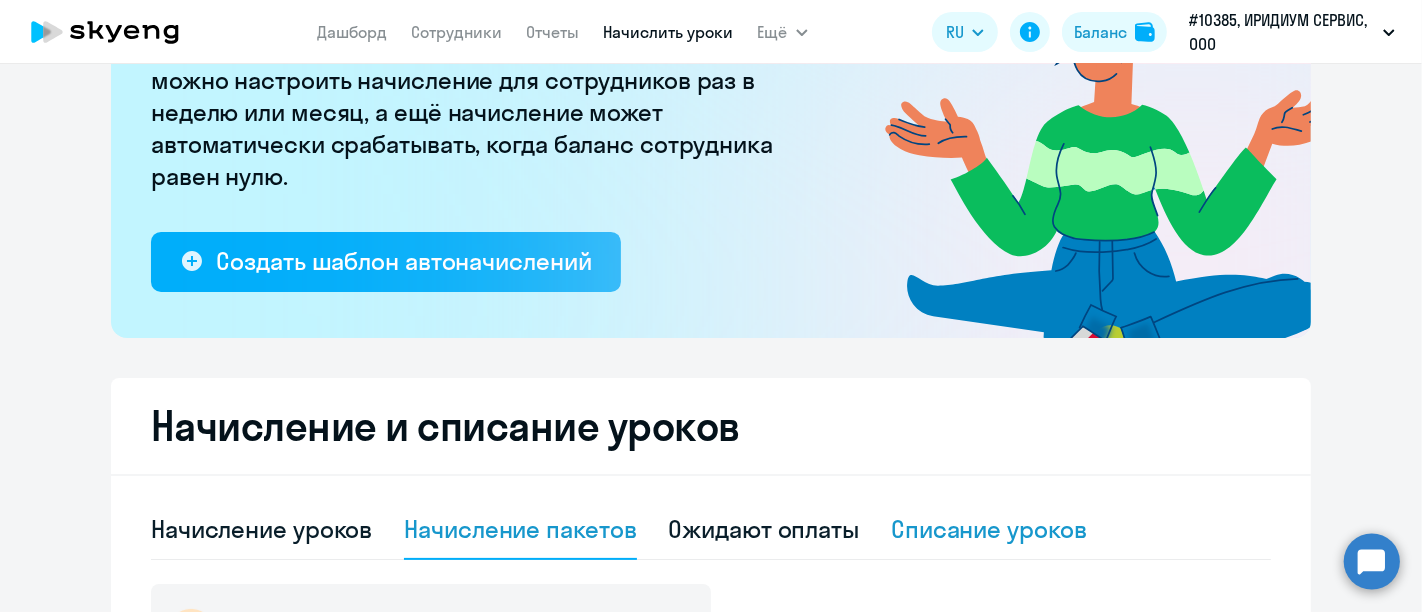 click on "Списание уроков" 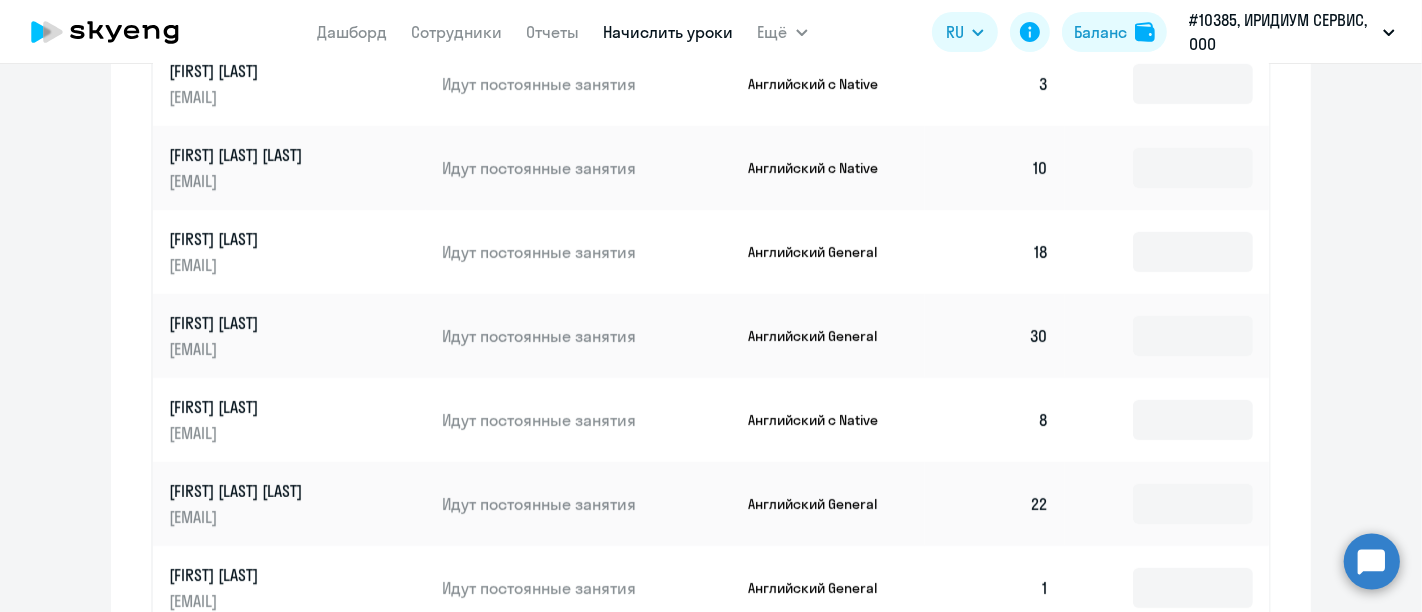 scroll, scrollTop: 898, scrollLeft: 0, axis: vertical 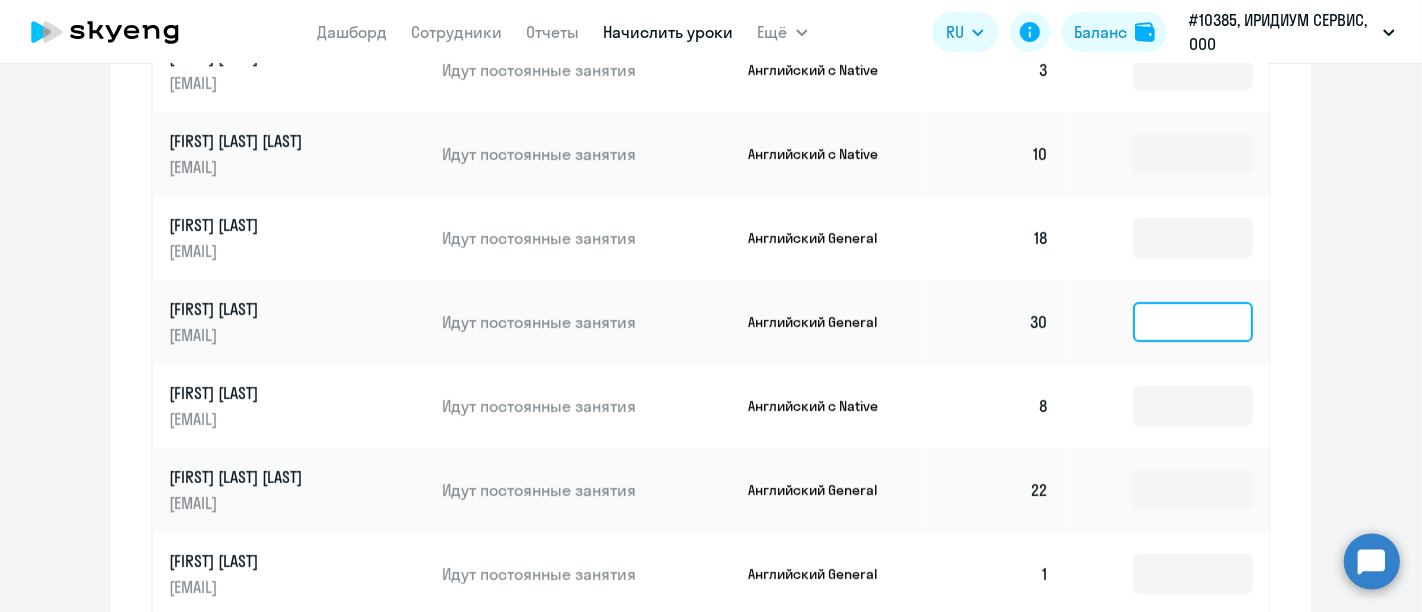 click 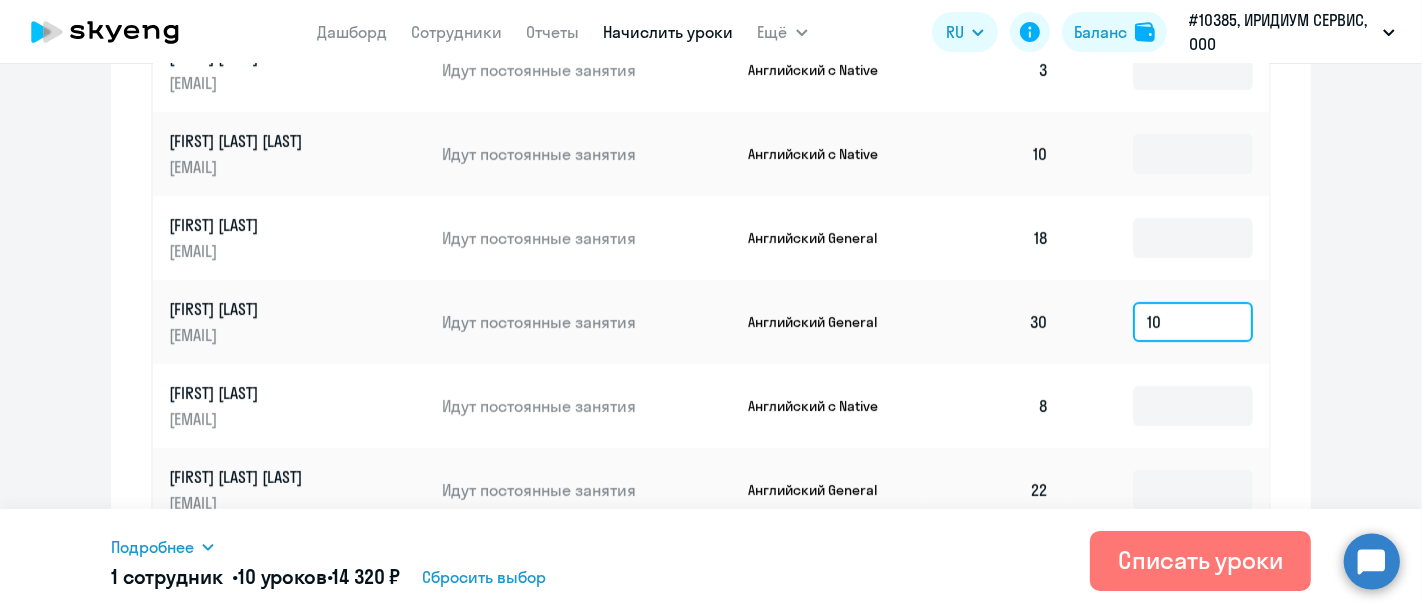 type on "1" 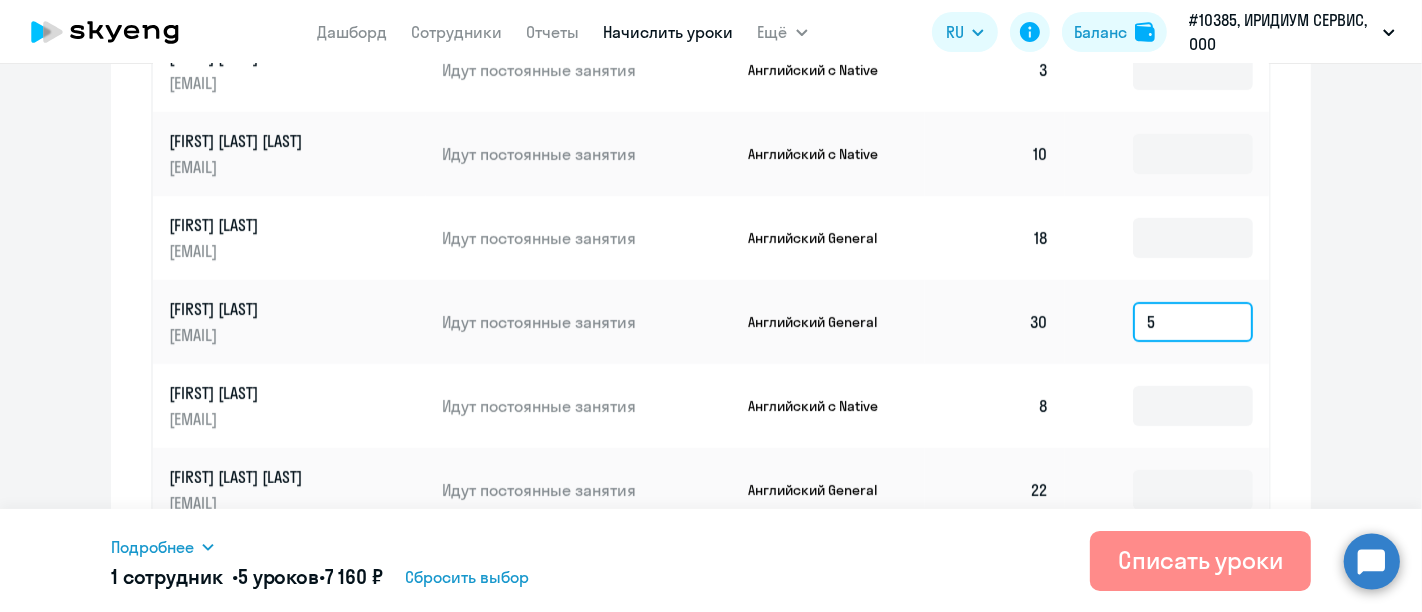type on "5" 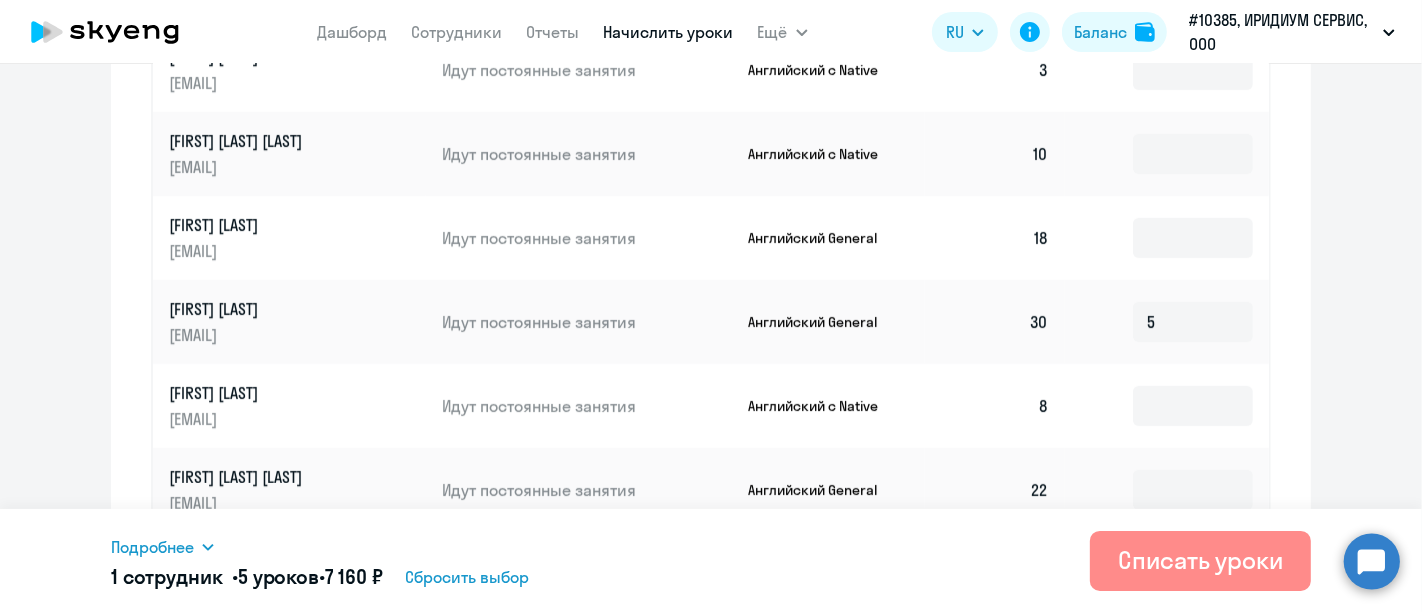 click on "Списать уроки" at bounding box center [1200, 560] 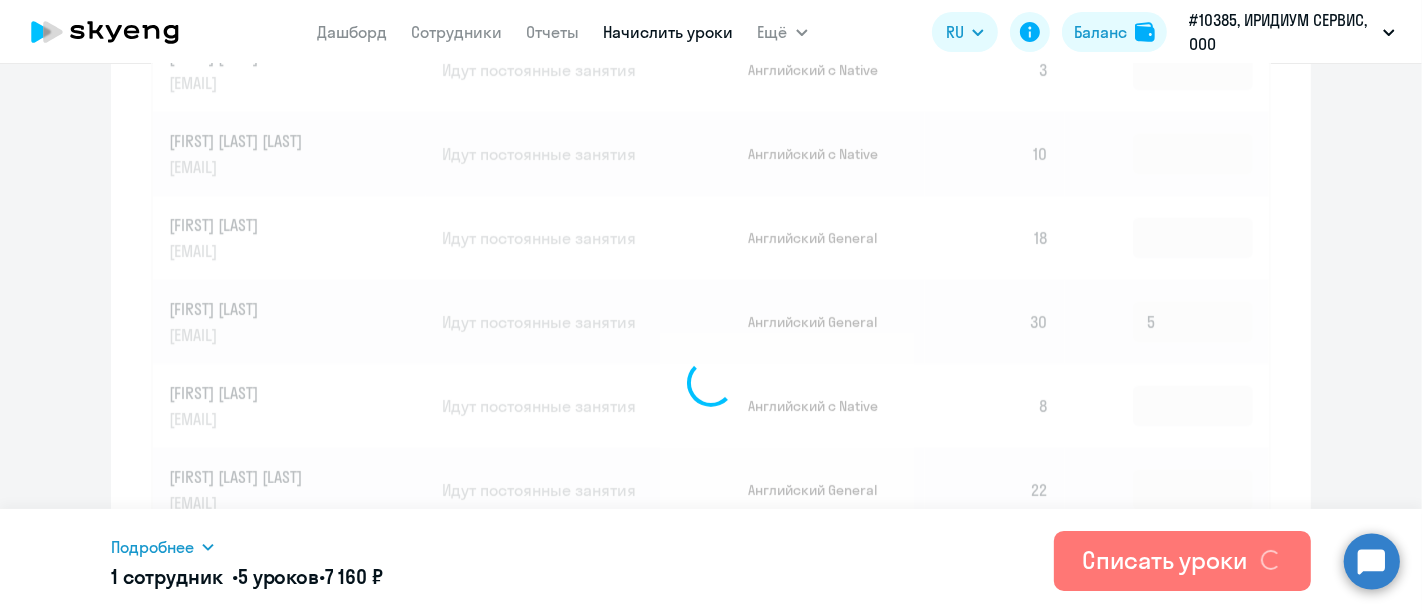 type 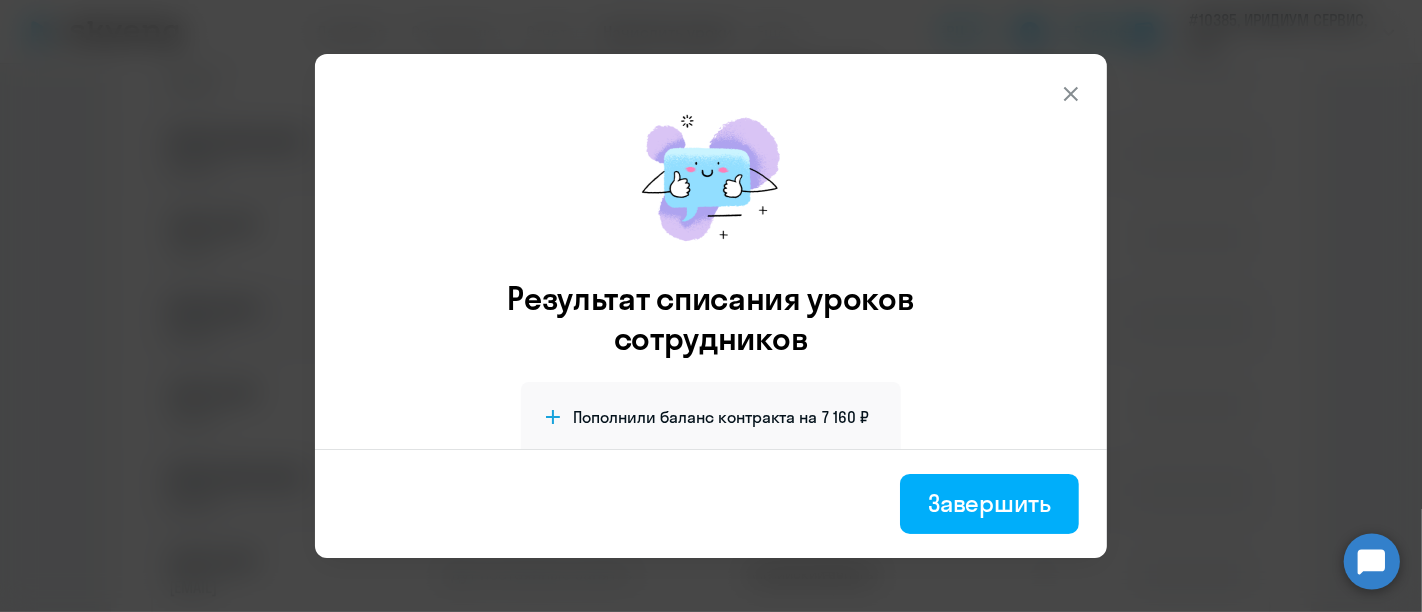click at bounding box center (1071, 94) 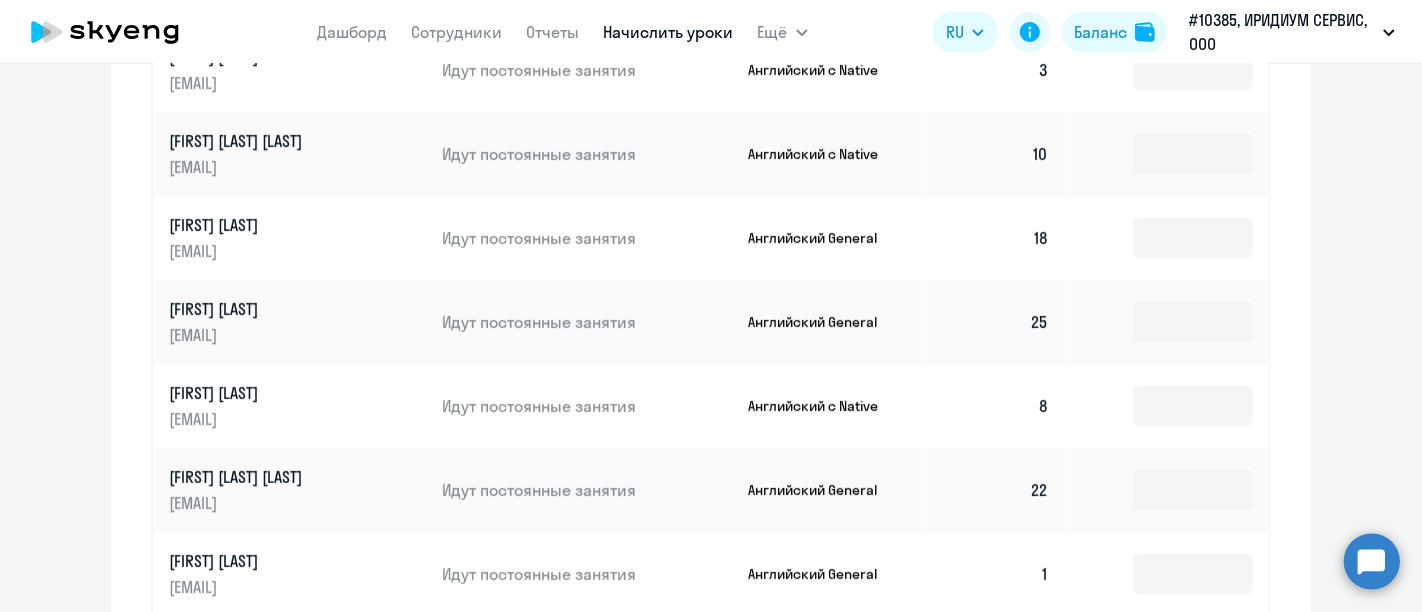 scroll, scrollTop: 231, scrollLeft: 0, axis: vertical 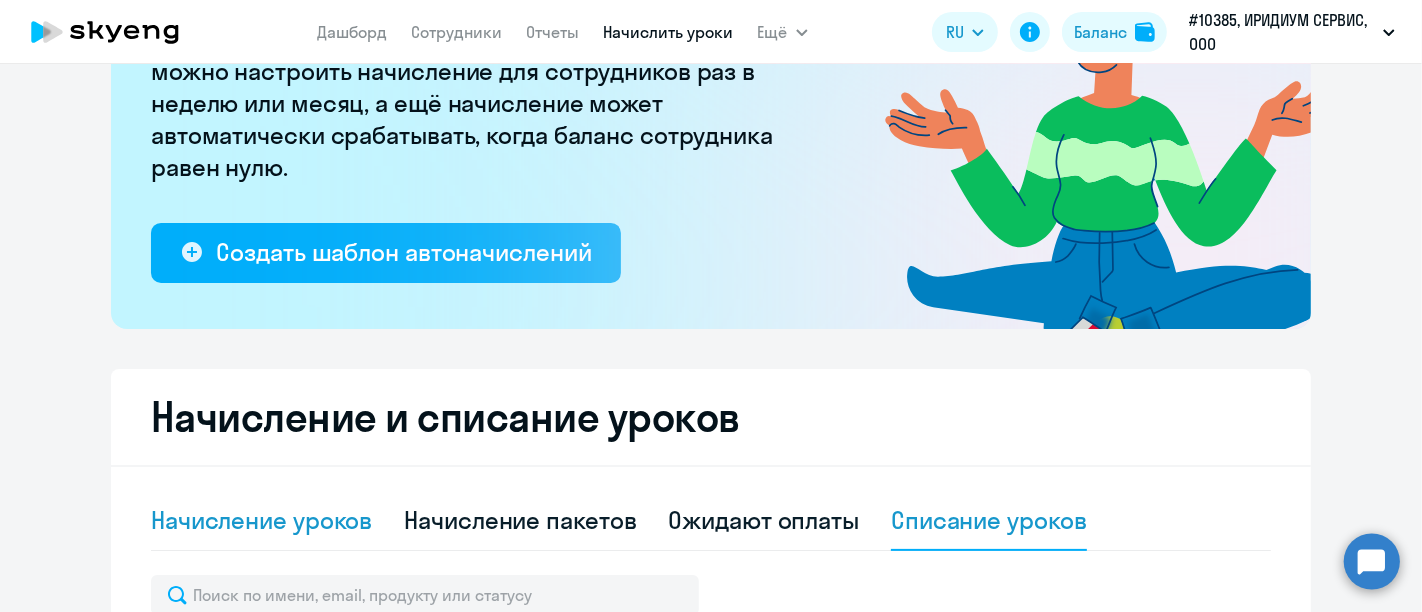 click on "Начисление уроков" 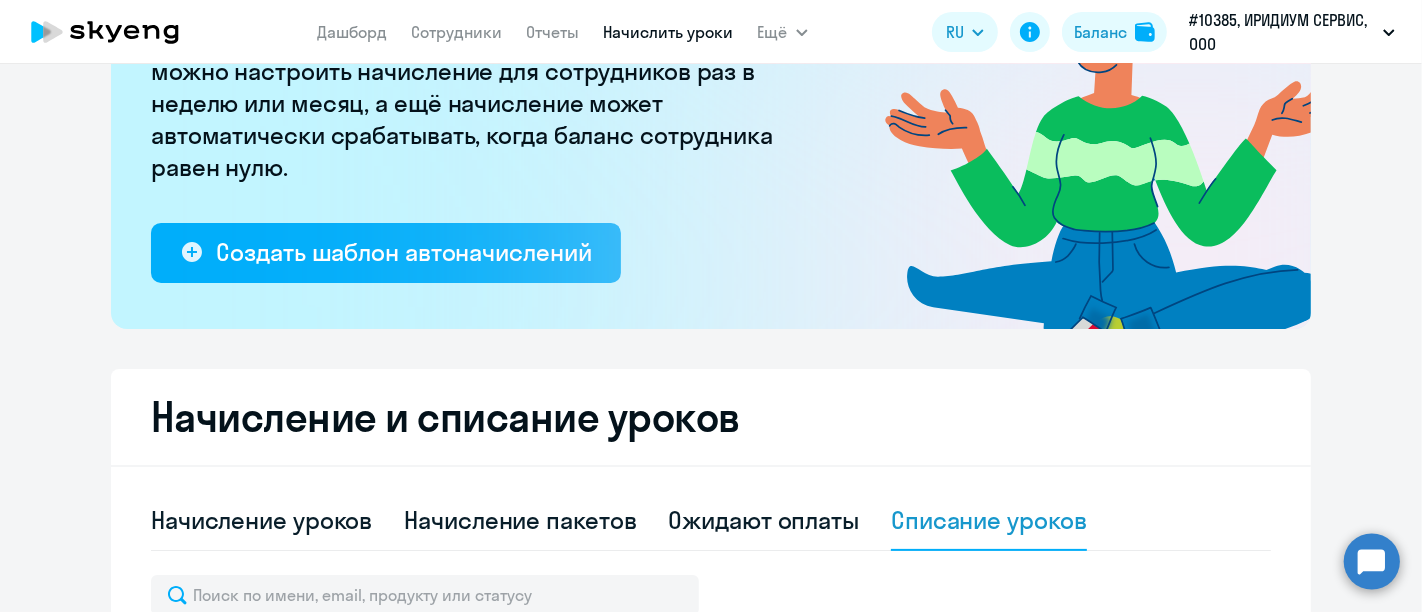 select on "10" 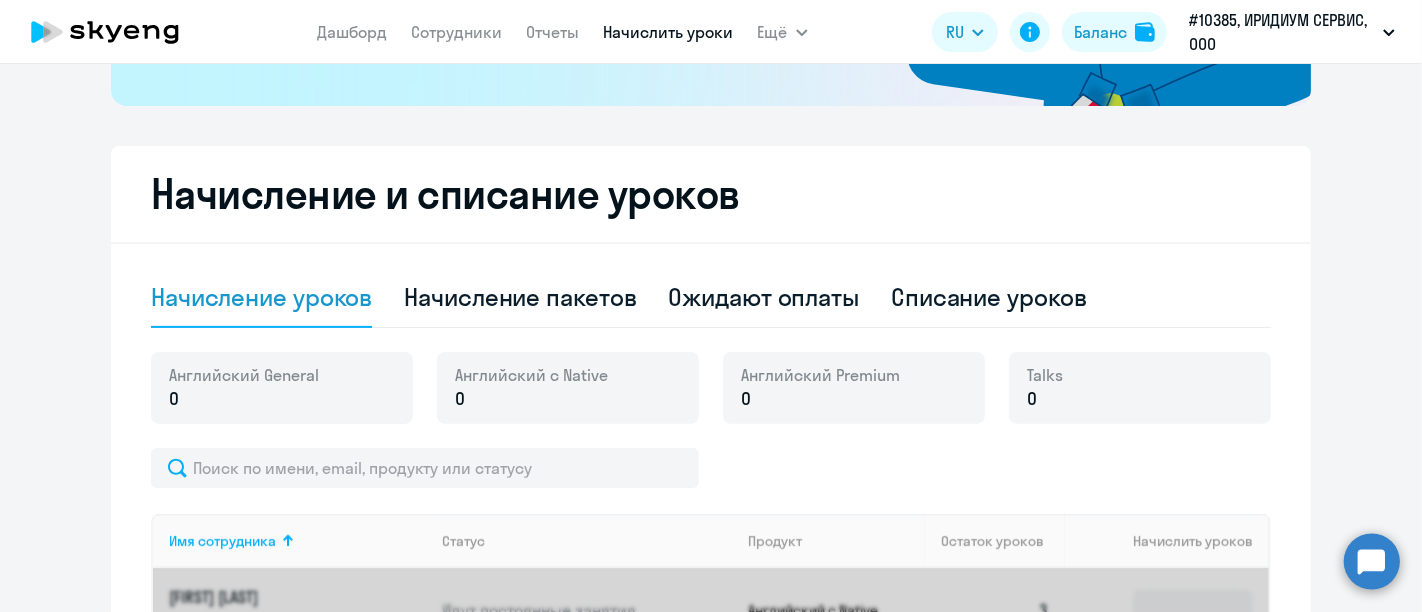 scroll, scrollTop: 565, scrollLeft: 0, axis: vertical 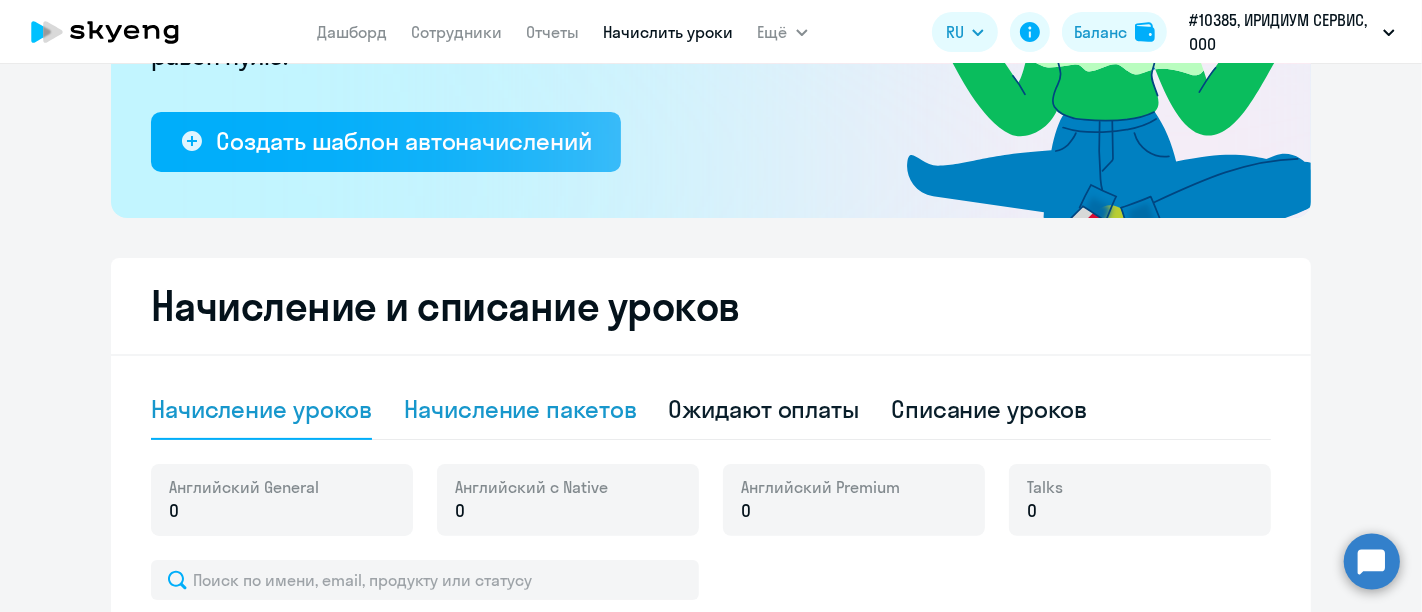click on "Начисление пакетов" 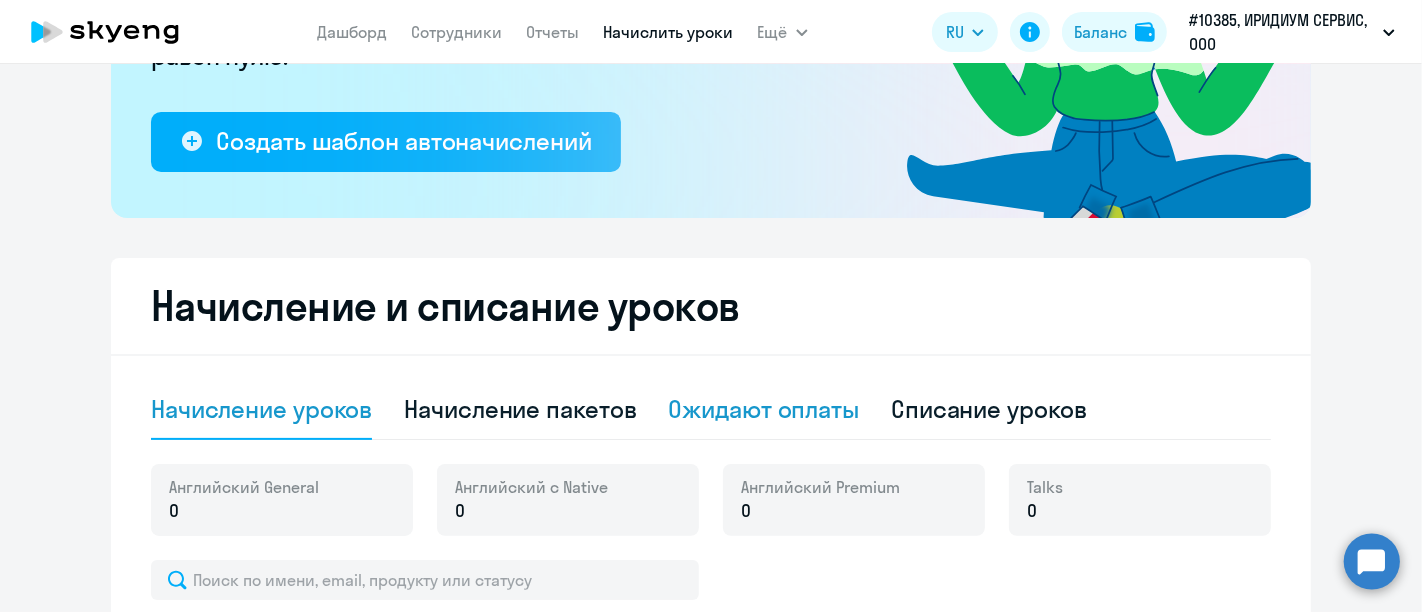 select on "10" 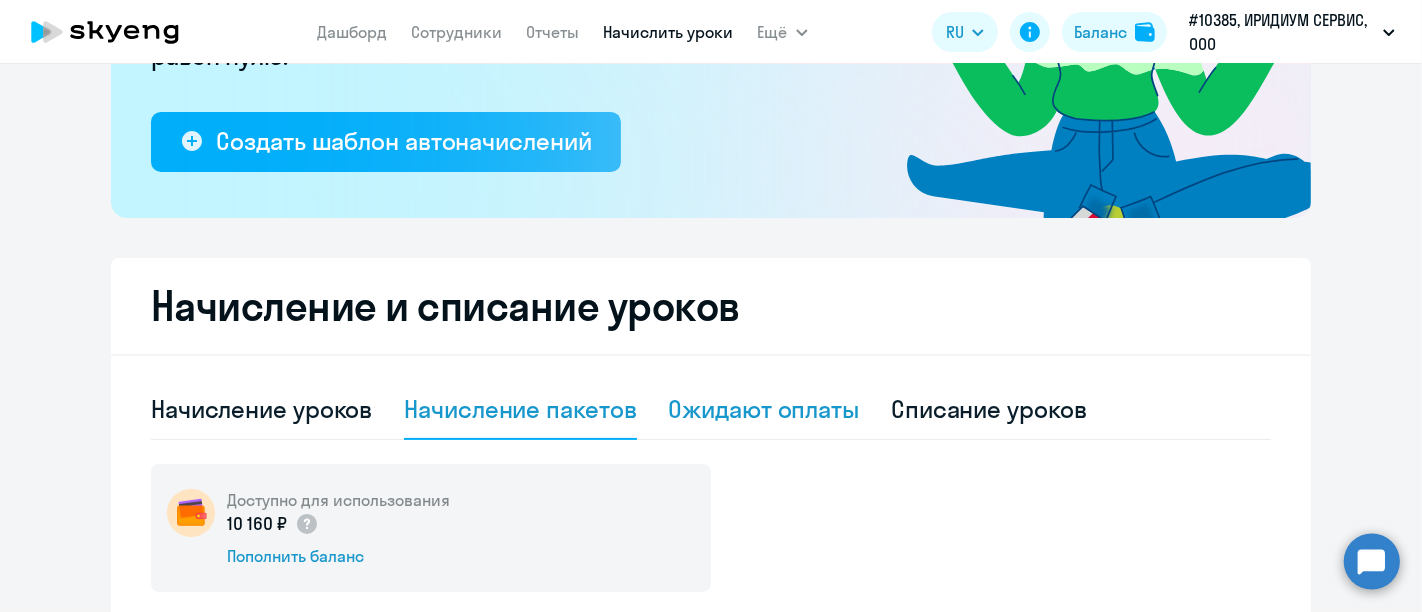 scroll, scrollTop: 565, scrollLeft: 0, axis: vertical 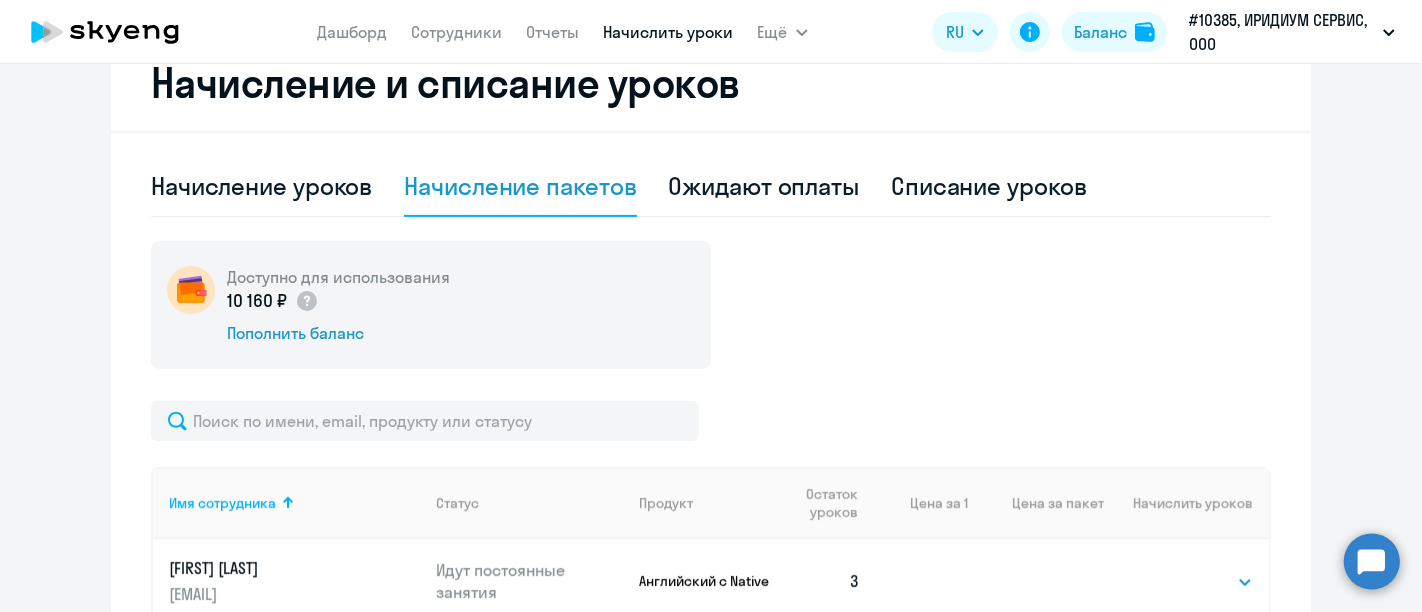 click on "10 160 ₽" 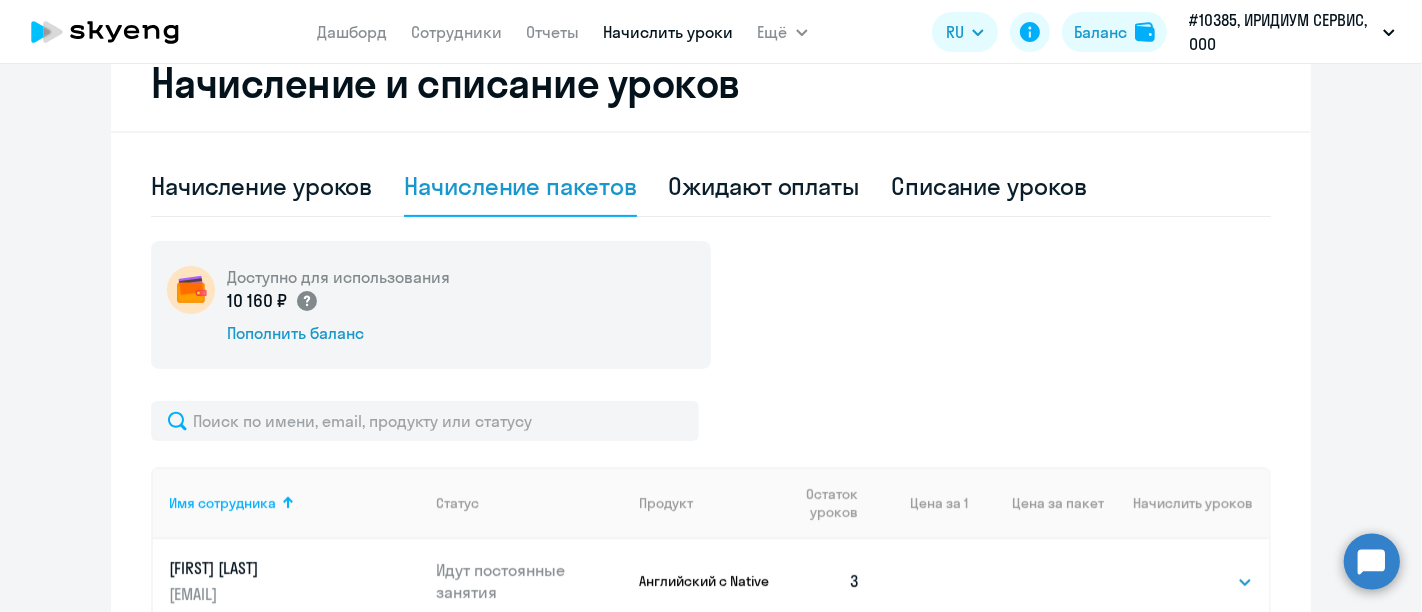 click 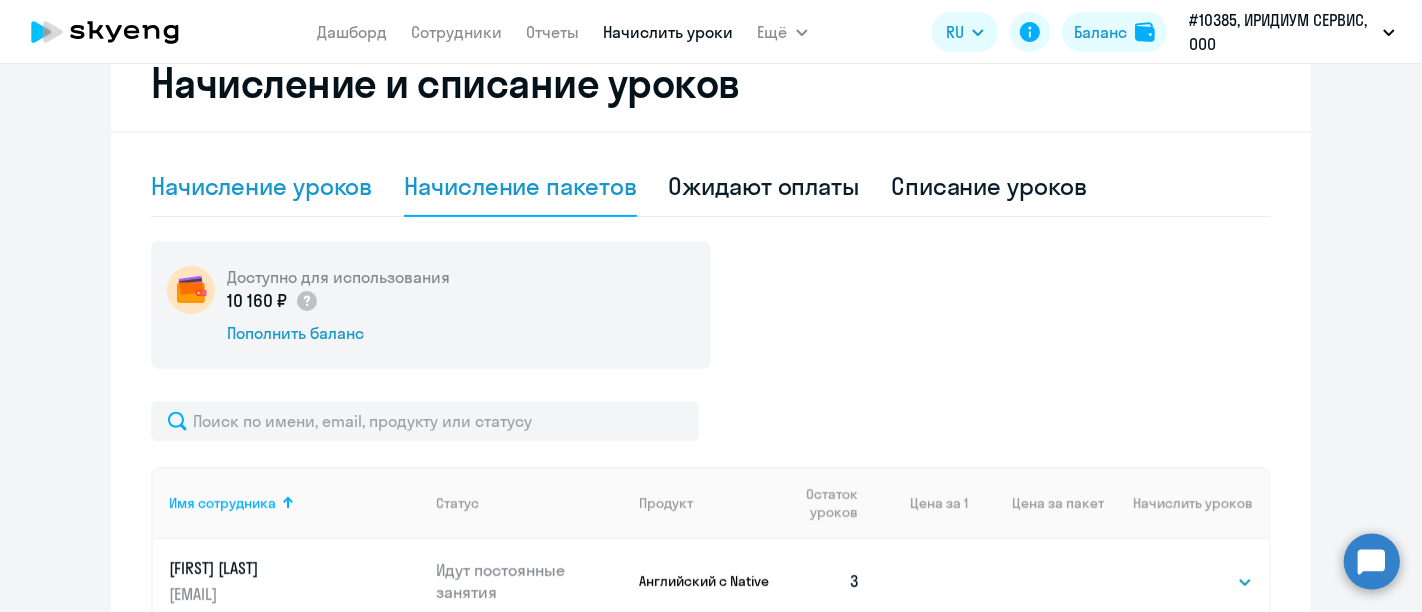 click on "Начисление уроков" 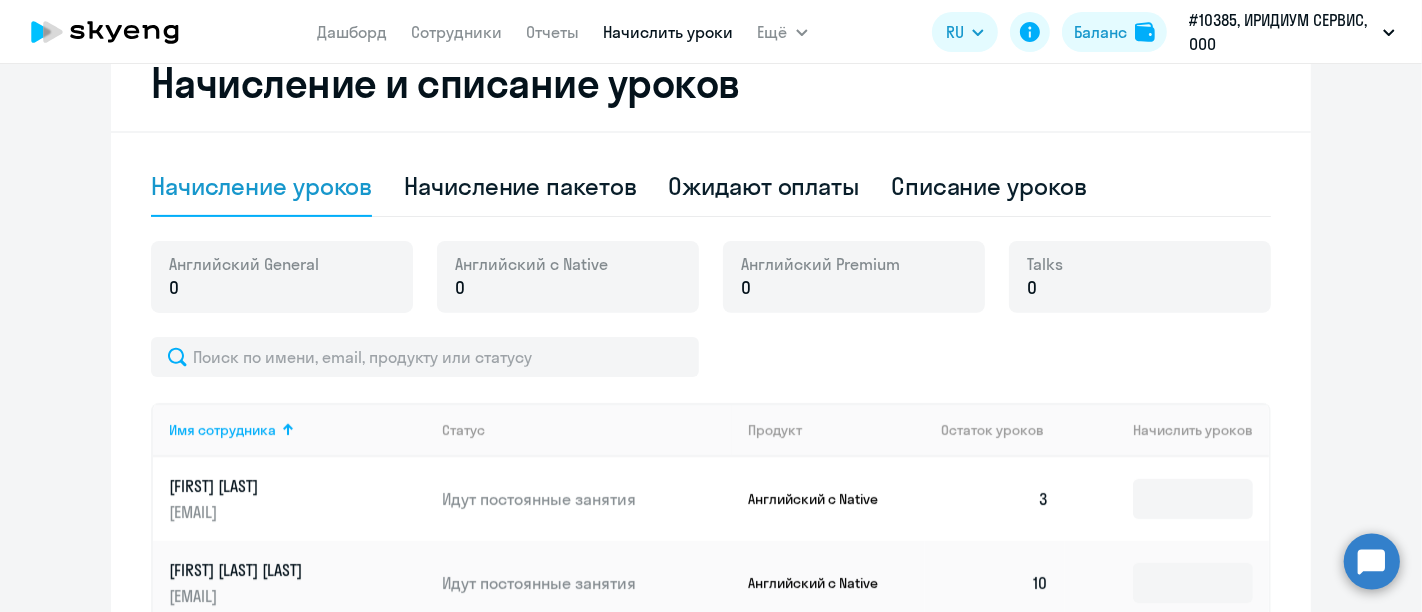 click on "Английский General 0" 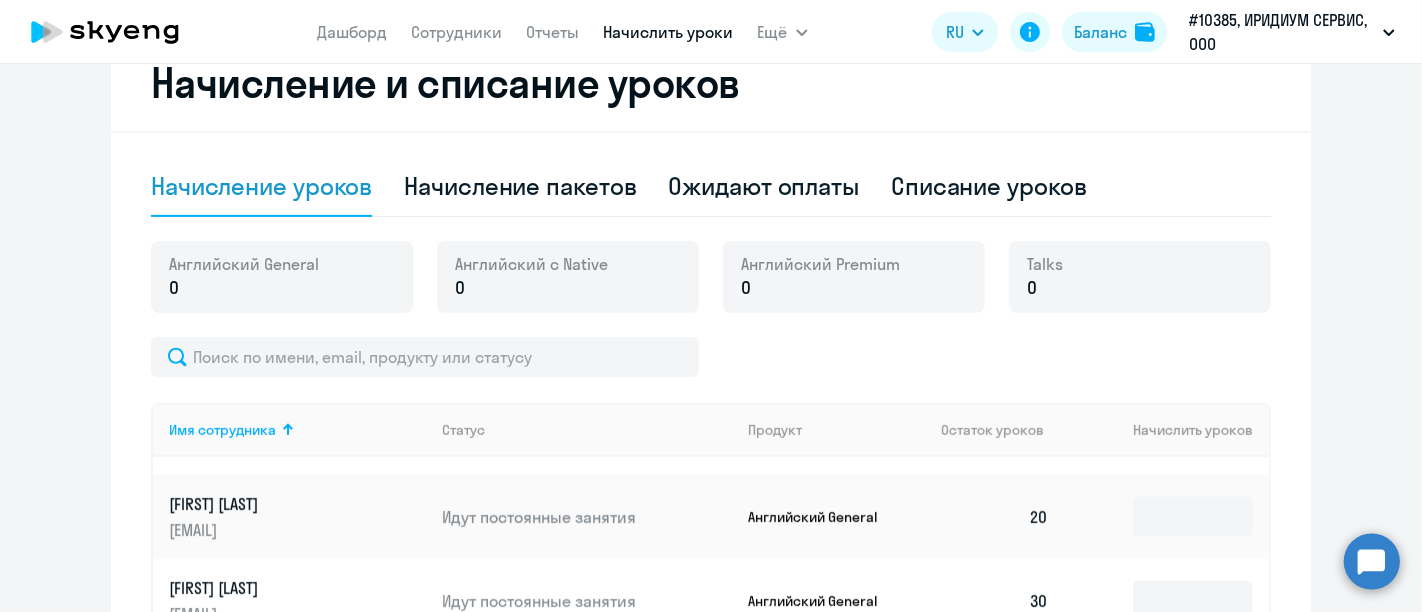scroll, scrollTop: 1323, scrollLeft: 0, axis: vertical 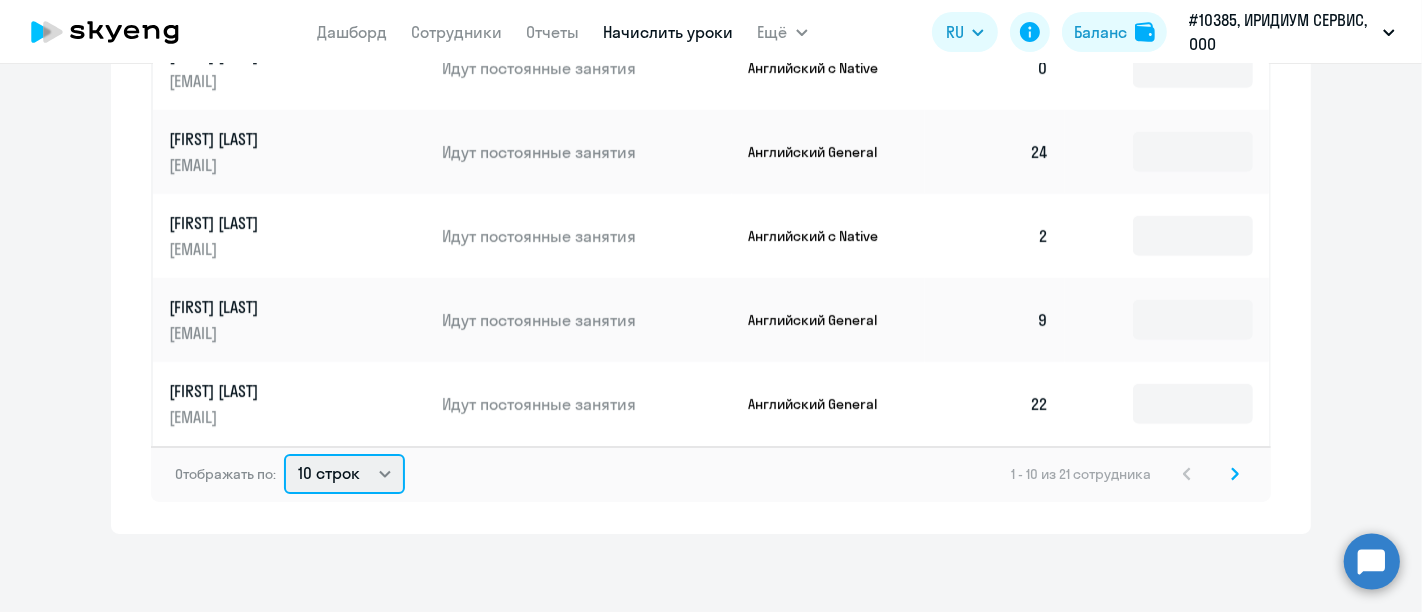 click on "10 строк   30 строк   50 строк" 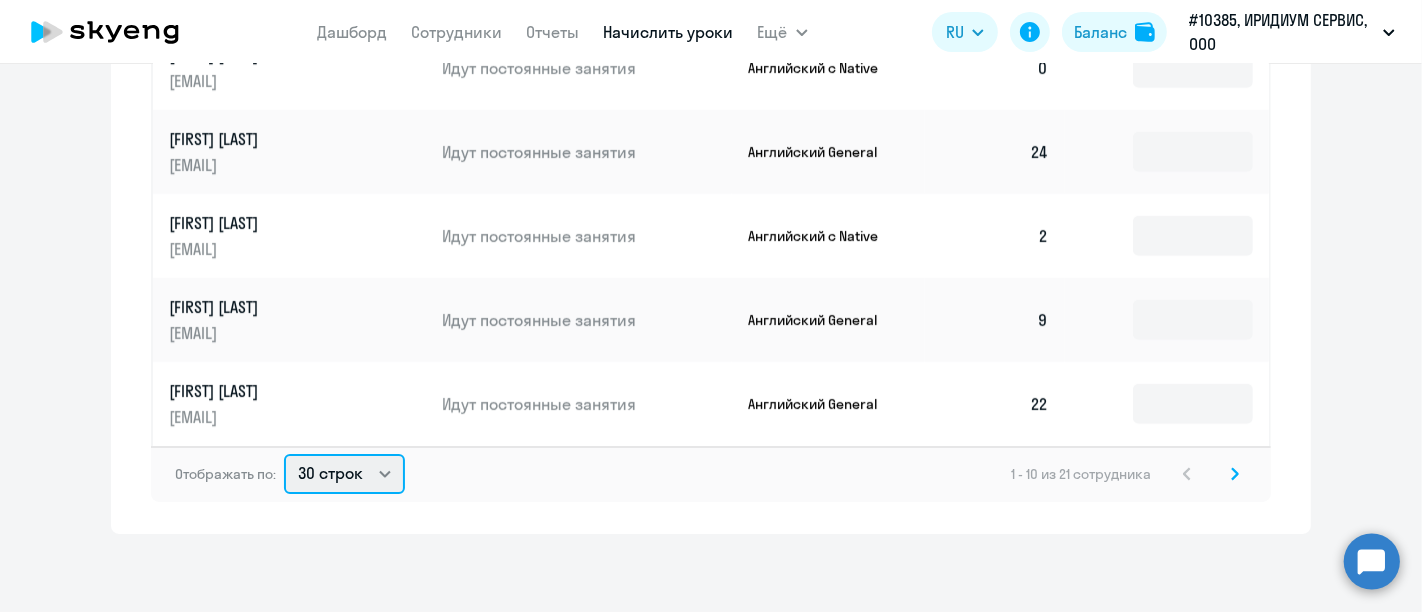 click on "10 строк   30 строк   50 строк" 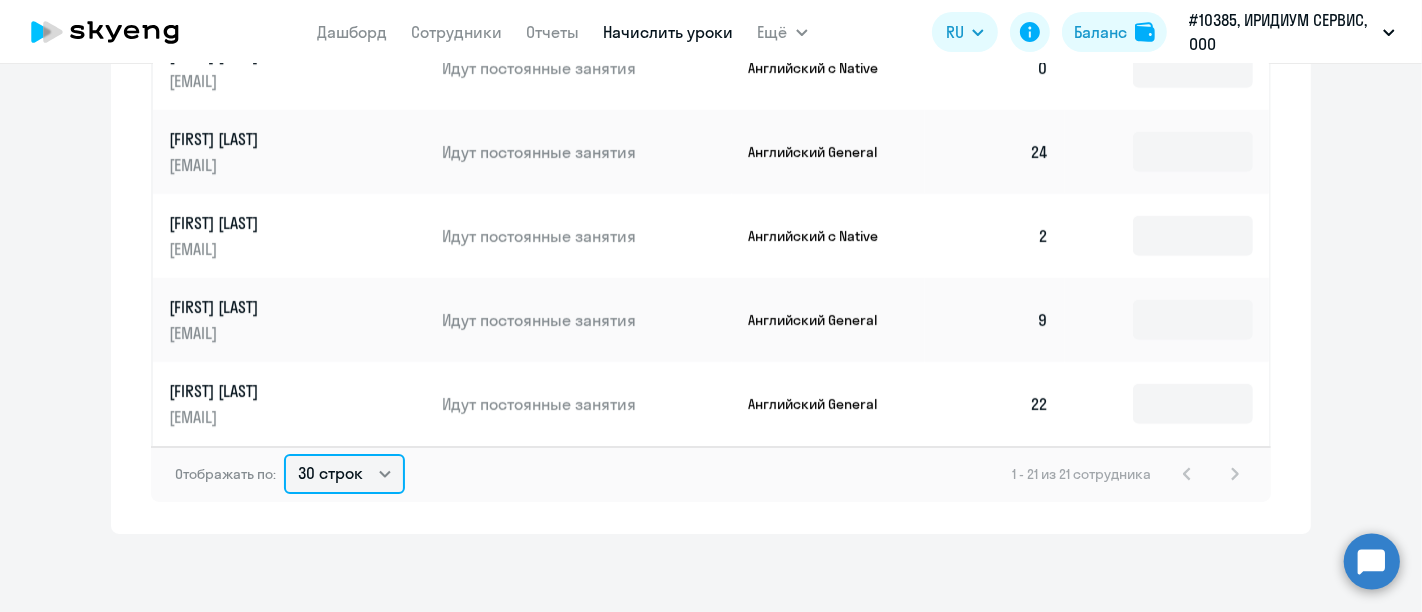 scroll, scrollTop: 1111, scrollLeft: 0, axis: vertical 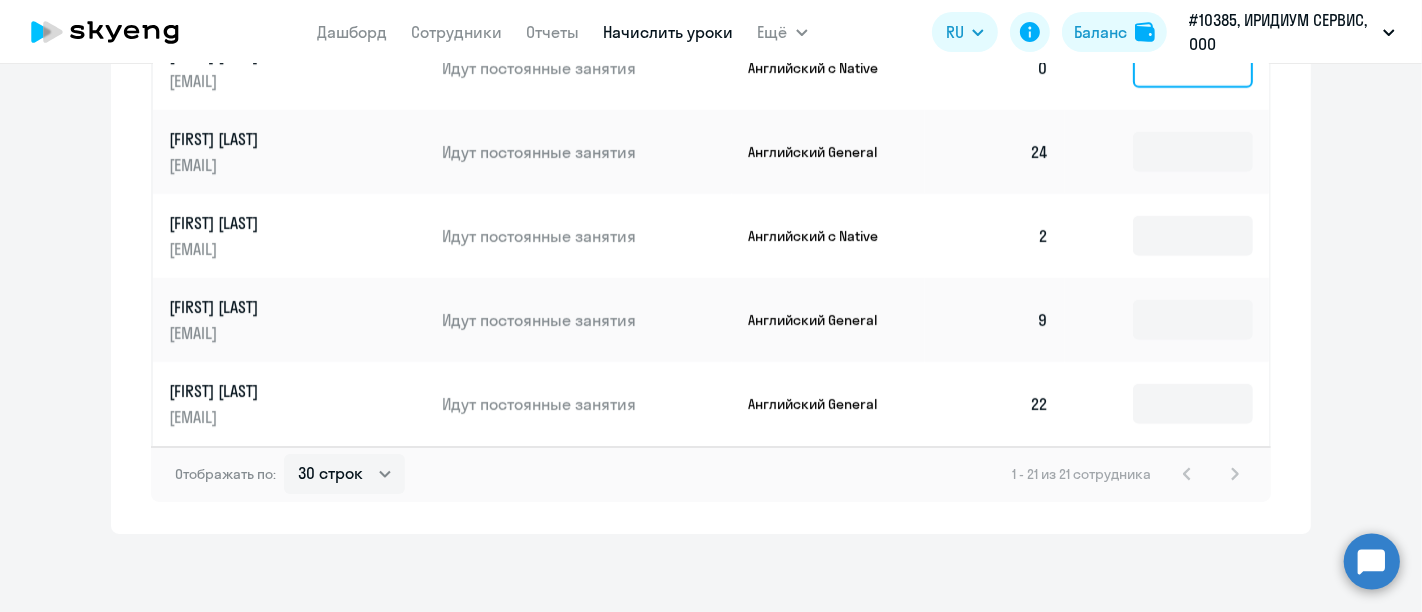 click 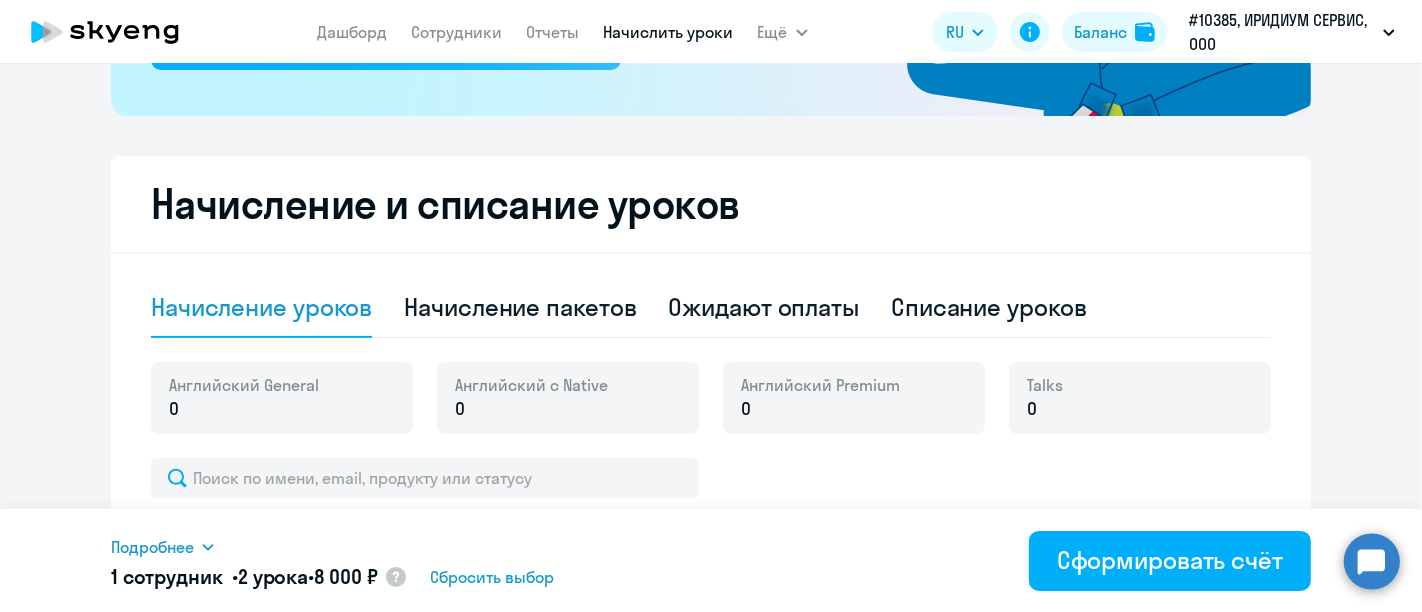 scroll, scrollTop: 555, scrollLeft: 0, axis: vertical 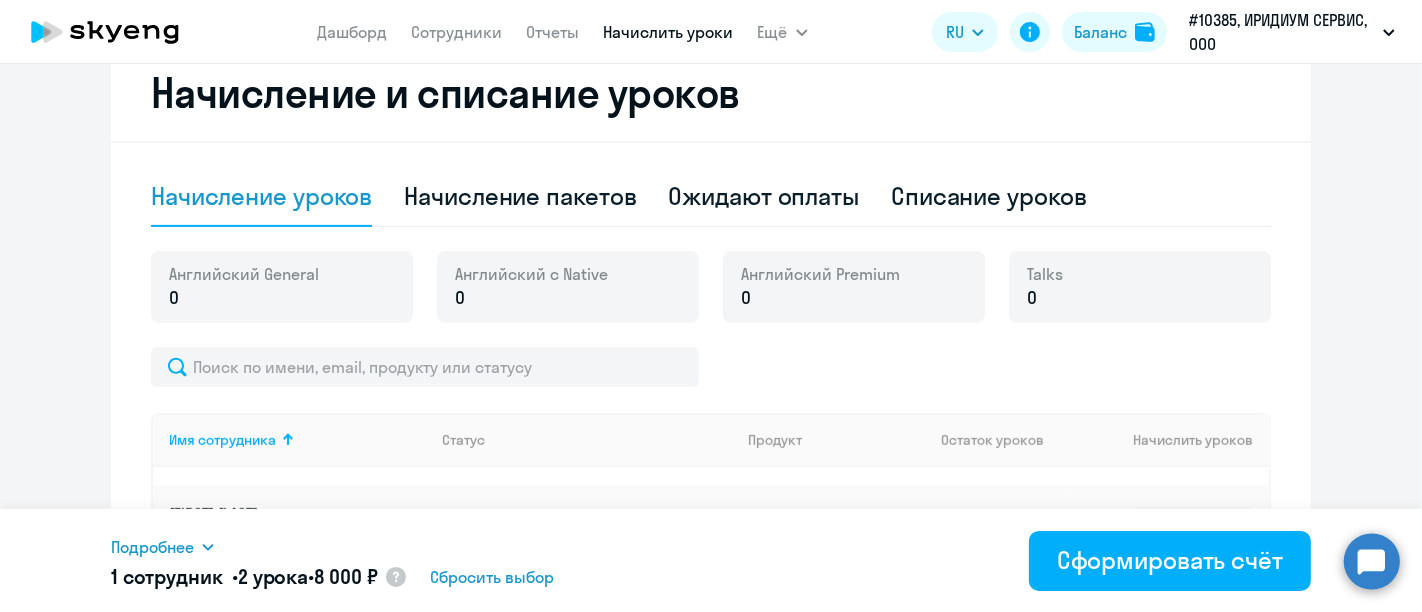 type on "2" 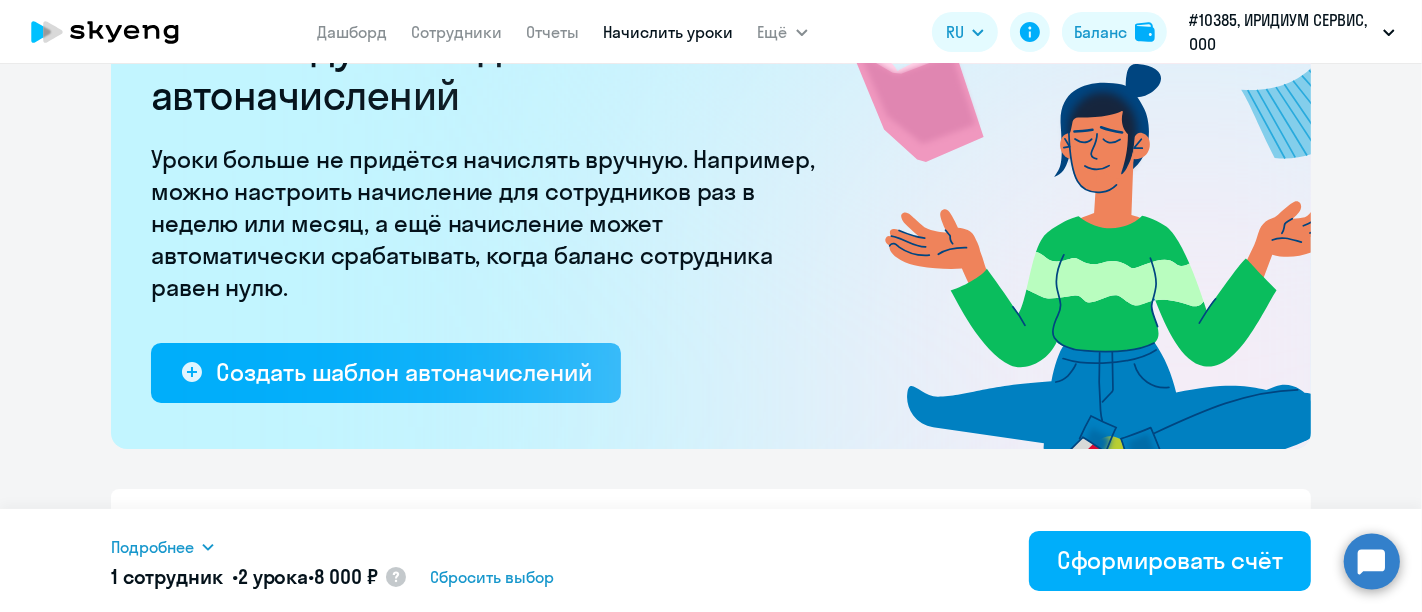 scroll, scrollTop: 0, scrollLeft: 0, axis: both 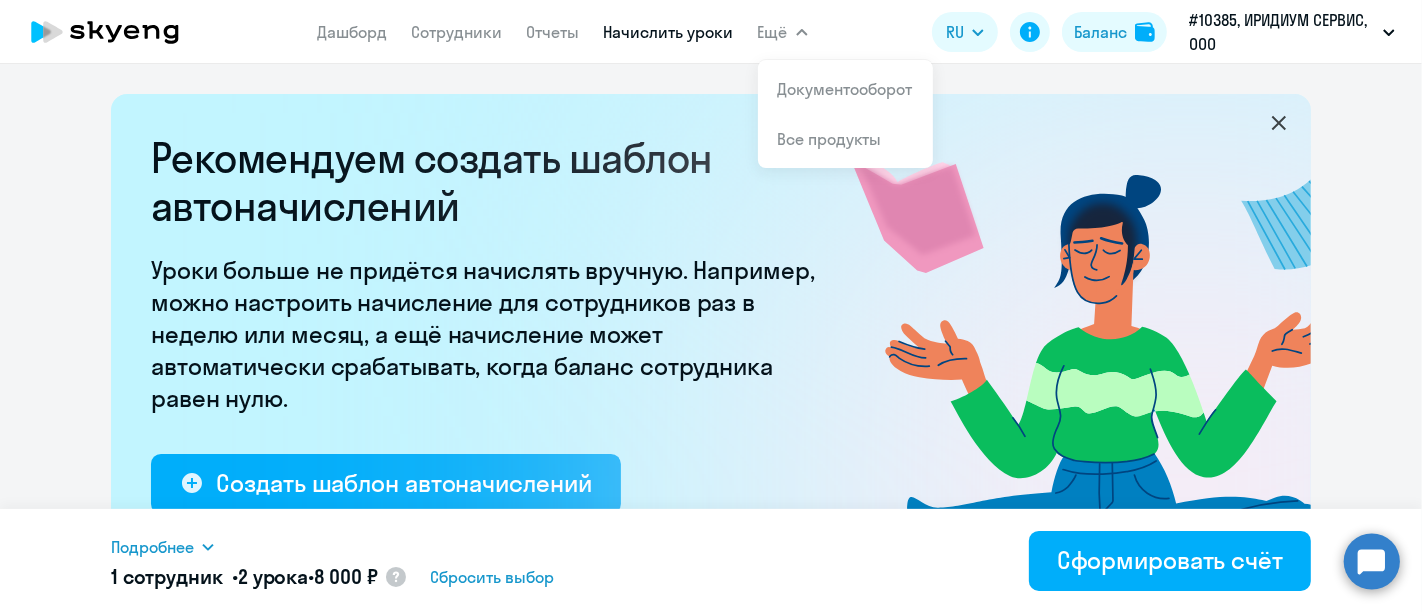 click on "Начислить уроки" at bounding box center (669, 32) 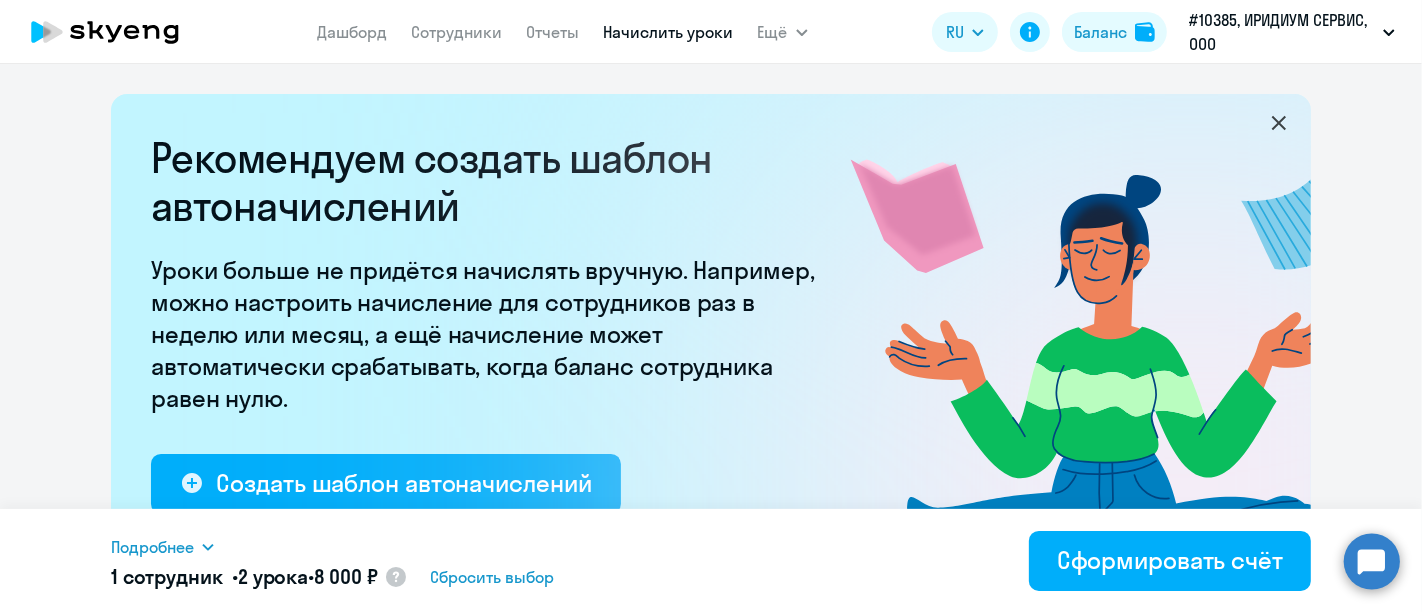 click 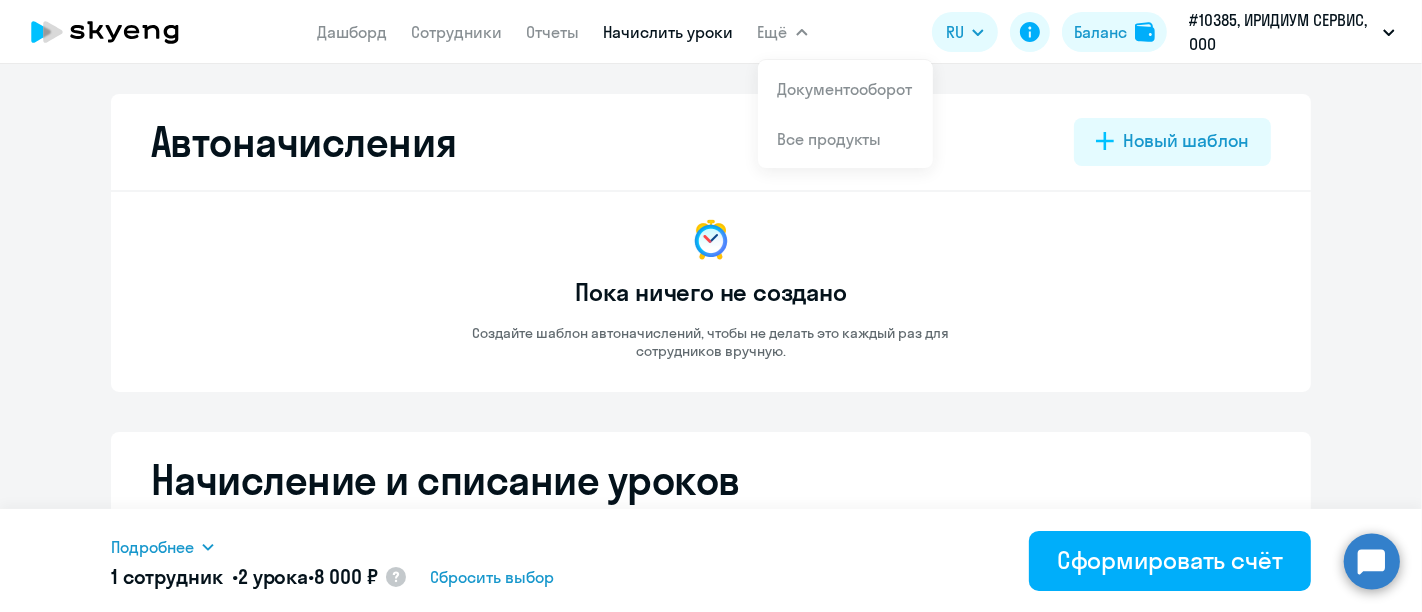 click on "Начислить уроки" at bounding box center (669, 32) 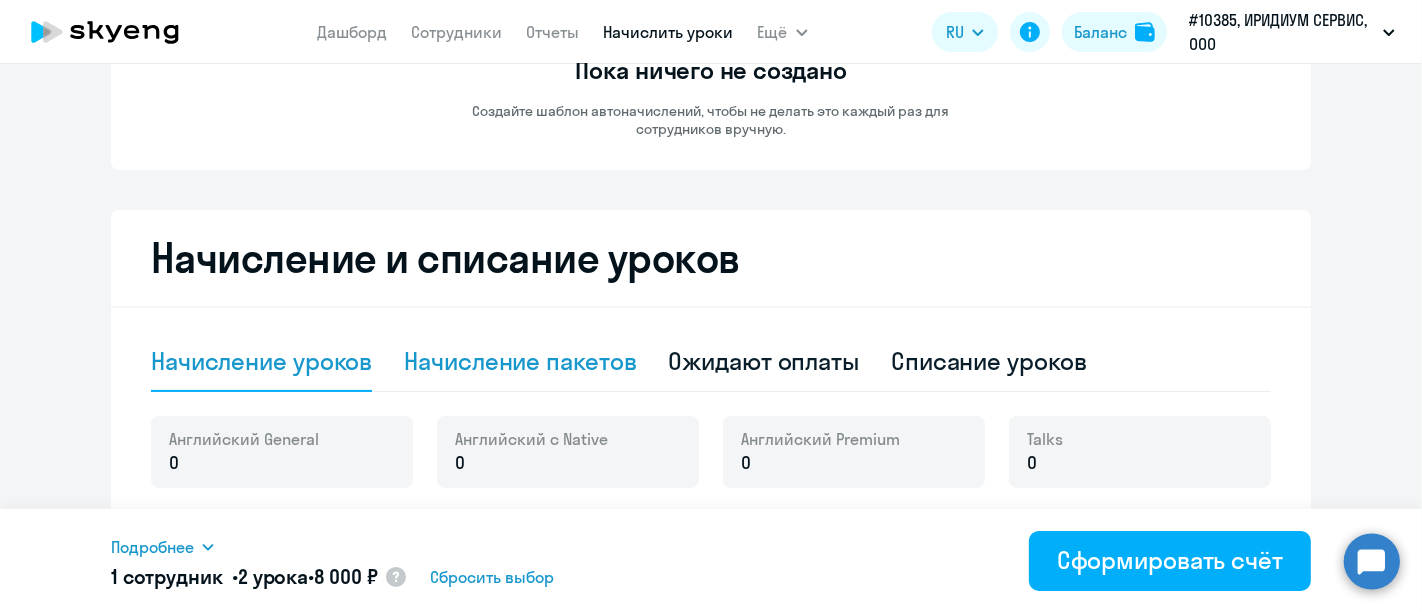 scroll, scrollTop: 444, scrollLeft: 0, axis: vertical 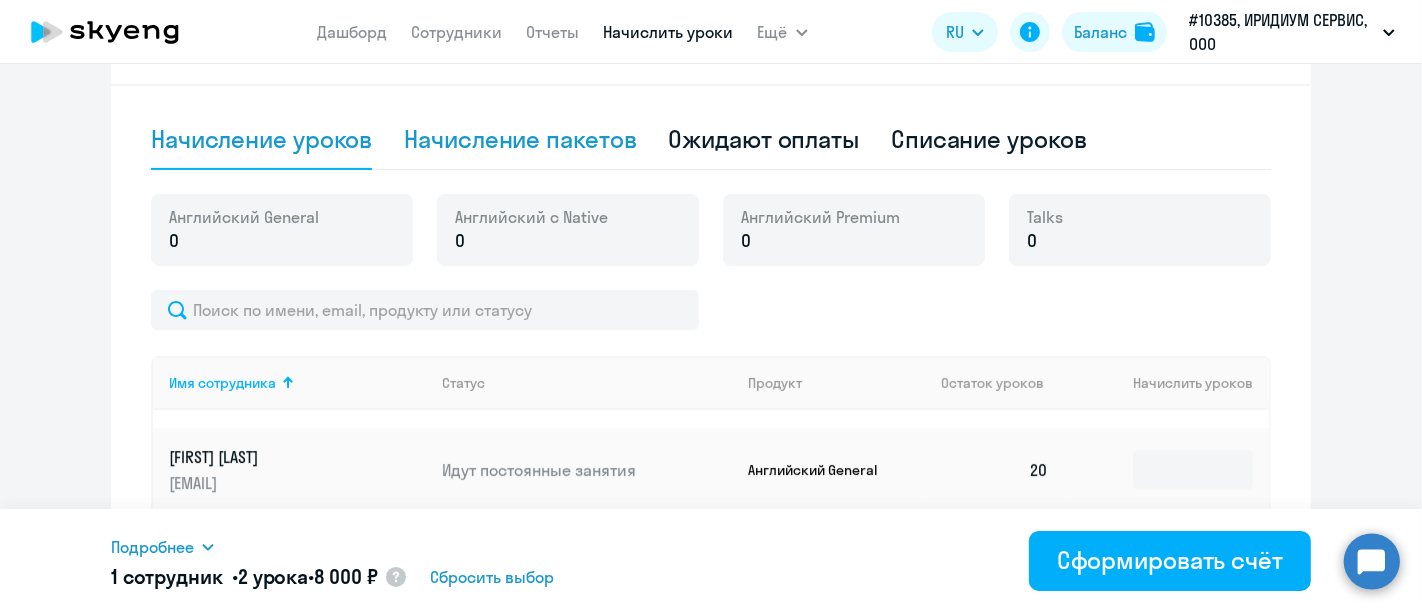 click on "Начисление пакетов" 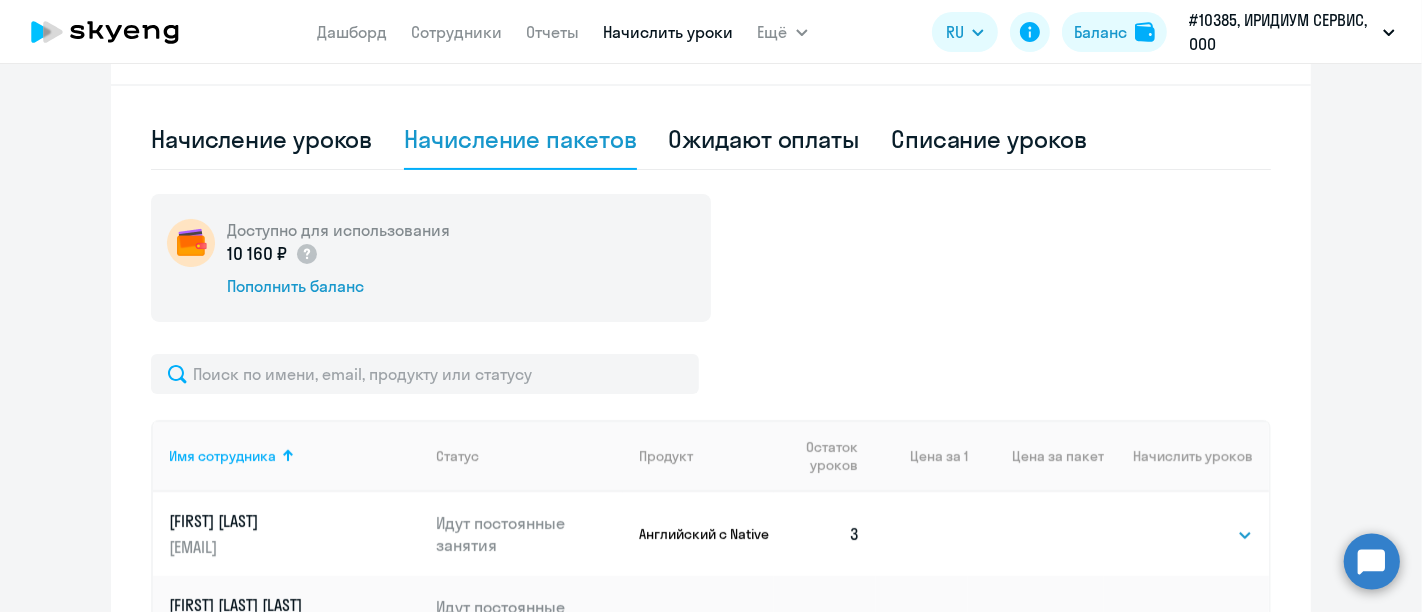 click on "10 160 ₽" 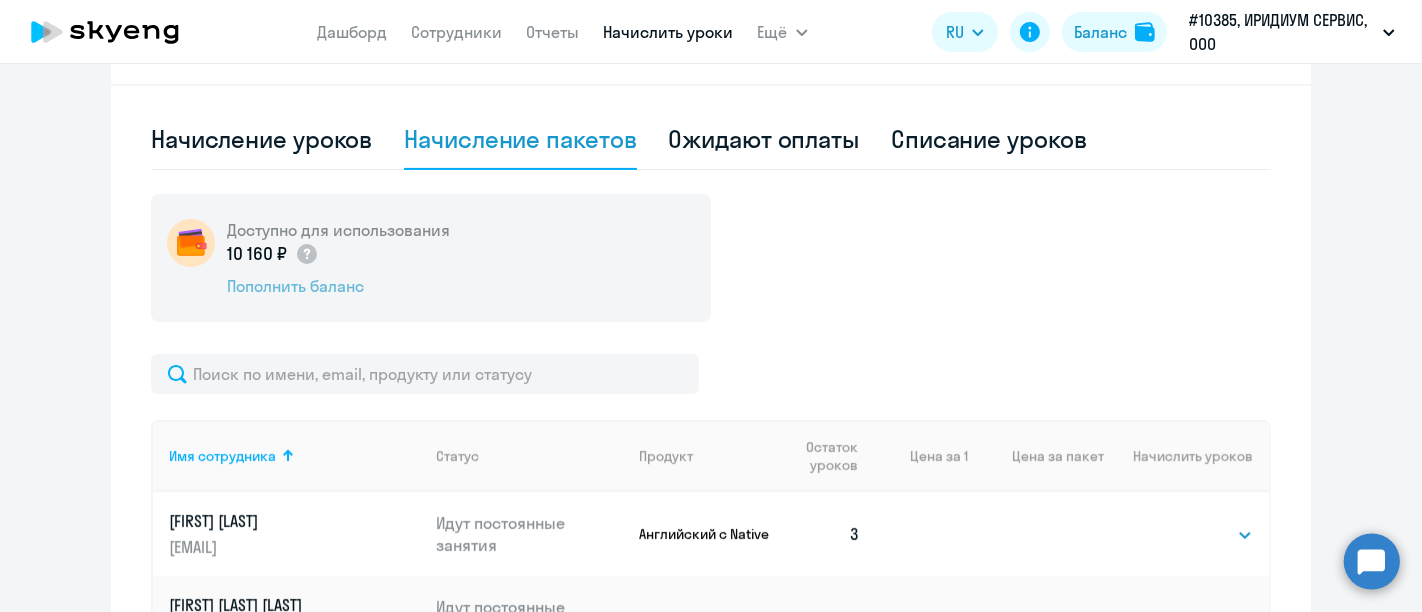 click on "Пополнить баланс" 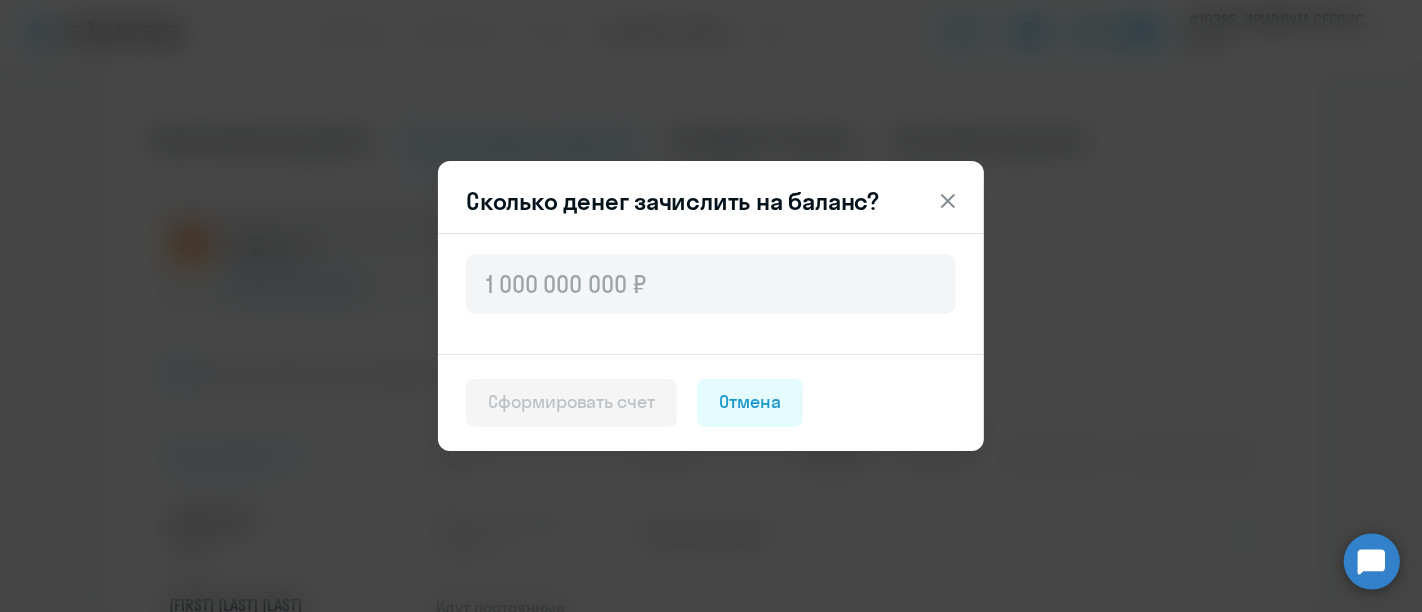 click 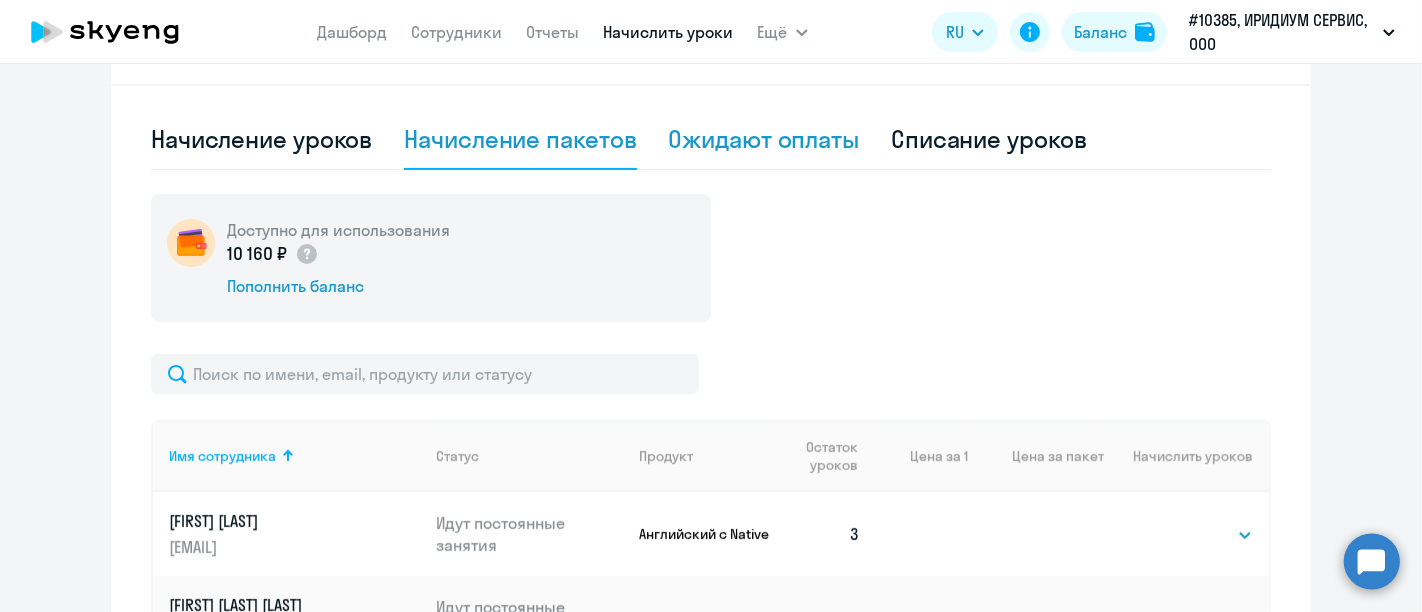click on "Ожидают оплаты" 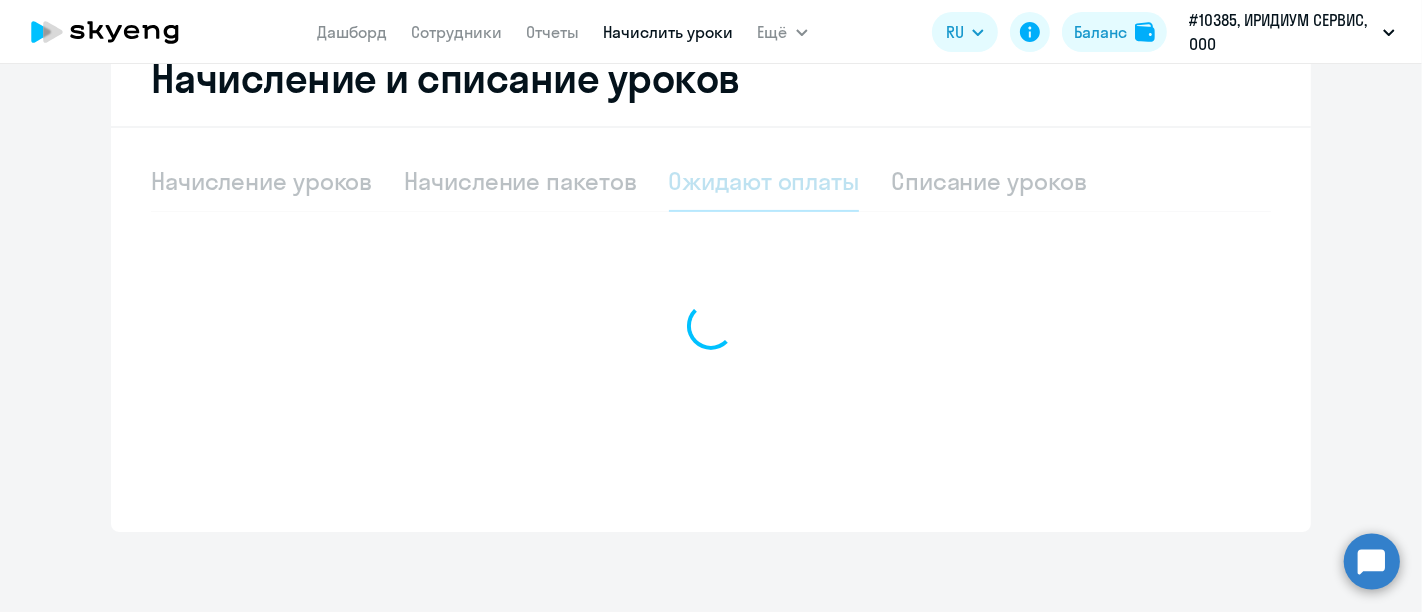 scroll, scrollTop: 400, scrollLeft: 0, axis: vertical 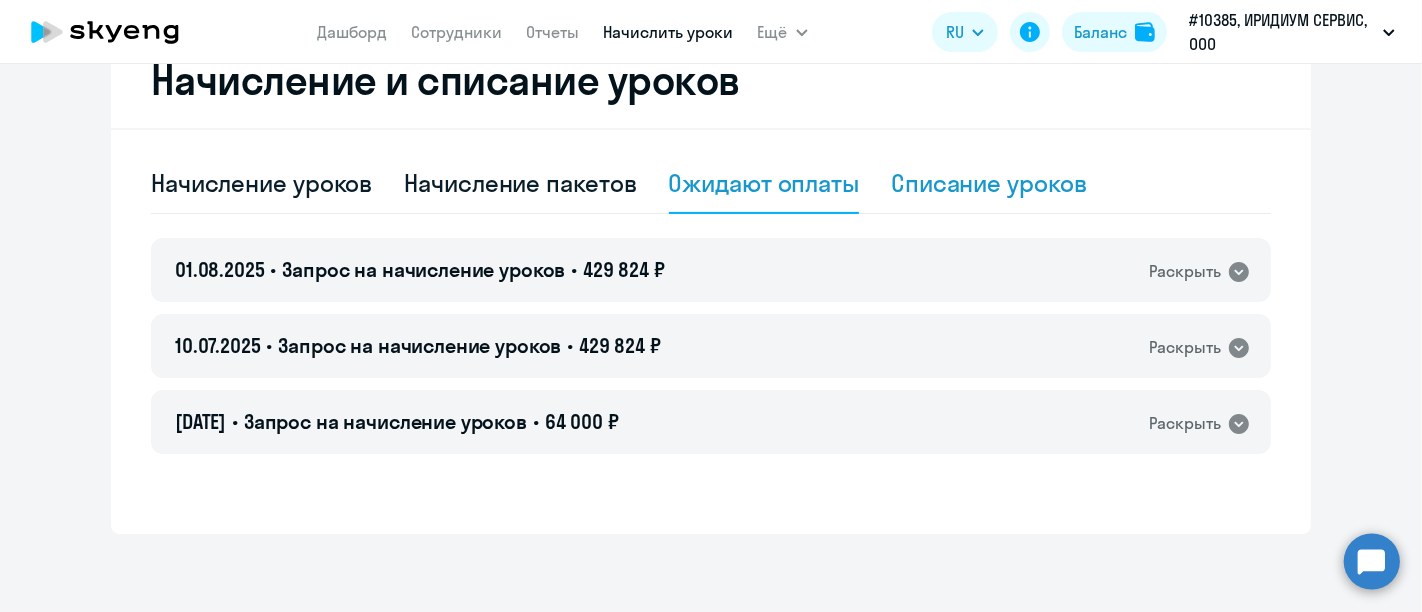 click on "Списание уроков" 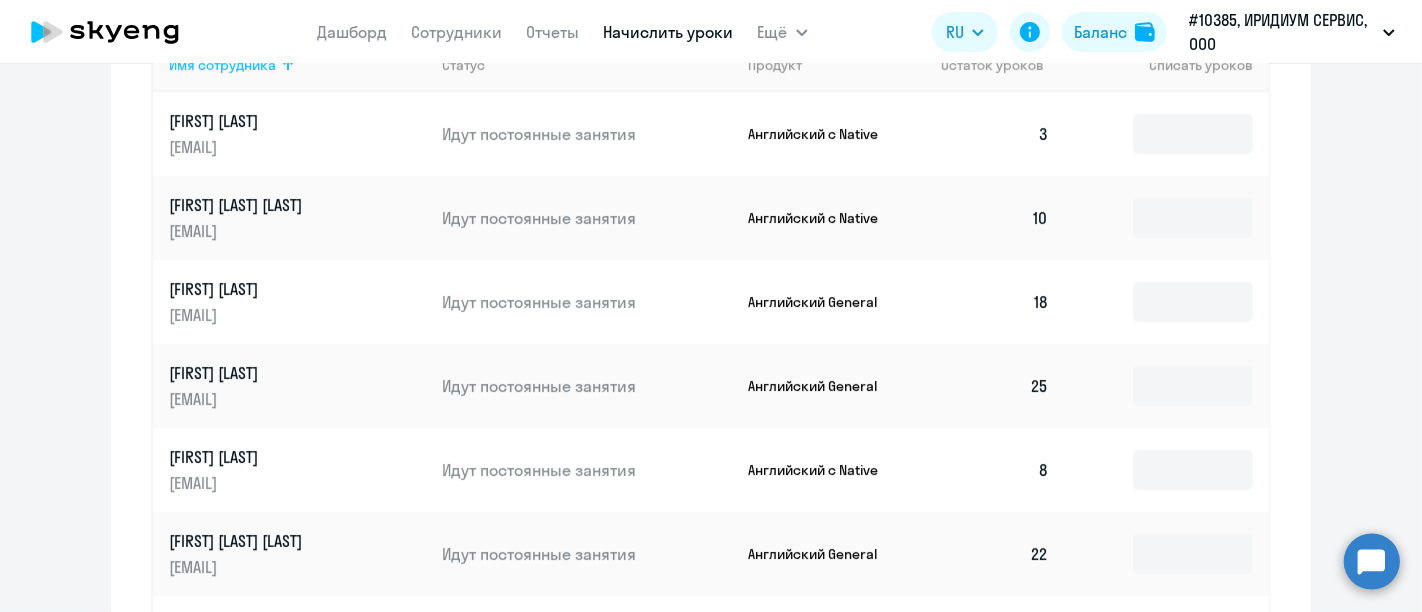 scroll, scrollTop: 333, scrollLeft: 0, axis: vertical 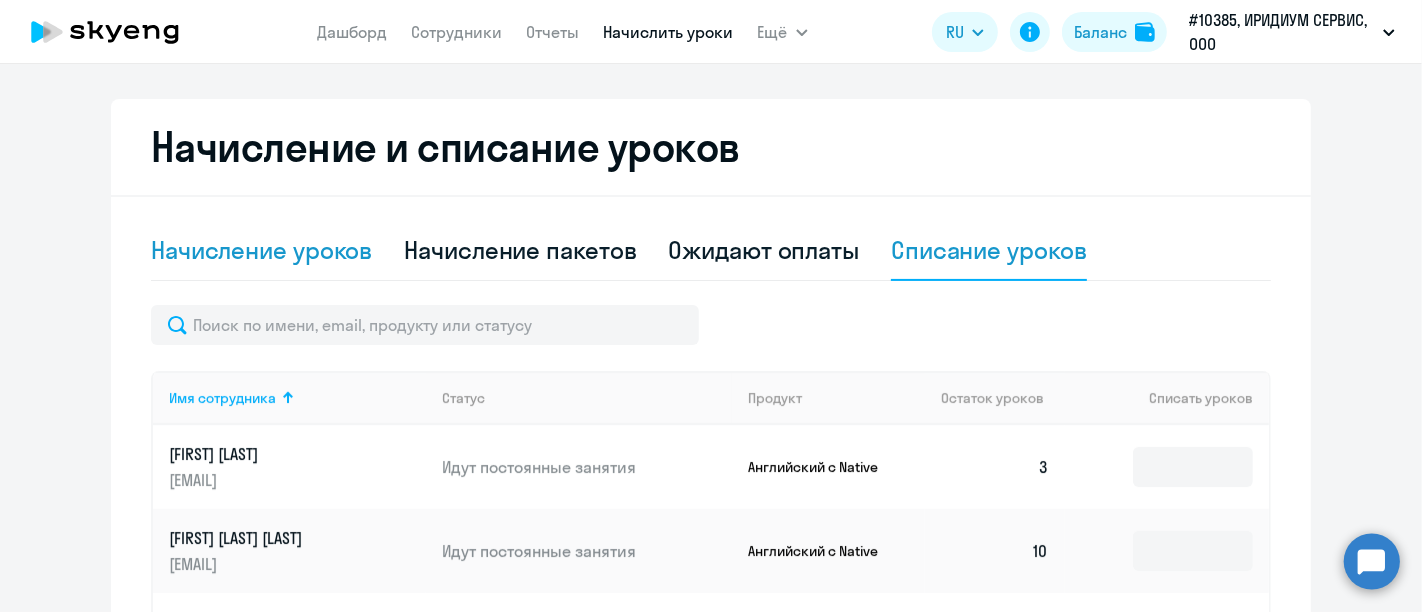 click on "Начисление уроков" 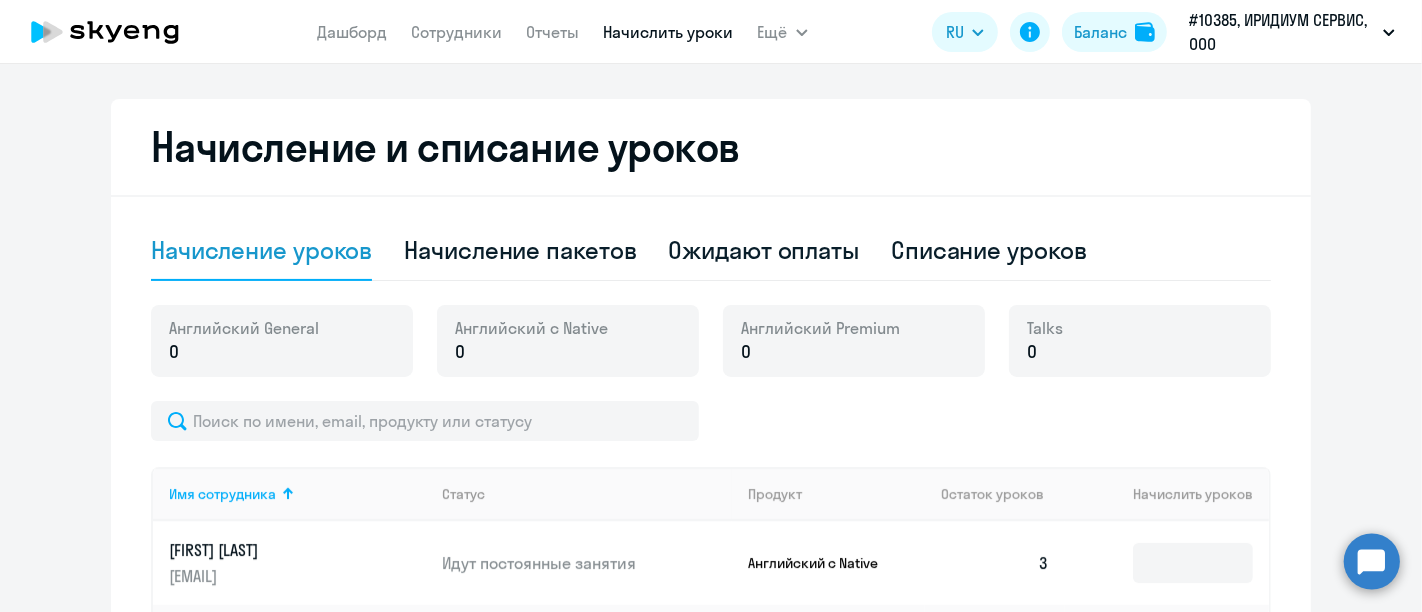 click on "Английский General 0" 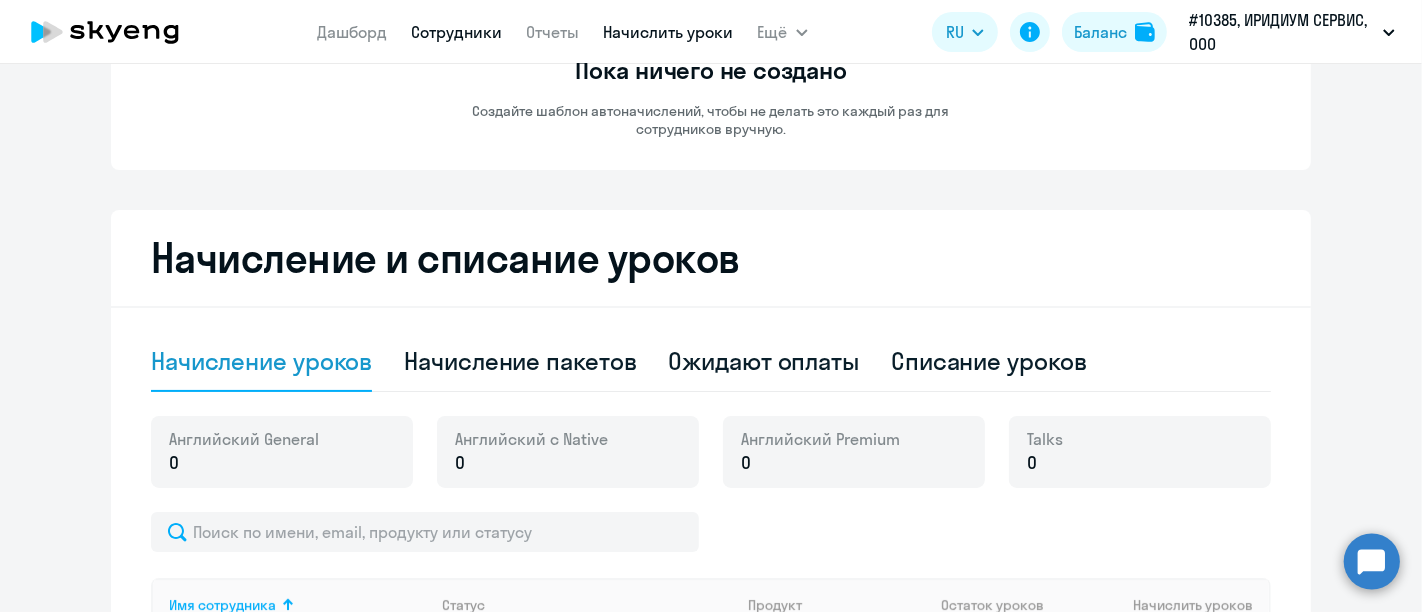 click on "Сотрудники" at bounding box center [457, 32] 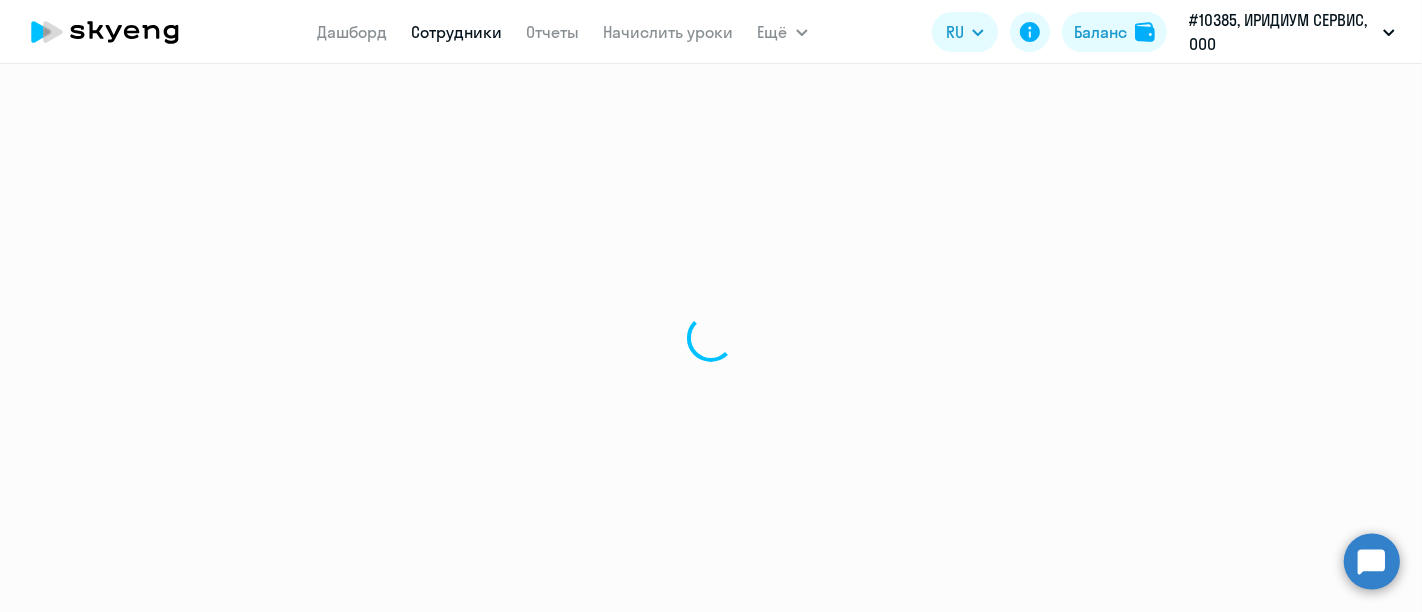 scroll, scrollTop: 0, scrollLeft: 0, axis: both 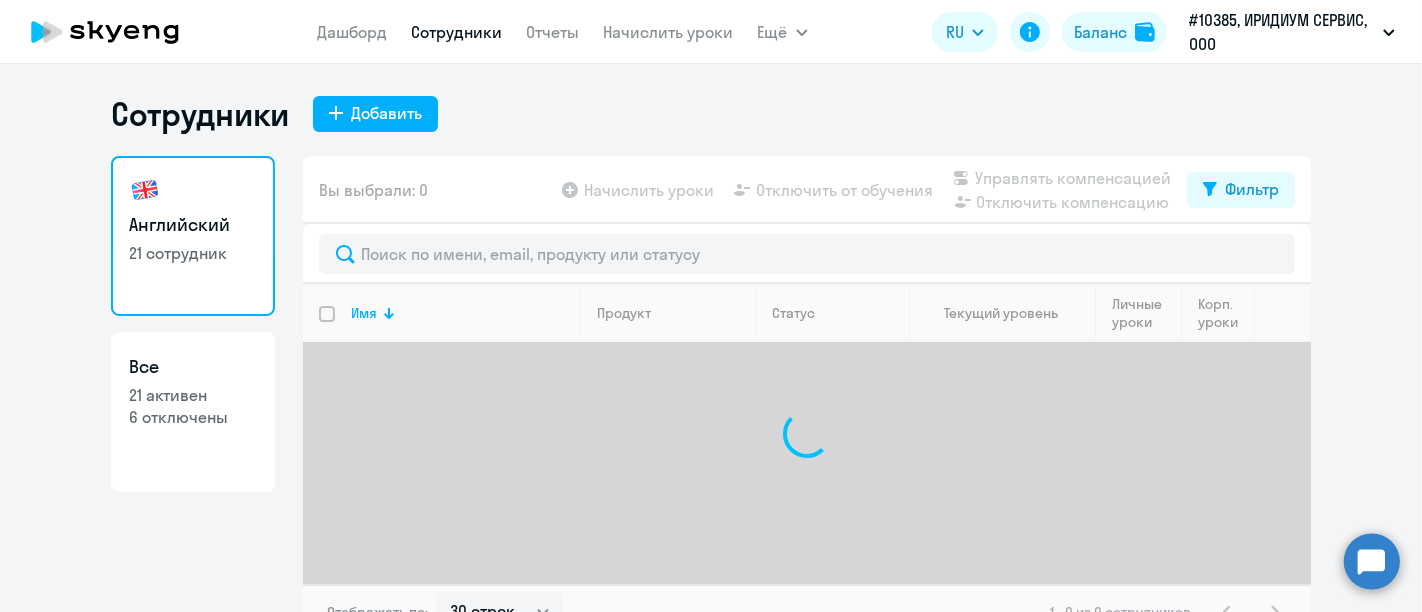 click on "Дашборд
Сотрудники
Отчеты
Начислить уроки" 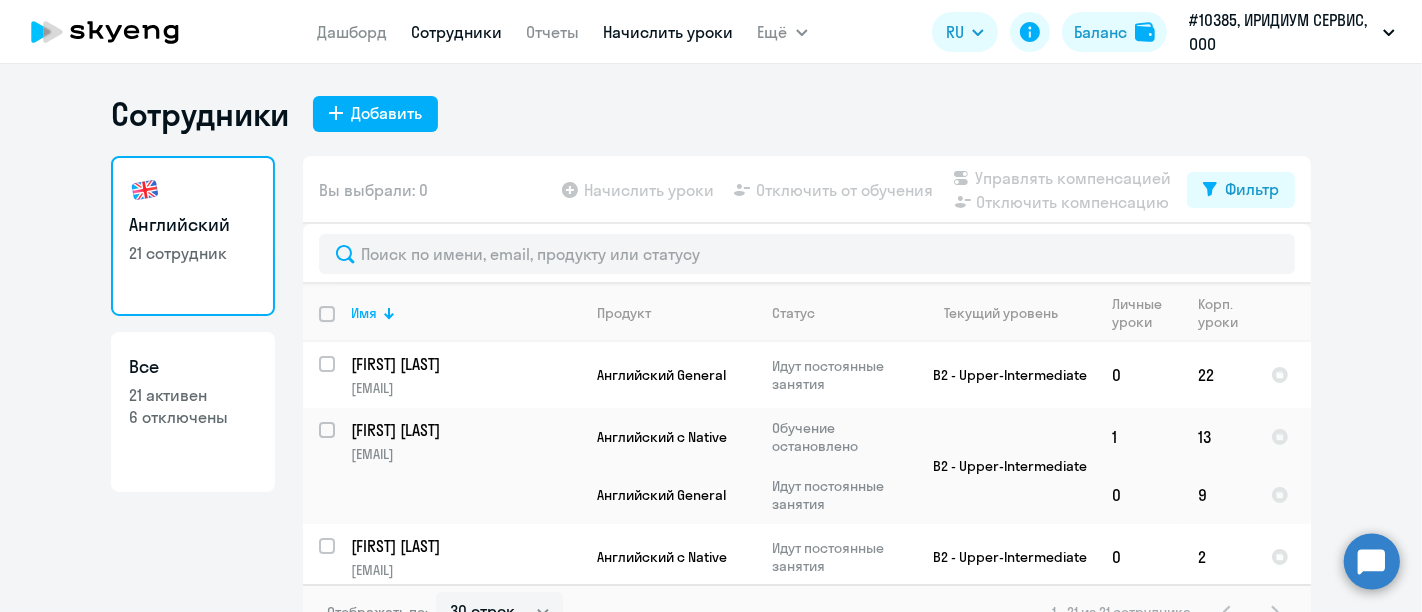 click on "Начислить уроки" at bounding box center [669, 32] 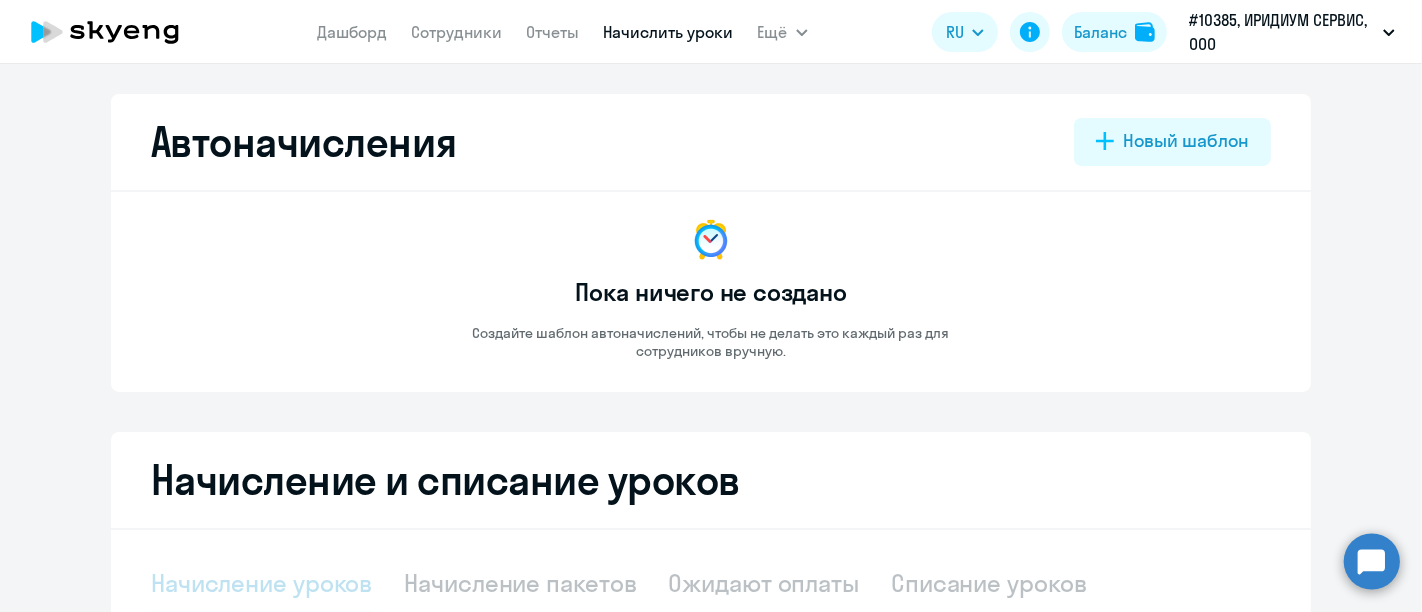 select on "10" 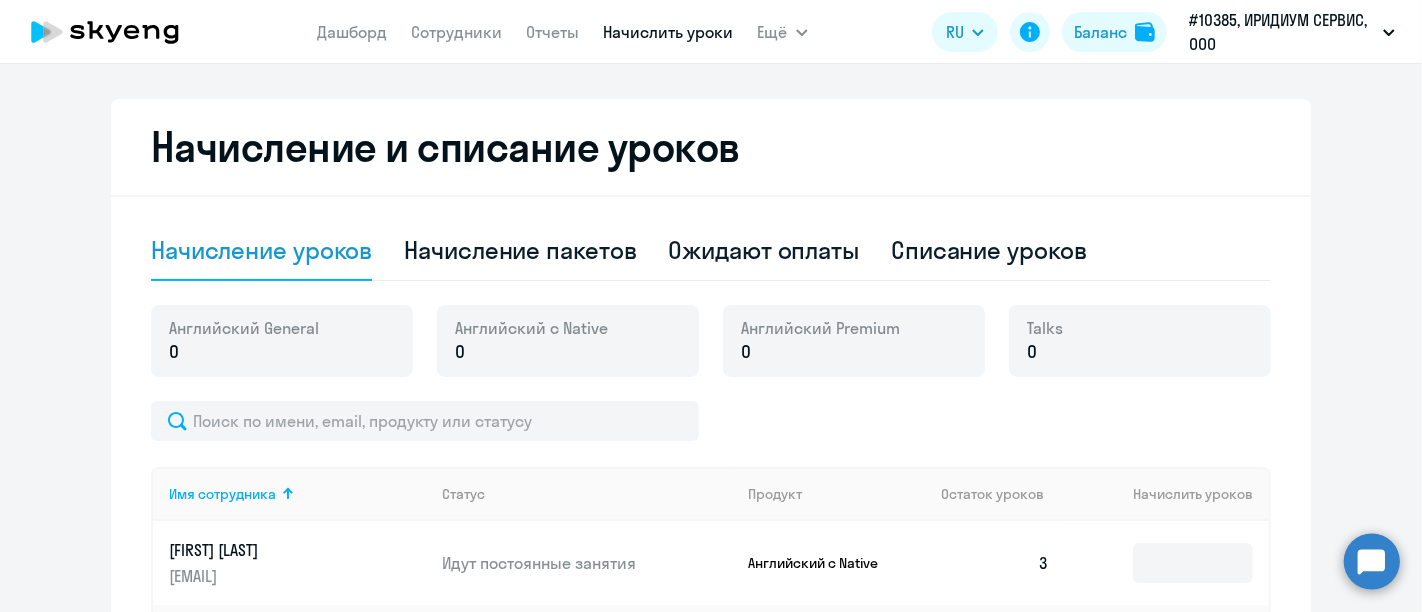 scroll, scrollTop: 555, scrollLeft: 0, axis: vertical 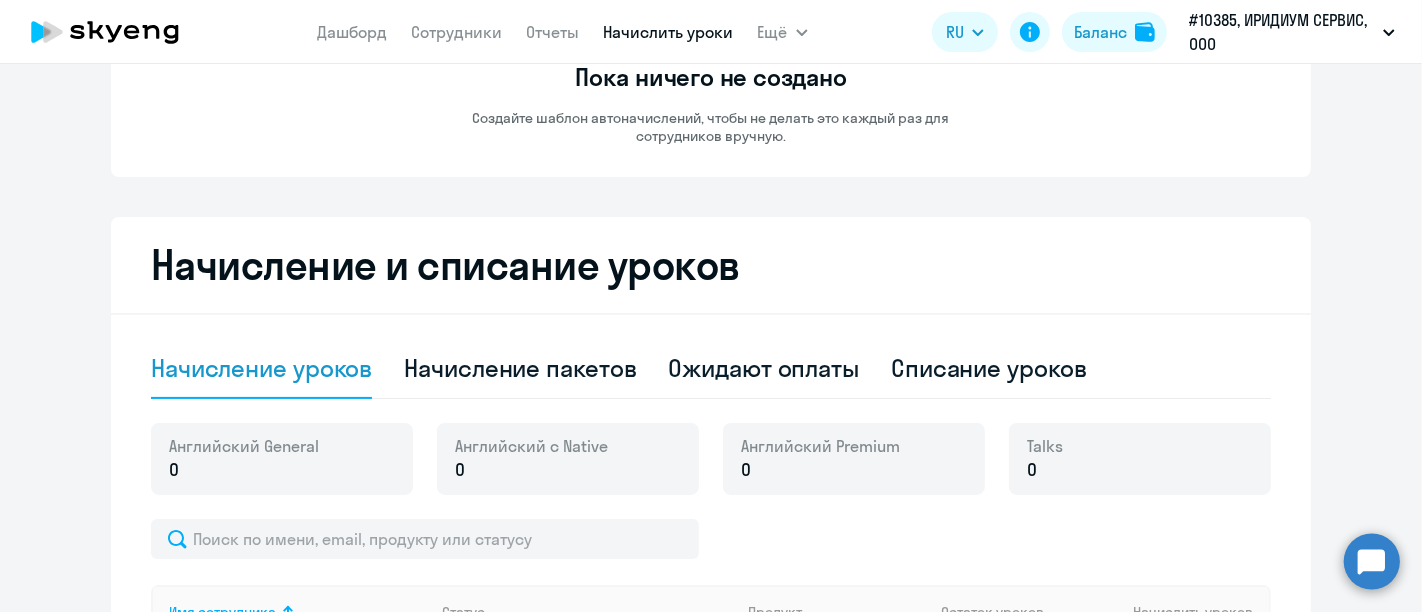 click on "0" 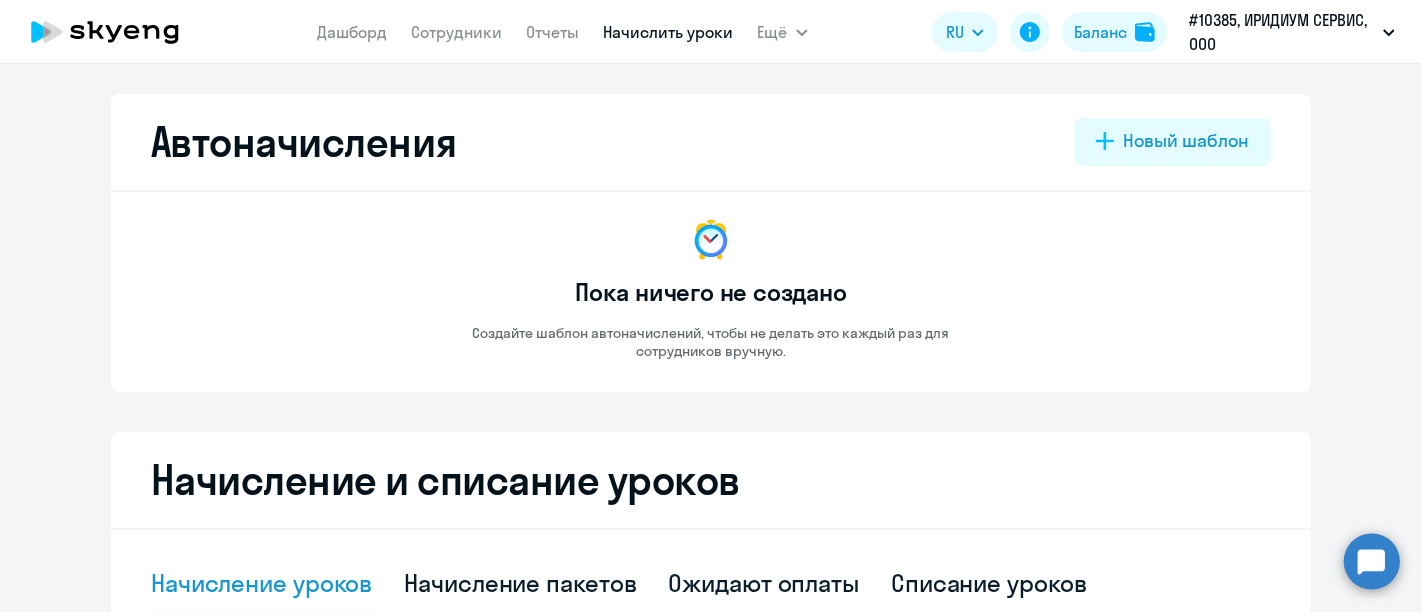 scroll, scrollTop: 222, scrollLeft: 0, axis: vertical 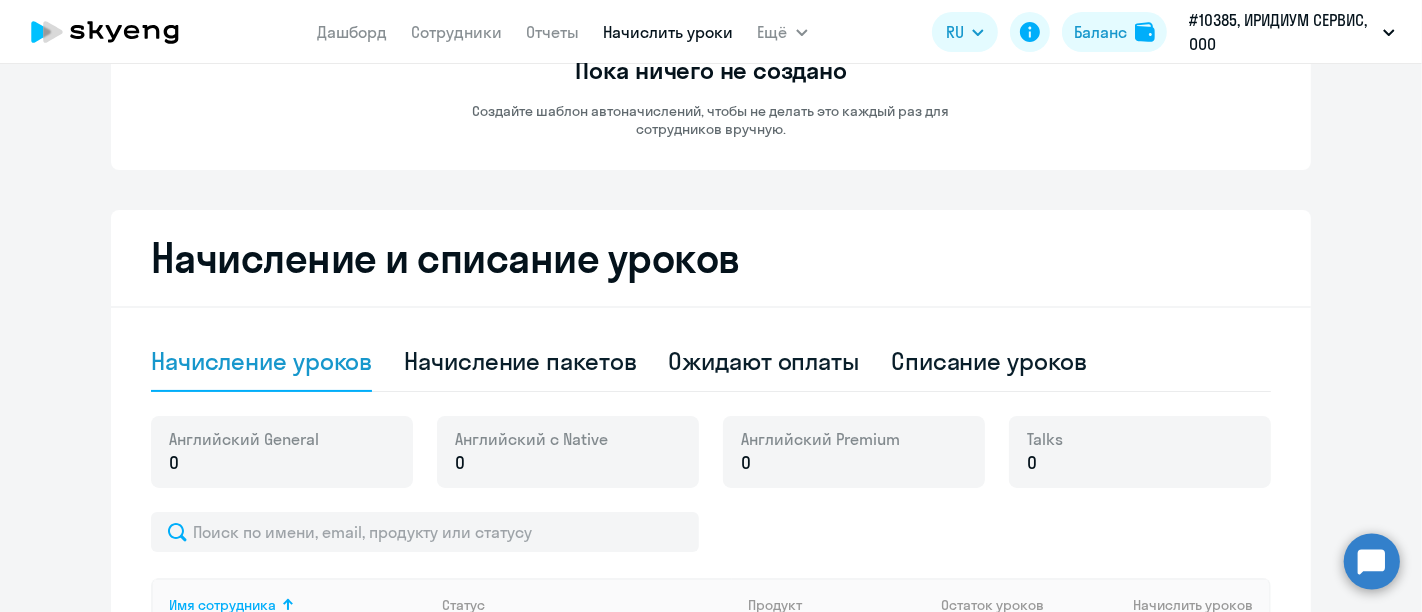 click on "0" 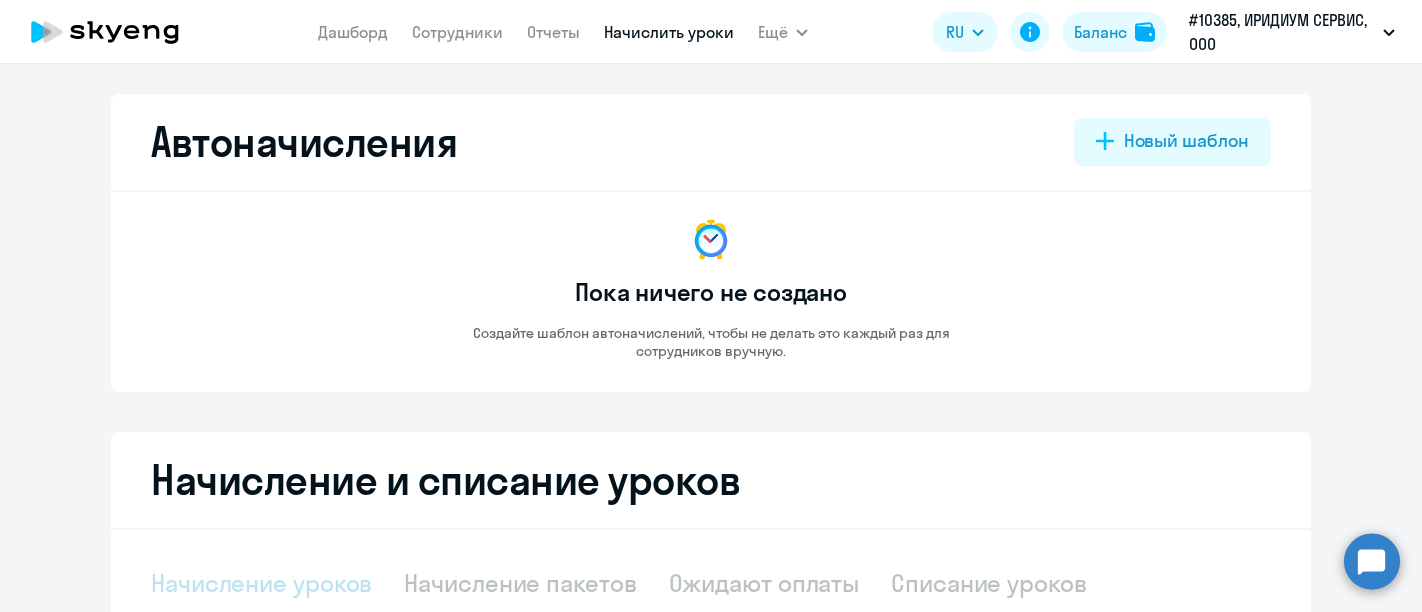 scroll, scrollTop: 0, scrollLeft: 0, axis: both 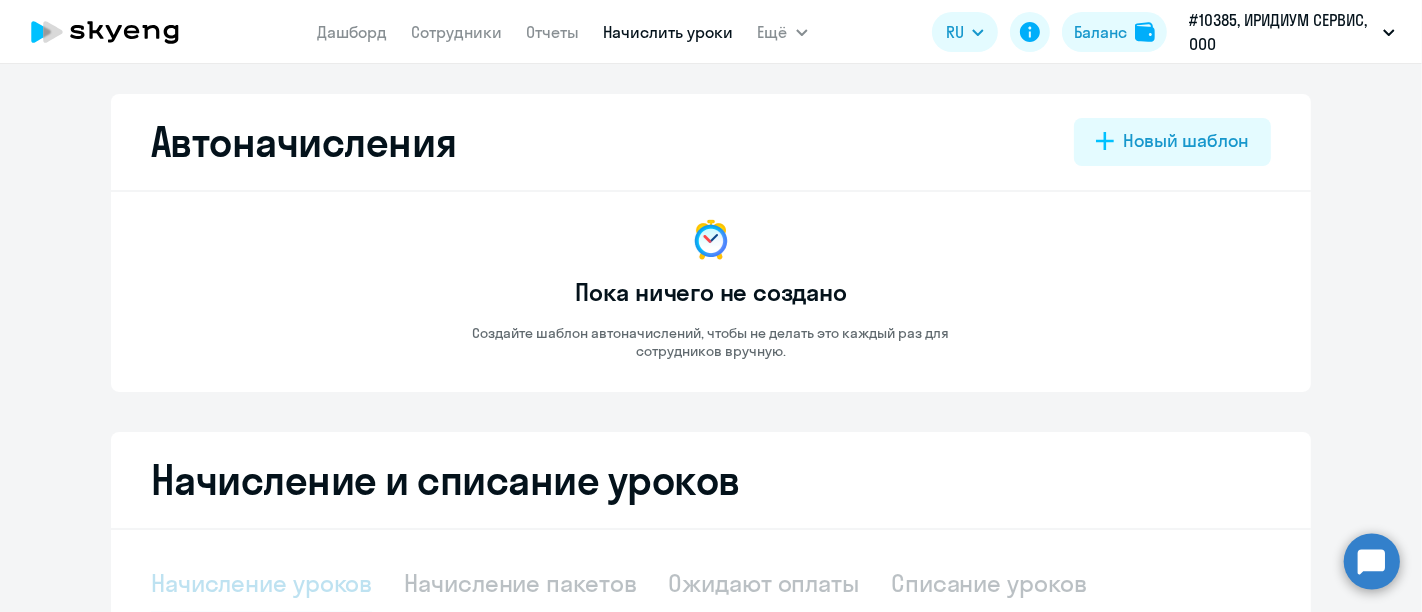 select on "10" 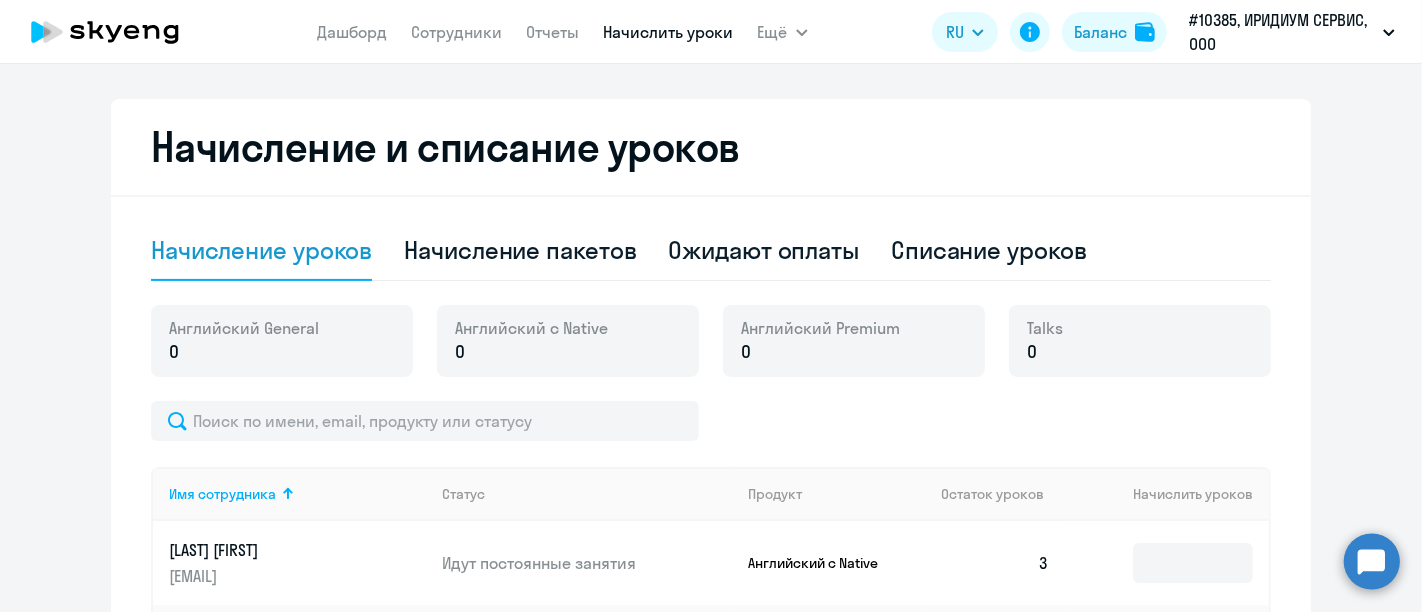 scroll, scrollTop: 444, scrollLeft: 0, axis: vertical 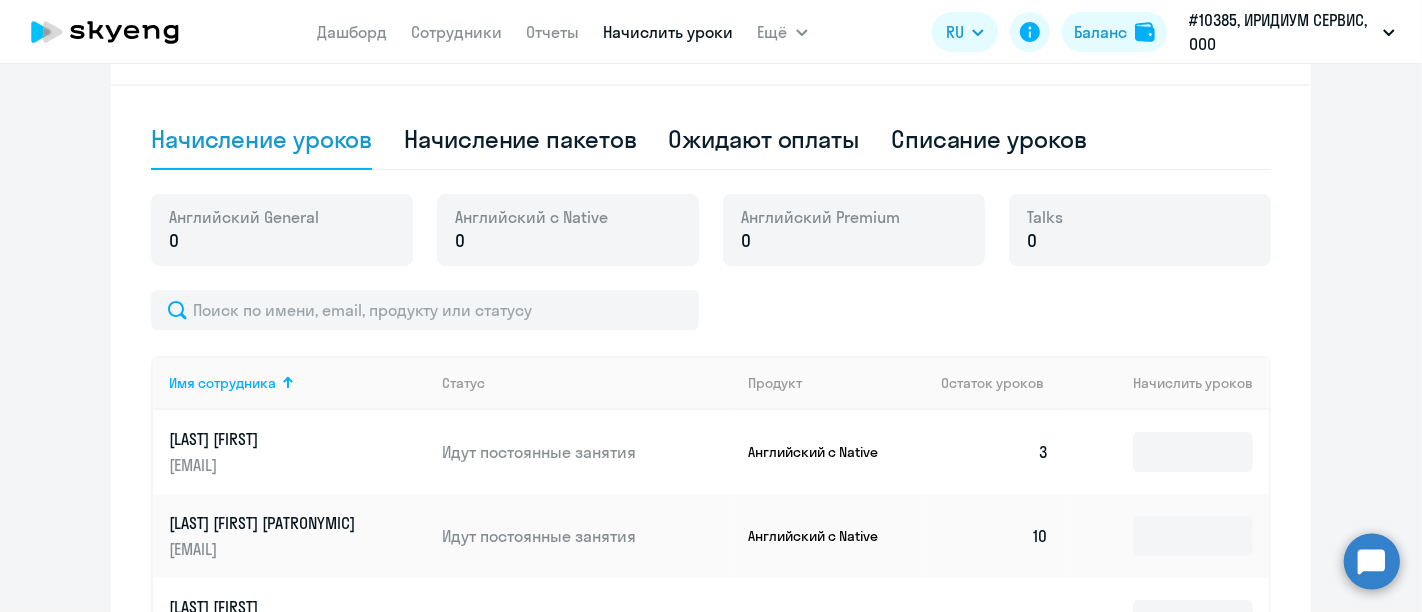 click on "Начисление уроков" 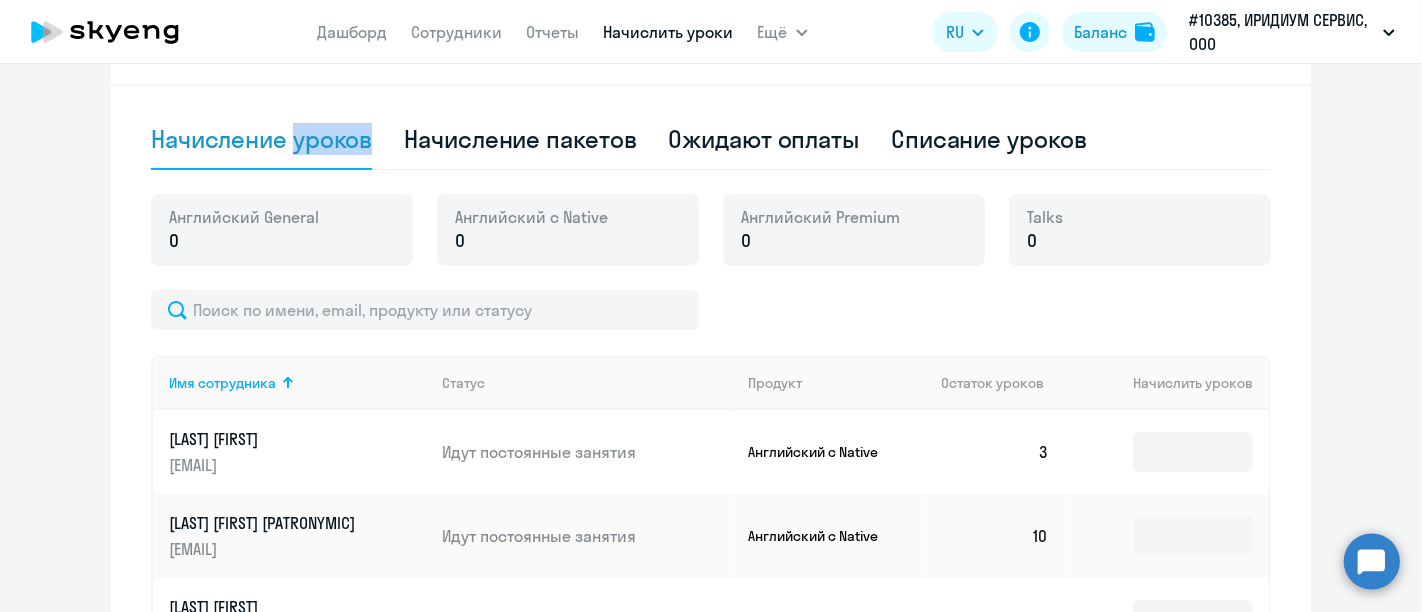 click on "Начисление уроков" 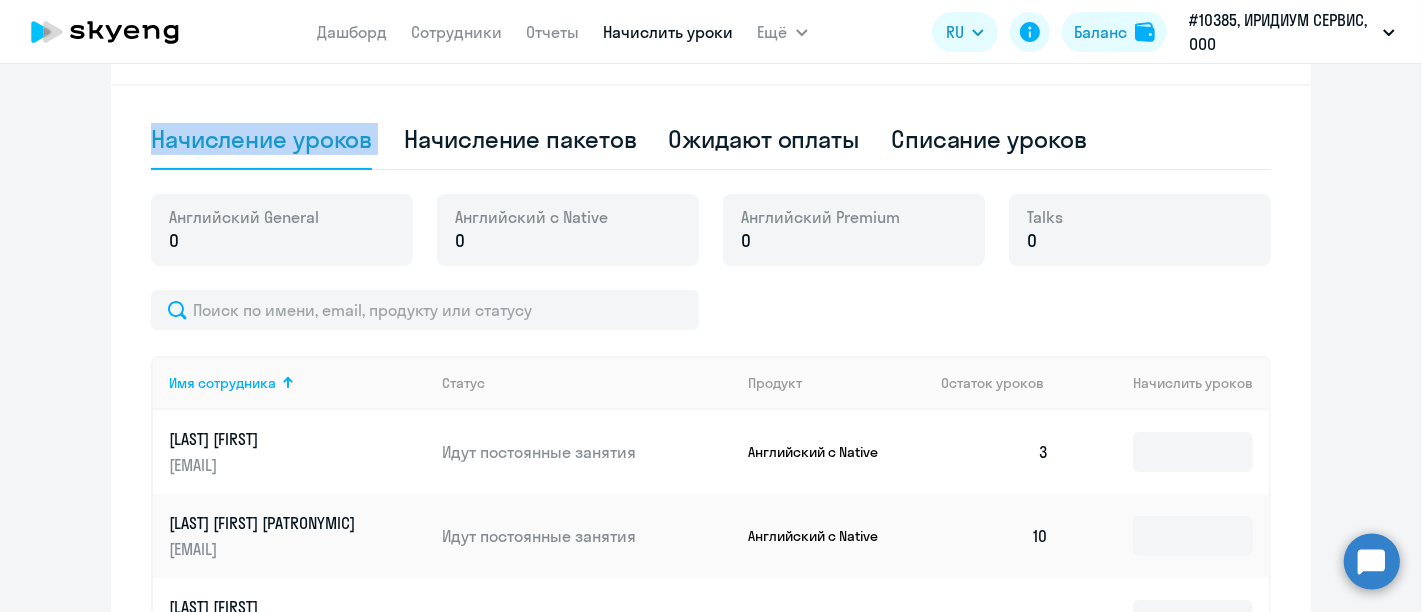 click on "Начисление уроков" 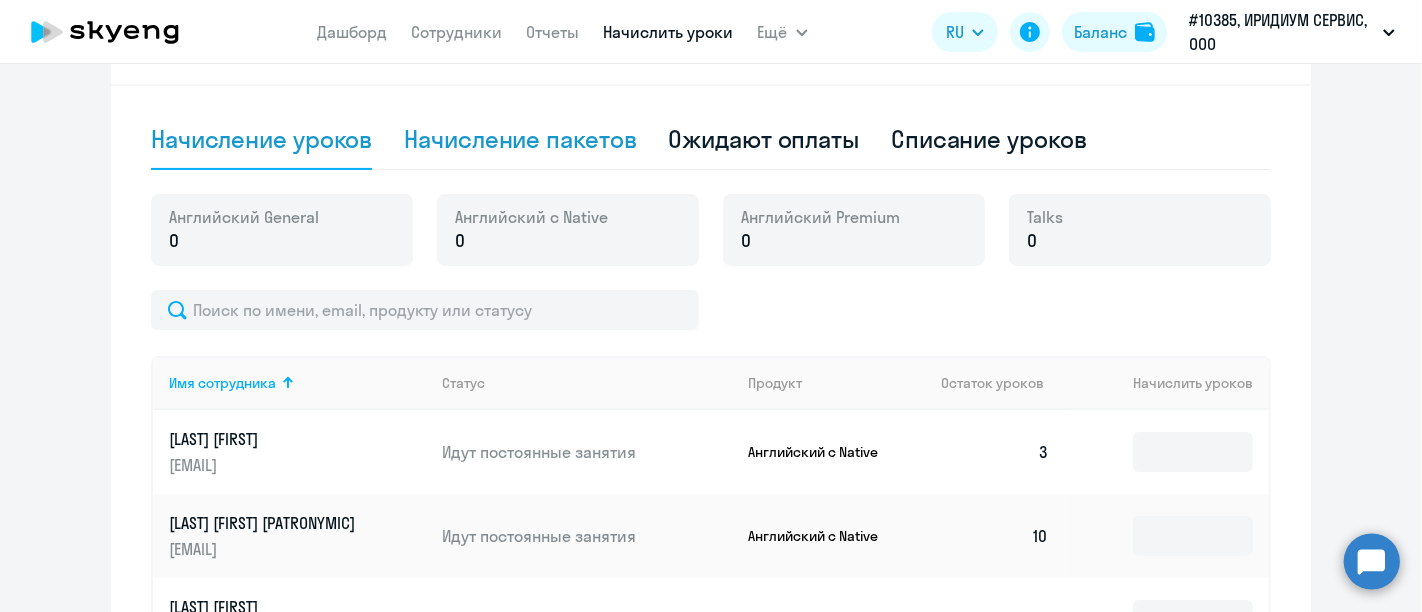 click on "Начисление пакетов" 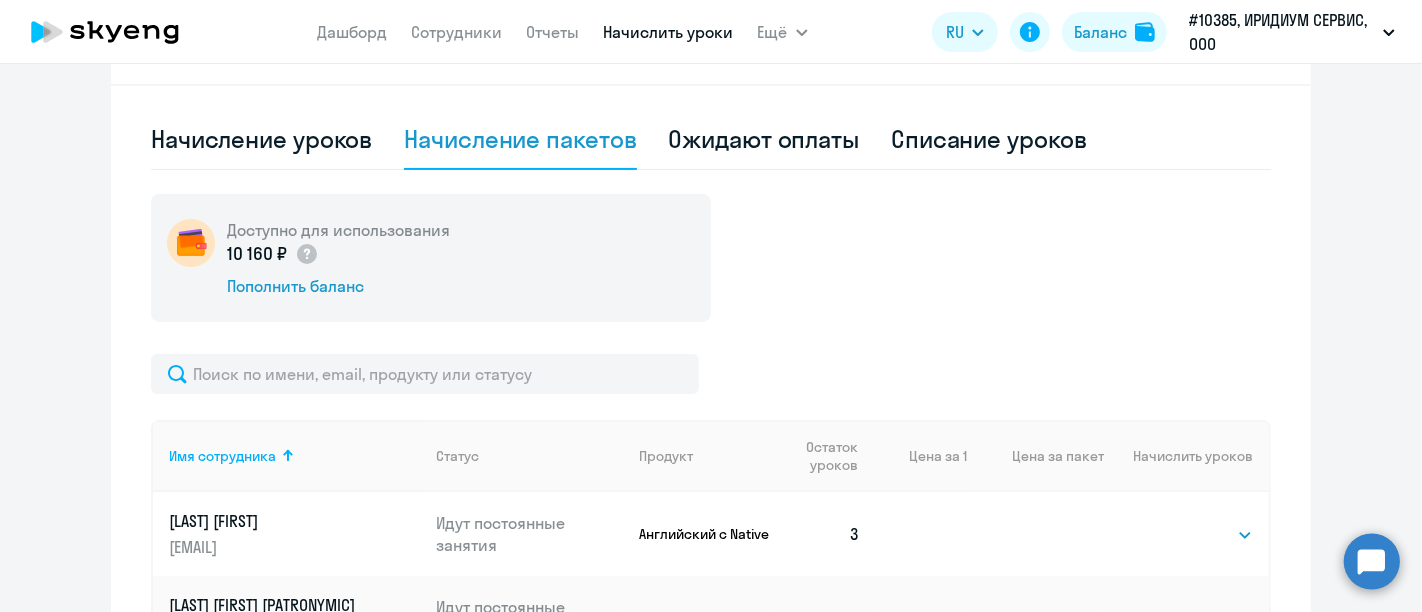 click on "10 160 ₽" 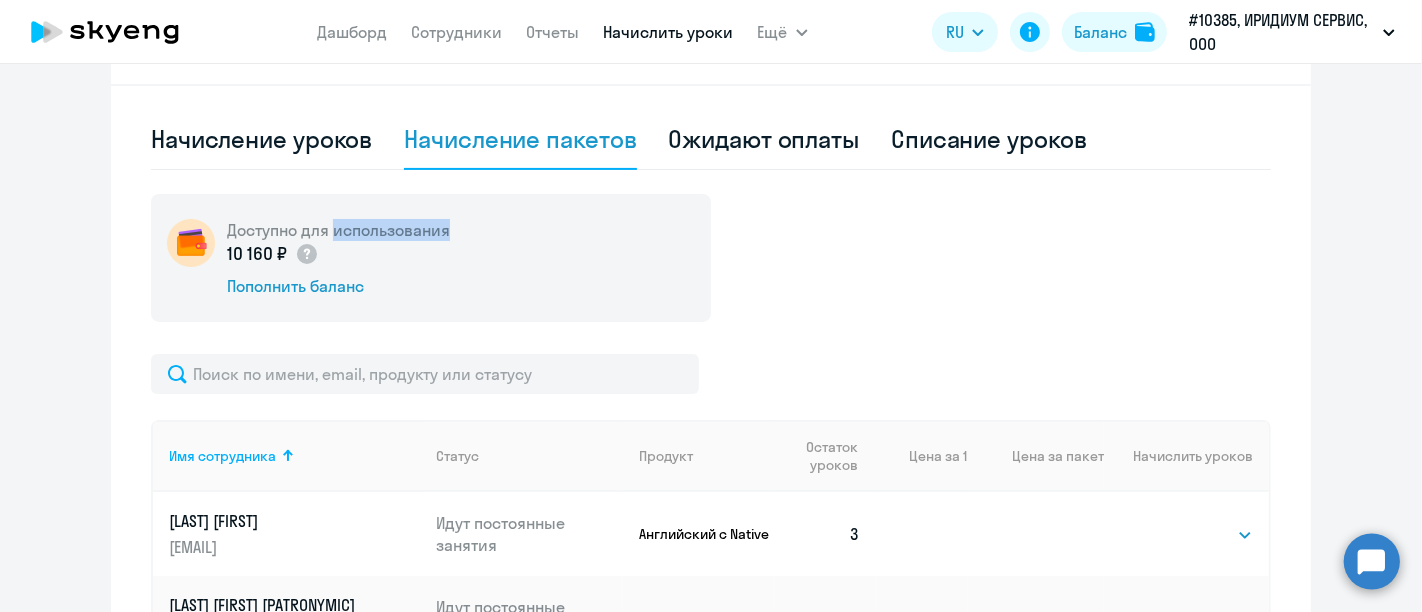 click on "Доступно для использования" 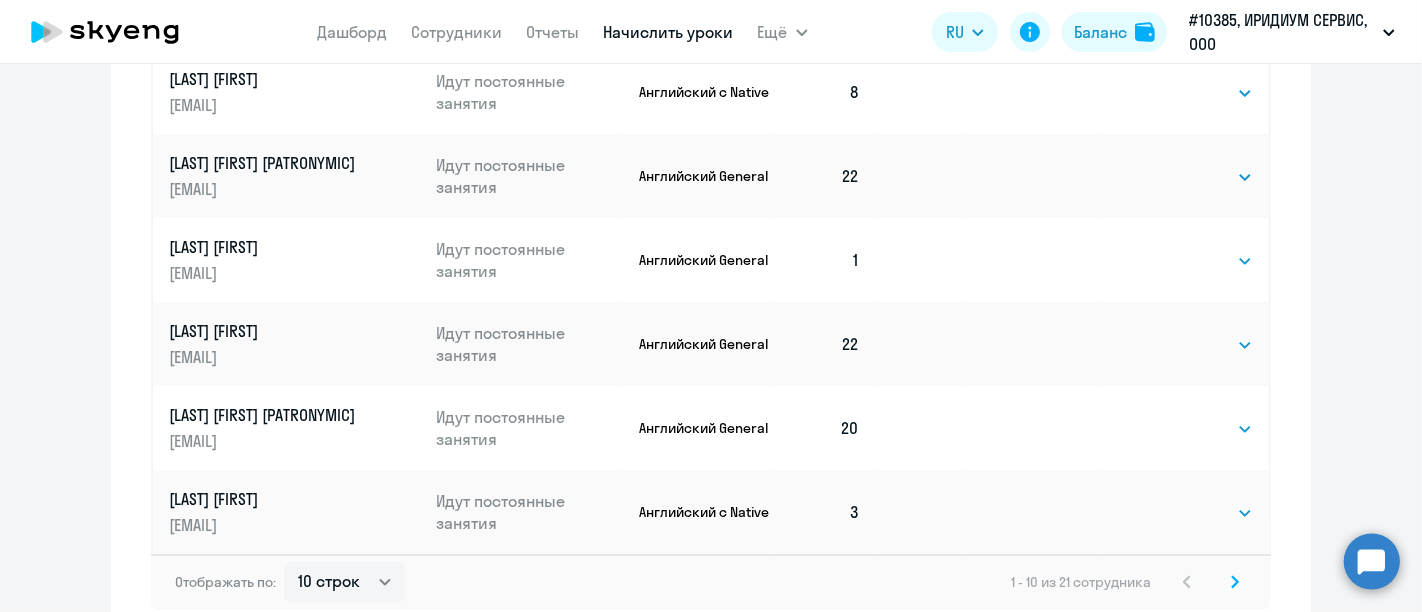scroll, scrollTop: 1331, scrollLeft: 0, axis: vertical 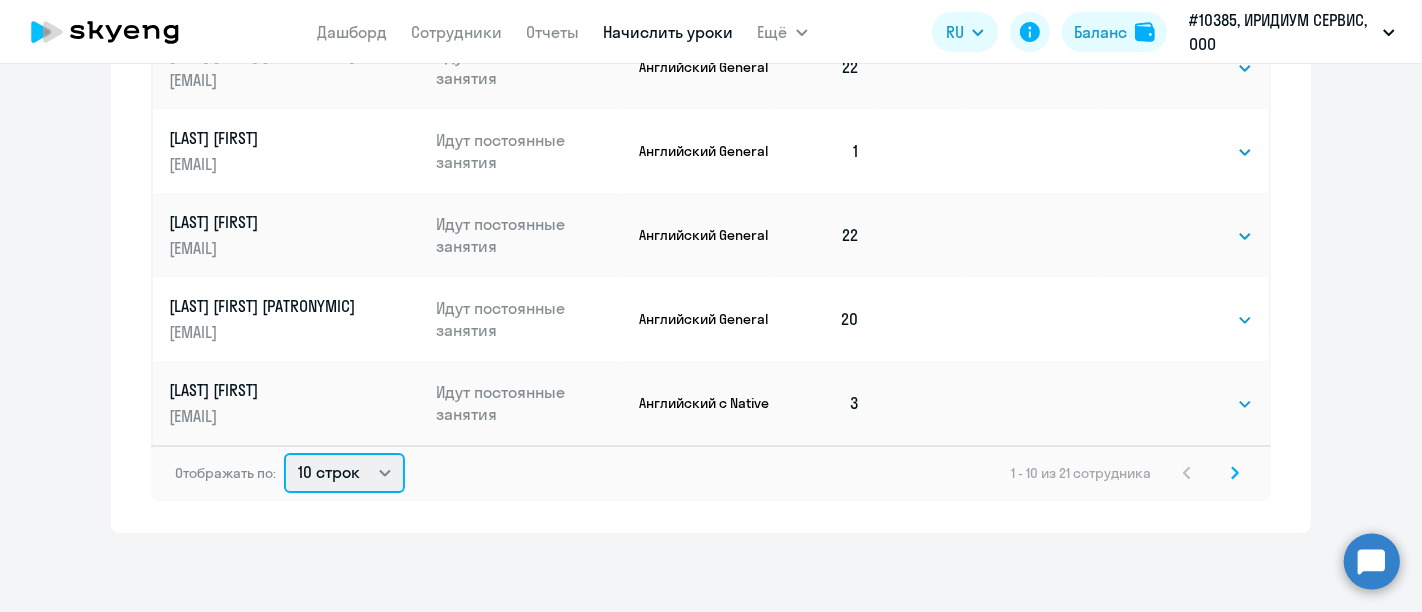 click on "10 строк   30 строк   50 строк" 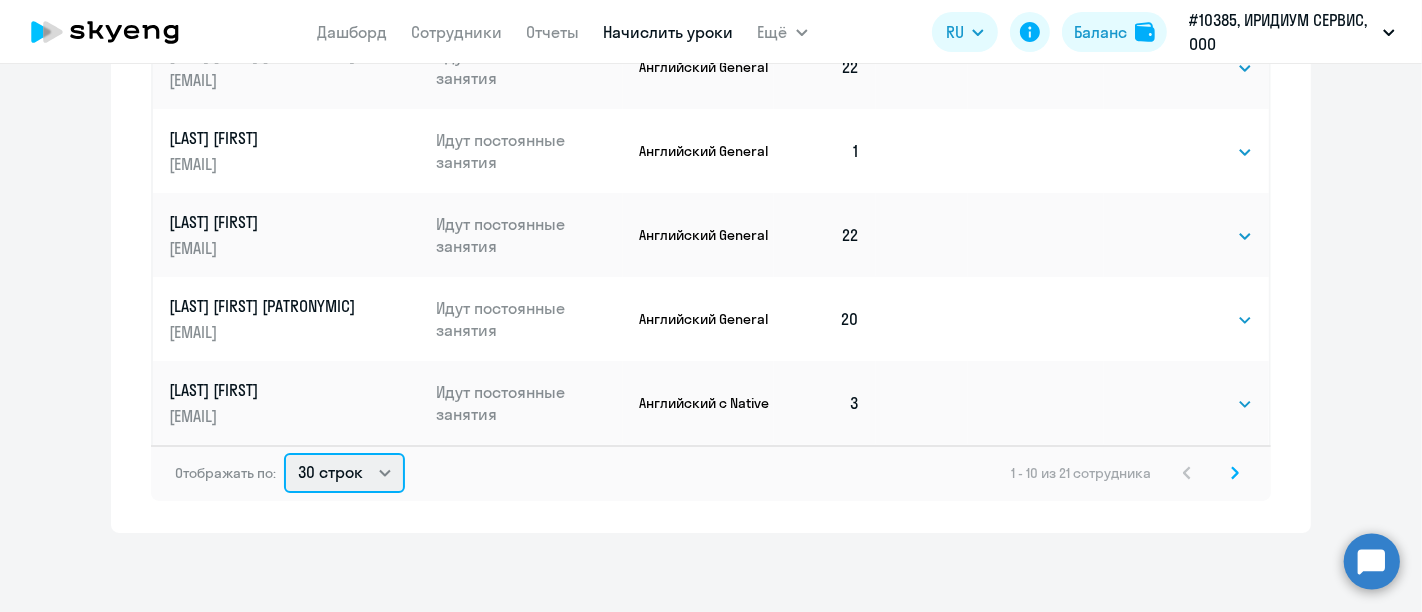 click on "10 строк   30 строк   50 строк" 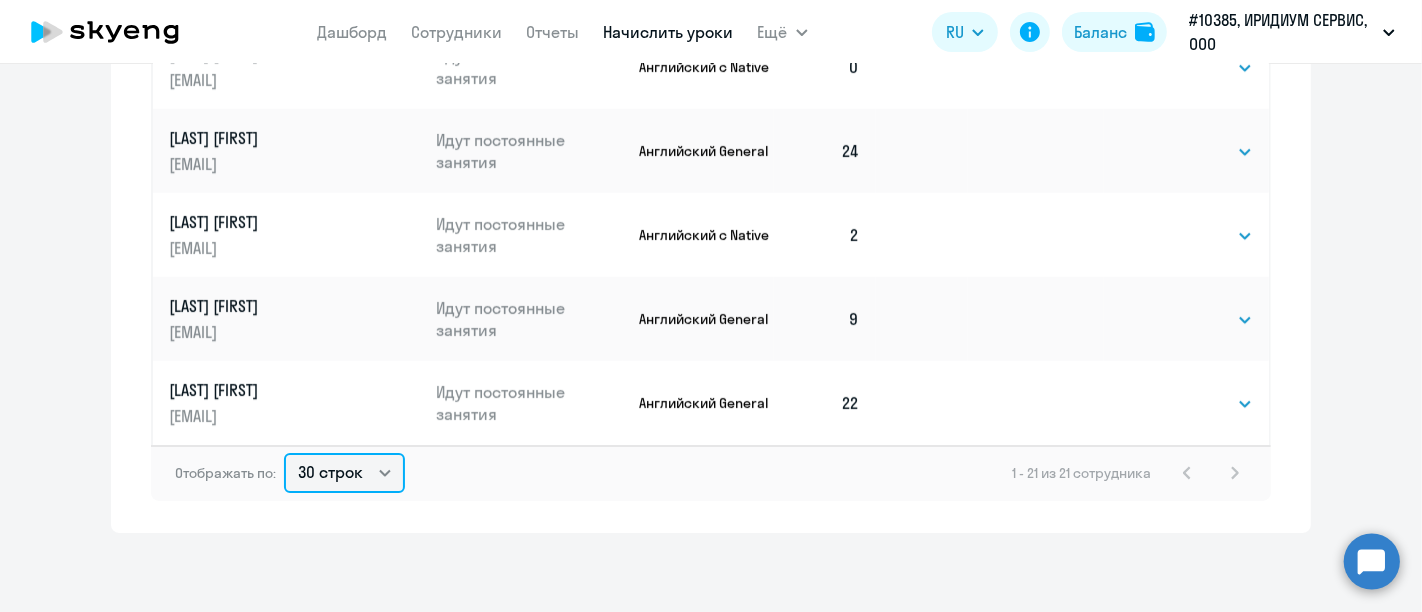 scroll, scrollTop: 1342, scrollLeft: 0, axis: vertical 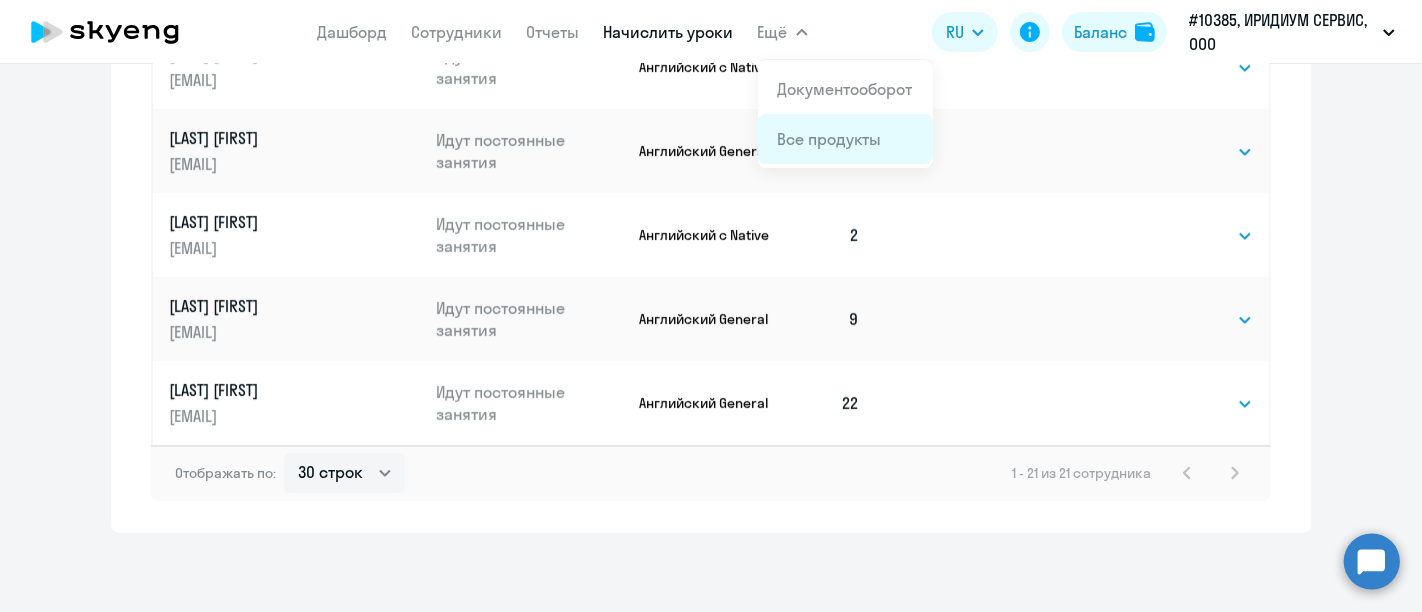 click on "Все продукты" at bounding box center [830, 139] 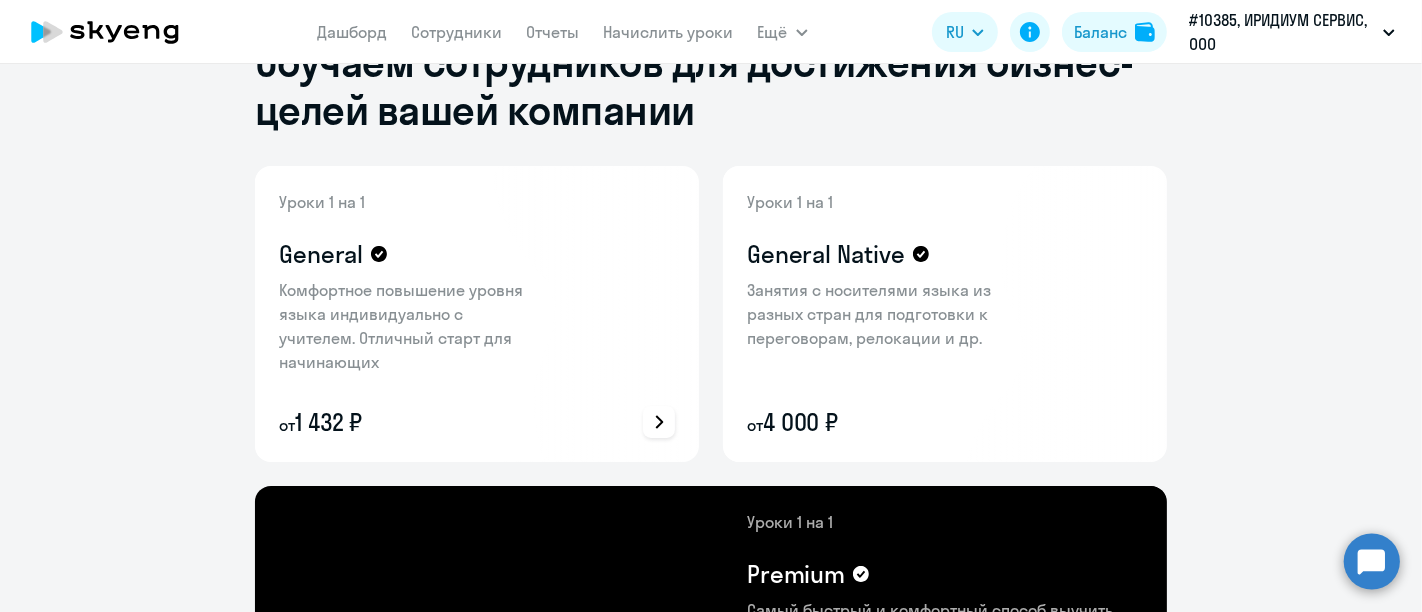 scroll, scrollTop: 0, scrollLeft: 0, axis: both 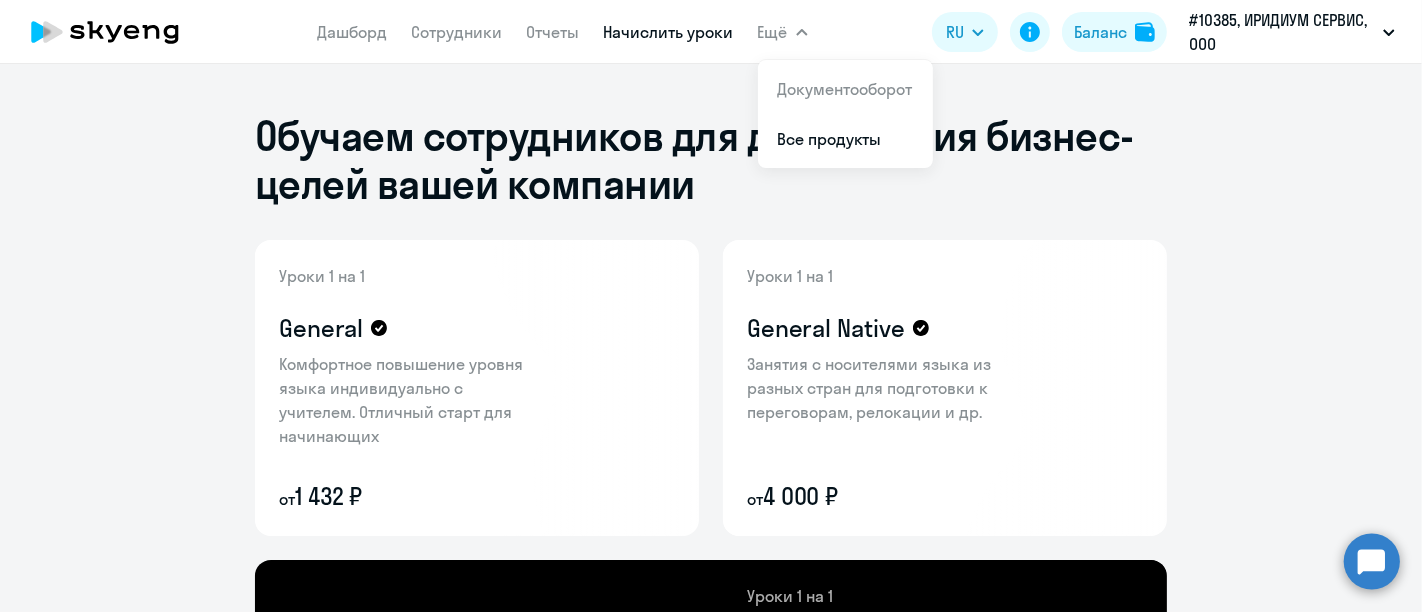 click on "Начислить уроки" at bounding box center [669, 32] 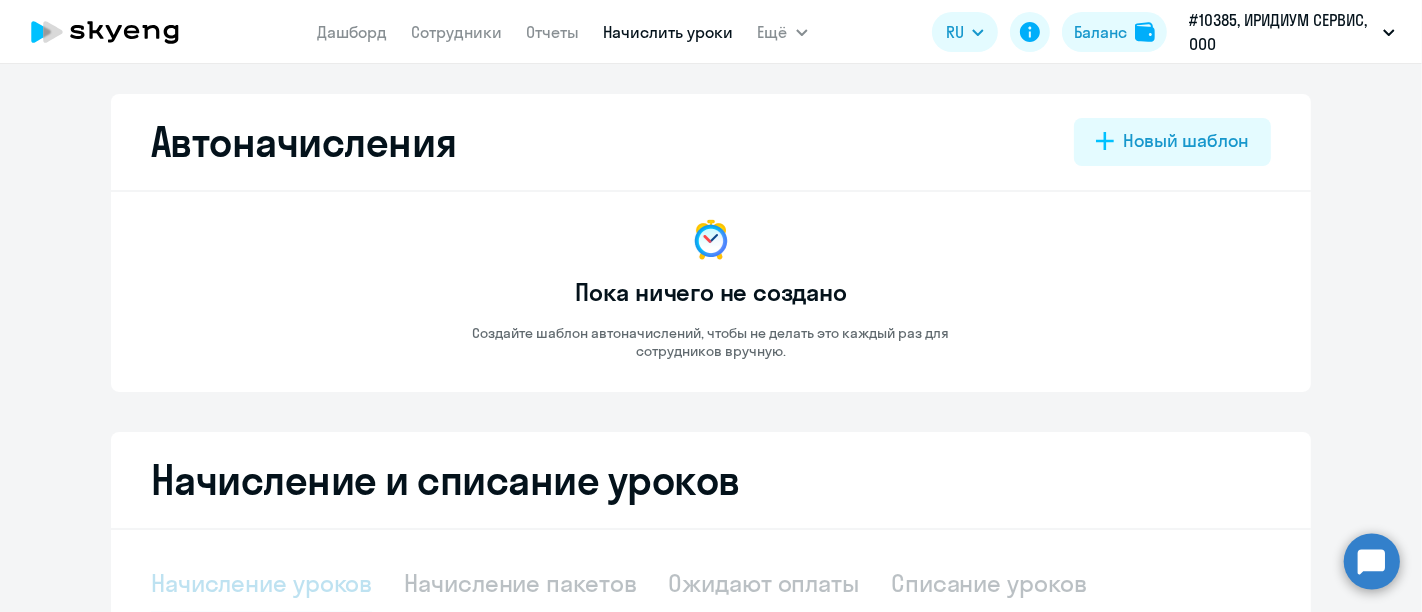 select on "10" 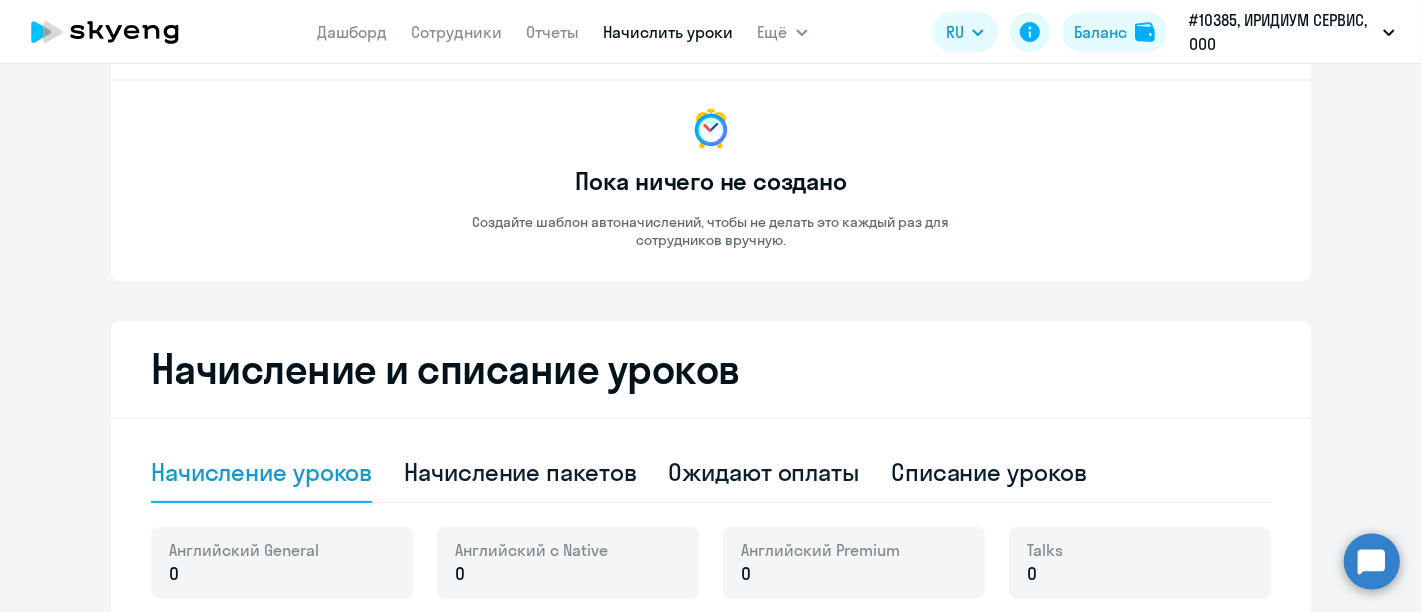 scroll, scrollTop: 333, scrollLeft: 0, axis: vertical 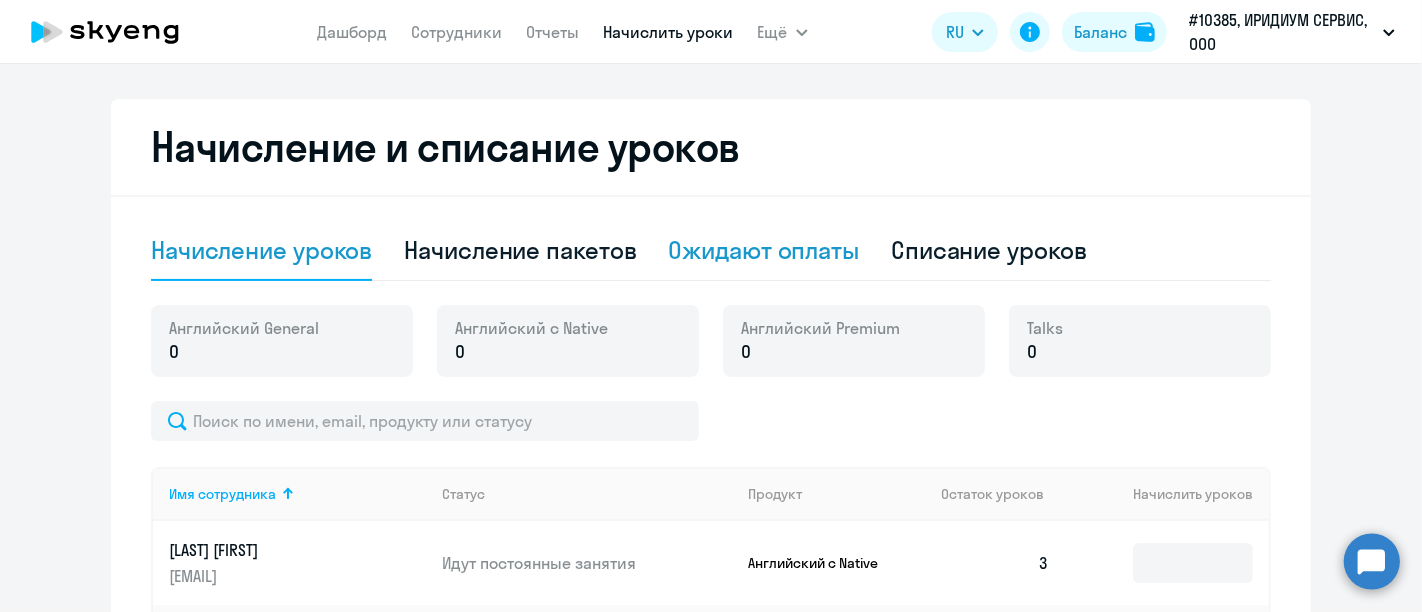 click on "Ожидают оплаты" 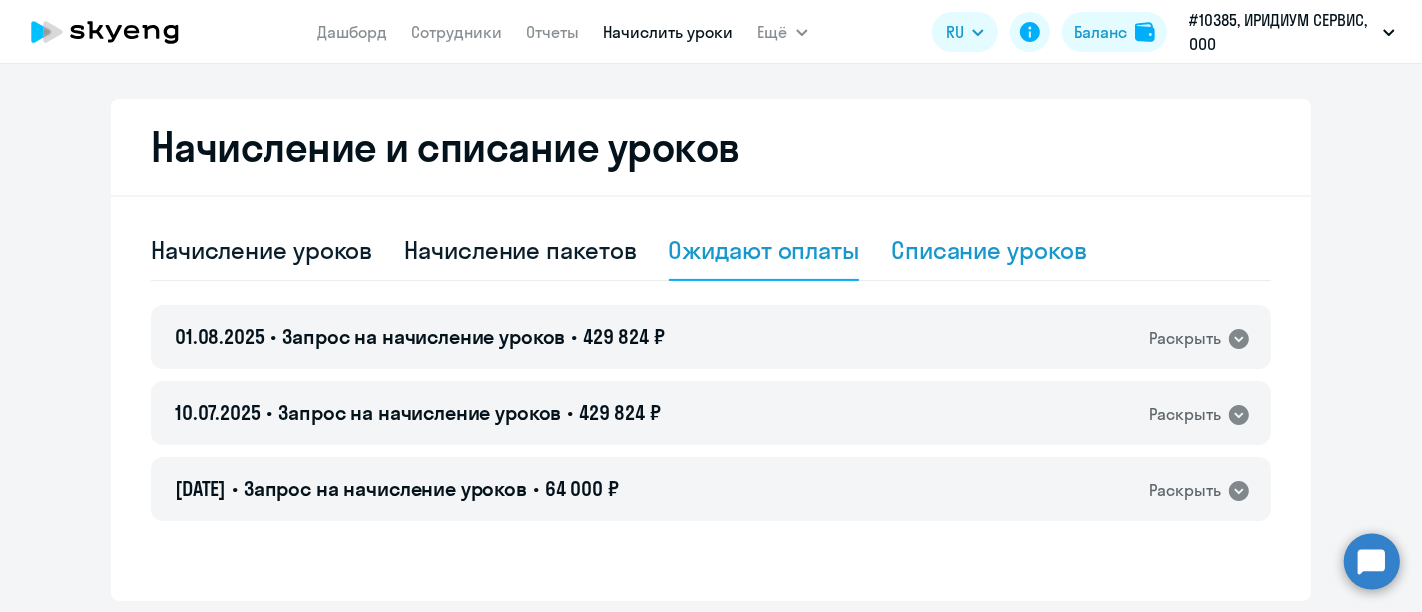 click on "Списание уроков" 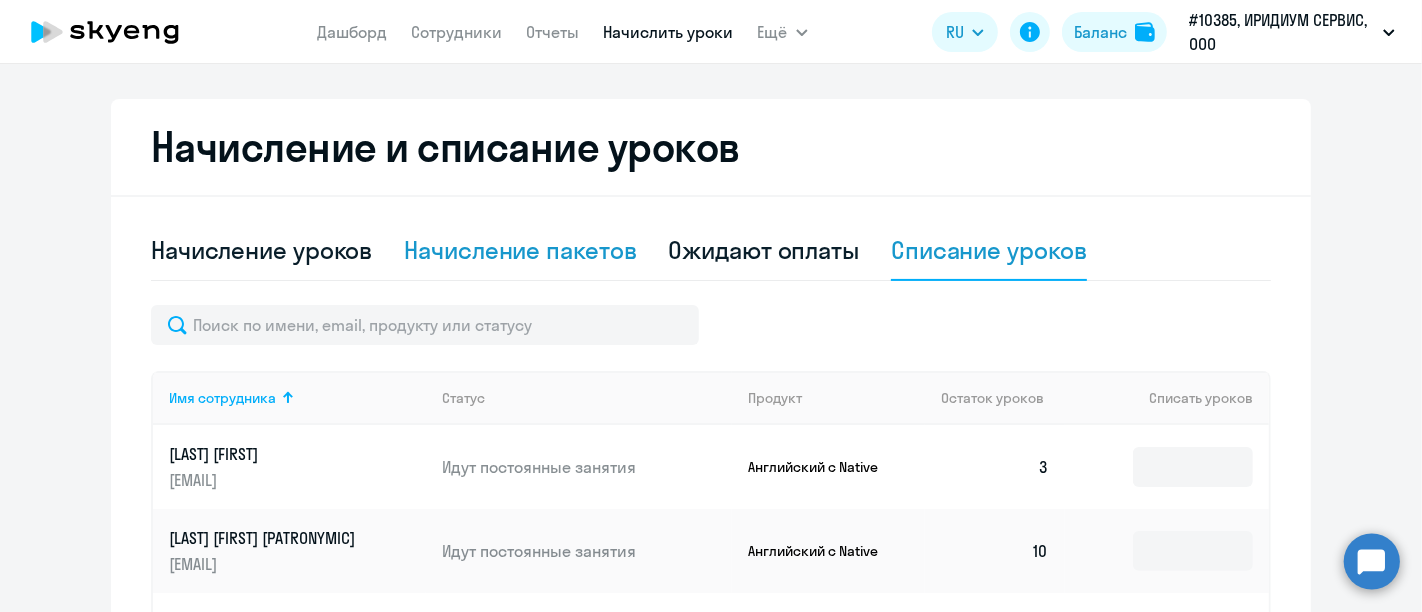 click on "Начисление пакетов" 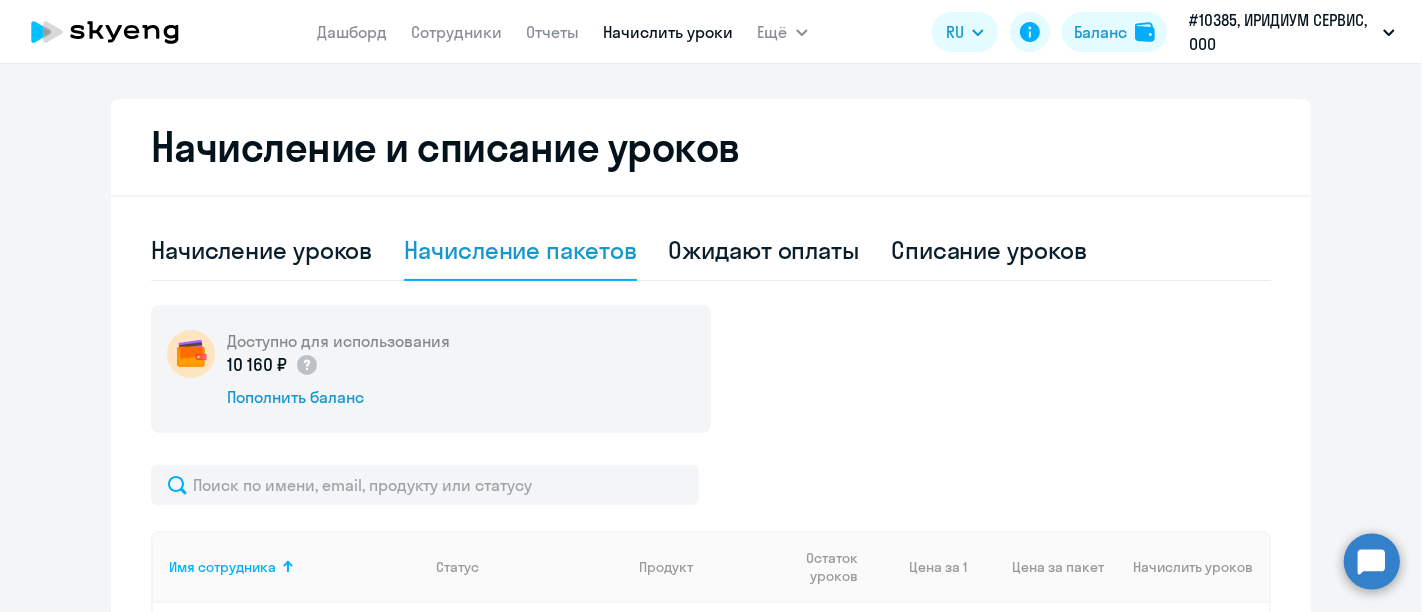 click on "10 160 ₽" 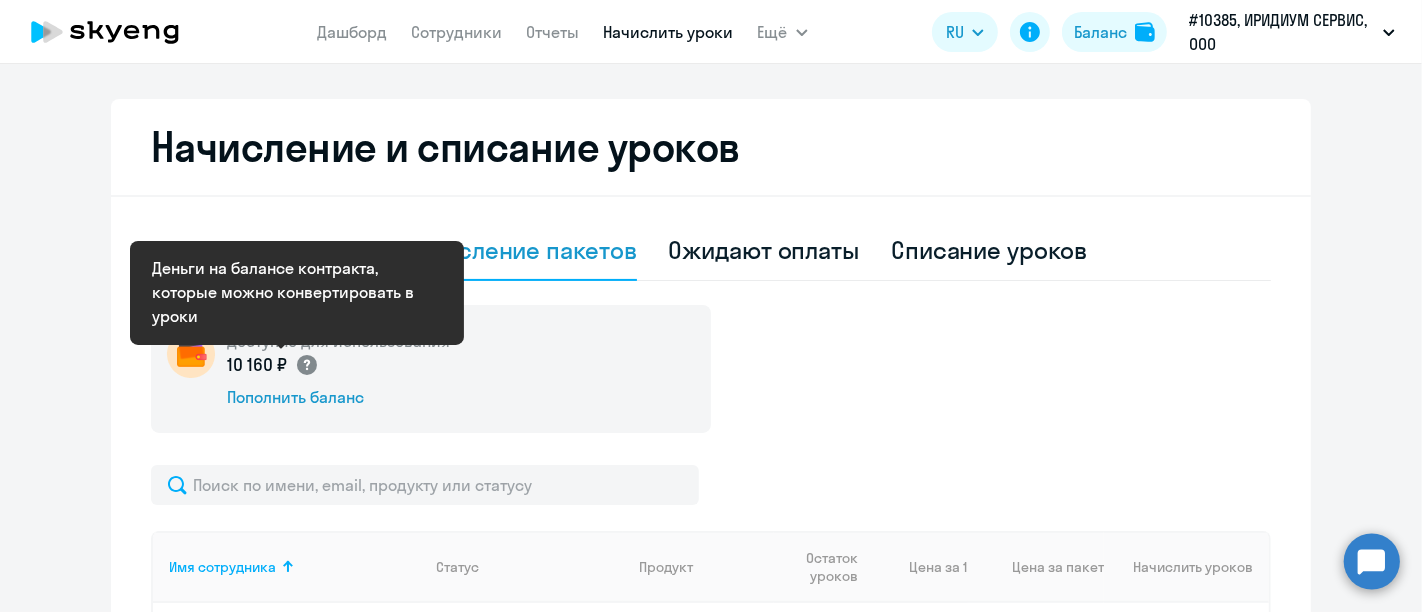 click 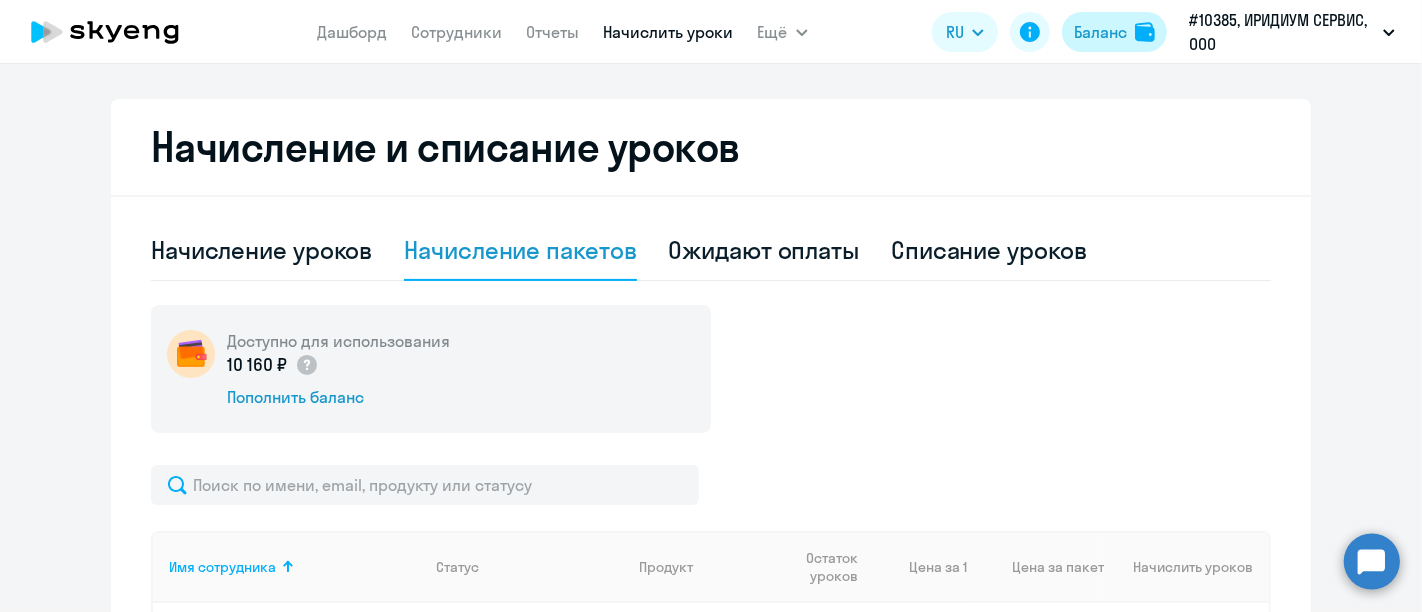 click on "Баланс" 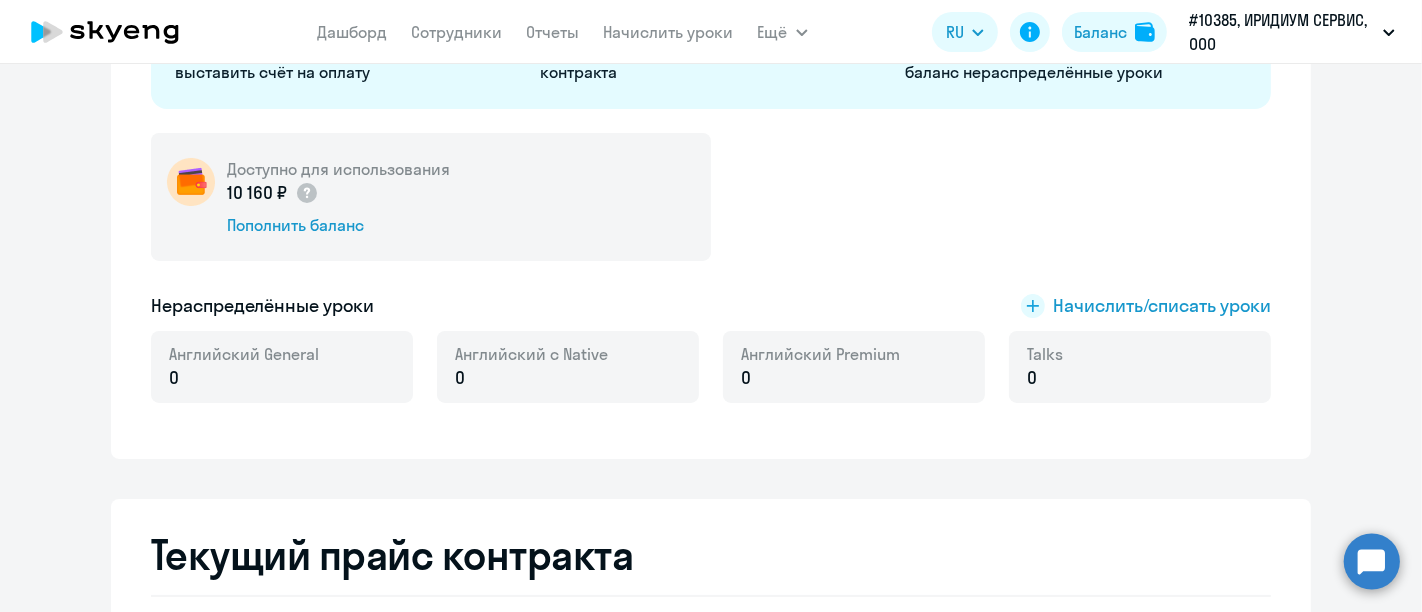 drag, startPoint x: 554, startPoint y: 376, endPoint x: 459, endPoint y: 366, distance: 95.524864 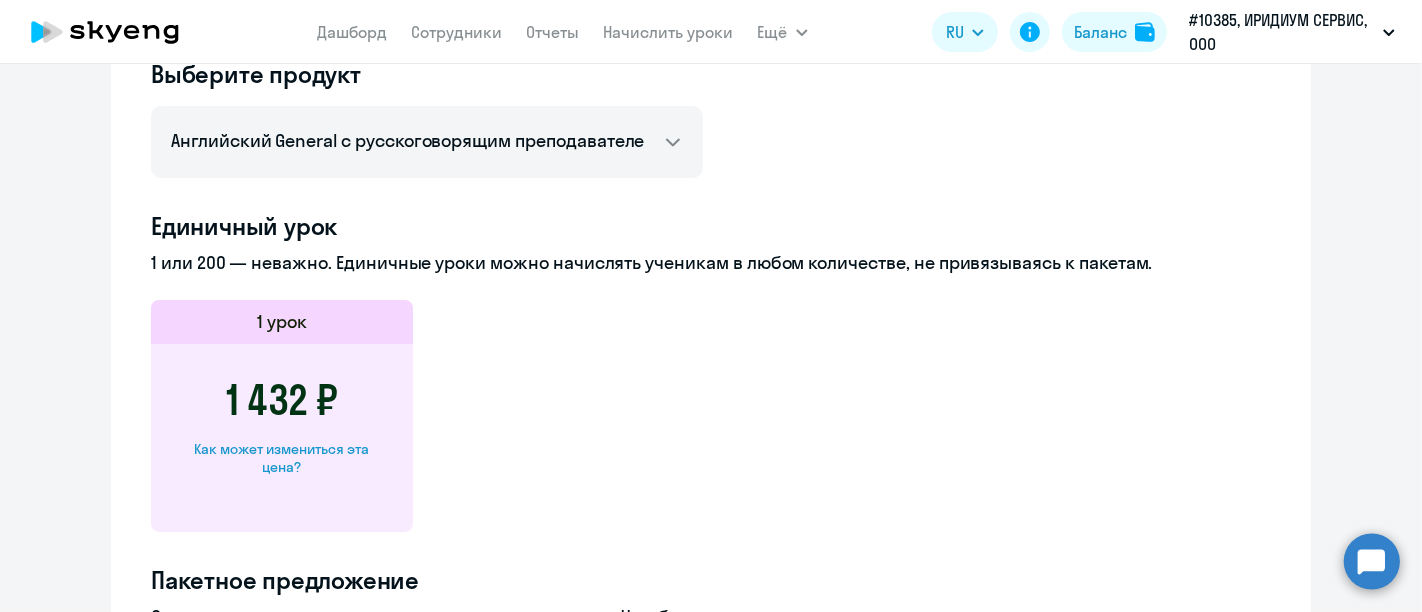 scroll, scrollTop: 666, scrollLeft: 0, axis: vertical 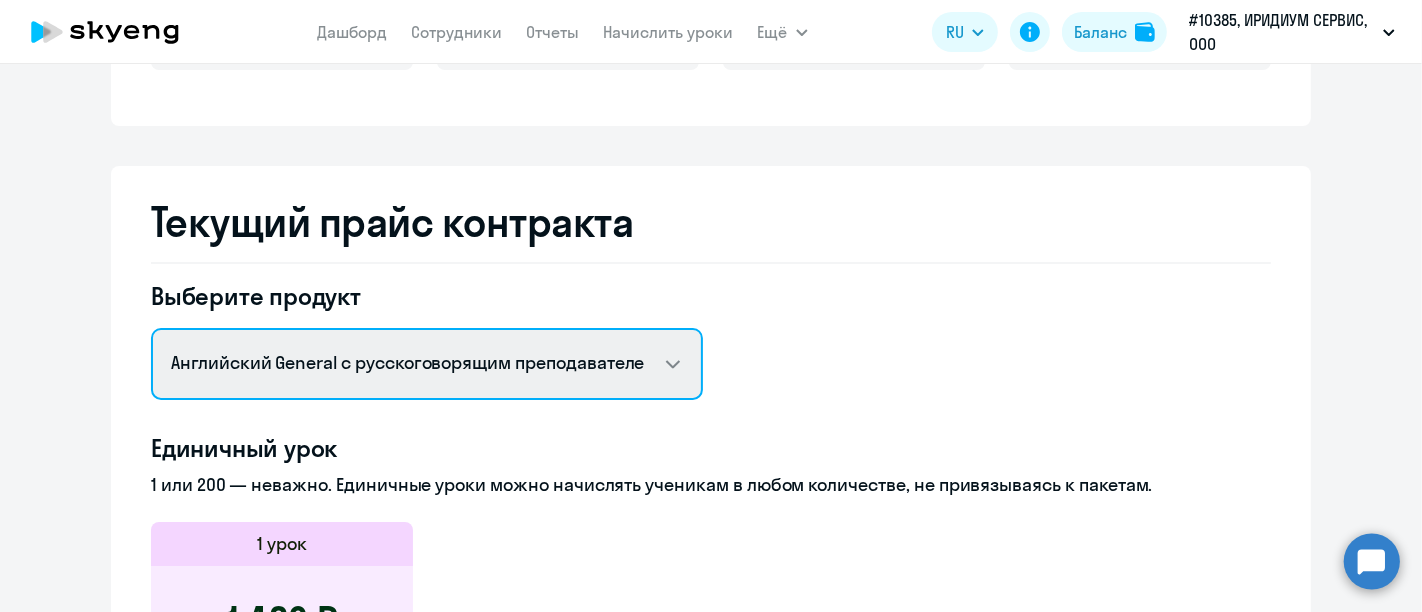 click on "Английский General с русскоговорящим преподавателем   Английский General с англоговорящим преподавателем   Премиум английский с русскоговорящим преподавателем   Групповые уроки по английскому языку для взрослых   Talks 15 минутные разговоры на английском   Junior английский с англоговорящим преподавателем   Junior английский с русскоговорящим преподавателем   KLP с англоговорящим преподавателем   KLP с русскоговорящим преподавателем" 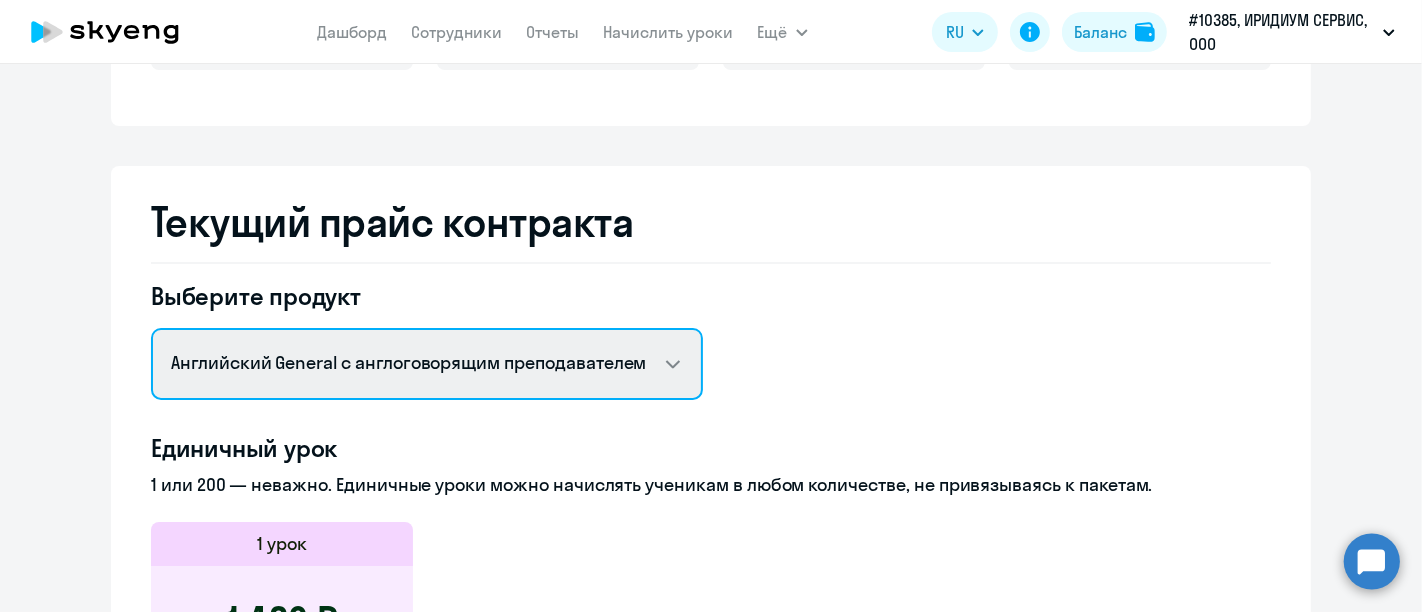 click on "Английский General с русскоговорящим преподавателем   Английский General с англоговорящим преподавателем   Премиум английский с русскоговорящим преподавателем   Групповые уроки по английскому языку для взрослых   Talks 15 минутные разговоры на английском   Junior английский с англоговорящим преподавателем   Junior английский с русскоговорящим преподавателем   KLP с англоговорящим преподавателем   KLP с русскоговорящим преподавателем" 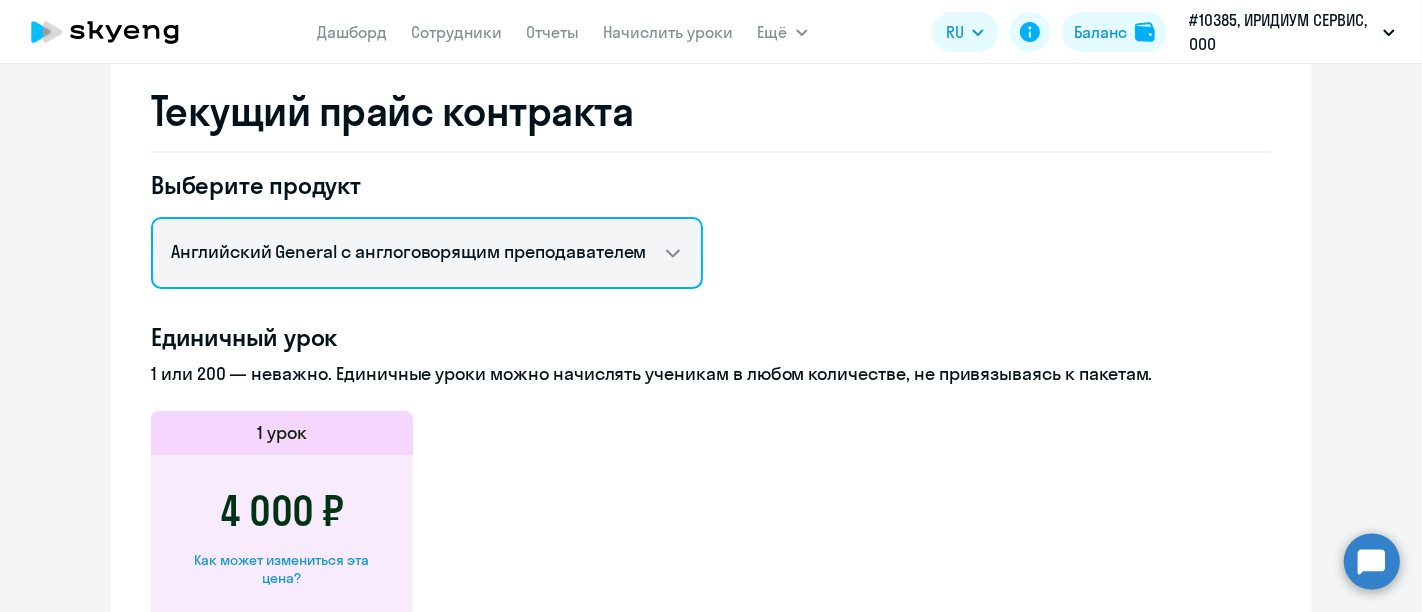scroll, scrollTop: 888, scrollLeft: 0, axis: vertical 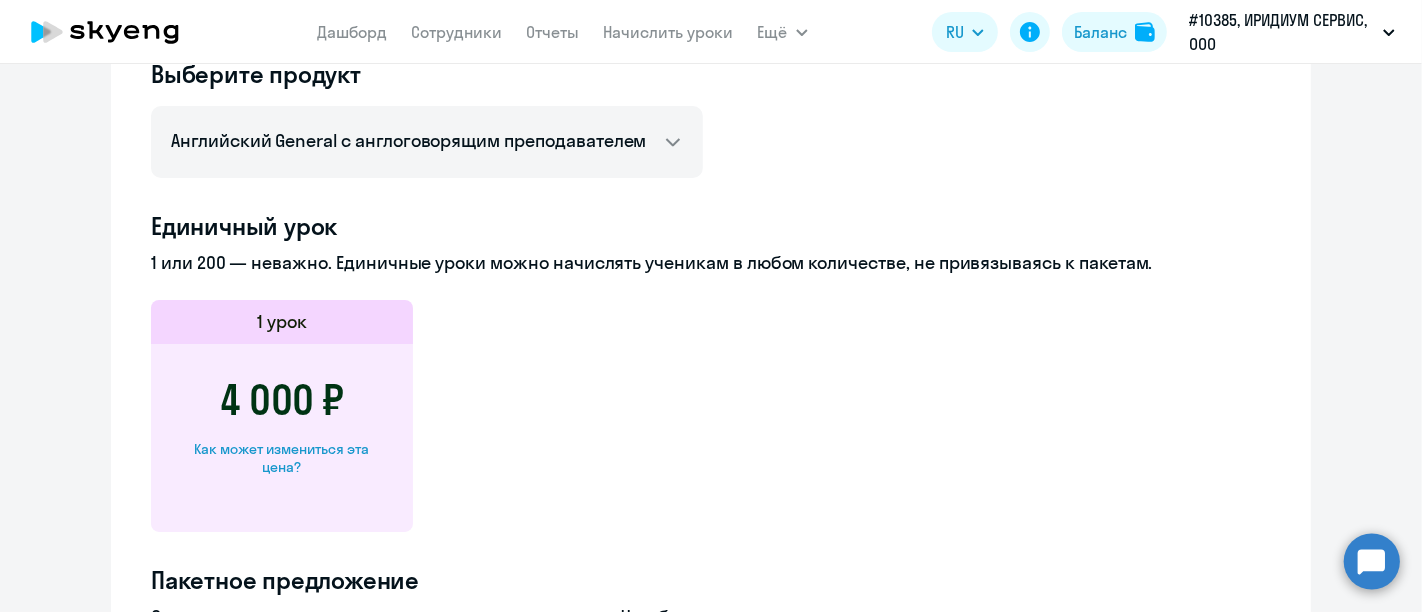 click on "4 000 ₽" 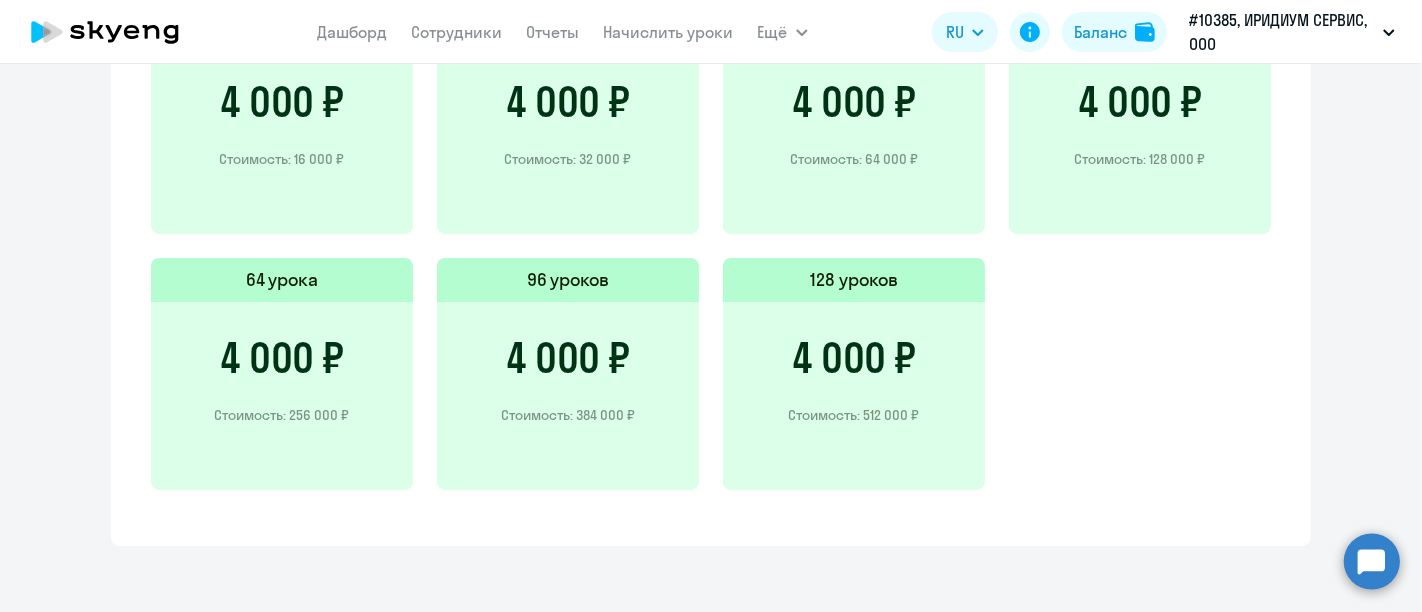 scroll, scrollTop: 1207, scrollLeft: 0, axis: vertical 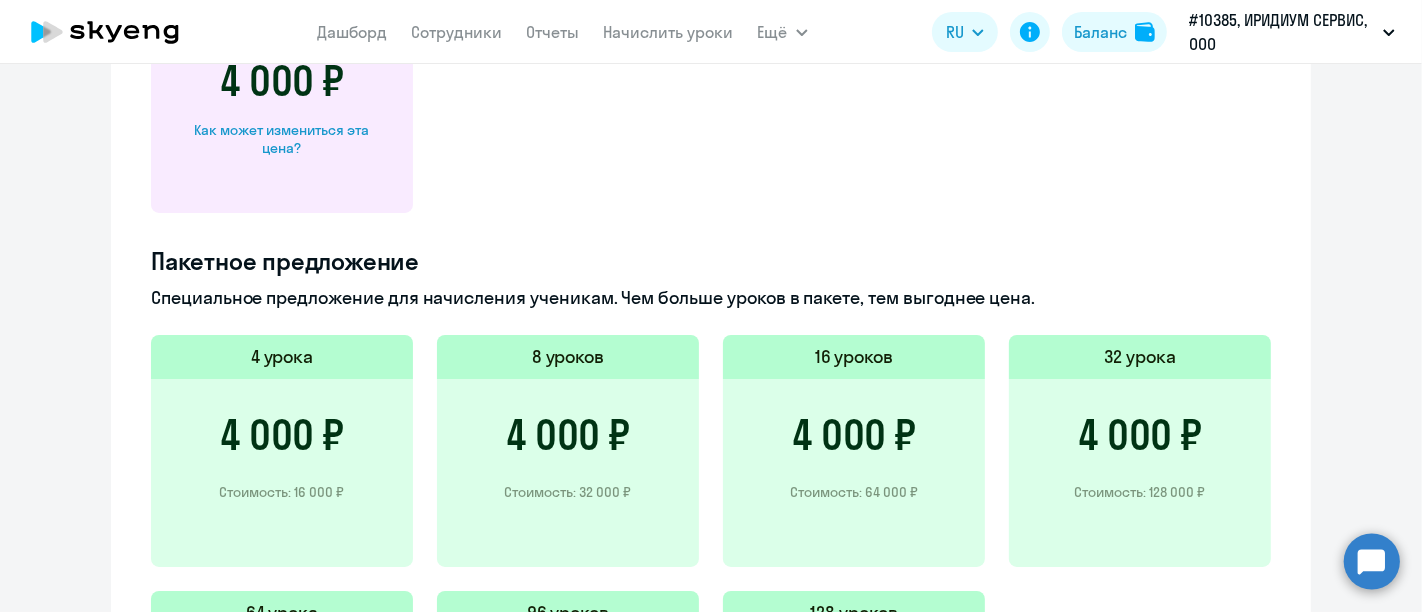 click on "4 000 ₽" 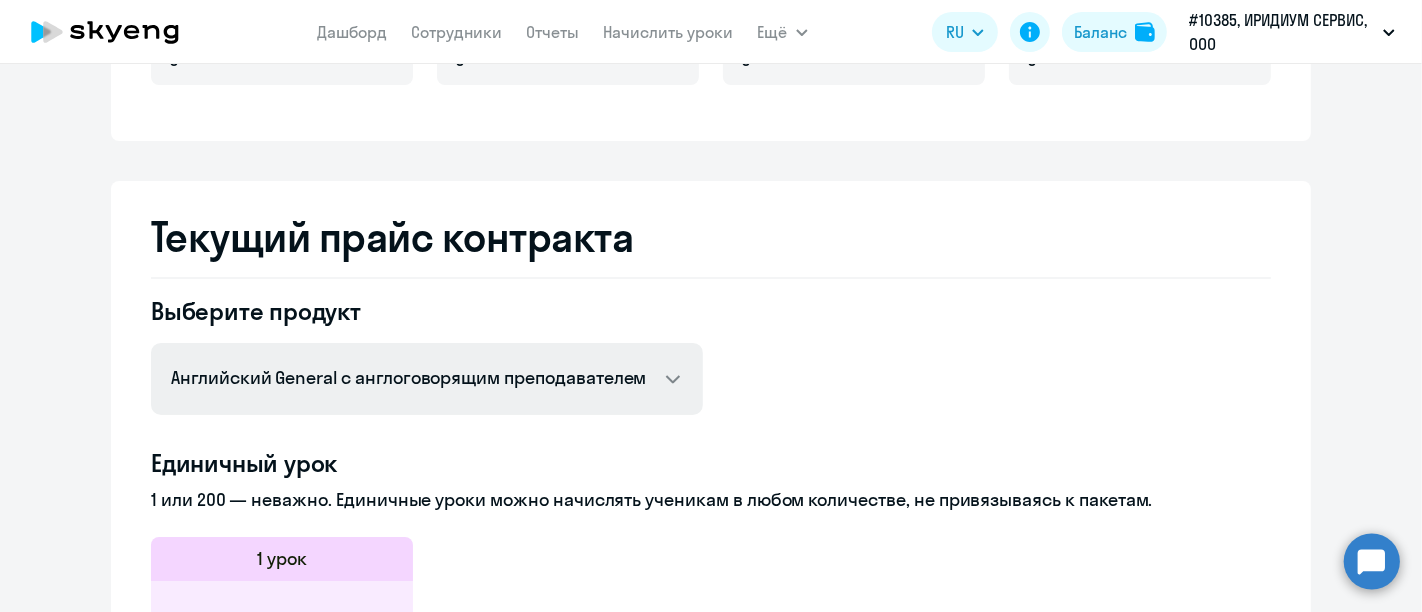 scroll, scrollTop: 318, scrollLeft: 0, axis: vertical 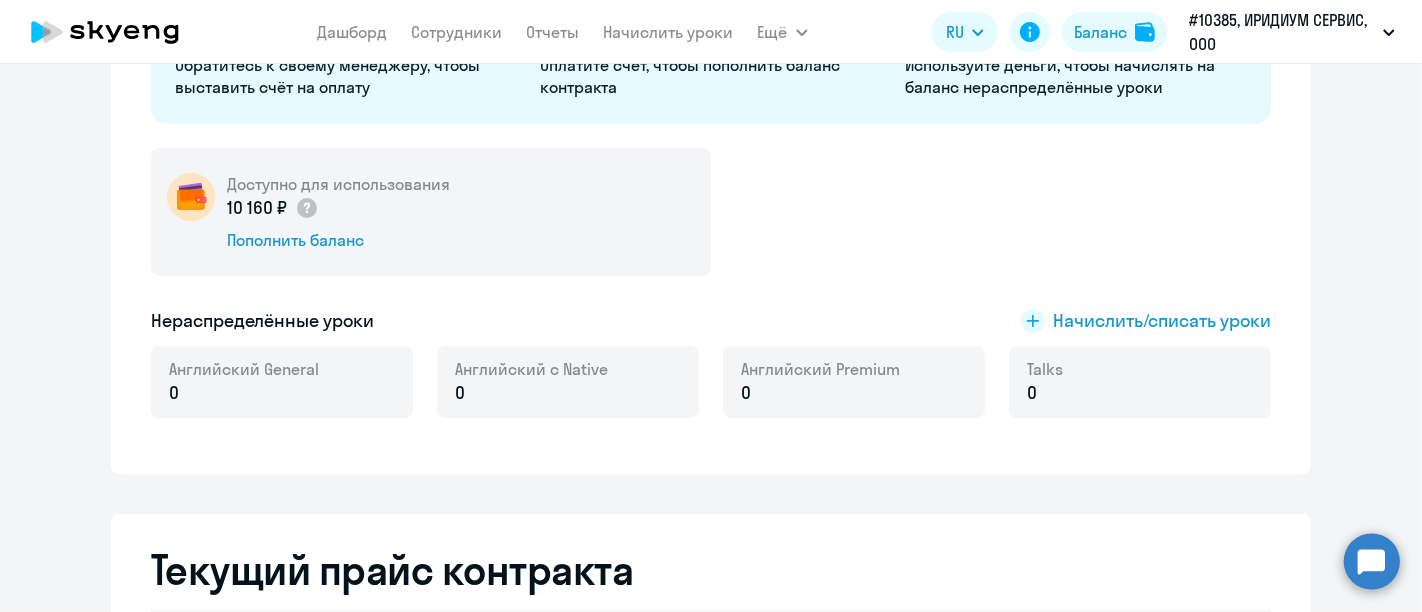 drag, startPoint x: 309, startPoint y: 391, endPoint x: 163, endPoint y: 387, distance: 146.05478 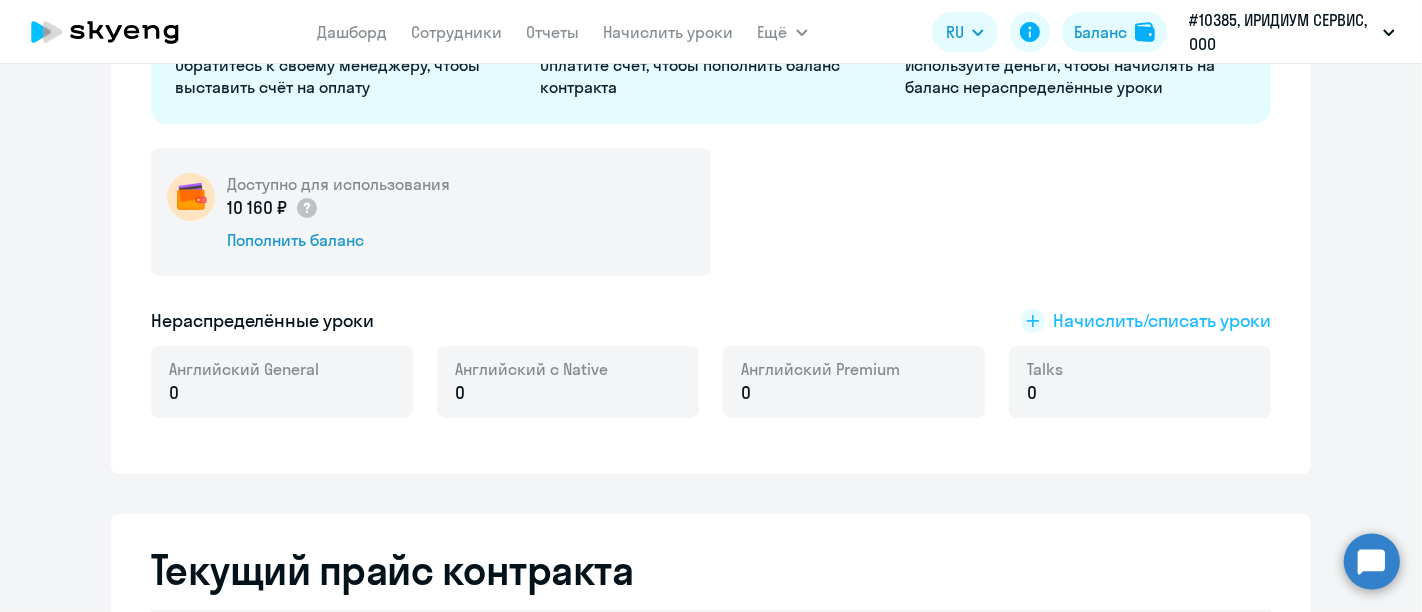 click on "Начислить/списать уроки" 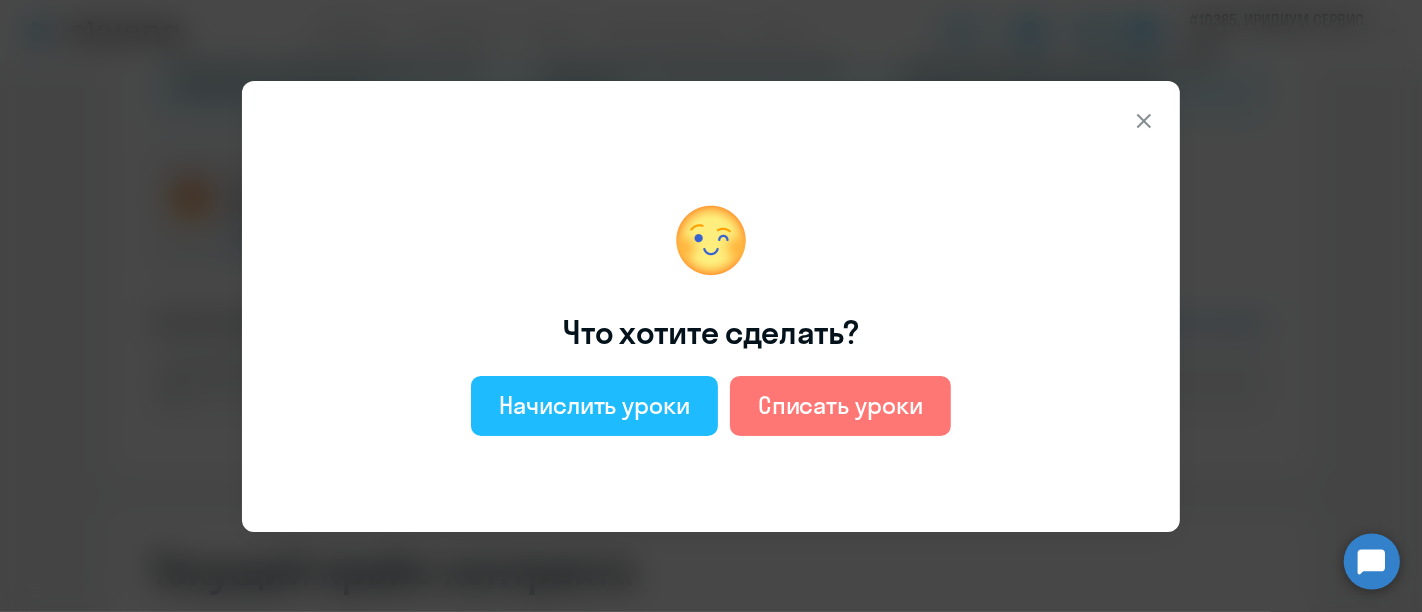 click on "Начислить уроки" at bounding box center (594, 405) 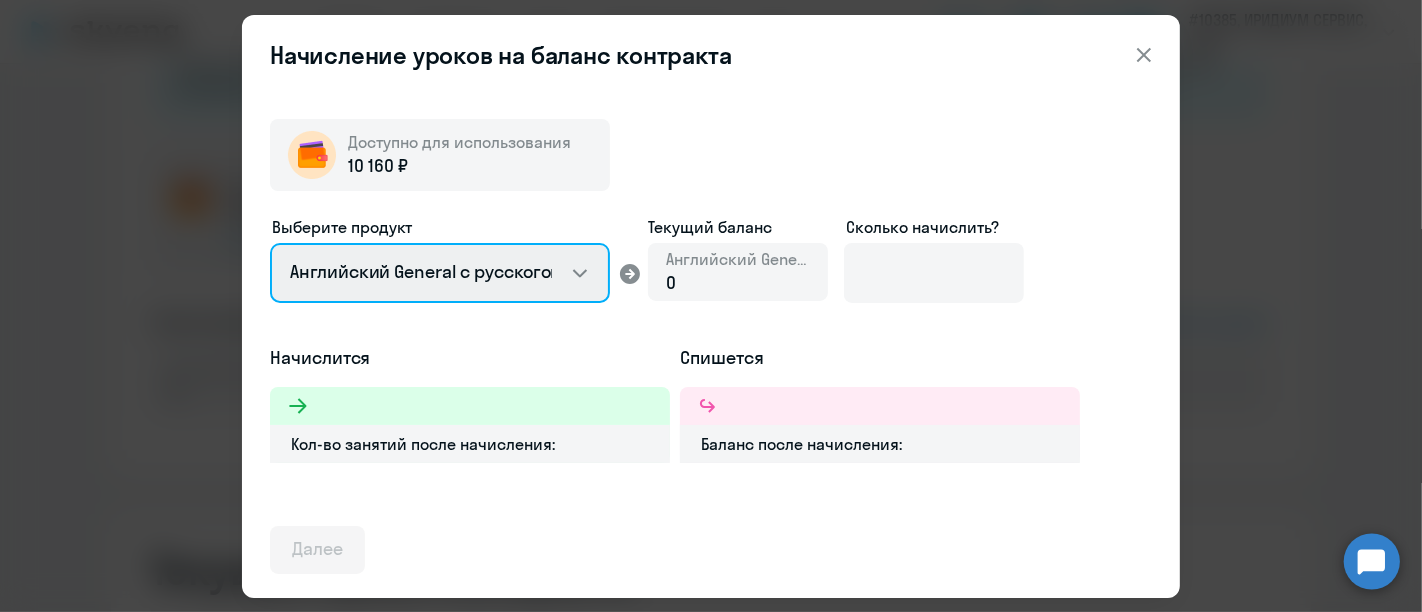 click on "Английский General с русскоговорящим преподавателем   Английский General с англоговорящим преподавателем   Премиум английский с русскоговорящим преподавателем   Talks 15 минутные разговоры на английском" at bounding box center [440, 273] 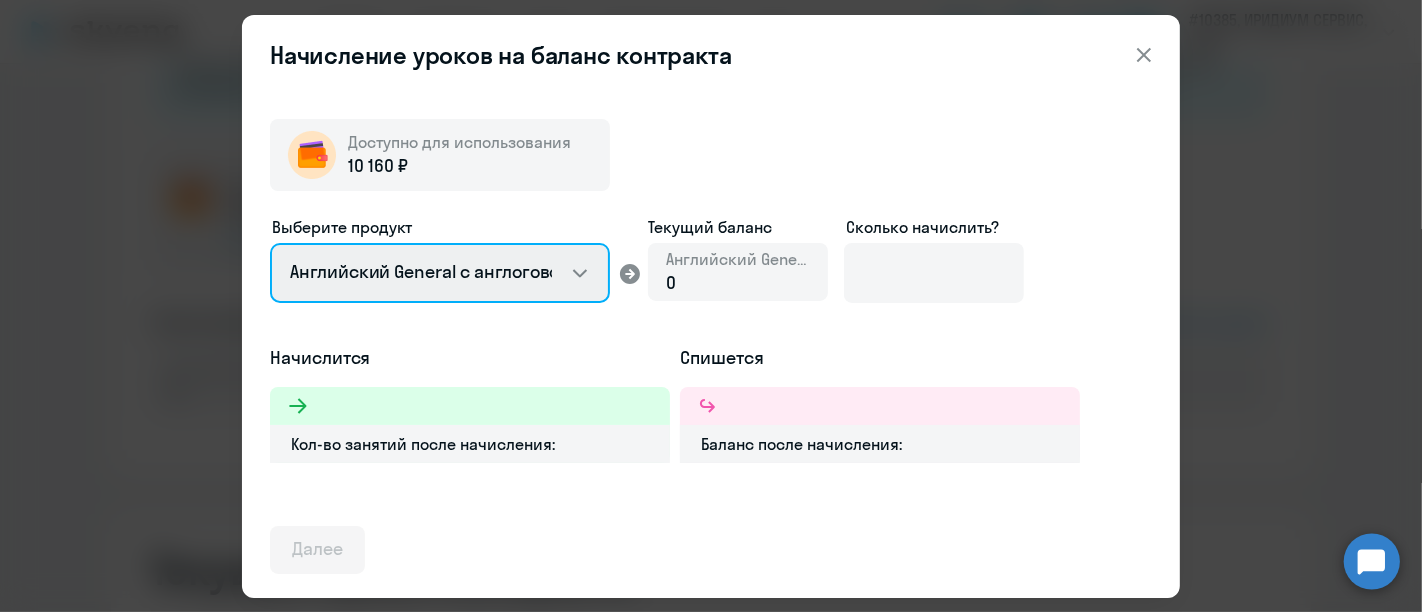 click on "Английский General с русскоговорящим преподавателем   Английский General с англоговорящим преподавателем   Премиум английский с русскоговорящим преподавателем   Talks 15 минутные разговоры на английском" at bounding box center [440, 273] 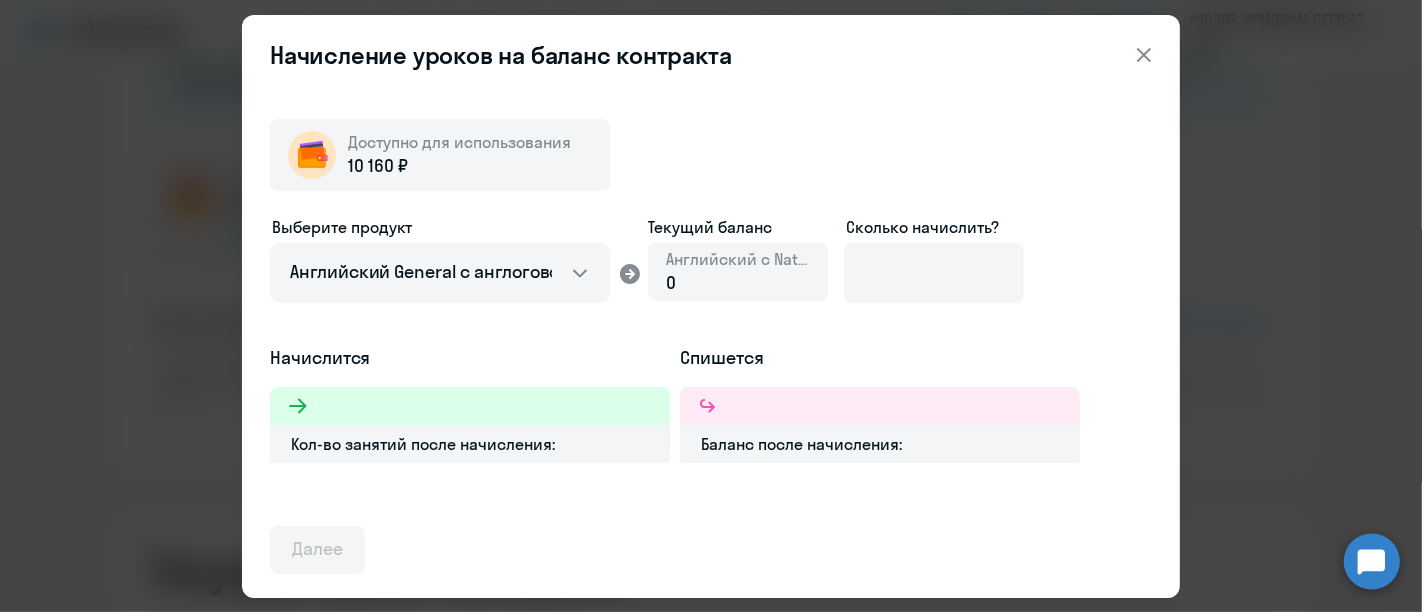 click on "0" at bounding box center [738, 283] 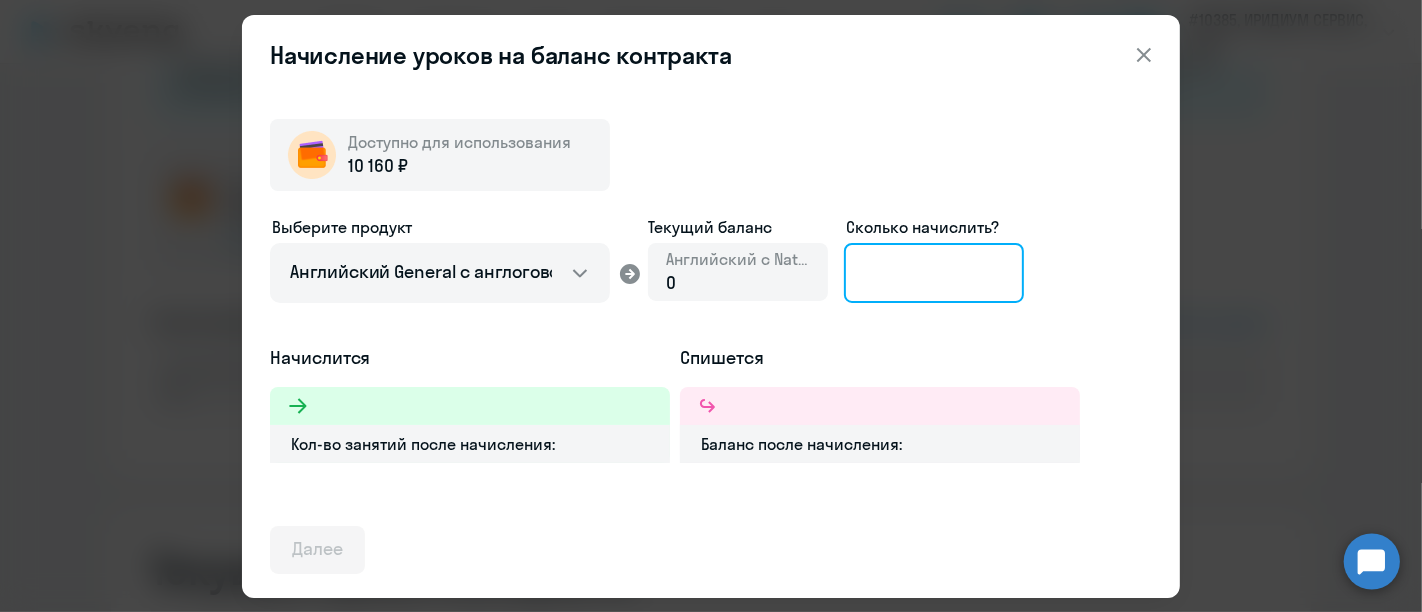 click 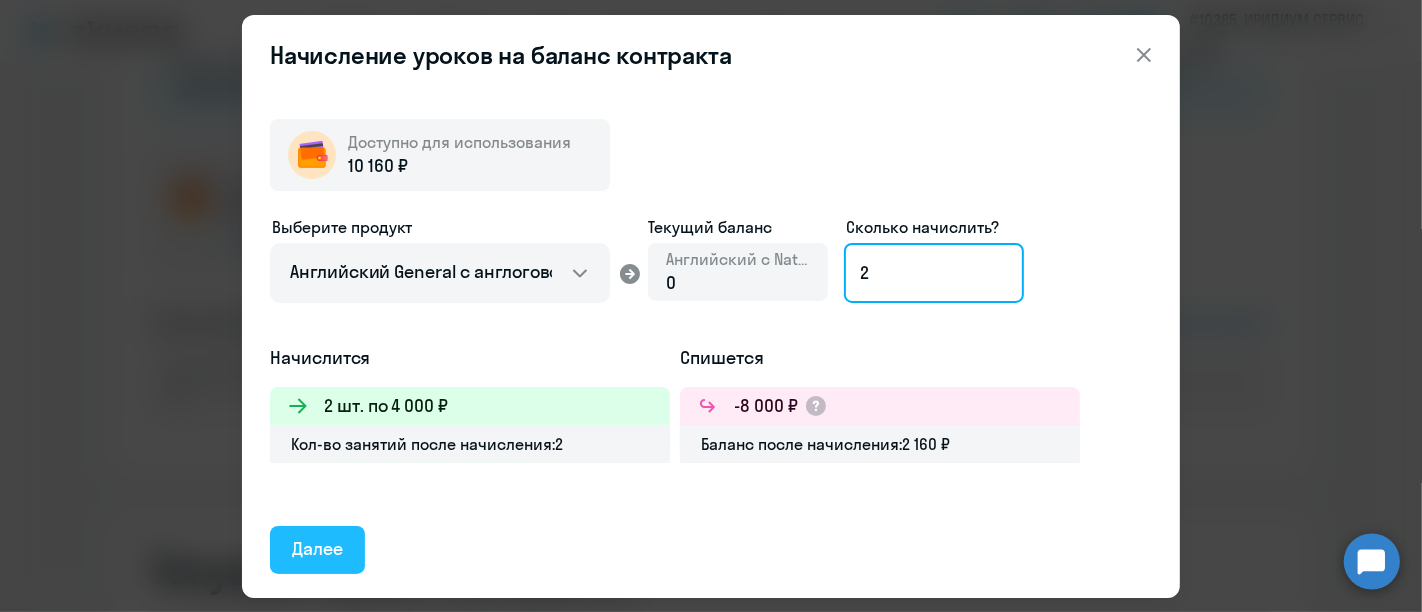 type on "2" 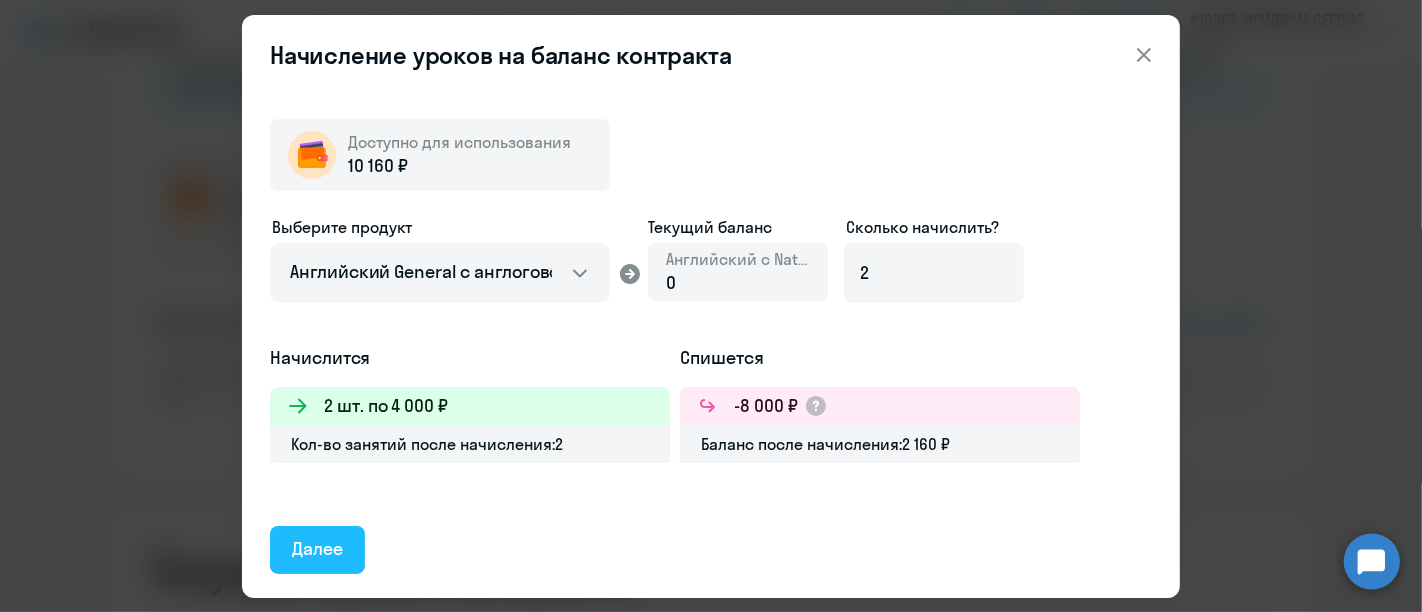 click on "Далее" 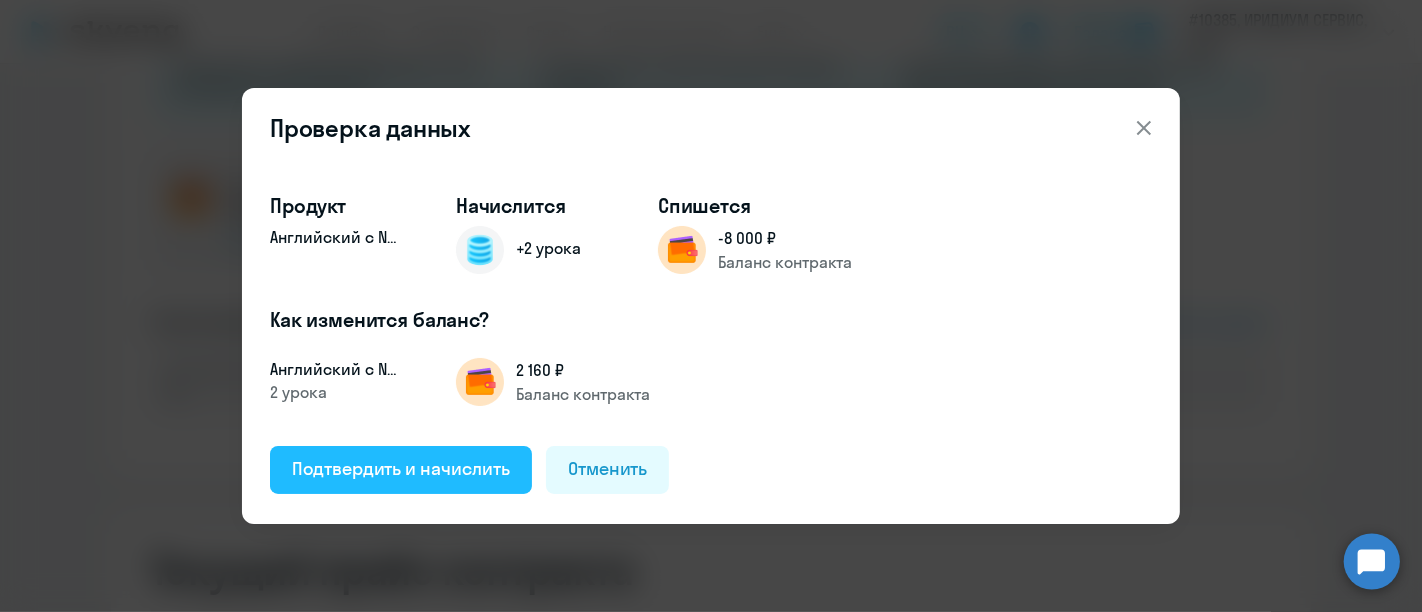 click on "Подтвердить и начислить" at bounding box center (401, 469) 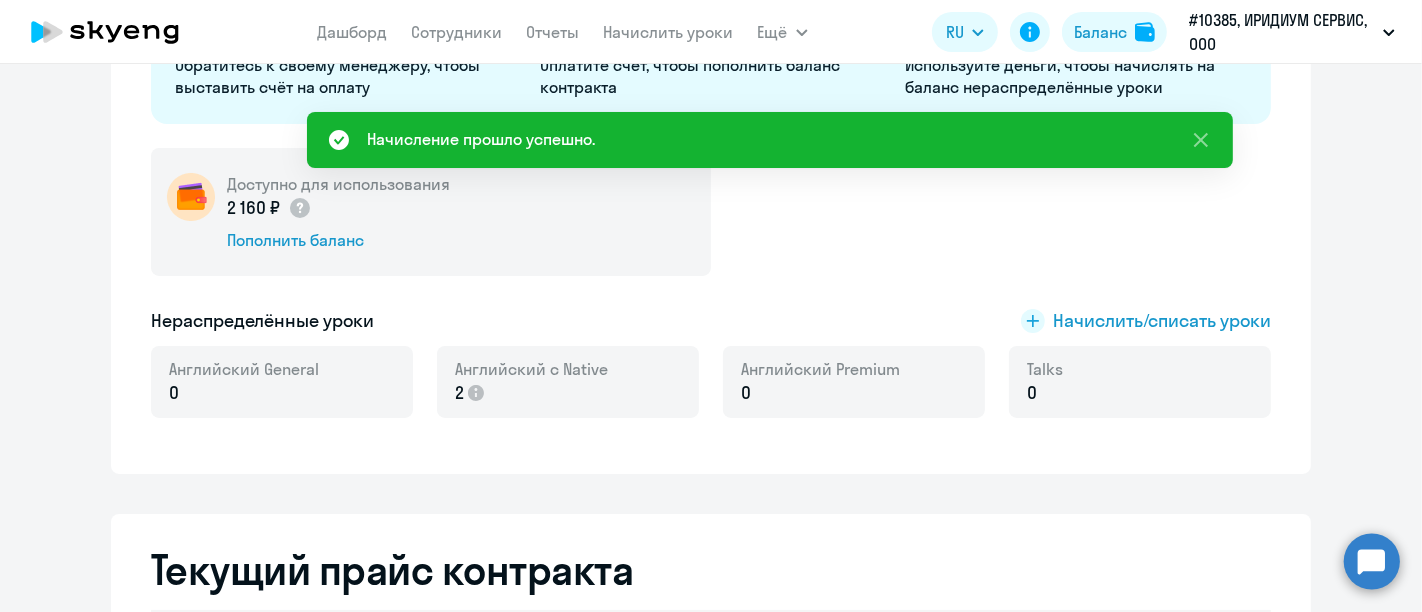scroll, scrollTop: 429, scrollLeft: 0, axis: vertical 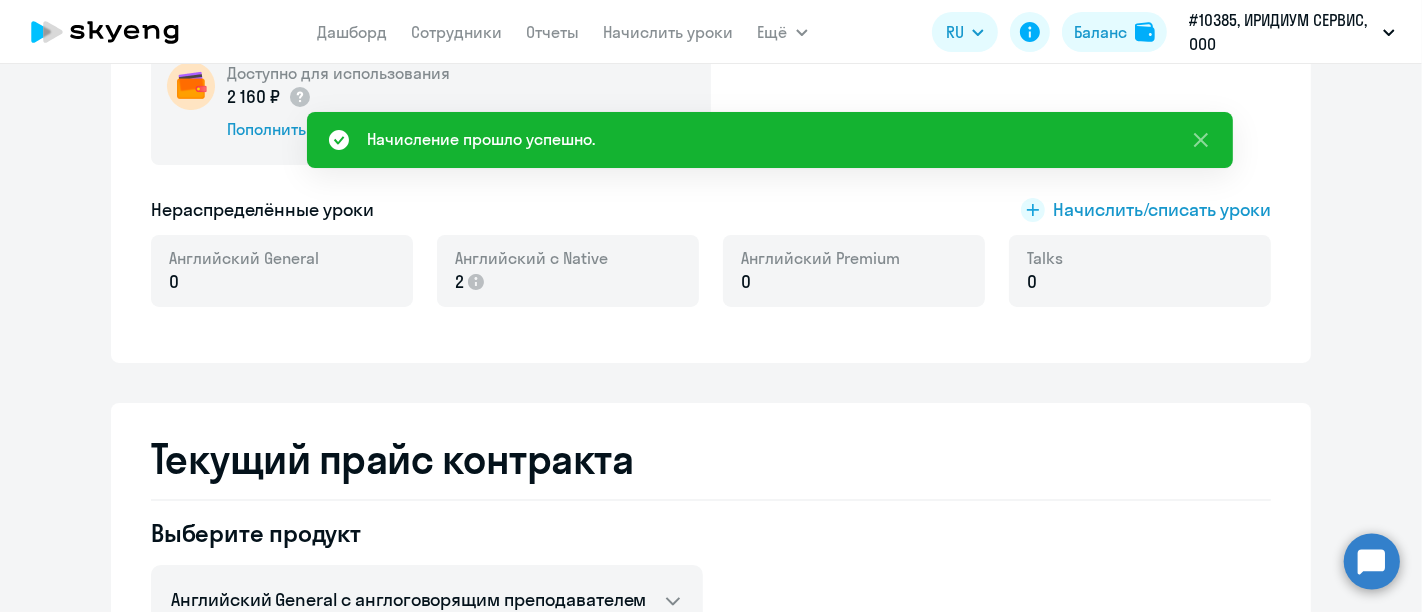 click on "Английский с Native 2" 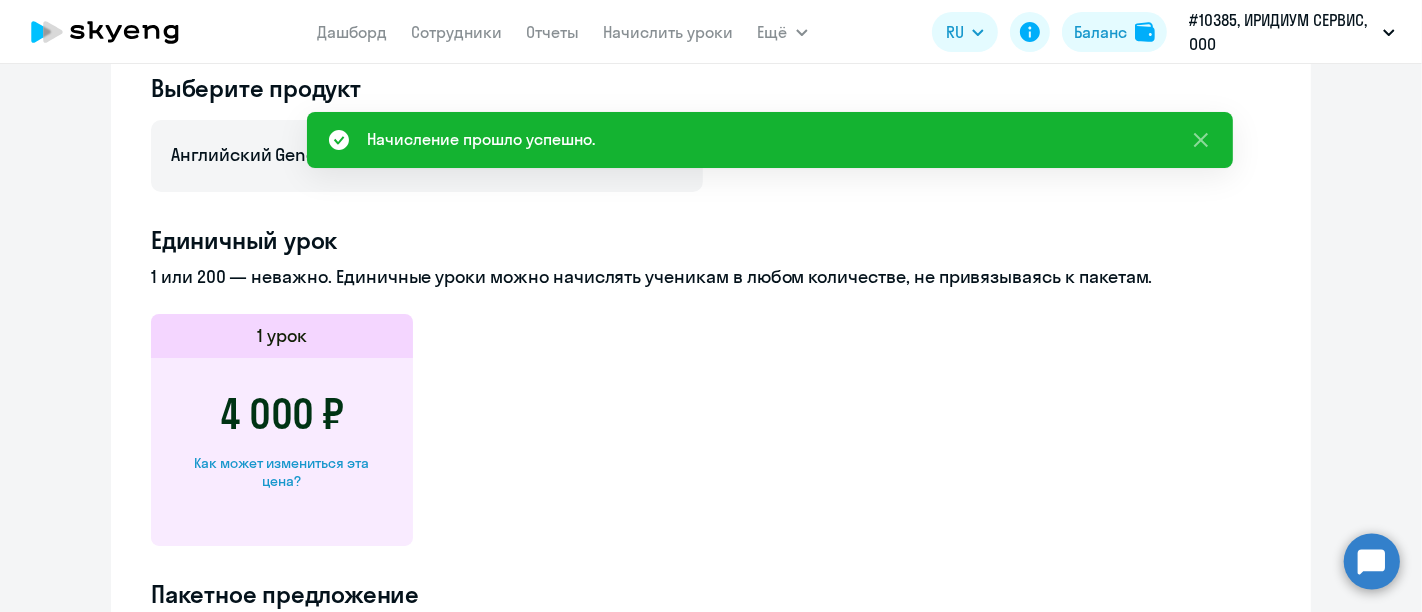scroll, scrollTop: 207, scrollLeft: 0, axis: vertical 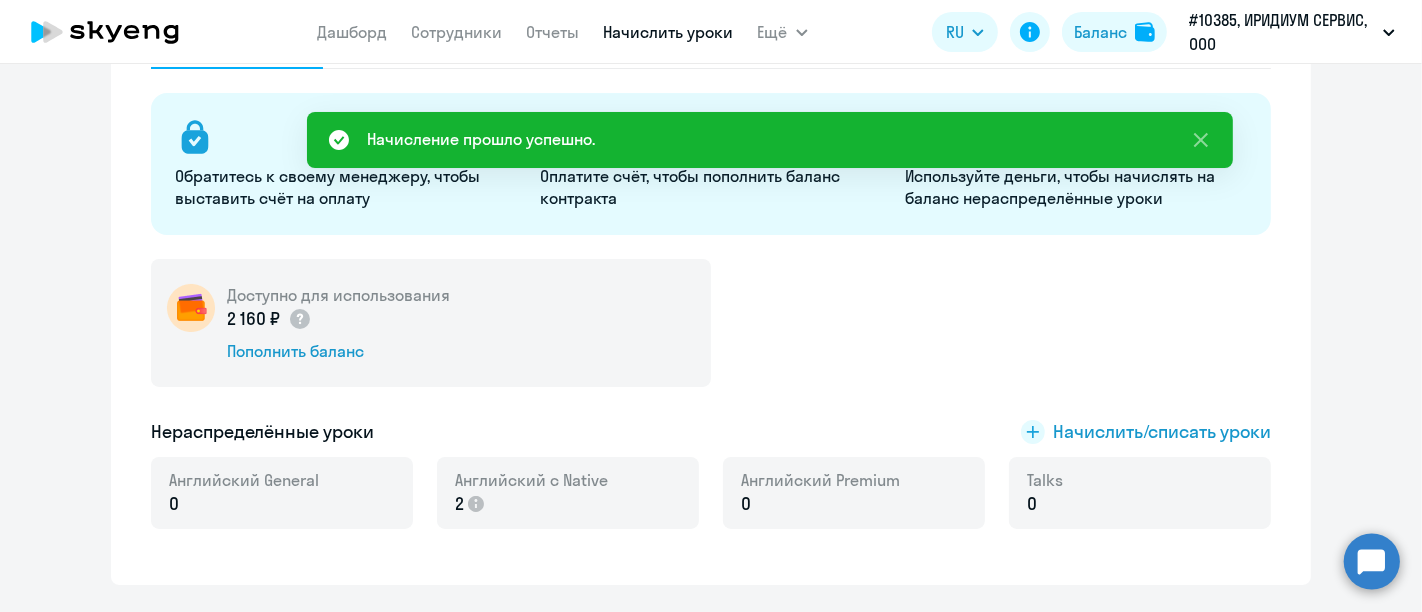 click on "Начислить уроки" at bounding box center (669, 32) 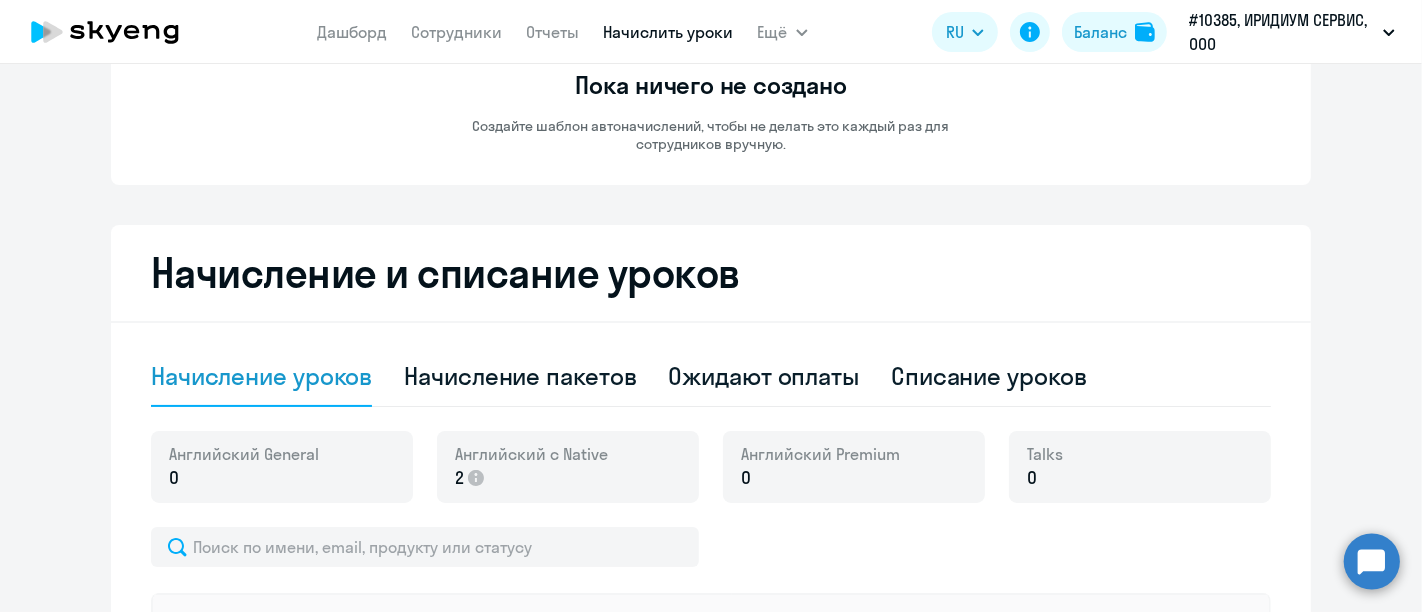 click on "Английский с Native" 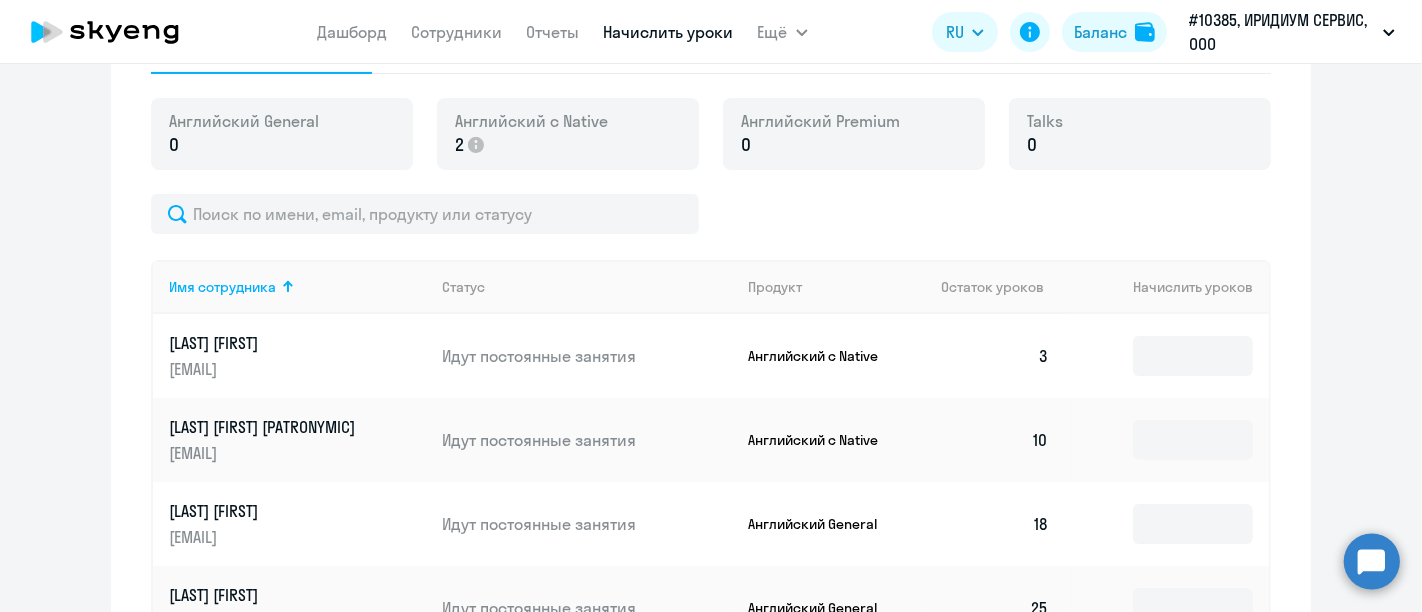 scroll, scrollTop: 180, scrollLeft: 0, axis: vertical 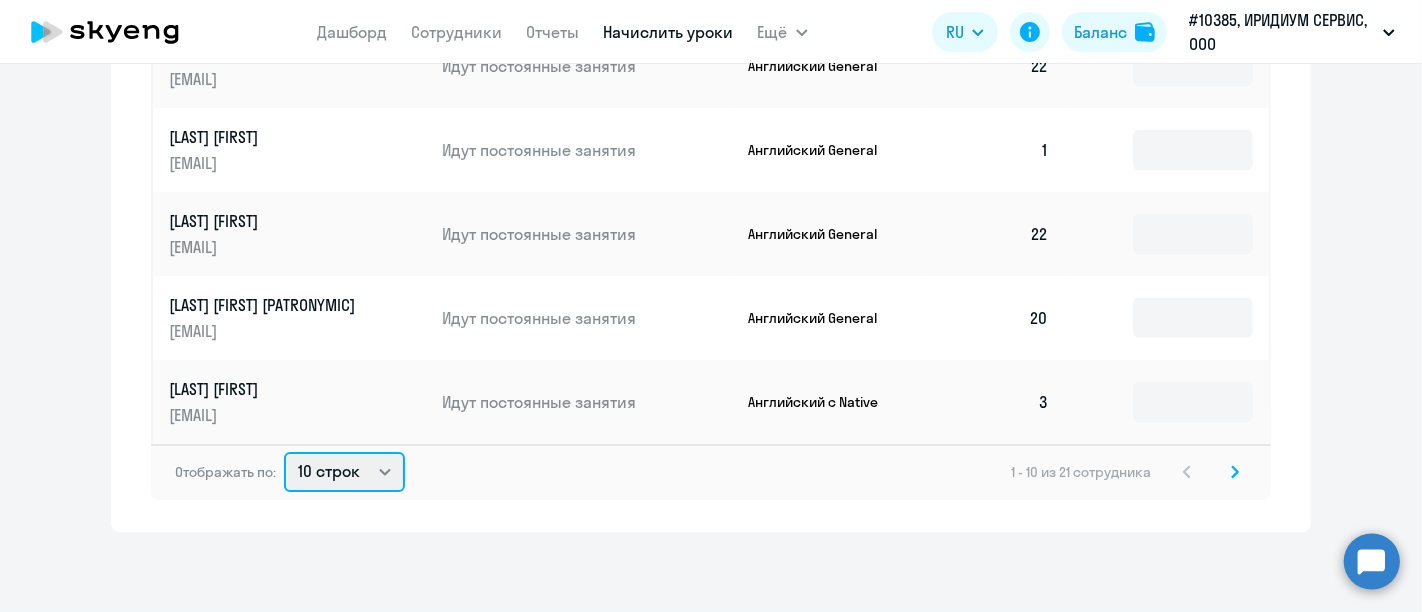 click on "10 строк   30 строк   50 строк" 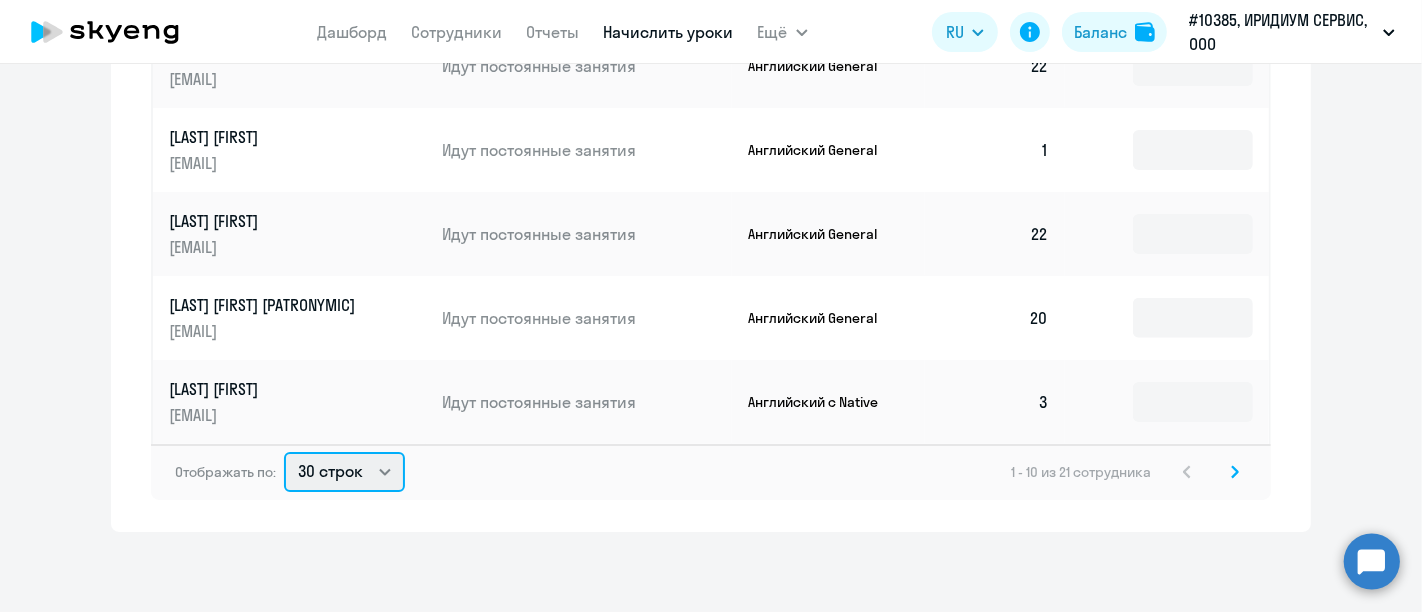 click on "10 строк   30 строк   50 строк" 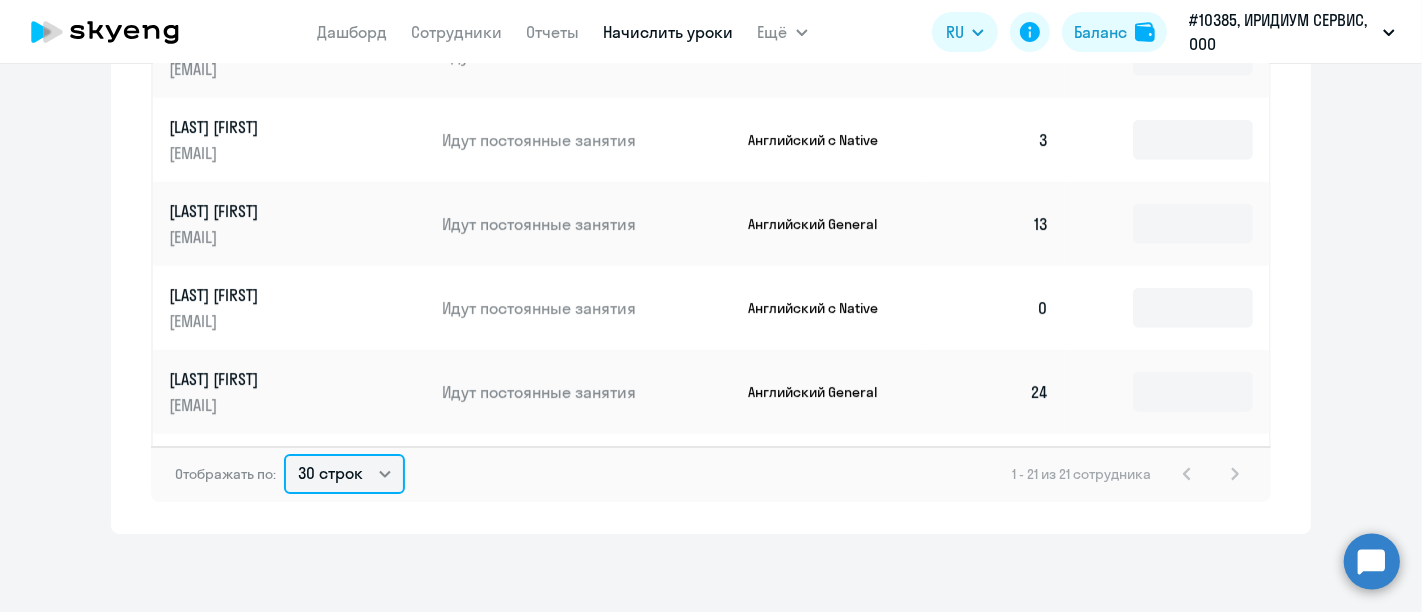 scroll, scrollTop: 1000, scrollLeft: 0, axis: vertical 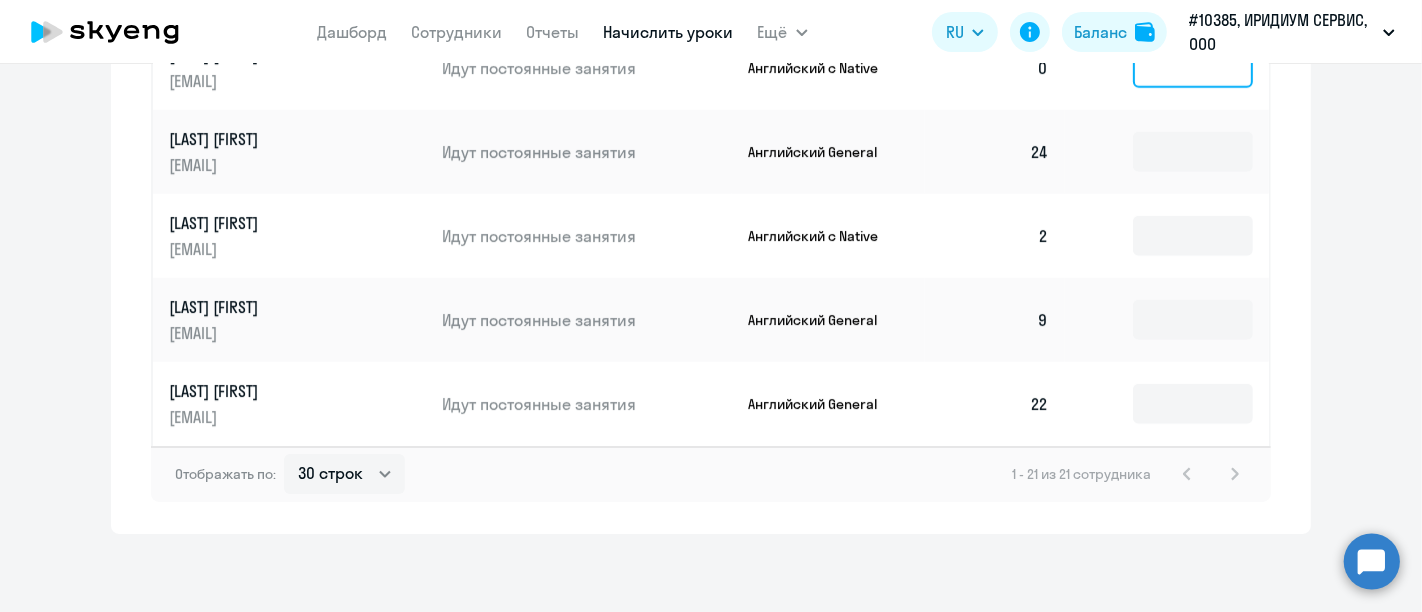 click 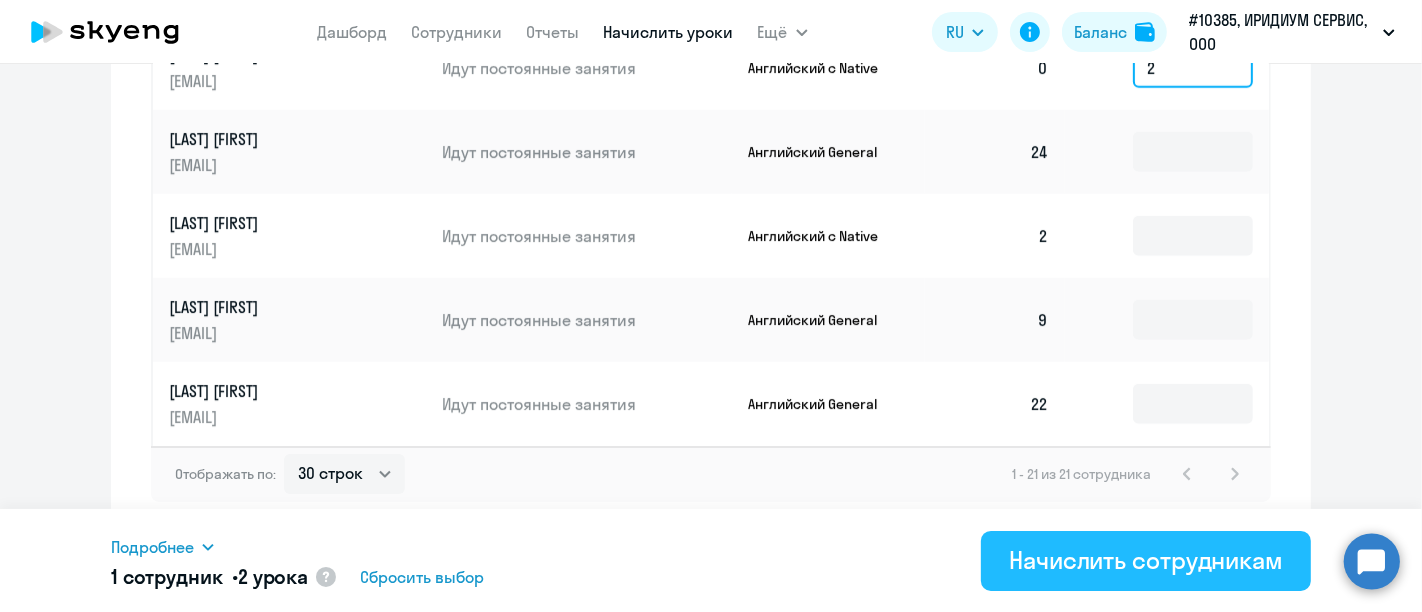 type on "2" 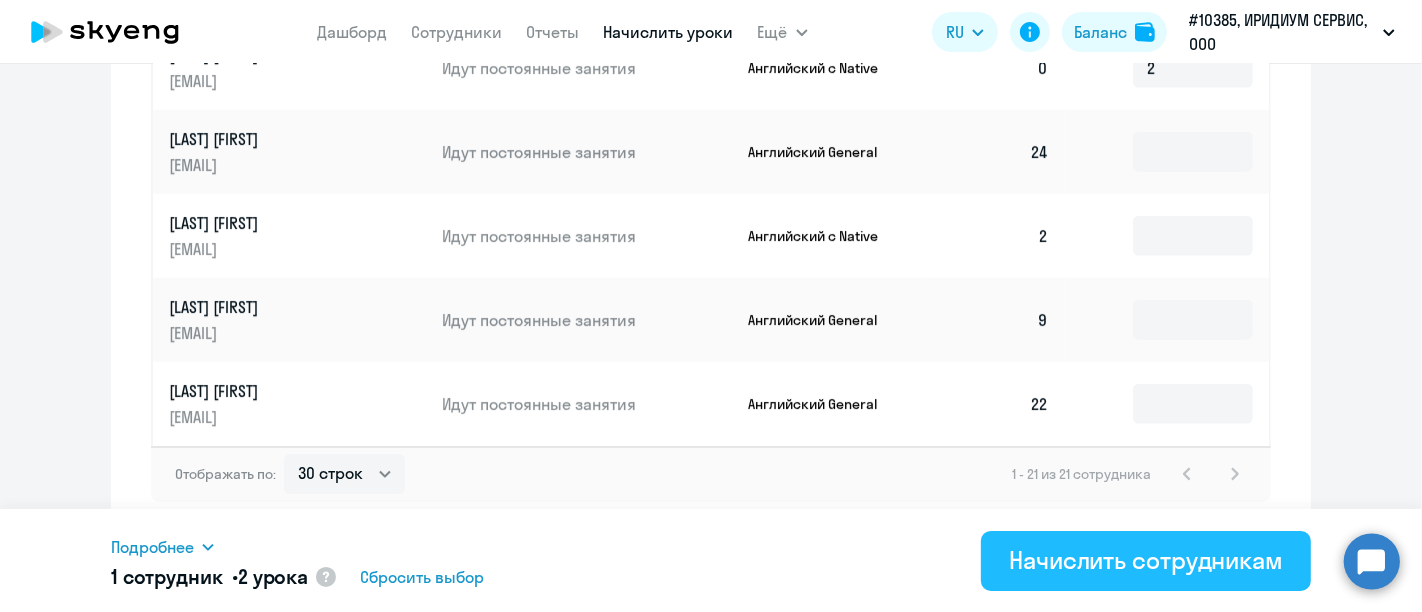 drag, startPoint x: 1046, startPoint y: 553, endPoint x: 1070, endPoint y: 546, distance: 25 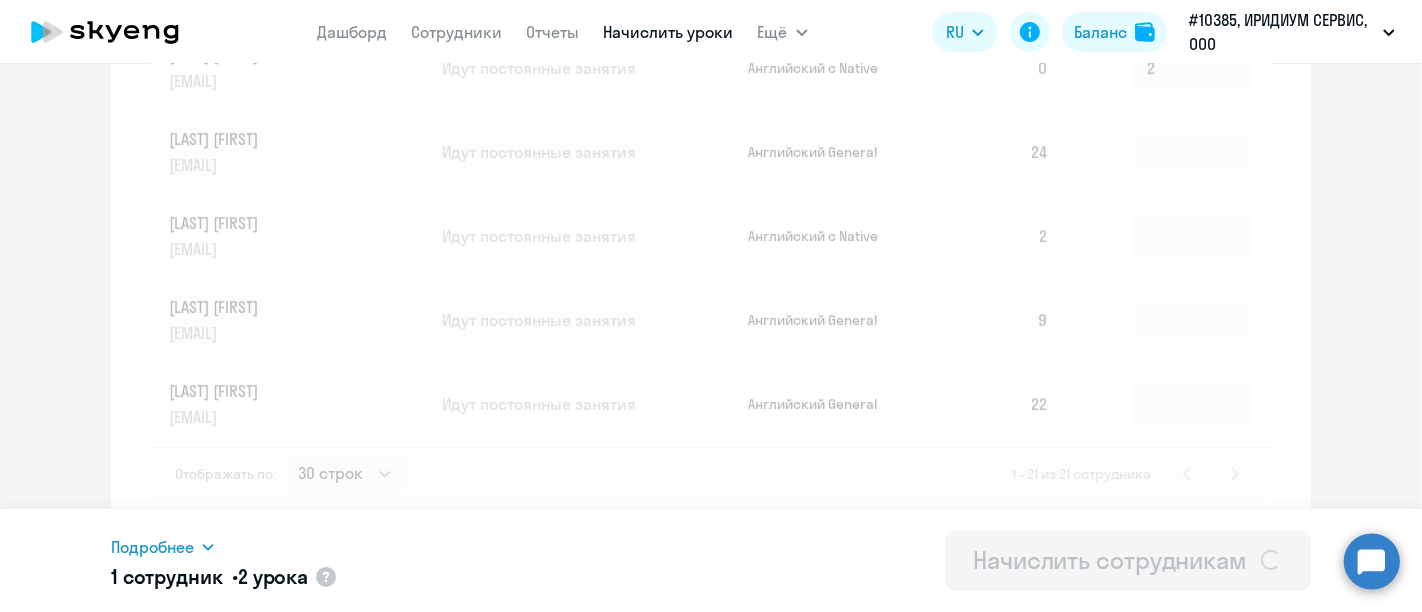 type 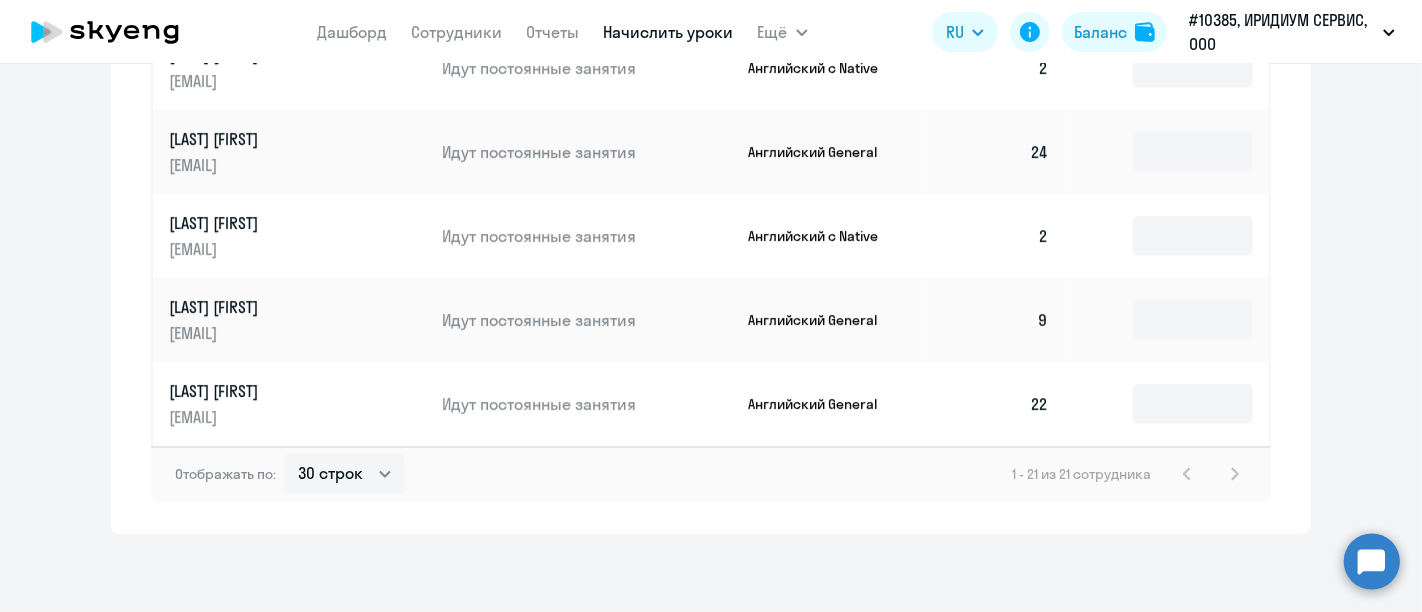 scroll, scrollTop: 1323, scrollLeft: 0, axis: vertical 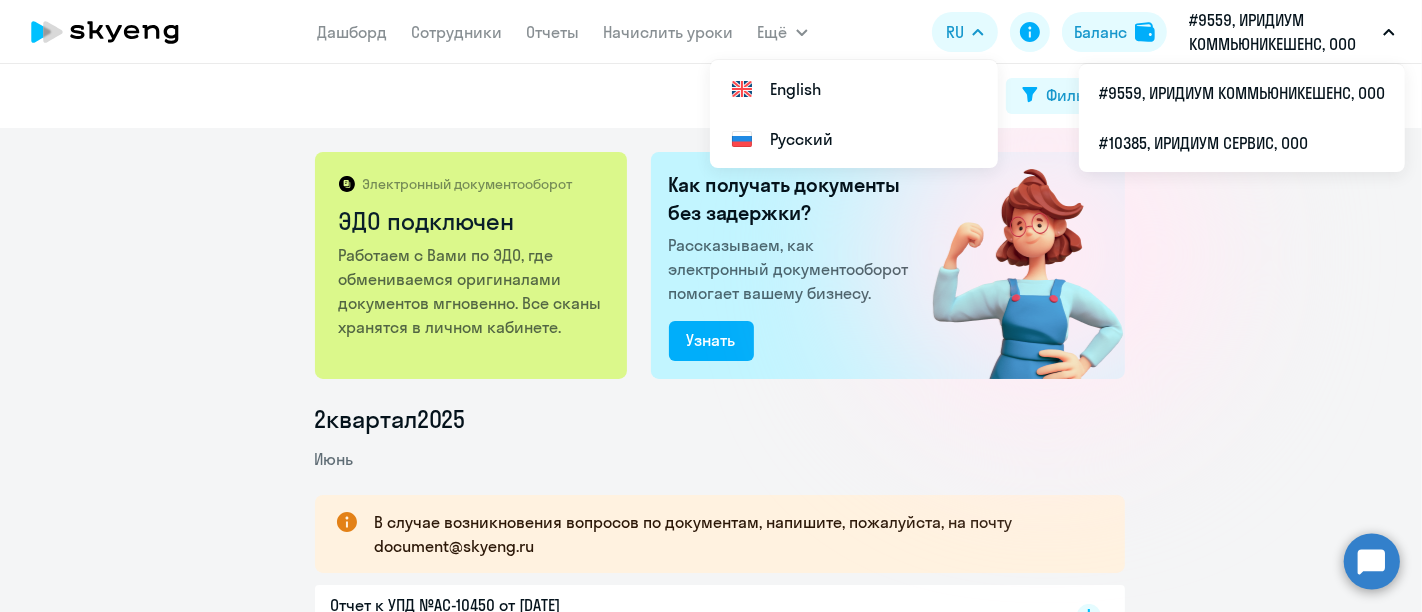 click on "#9559, ИРИДИУМ КОММЬЮНИКЕШЕНС, ООО" at bounding box center [1282, 32] 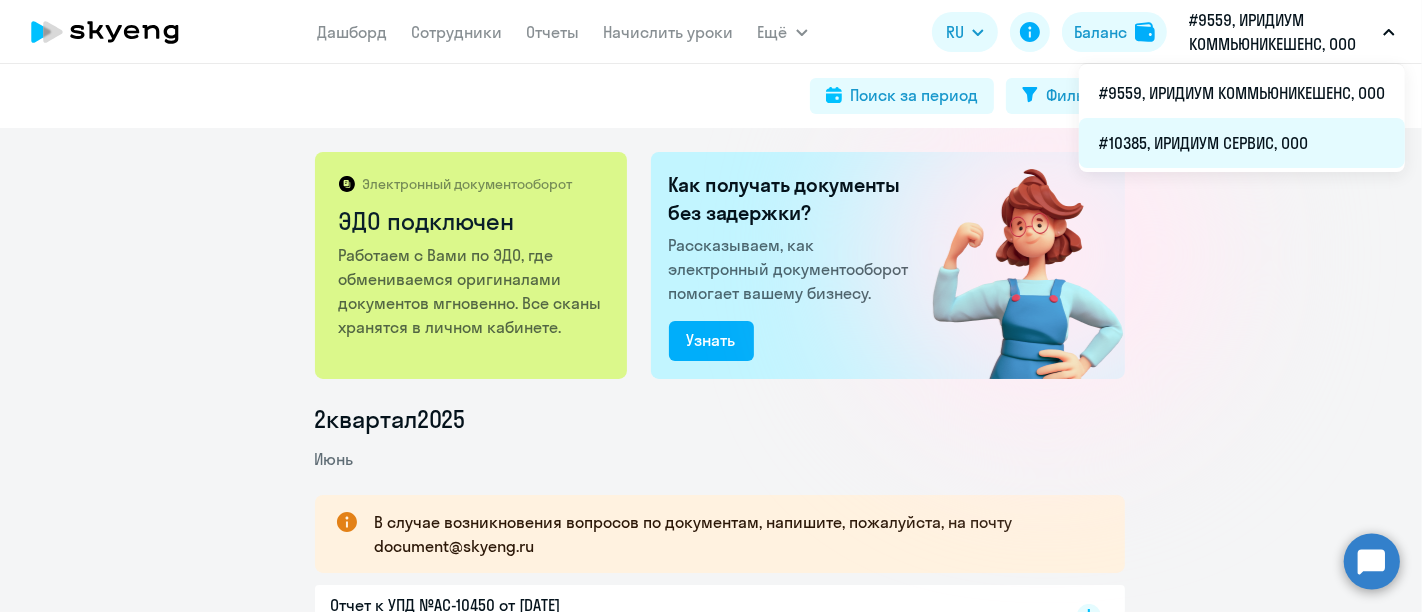 click on "#10385, ИРИДИУМ СЕРВИС, ООО" at bounding box center [1242, 143] 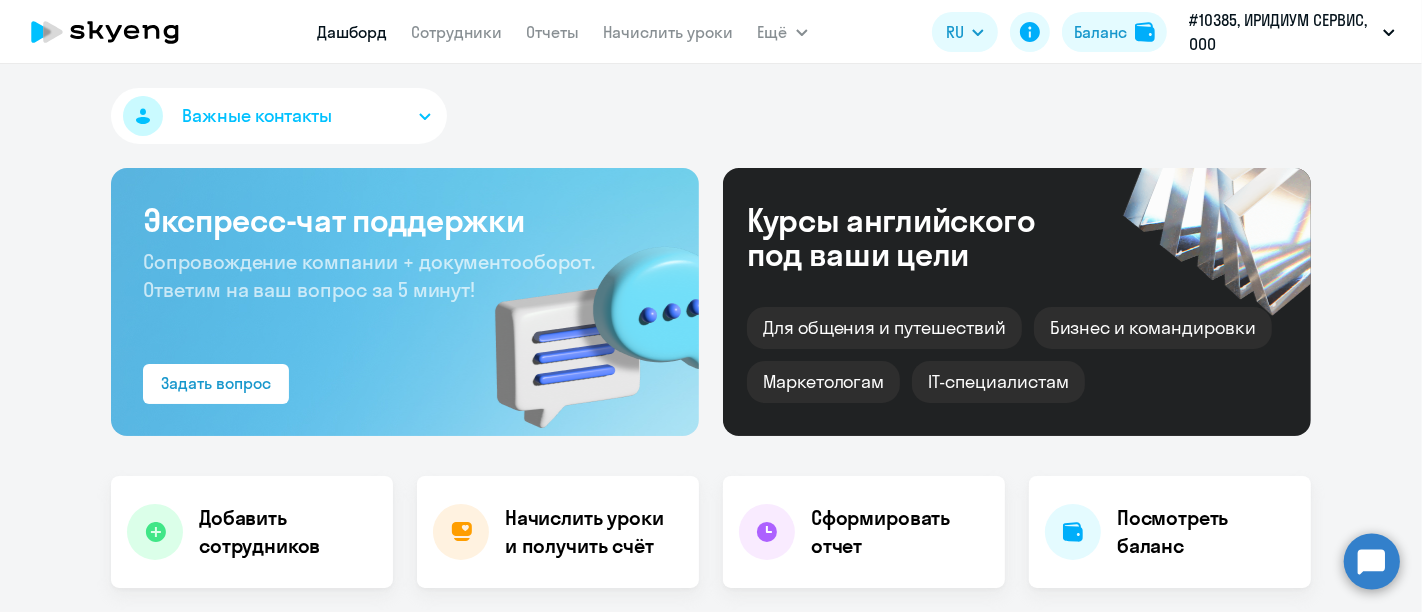 scroll, scrollTop: 111, scrollLeft: 0, axis: vertical 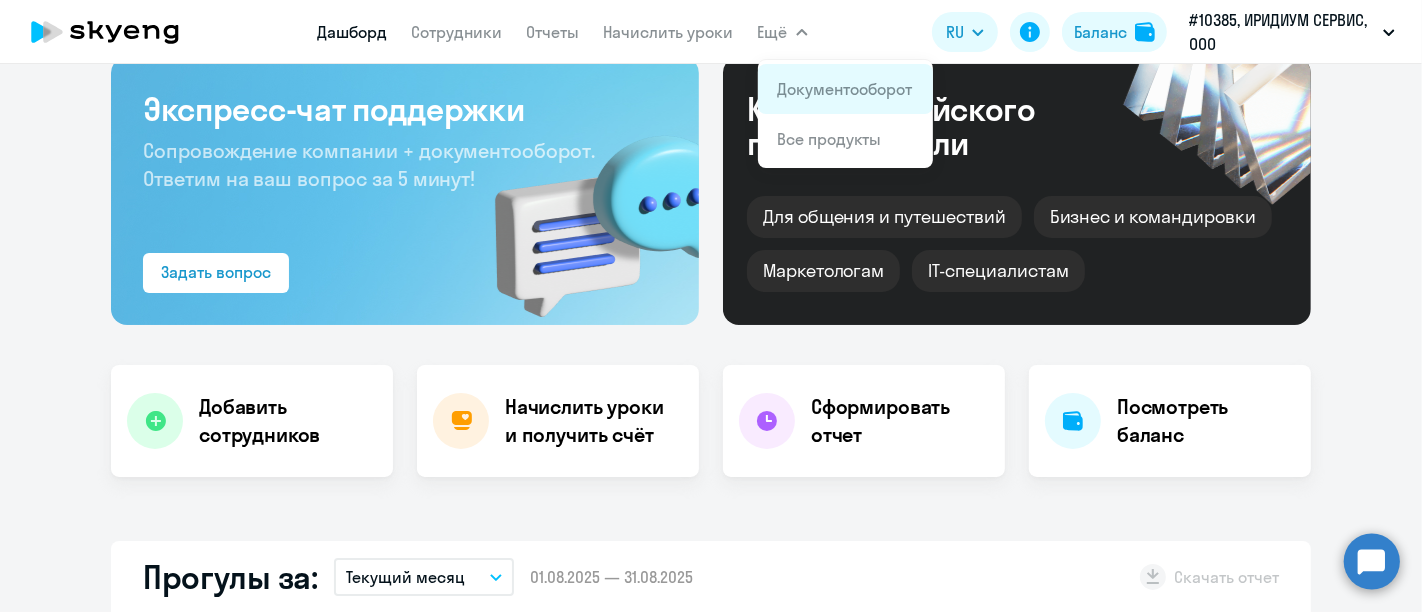 click on "Документооборот" at bounding box center [845, 89] 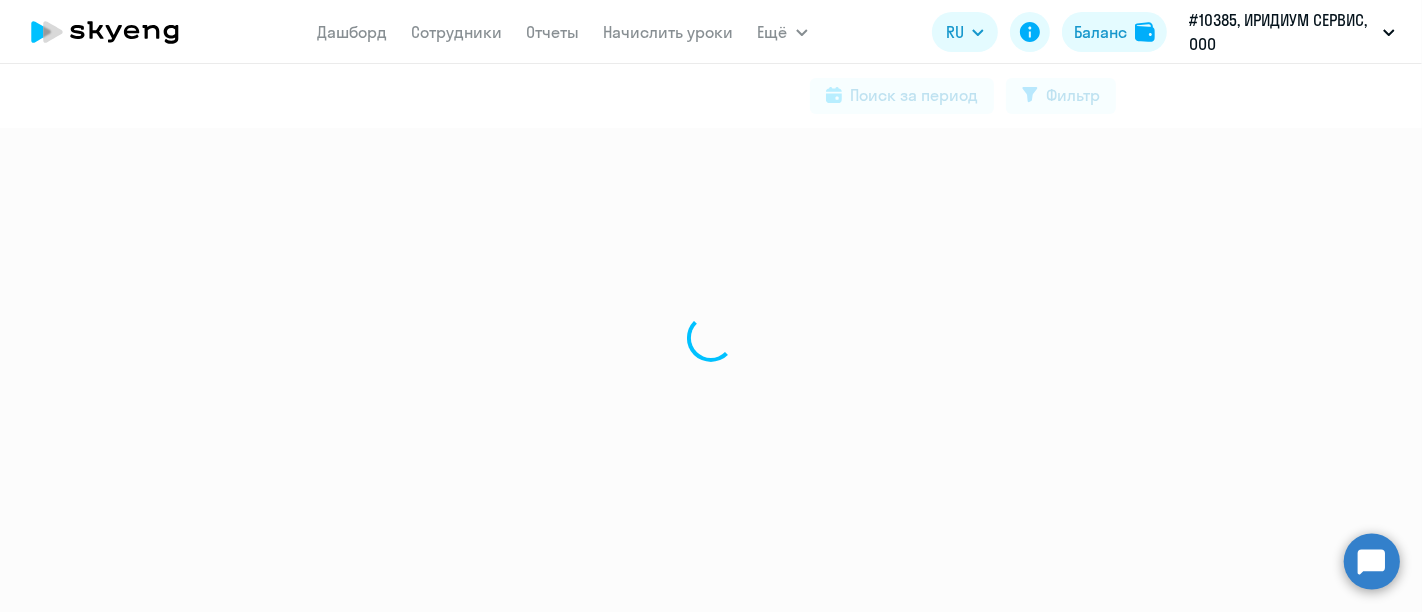 scroll, scrollTop: 0, scrollLeft: 0, axis: both 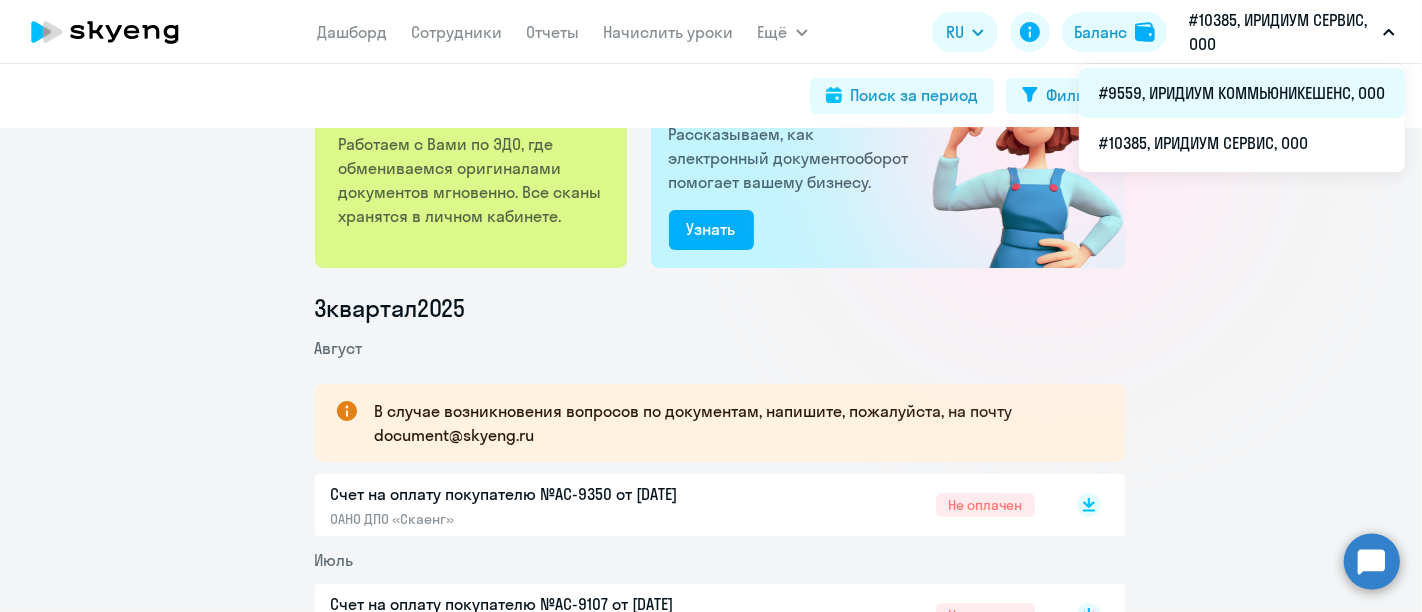 click on "#9559, ИРИДИУМ КОММЬЮНИКЕШЕНС, ООО" at bounding box center (1242, 93) 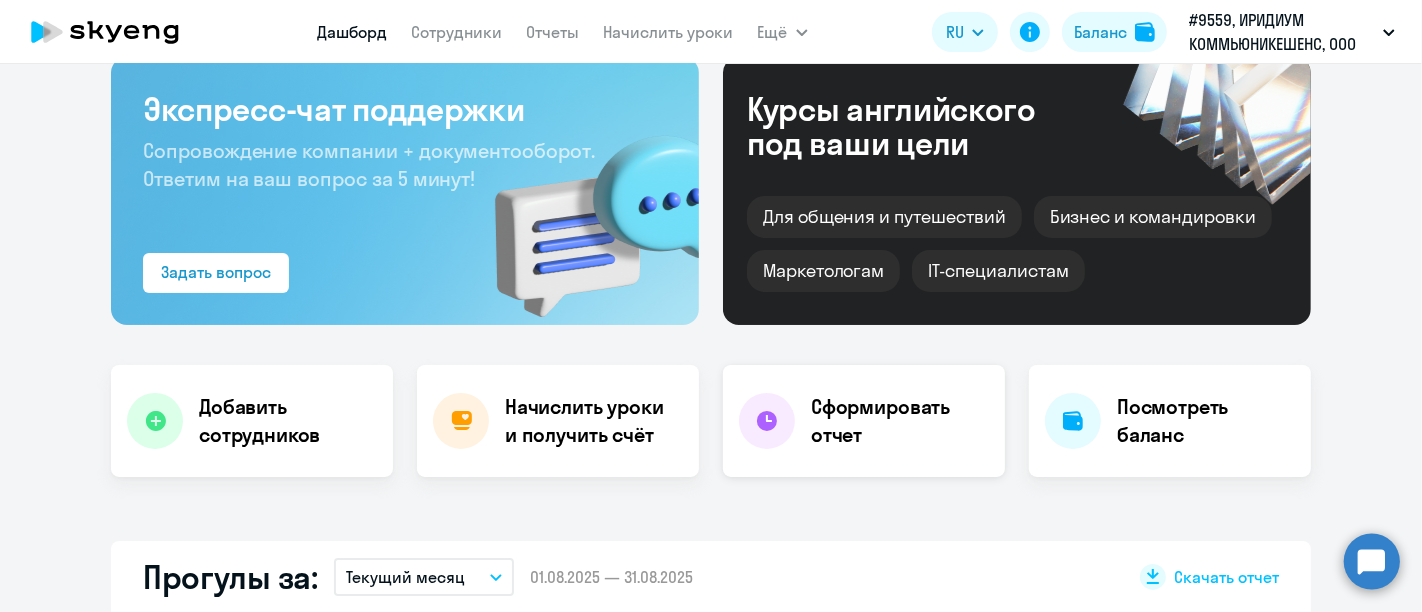 scroll, scrollTop: 222, scrollLeft: 0, axis: vertical 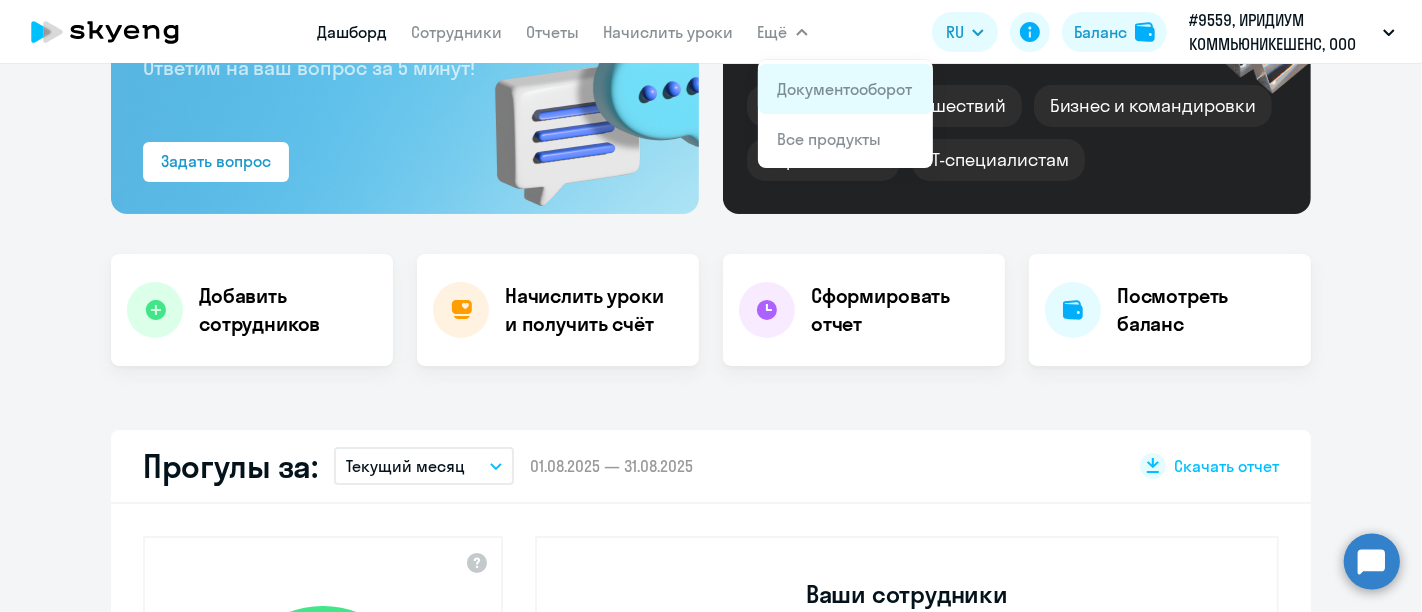 click on "Документооборот" at bounding box center (845, 89) 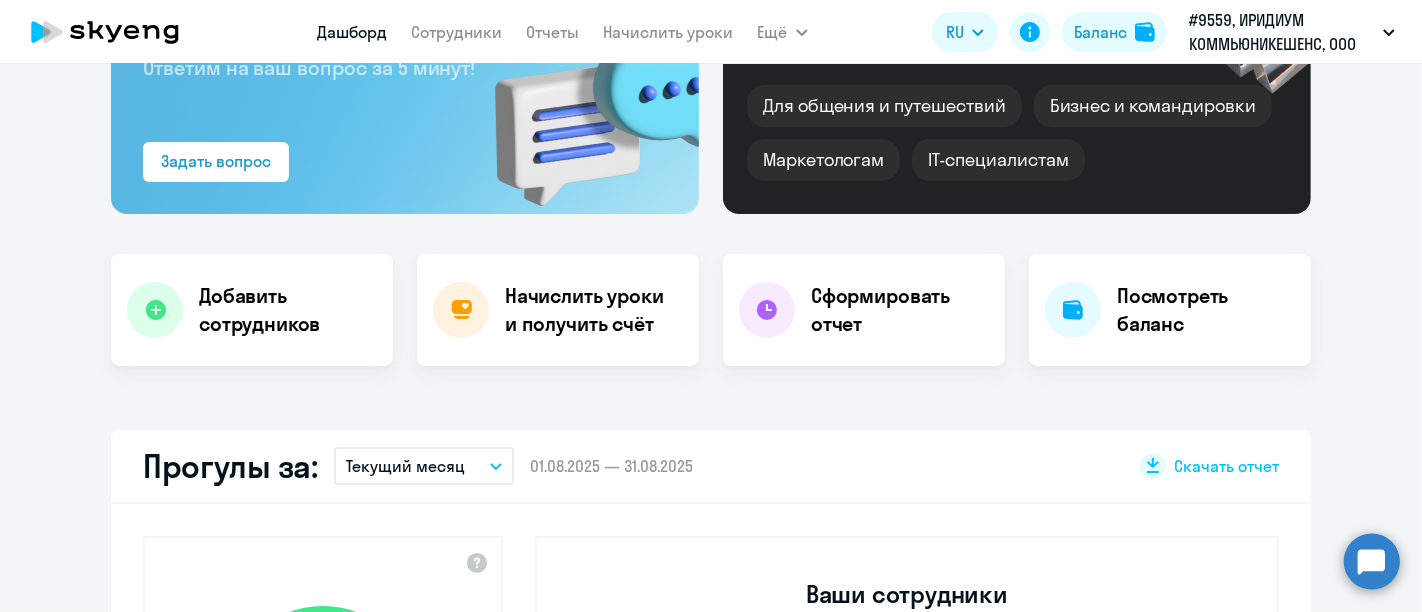 select on "30" 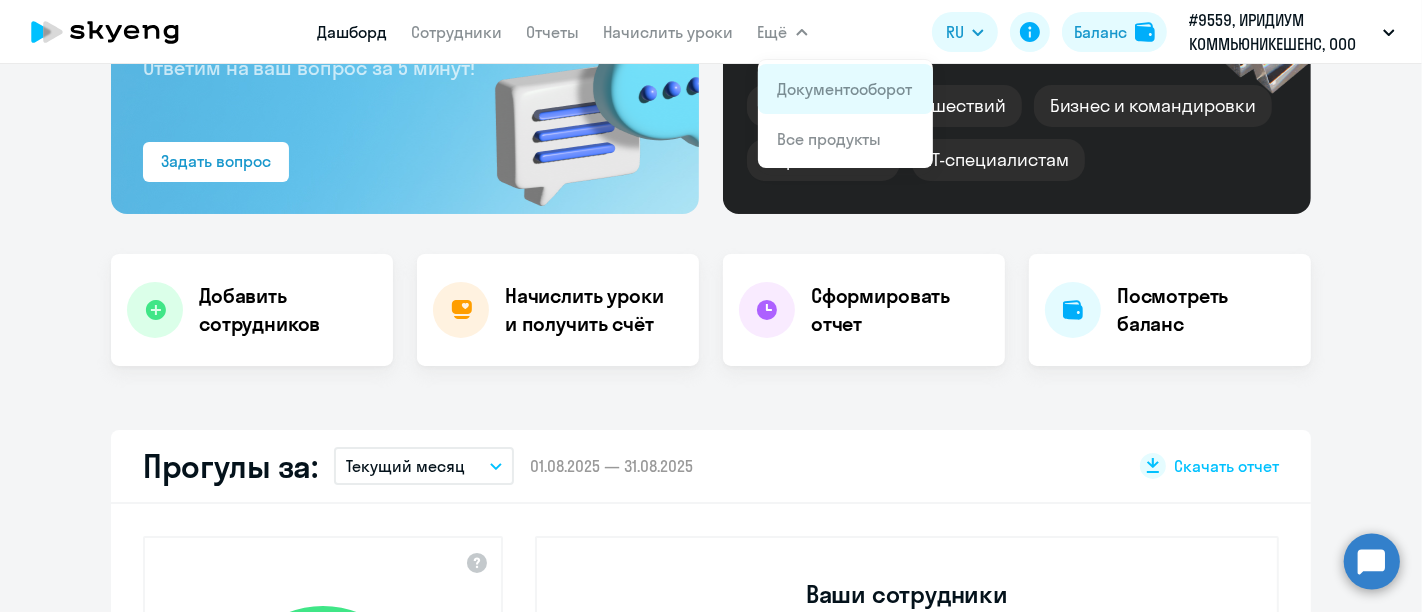 click on "Документооборот" at bounding box center [845, 89] 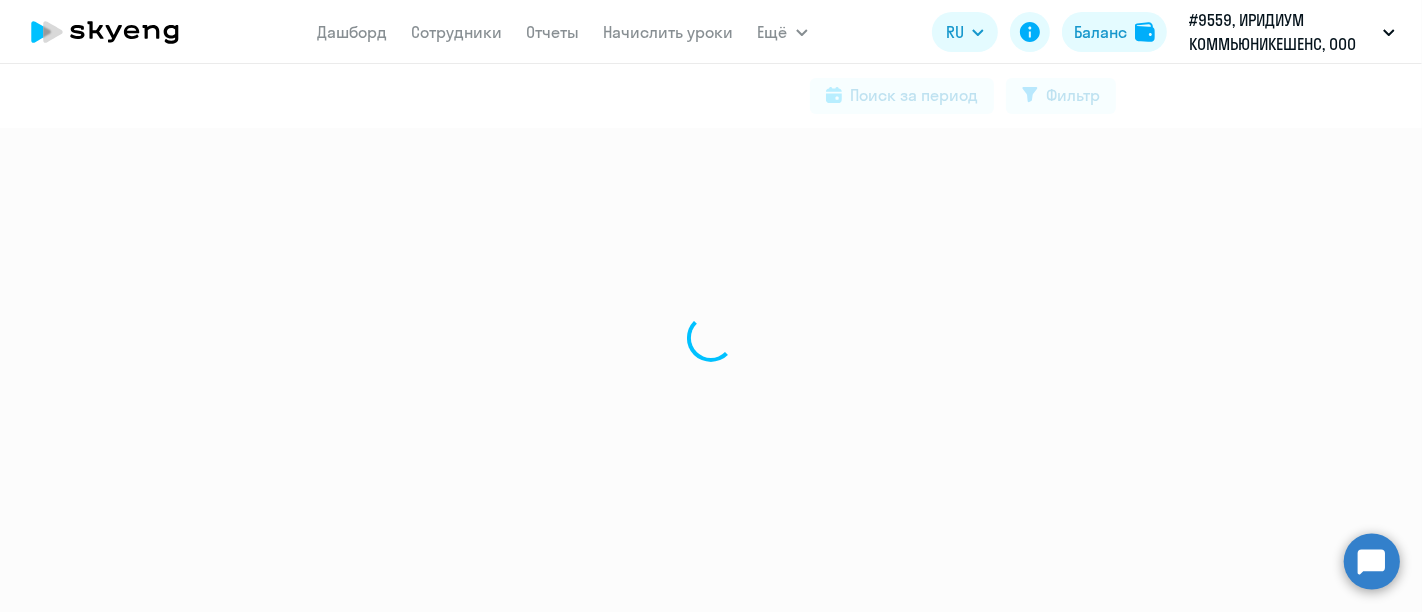 scroll, scrollTop: 0, scrollLeft: 0, axis: both 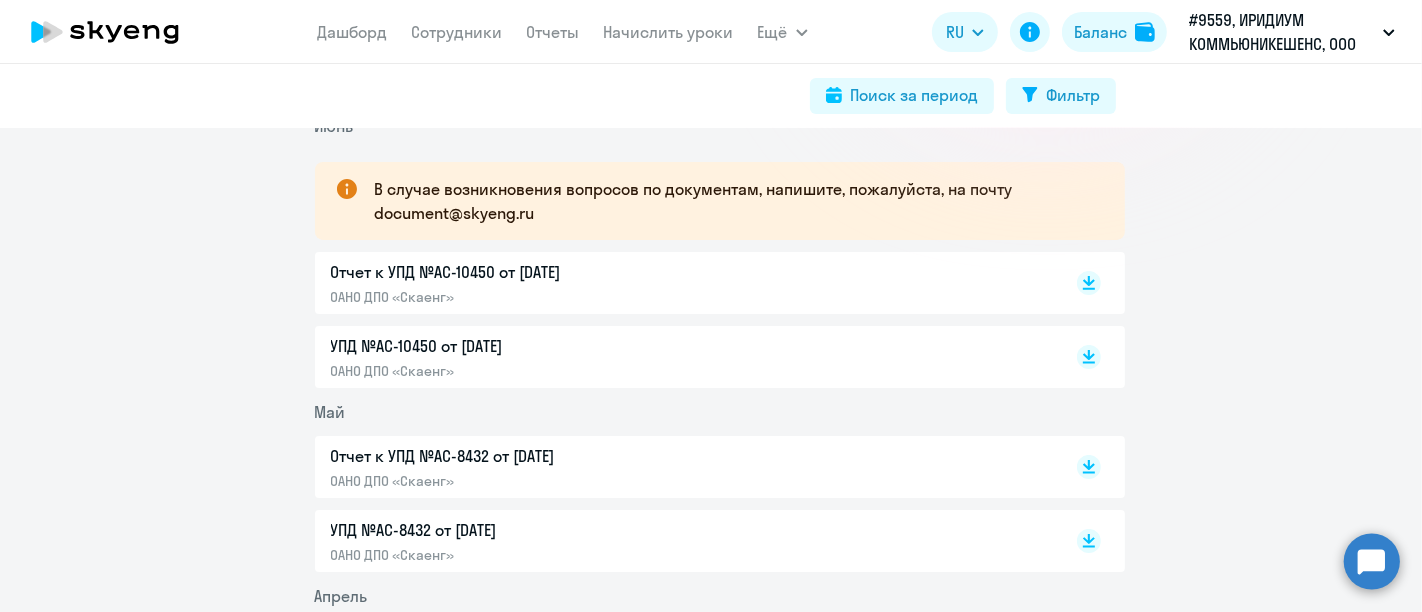 click on "В случае возникновения вопросов по документам, напишите, пожалуйста, на почту document@skyeng.ru" 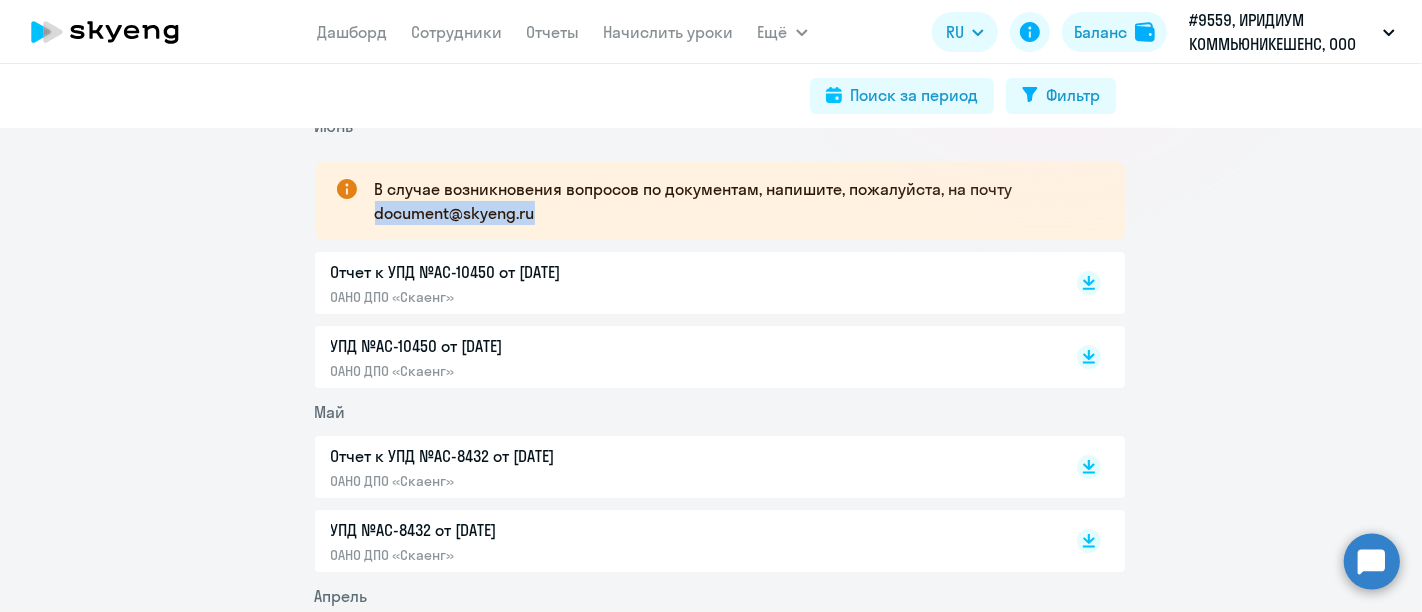 drag, startPoint x: 537, startPoint y: 214, endPoint x: 364, endPoint y: 226, distance: 173.41568 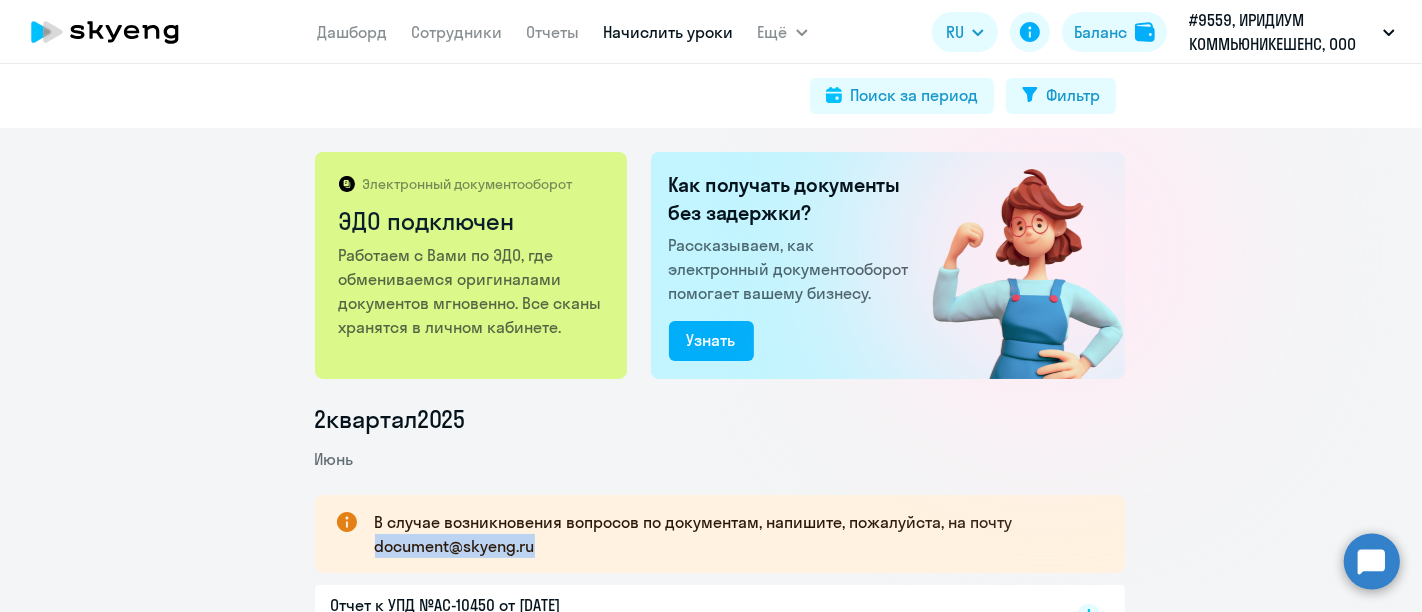 click on "Начислить уроки" at bounding box center [669, 32] 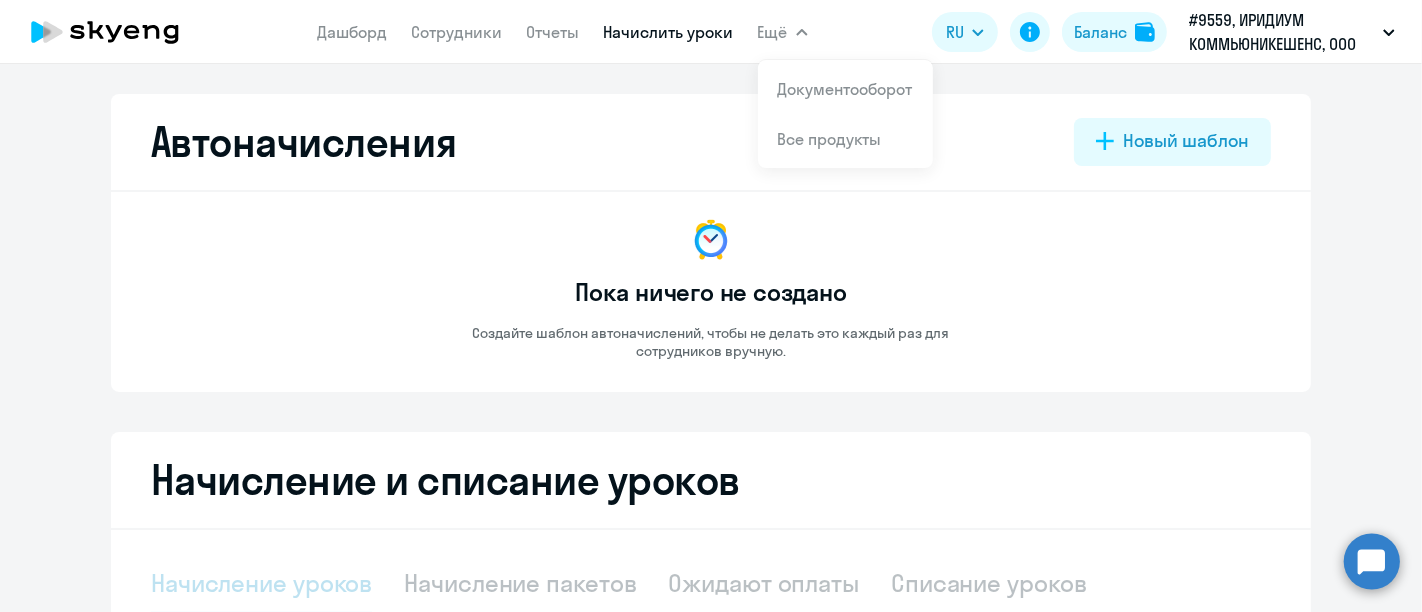 select on "10" 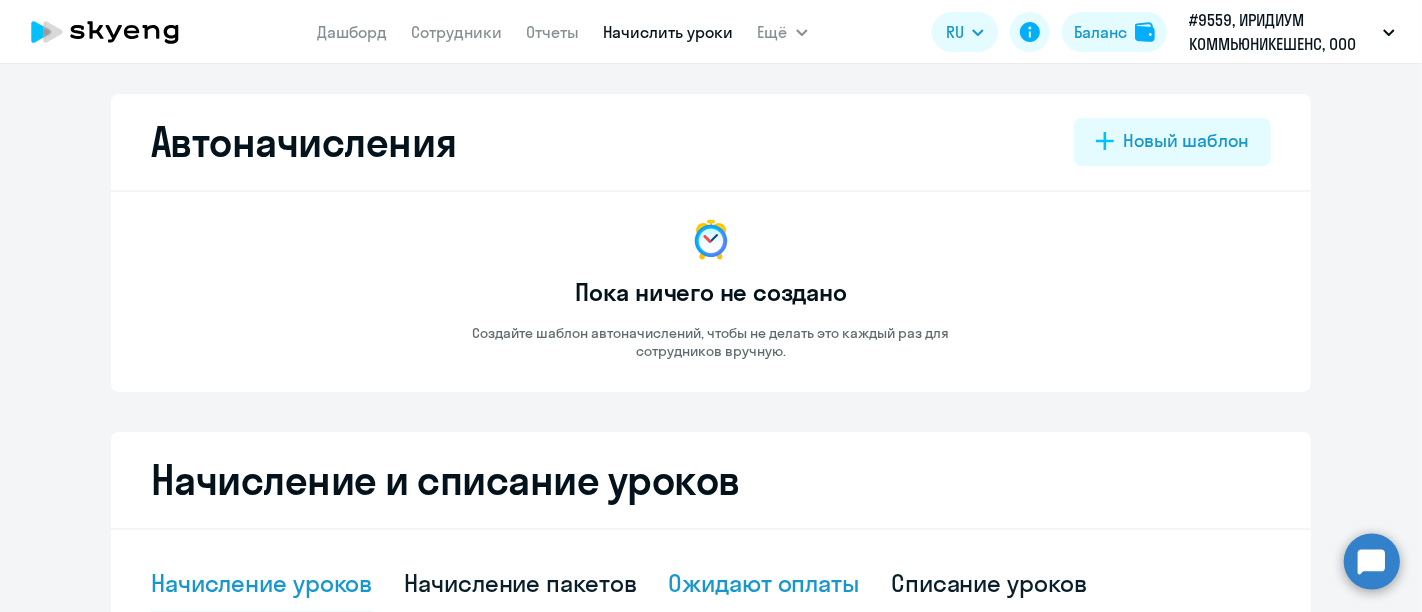 click on "Ожидают оплаты" 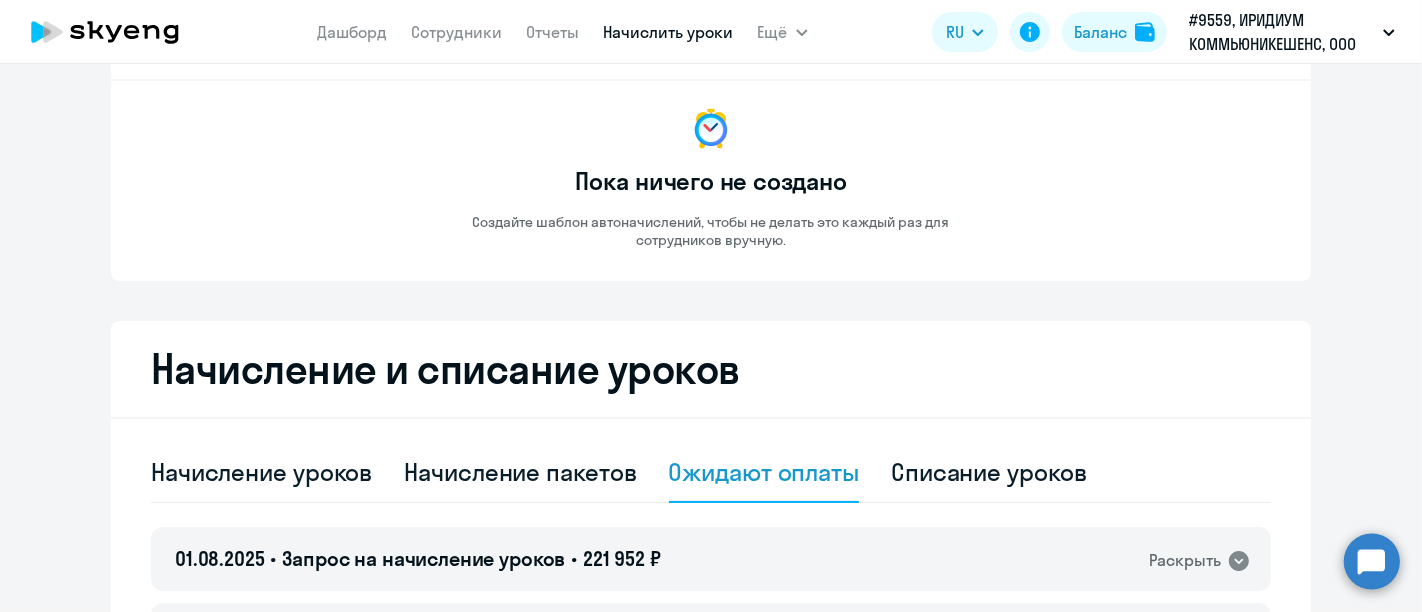 scroll, scrollTop: 333, scrollLeft: 0, axis: vertical 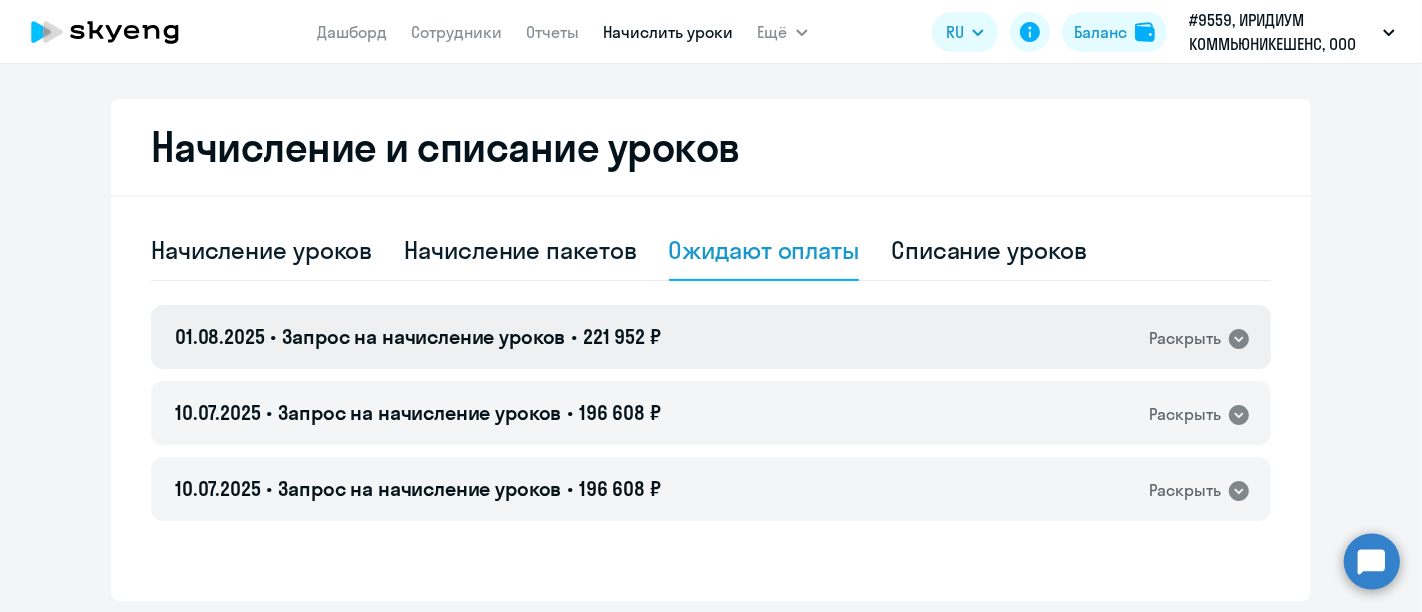 click 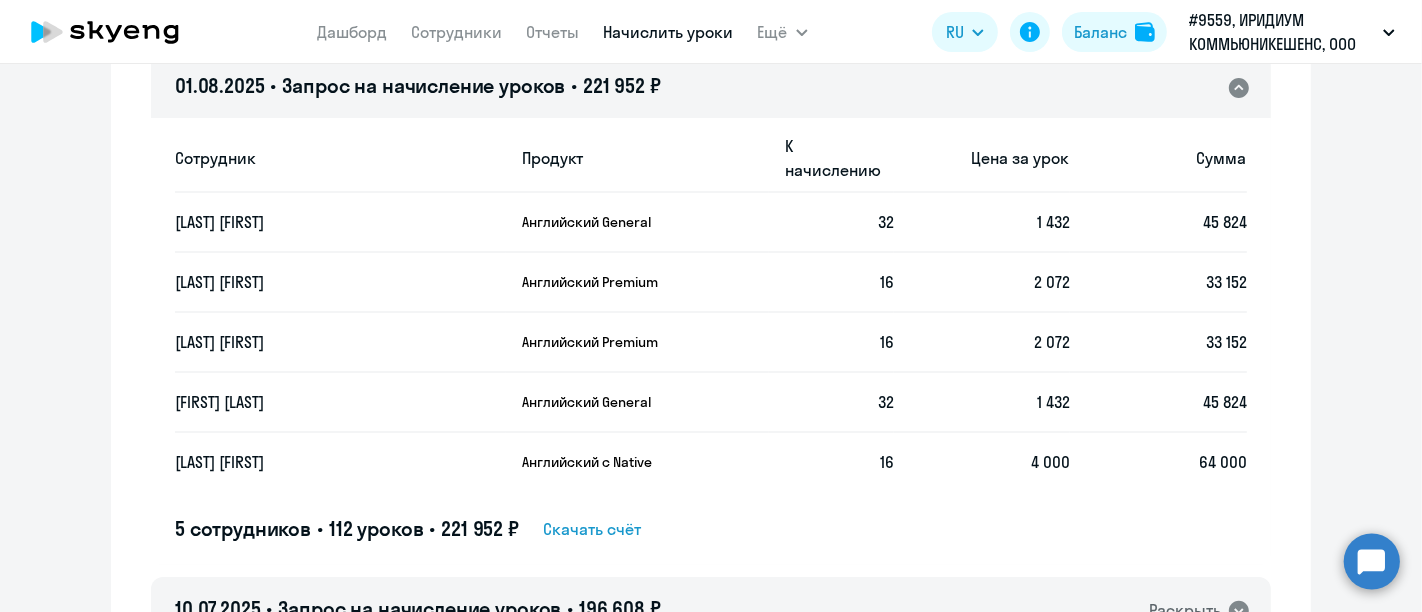 scroll, scrollTop: 532, scrollLeft: 0, axis: vertical 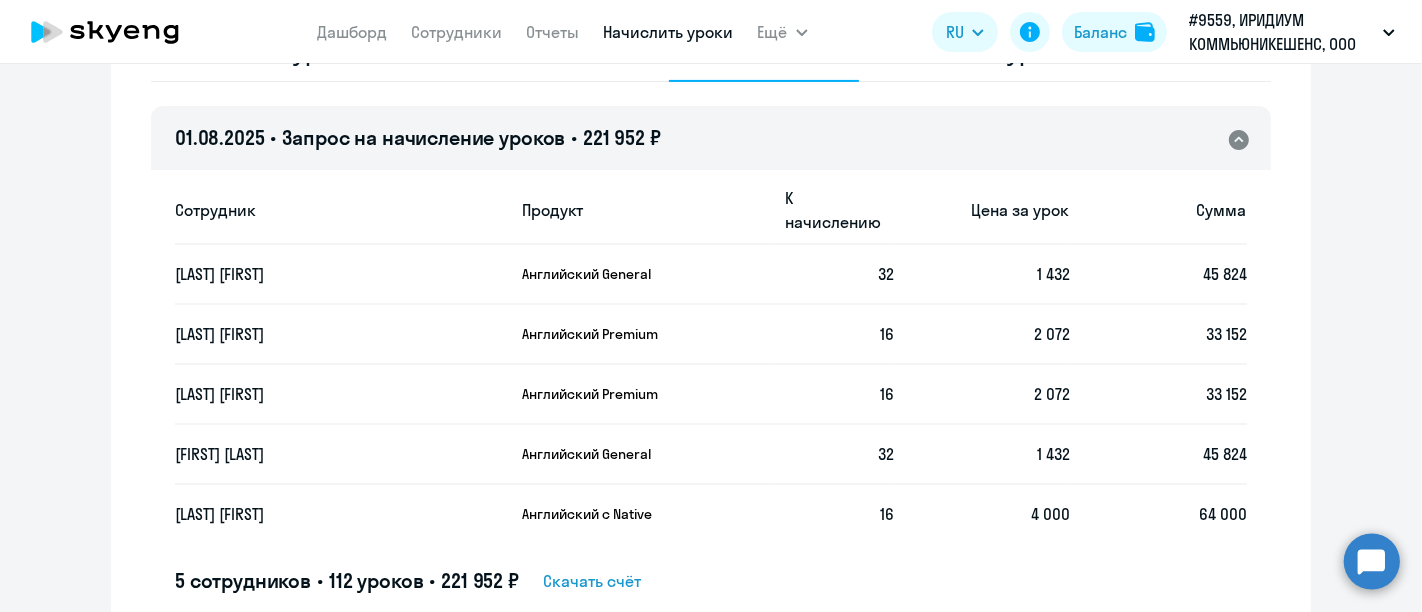 click on "Скачать счёт" 